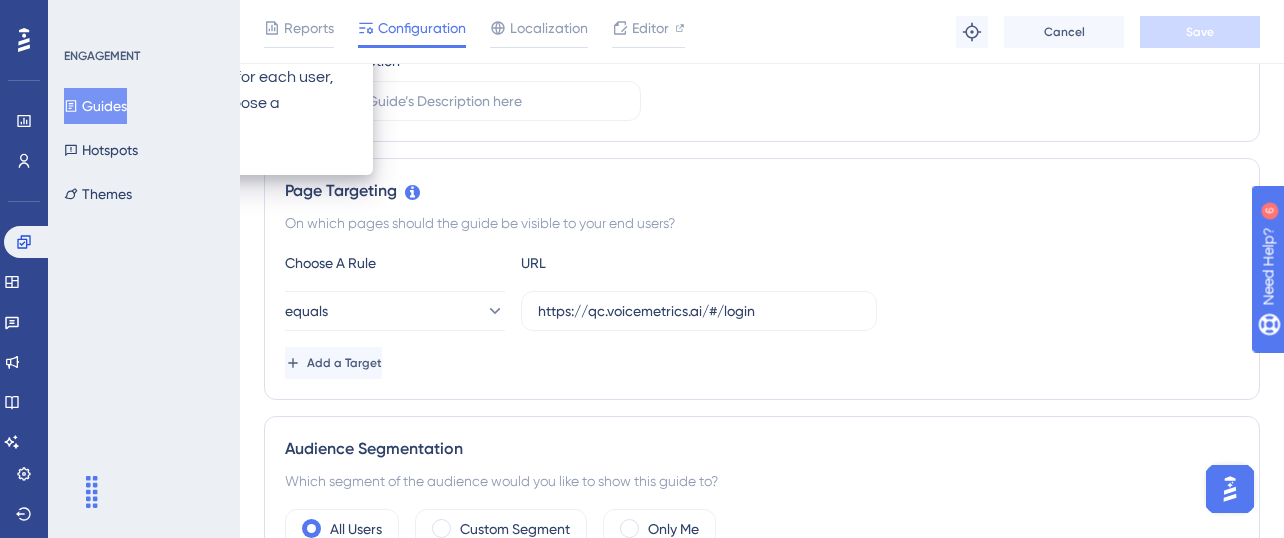scroll, scrollTop: 0, scrollLeft: 0, axis: both 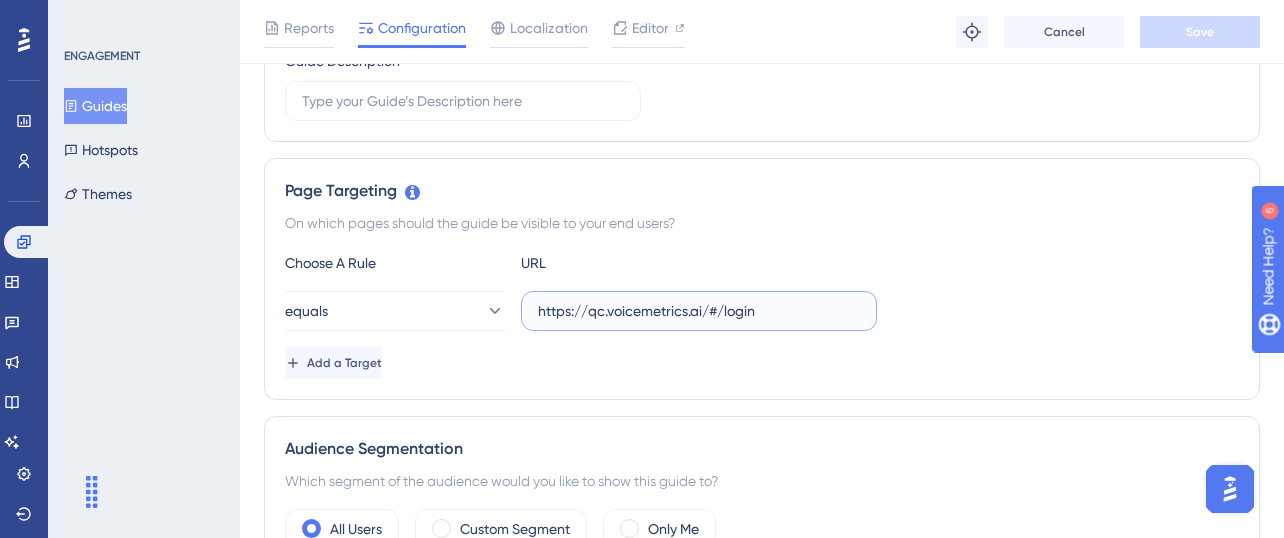 click on "https://qc.voicemetrics.ai/#/login" at bounding box center [699, 311] 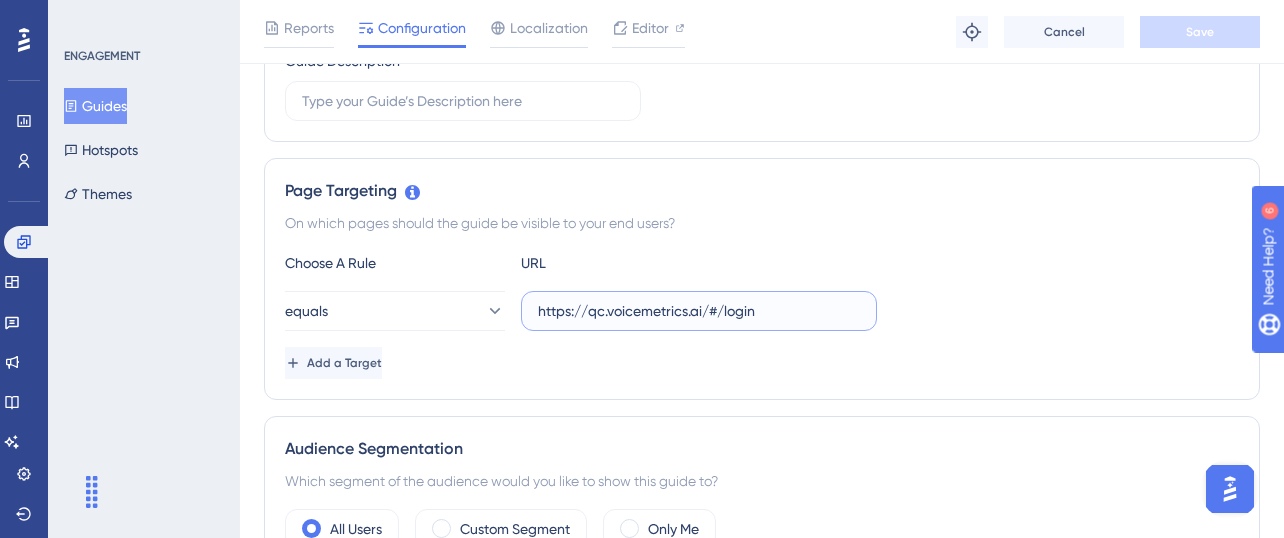 drag, startPoint x: 778, startPoint y: 309, endPoint x: 737, endPoint y: 312, distance: 41.109608 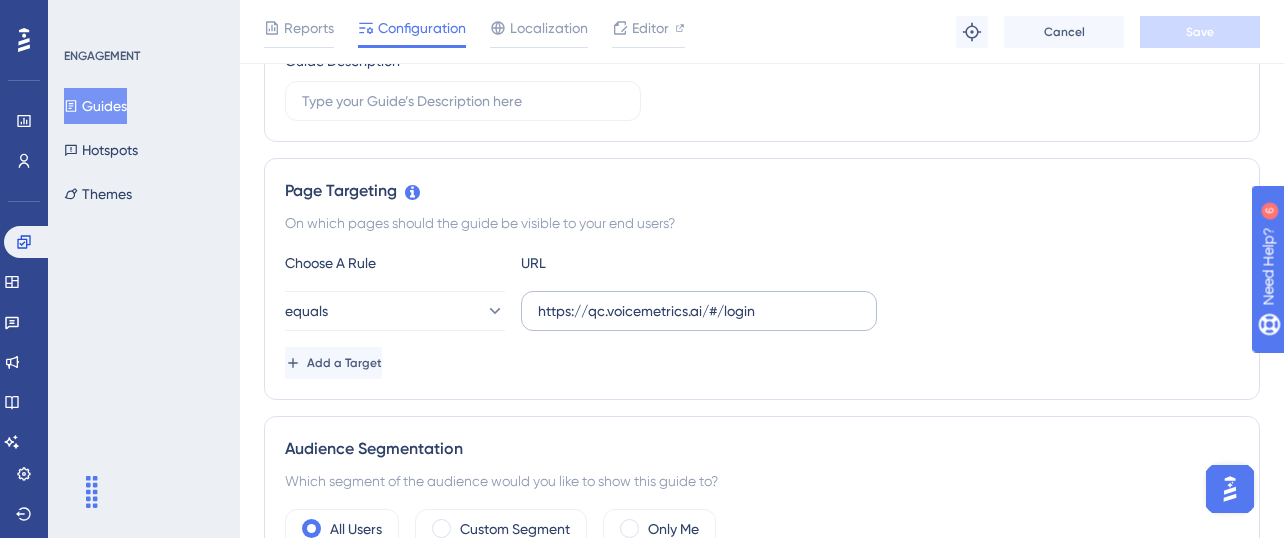 click on "https://qc.voicemetrics.ai/#/login" at bounding box center [699, 311] 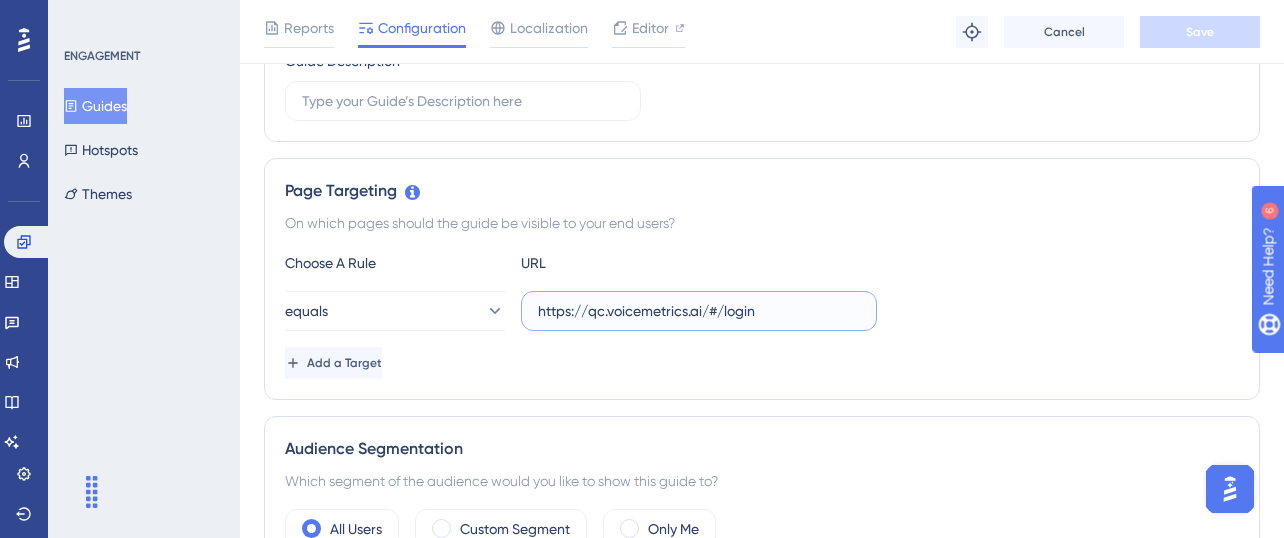 click on "https://qc.voicemetrics.ai/#/login" at bounding box center [699, 311] 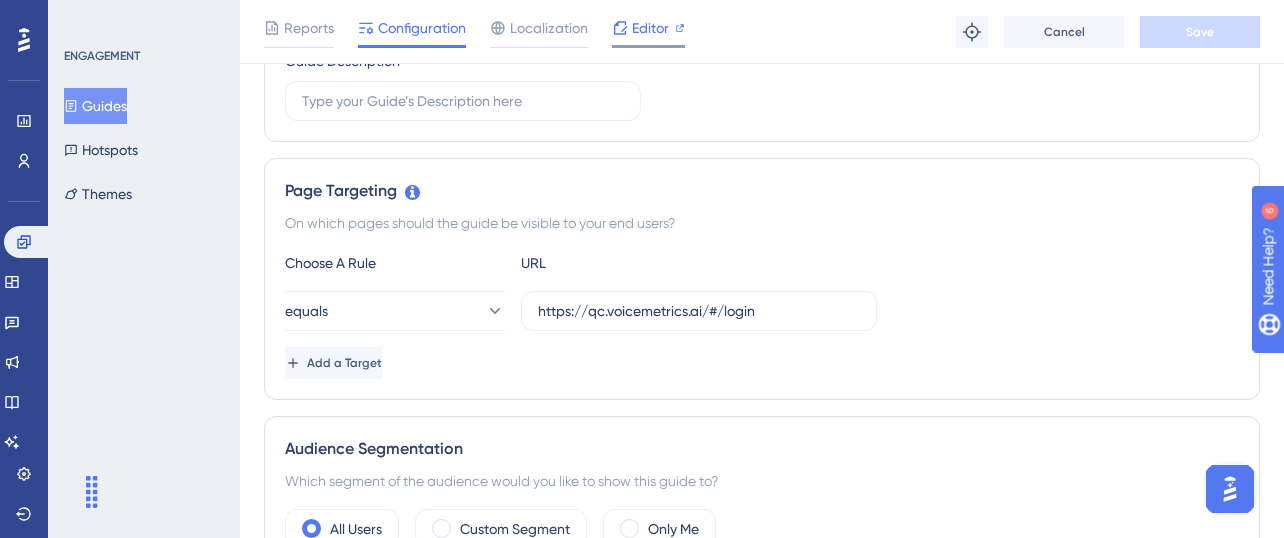 click on "Editor" at bounding box center [650, 28] 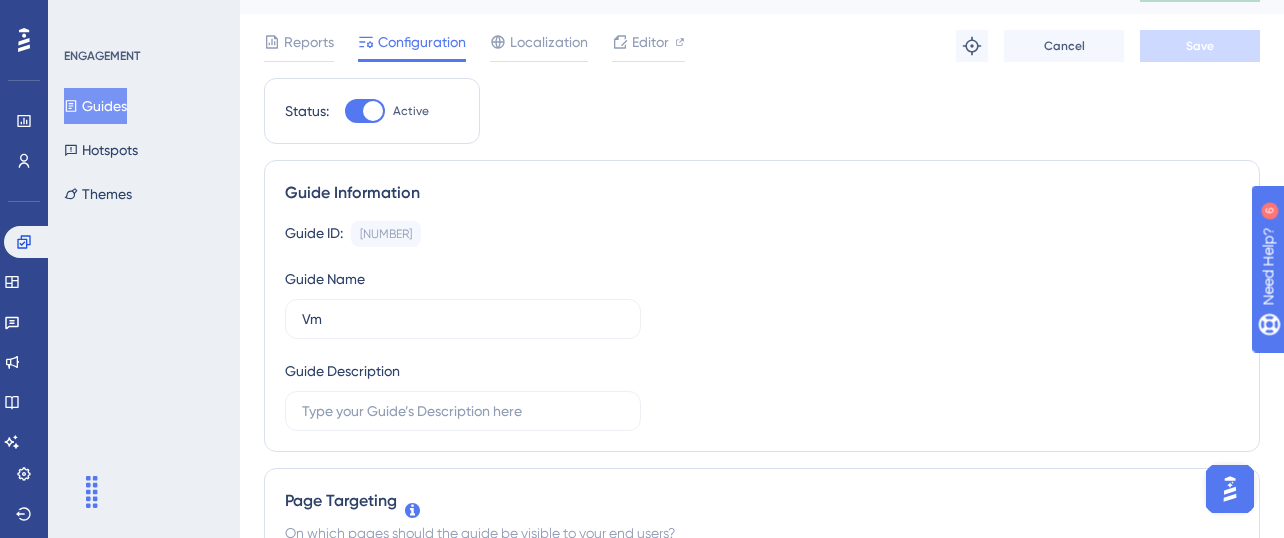 scroll, scrollTop: 0, scrollLeft: 0, axis: both 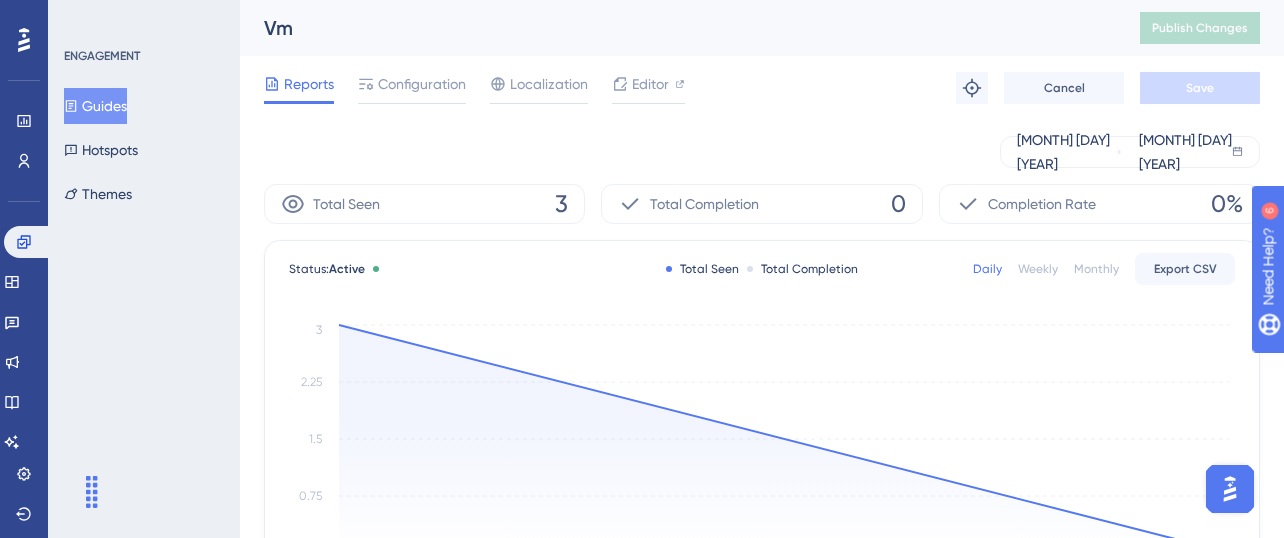 click on "Guides" at bounding box center [95, 106] 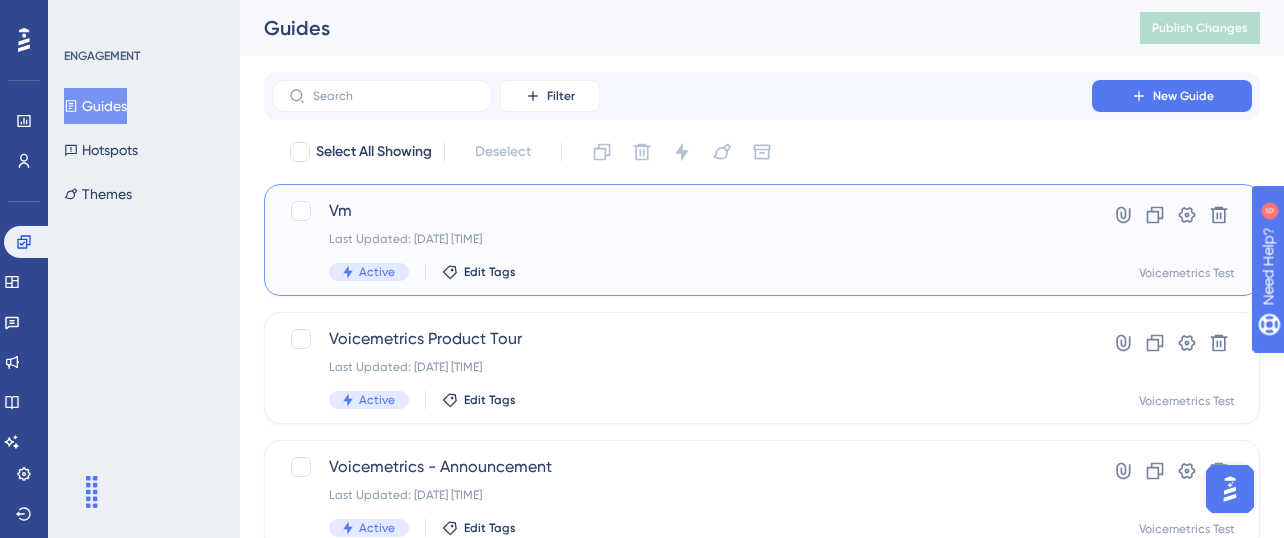 click on "Vm Last Updated: 08 Aug 2025 12:49 pm Active Edit Tags" at bounding box center [682, 240] 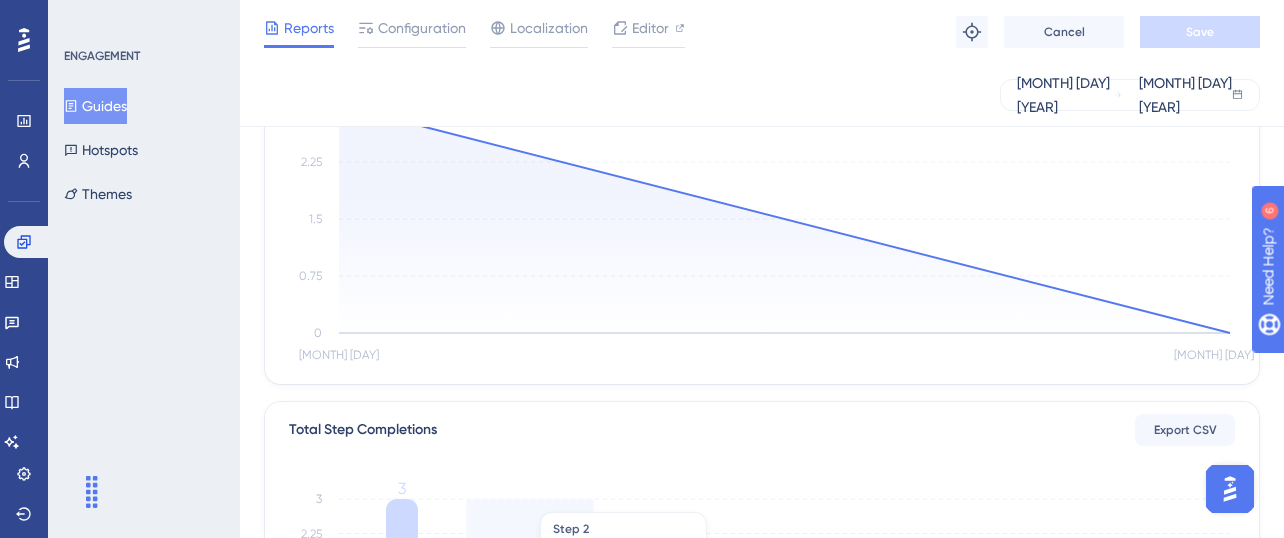 scroll, scrollTop: 120, scrollLeft: 0, axis: vertical 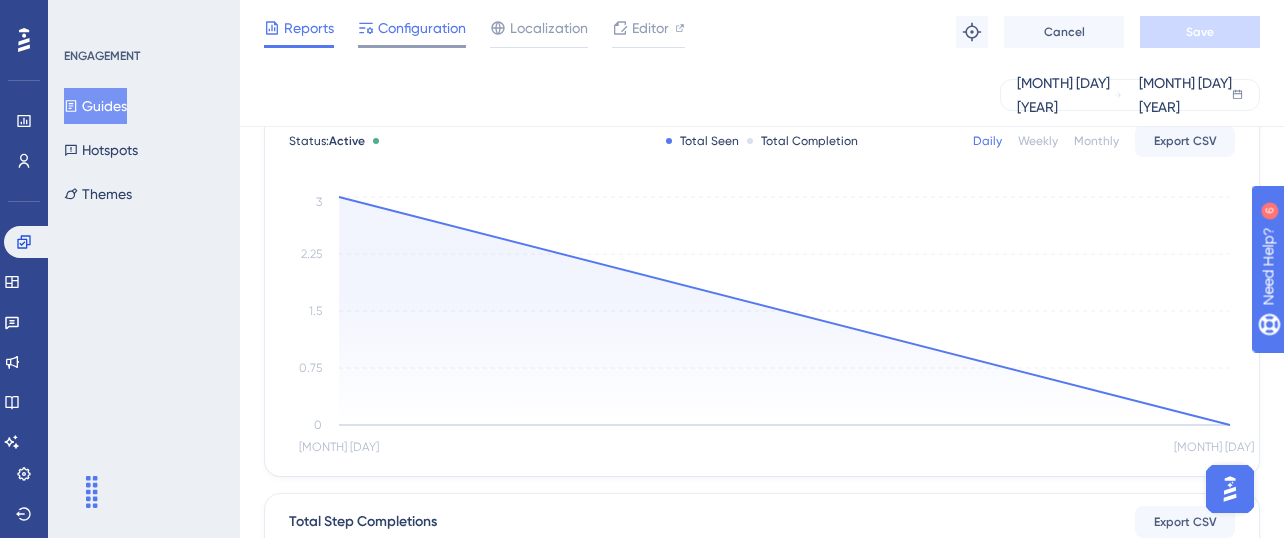 click on "Configuration" at bounding box center (422, 28) 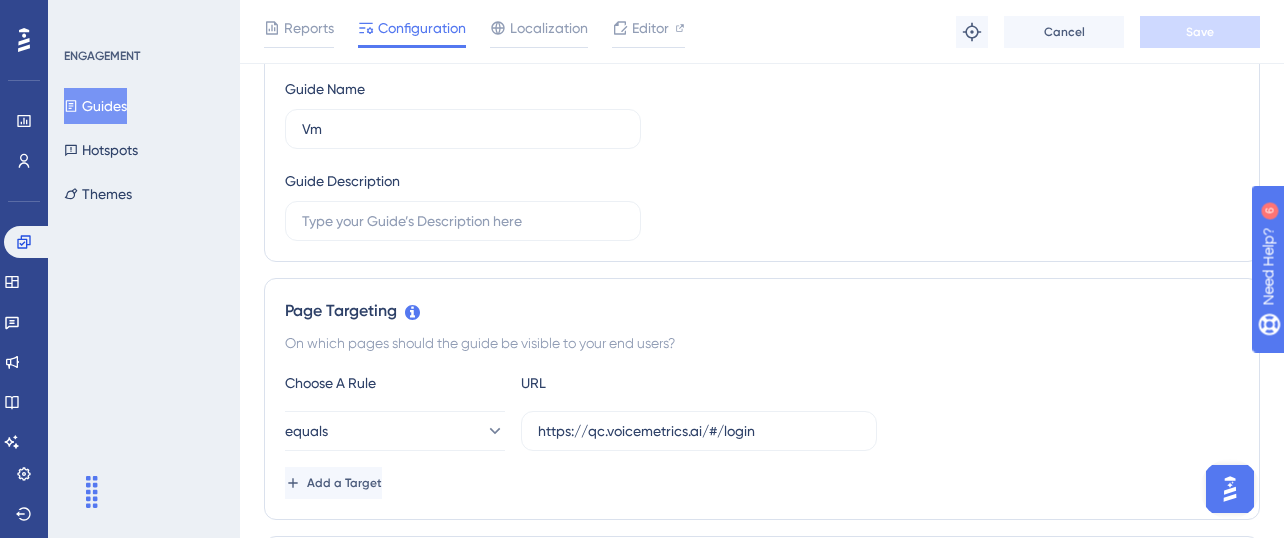 scroll, scrollTop: 360, scrollLeft: 0, axis: vertical 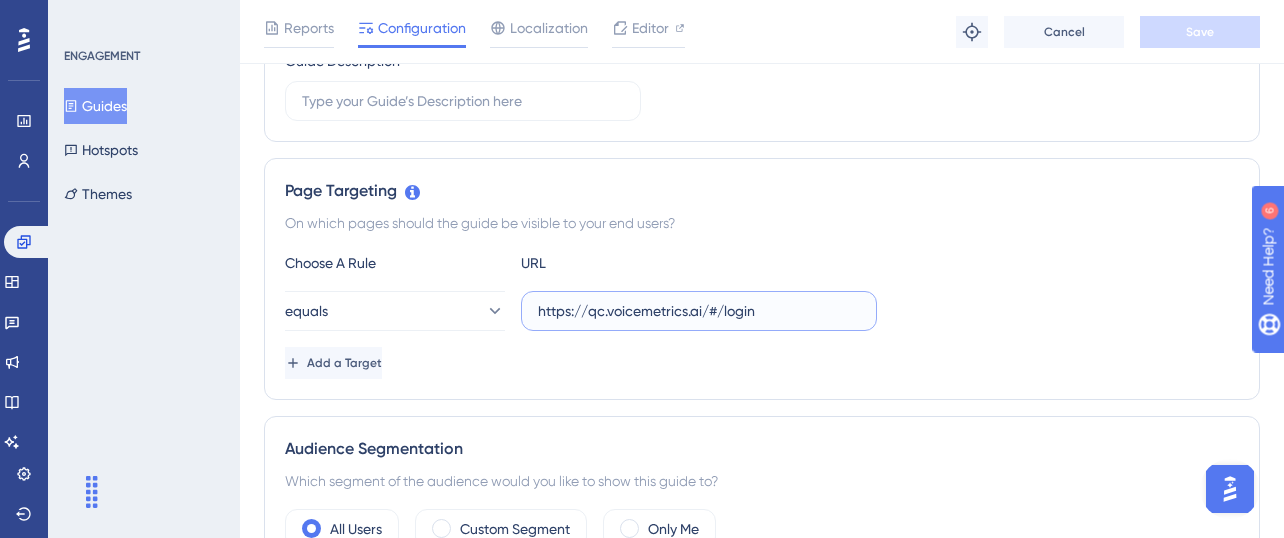 click on "https://qc.voicemetrics.ai/#/login" at bounding box center (699, 311) 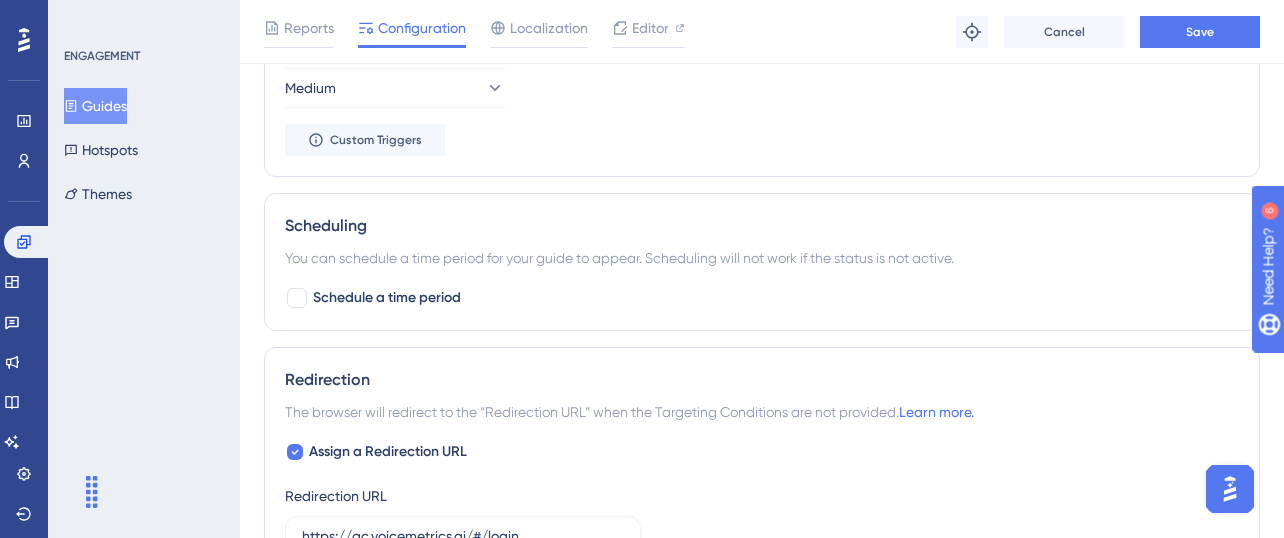 scroll, scrollTop: 1440, scrollLeft: 0, axis: vertical 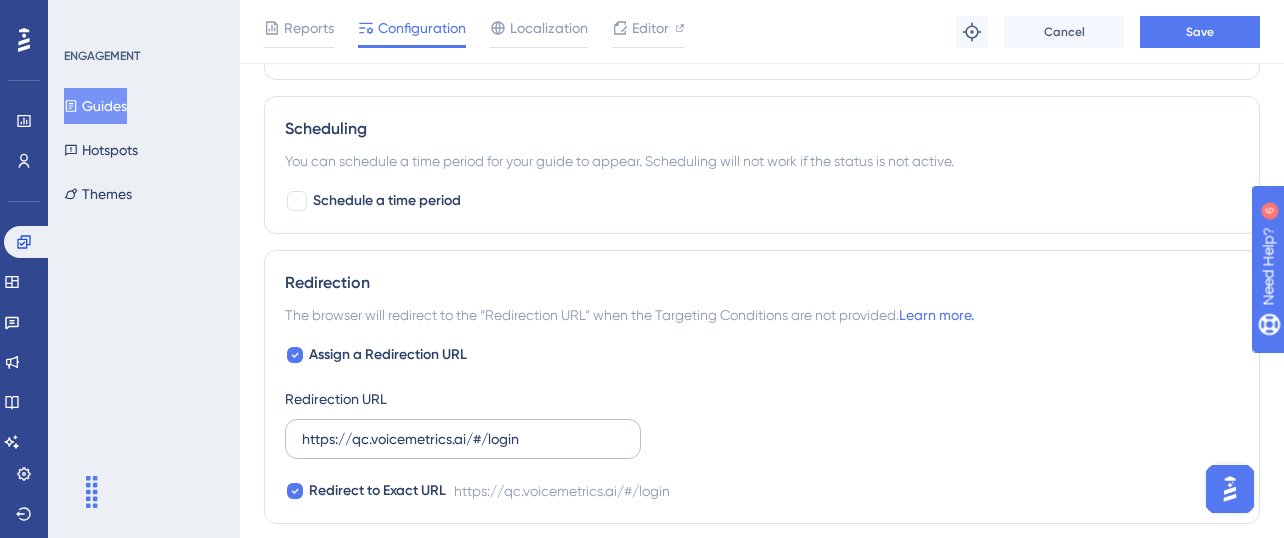 type on "https://qc.voicemetrics.ai/#/overview" 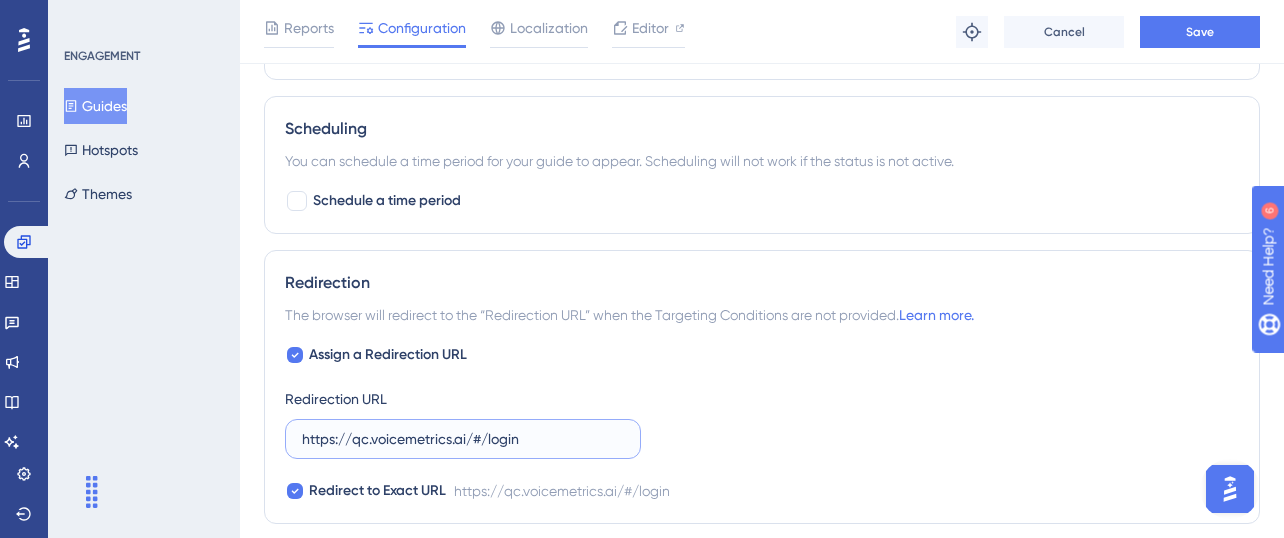 click on "https://qc.voicemetrics.ai/#/login" at bounding box center [463, 439] 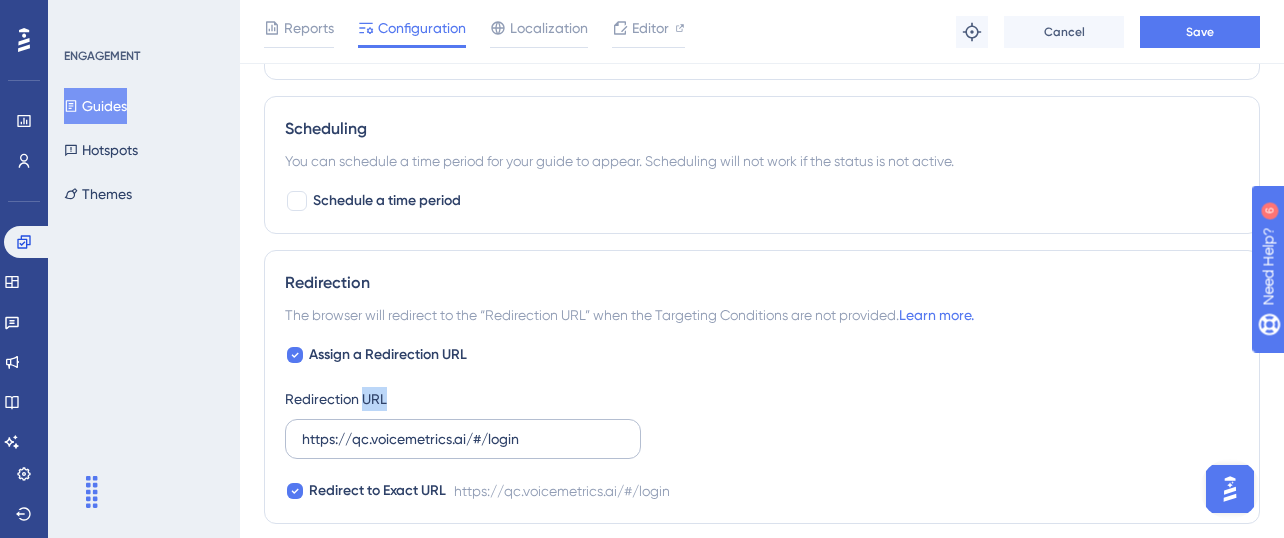 click on "https://qc.voicemetrics.ai/#/login" at bounding box center [463, 439] 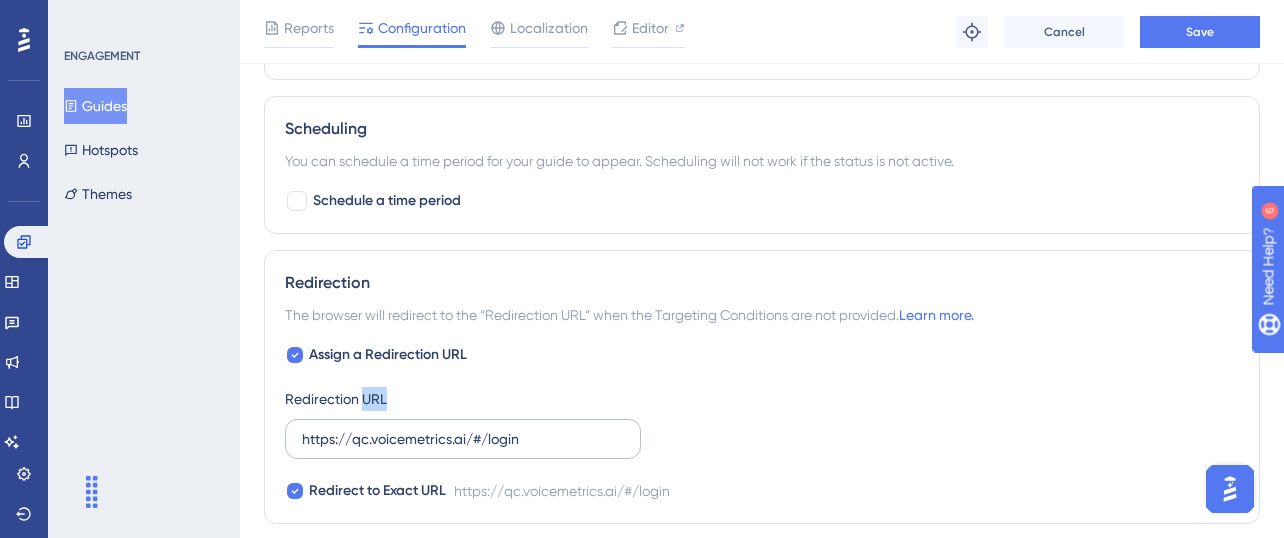 click on "https://qc.voicemetrics.ai/#/login" at bounding box center (463, 439) 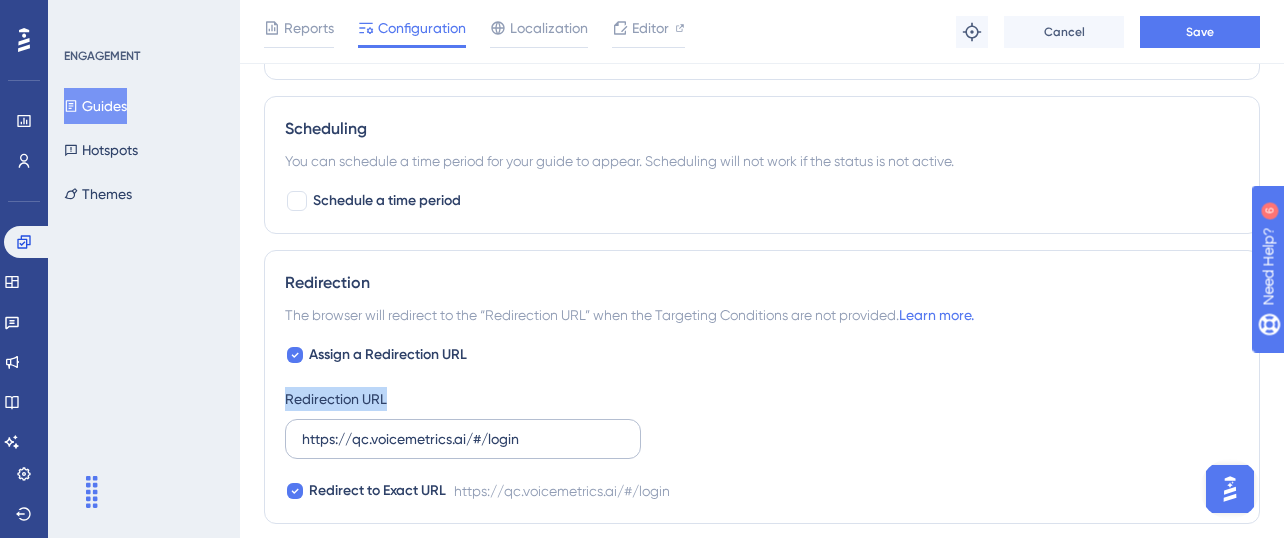 click on "https://qc.voicemetrics.ai/#/login" at bounding box center (463, 439) 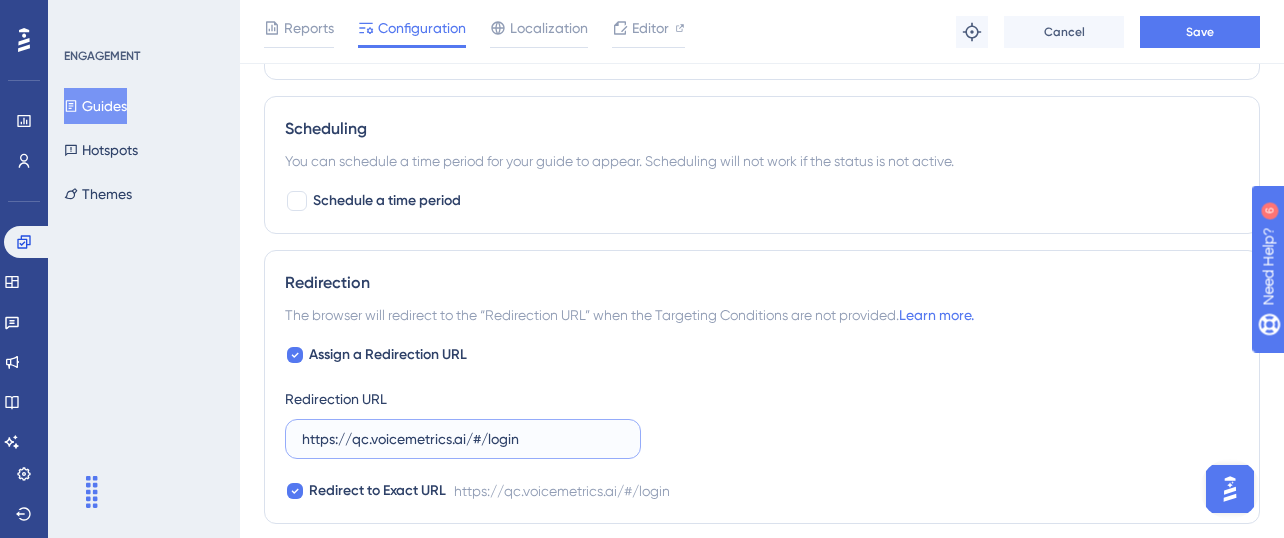 click on "https://qc.voicemetrics.ai/#/login" at bounding box center (463, 439) 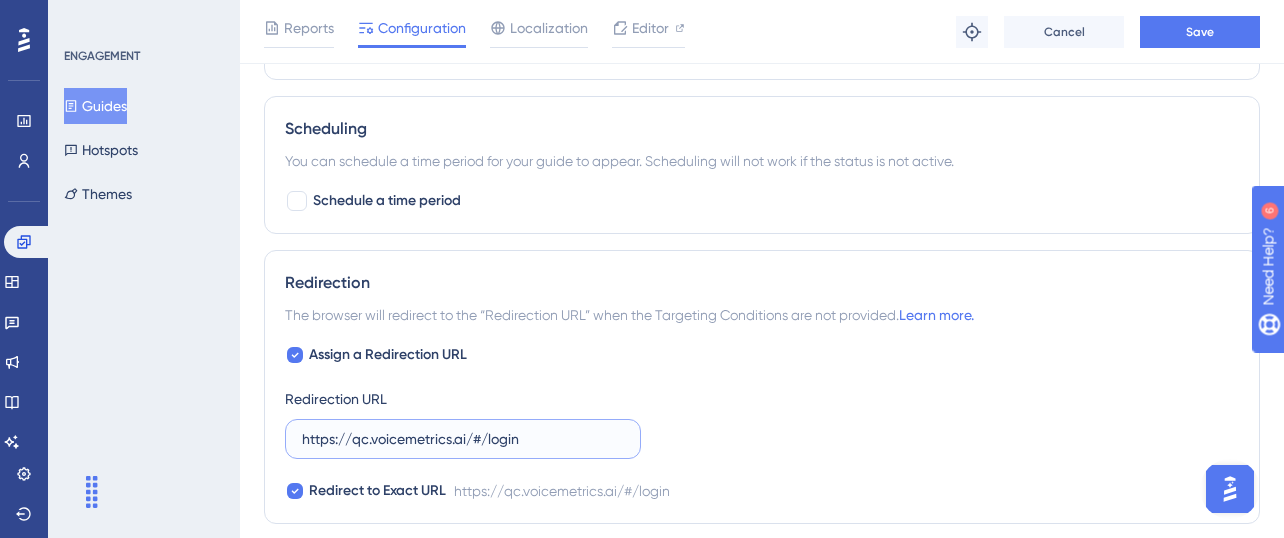 click on "https://qc.voicemetrics.ai/#/login" at bounding box center [463, 439] 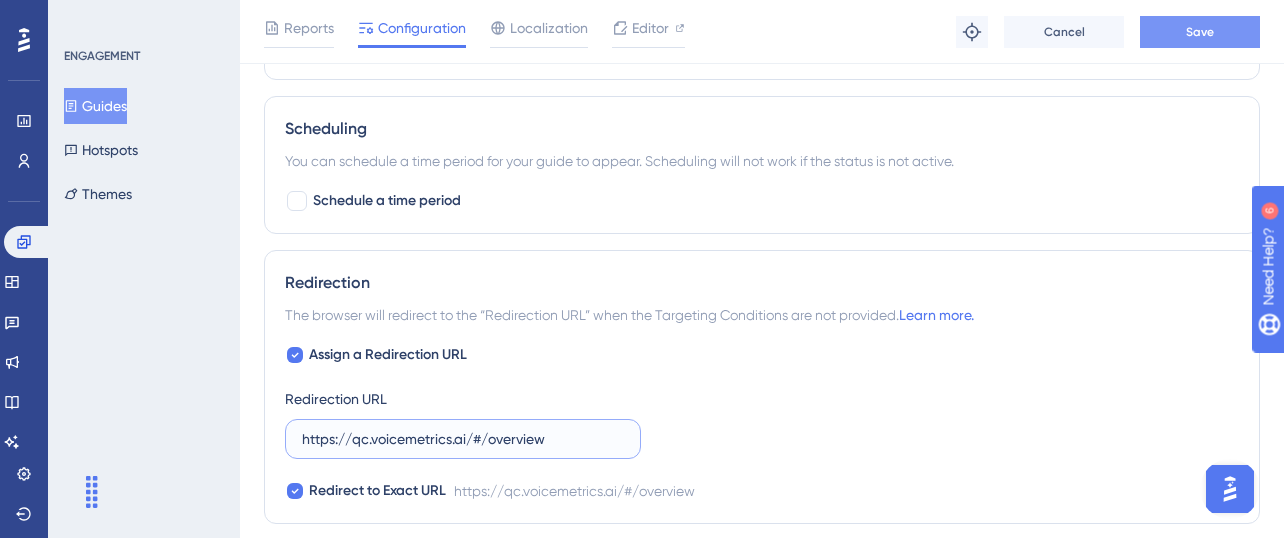 type on "https://qc.voicemetrics.ai/#/overview" 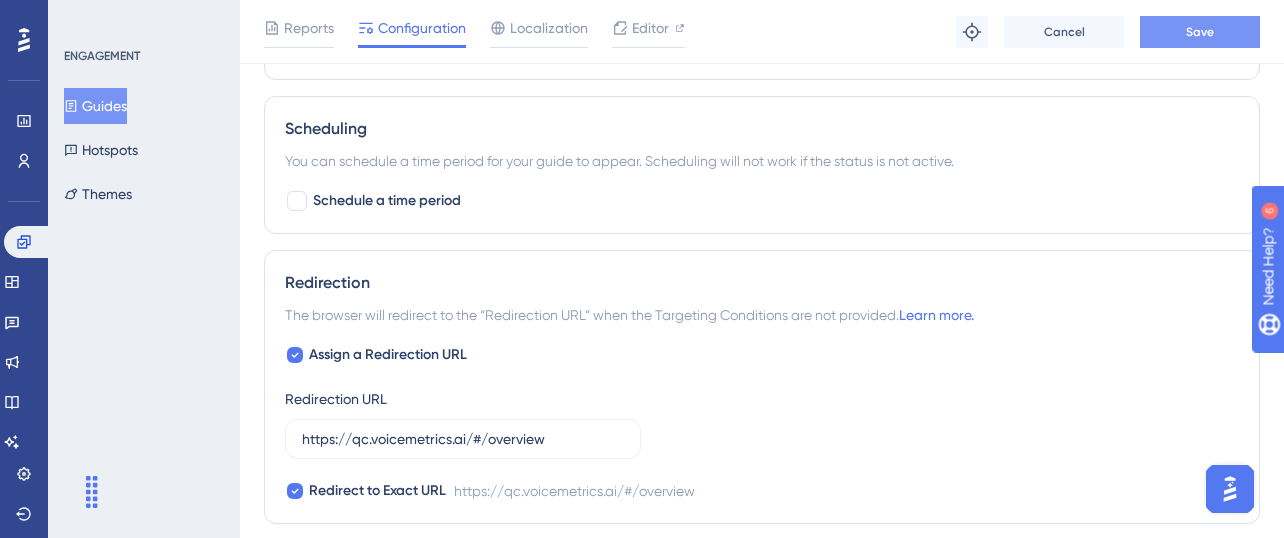 click on "Save" at bounding box center (1200, 32) 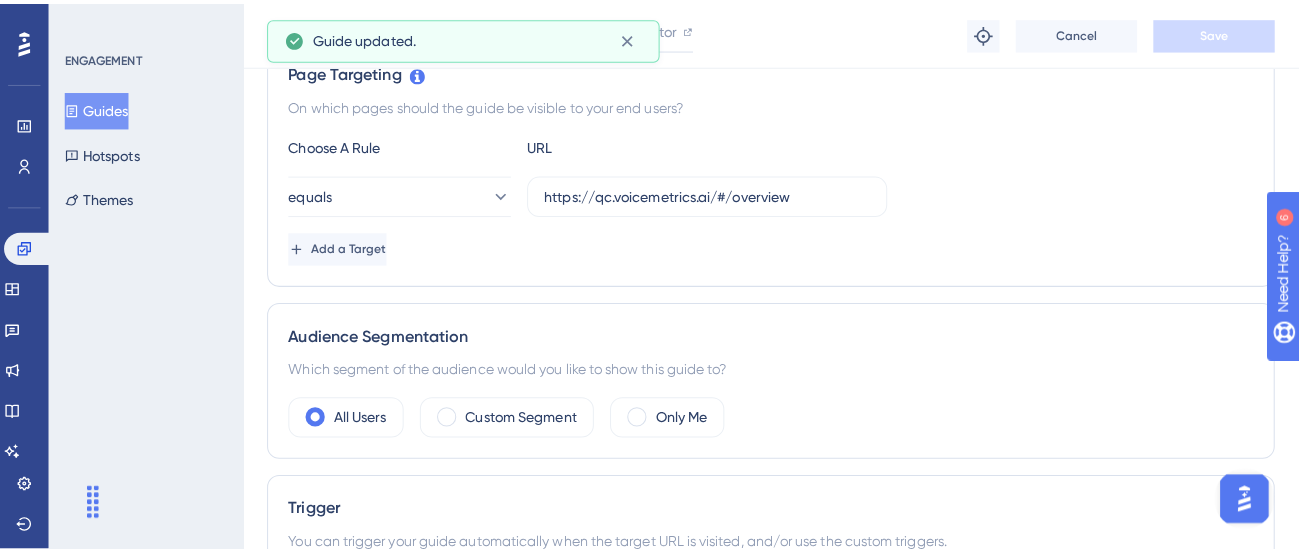 scroll, scrollTop: 0, scrollLeft: 0, axis: both 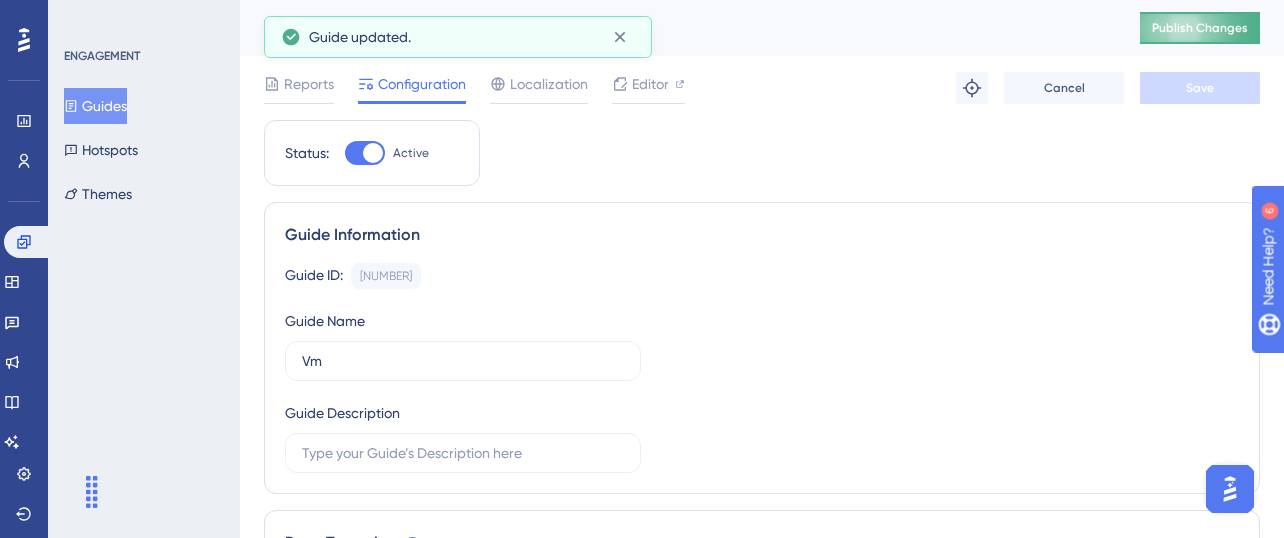 click on "Publish Changes" at bounding box center (1200, 28) 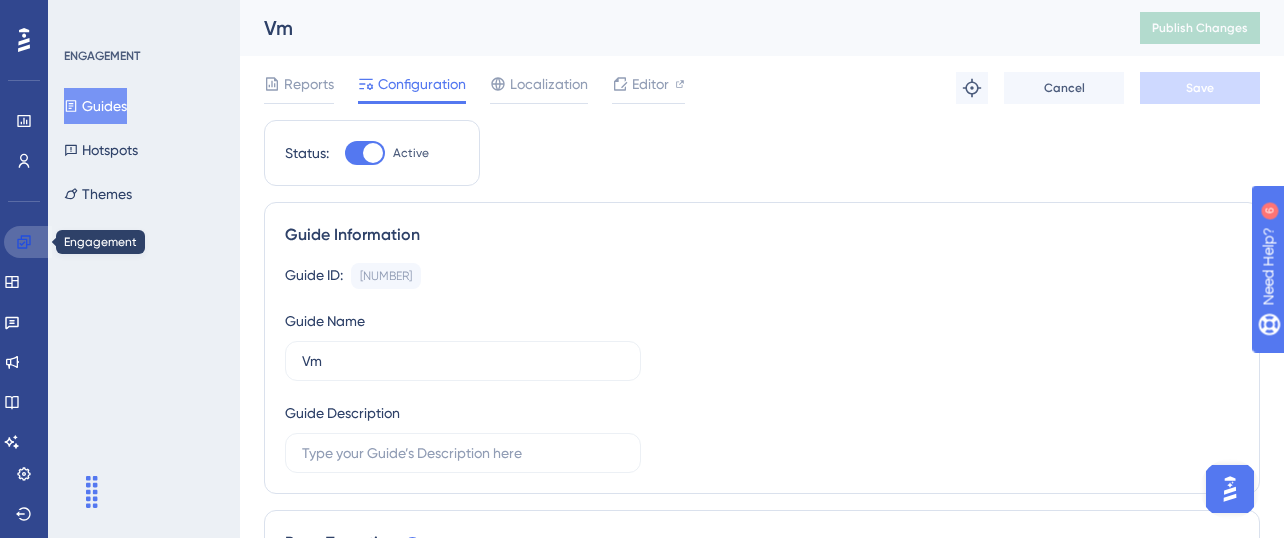 click 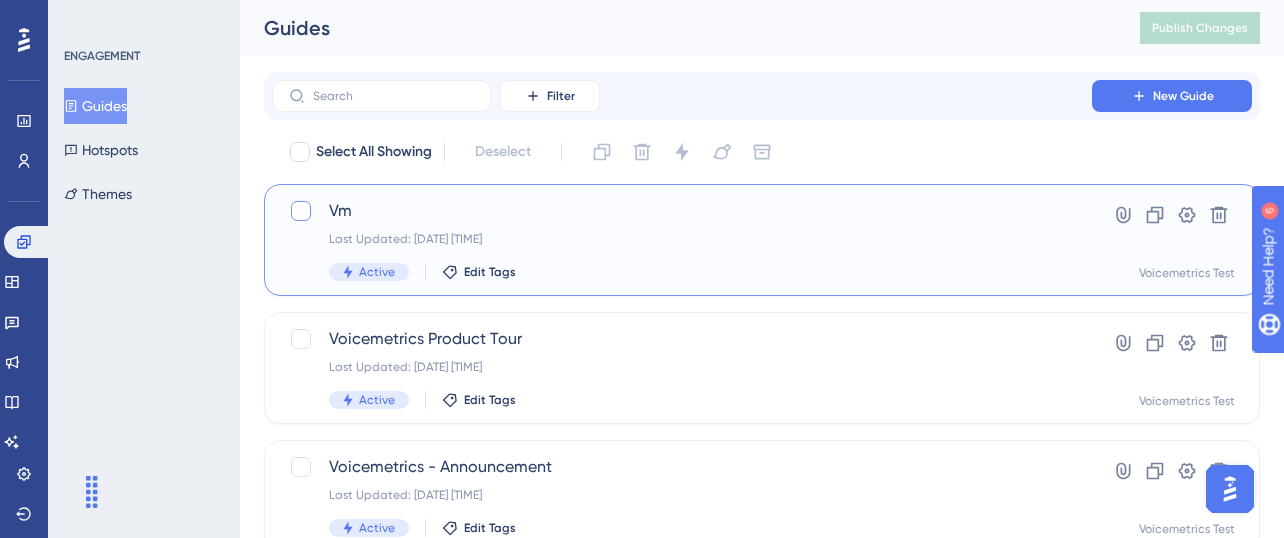 click at bounding box center (301, 211) 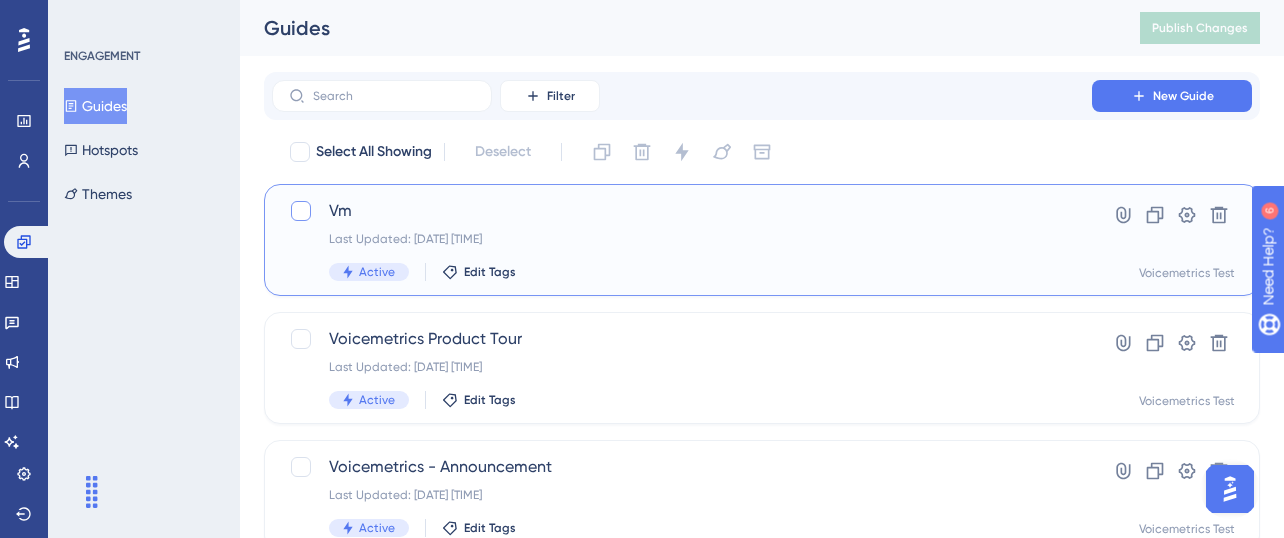 checkbox on "true" 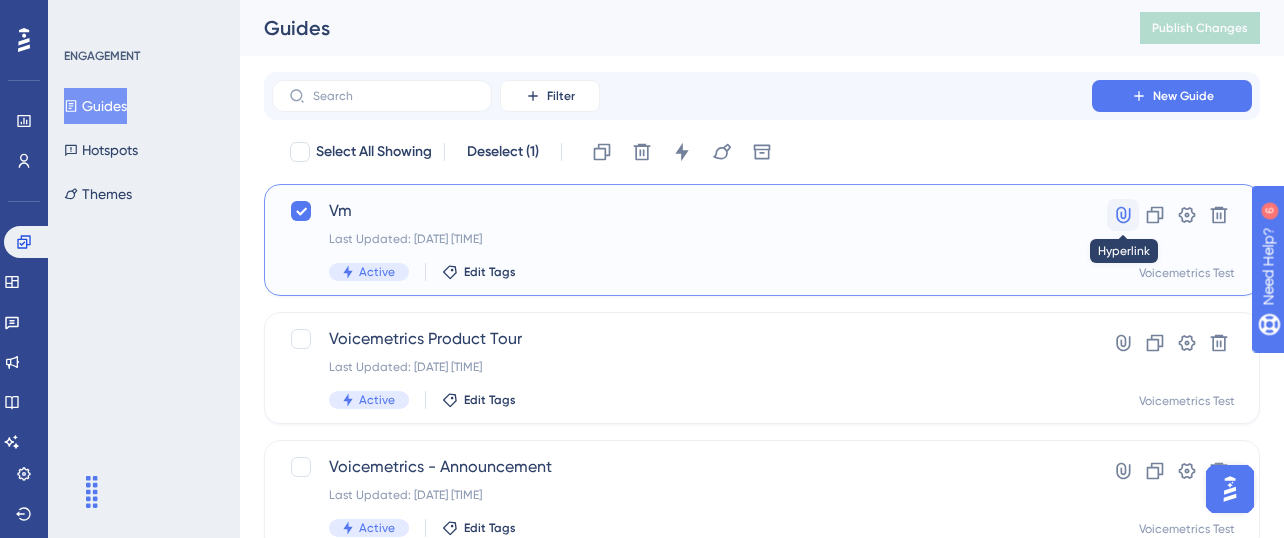 click 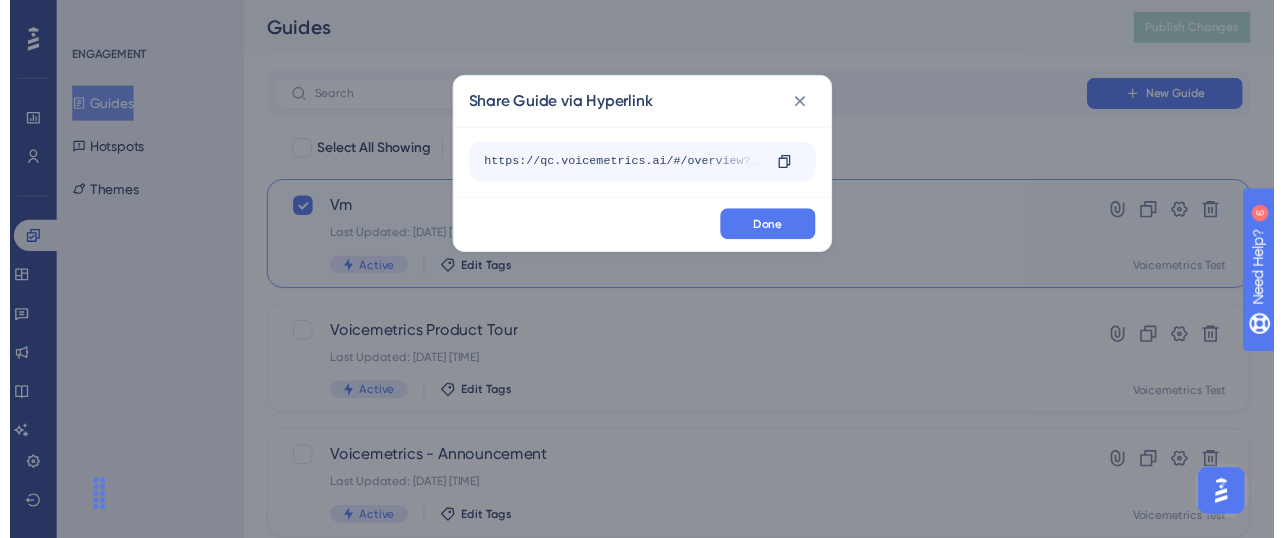 scroll, scrollTop: 0, scrollLeft: 83, axis: horizontal 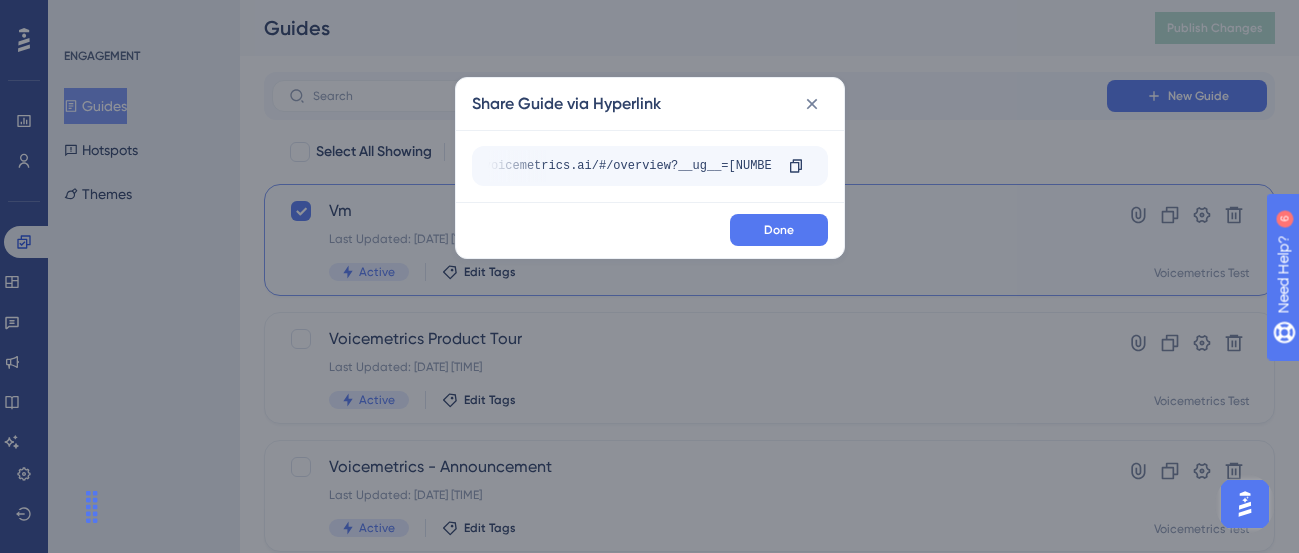 click on "https://qc.voicemetrics.ai/#/overview?__ug__=149583" at bounding box center (547, 166) 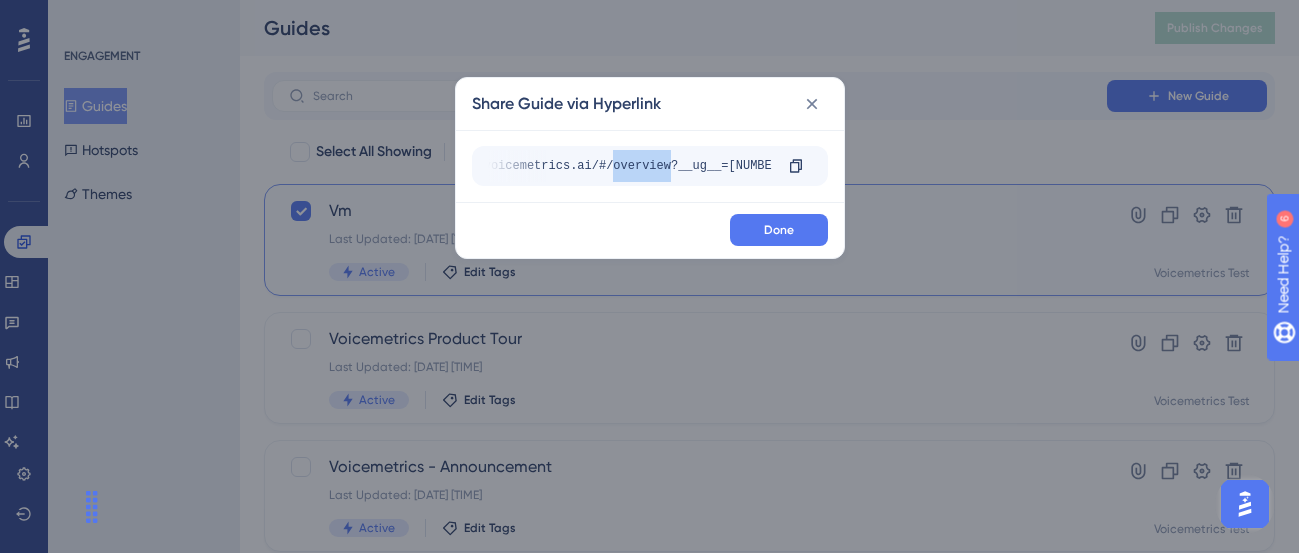 click on "https://qc.voicemetrics.ai/#/overview?__ug__=149583" at bounding box center [547, 166] 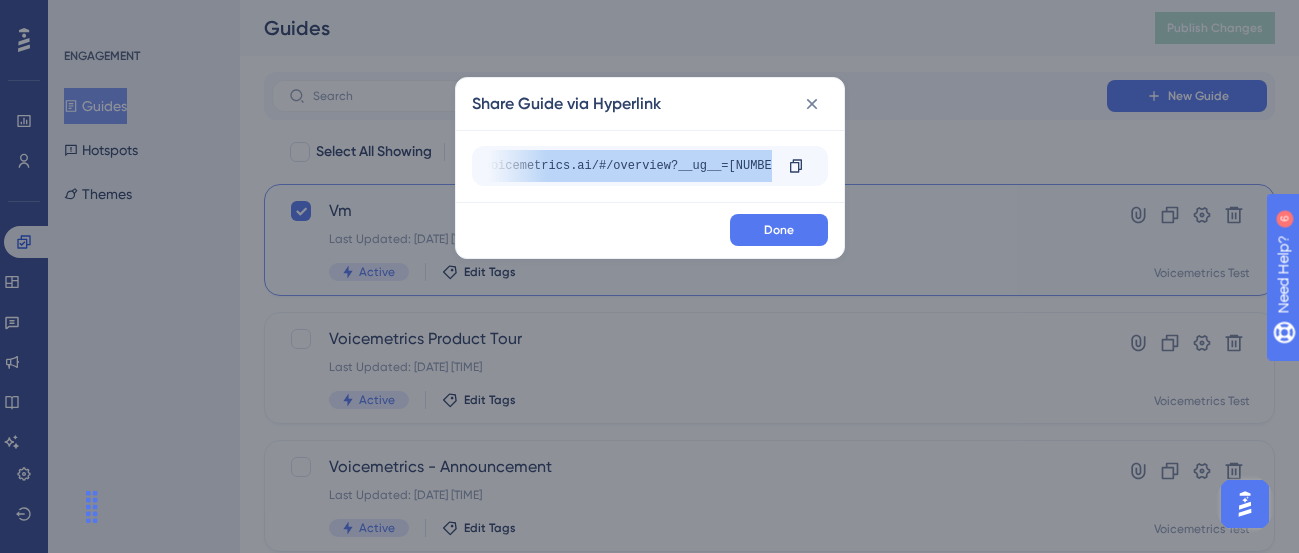 click on "https://qc.voicemetrics.ai/#/overview?__ug__=149583" at bounding box center (547, 166) 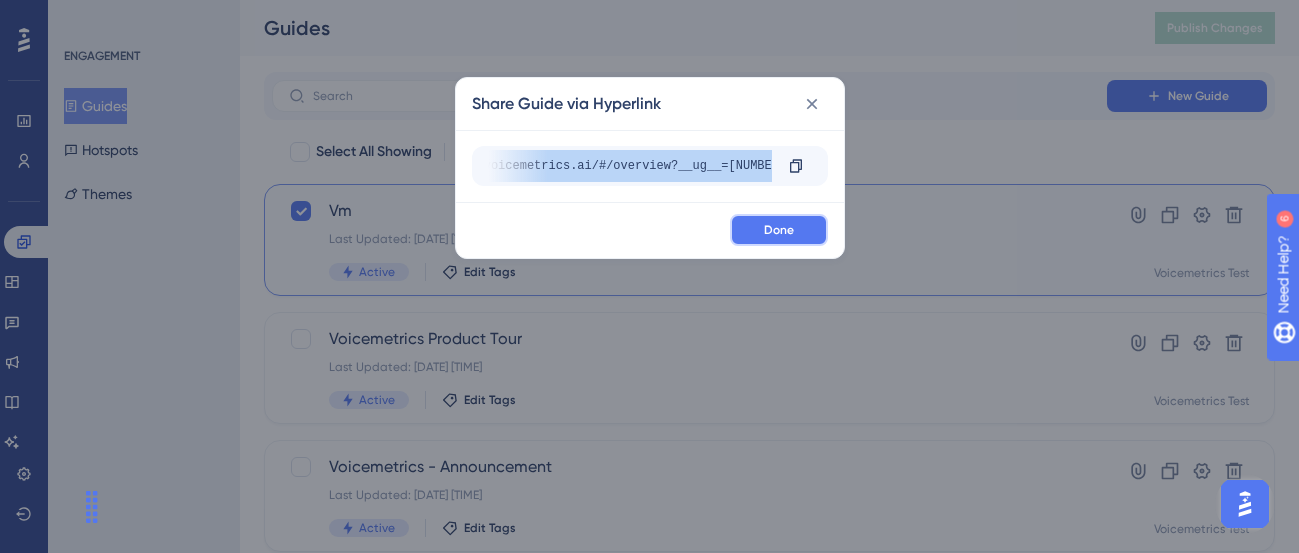 click on "Done" at bounding box center (779, 230) 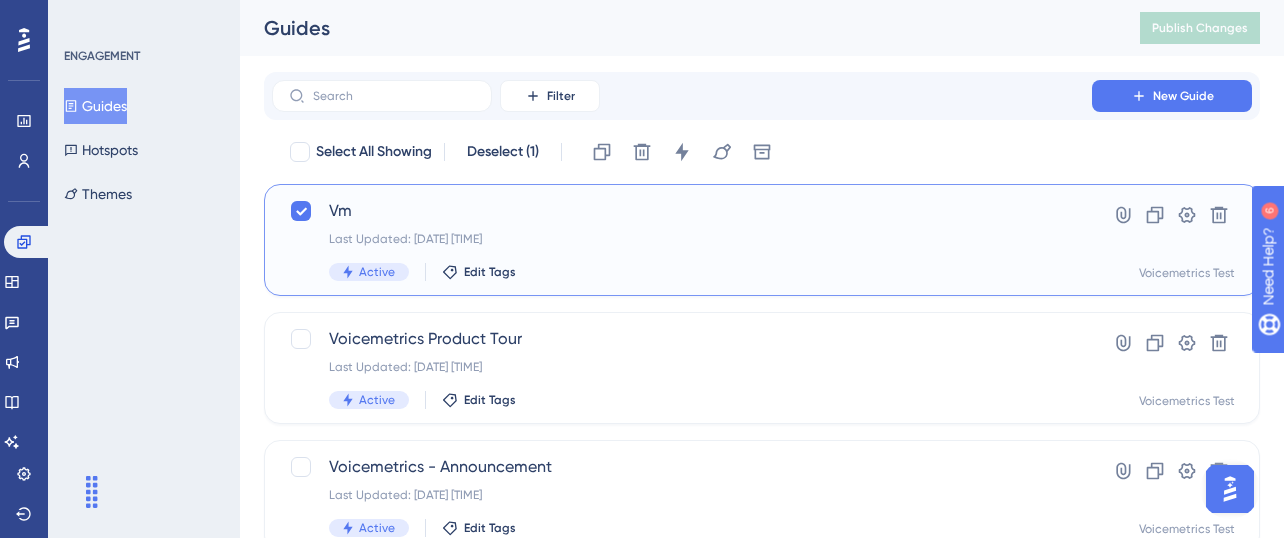 click on "Vm" at bounding box center (682, 211) 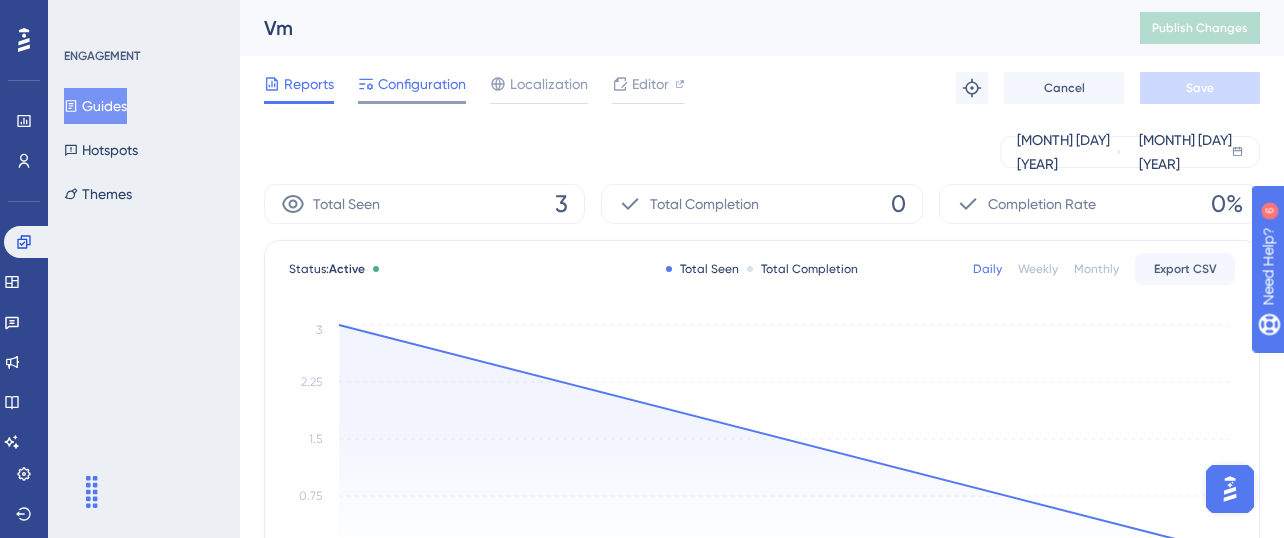click on "Configuration" at bounding box center [412, 88] 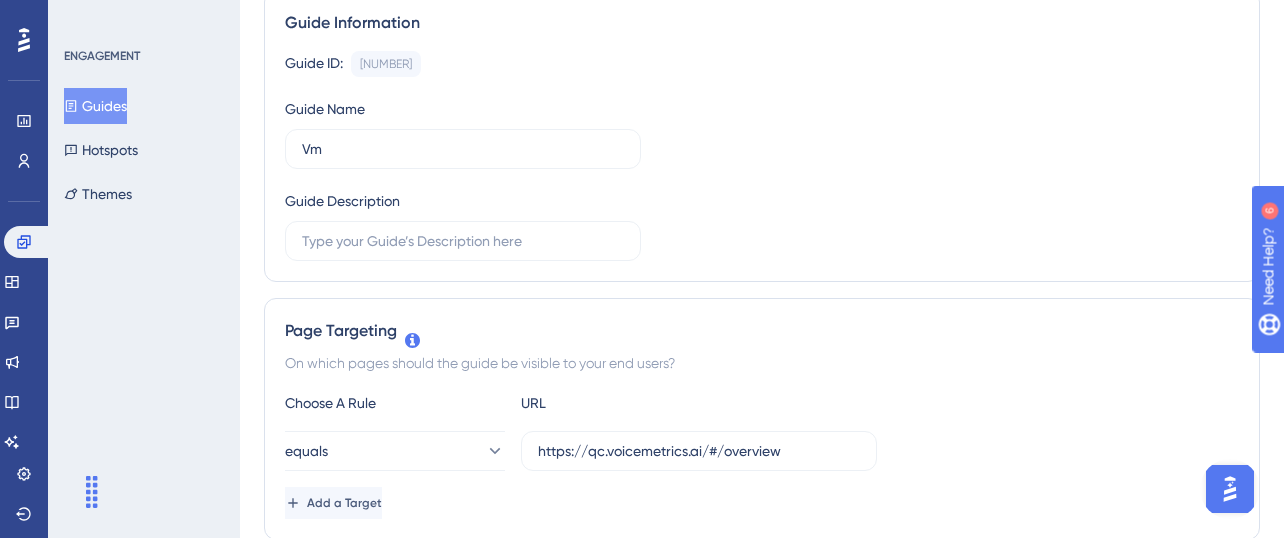 scroll, scrollTop: 0, scrollLeft: 0, axis: both 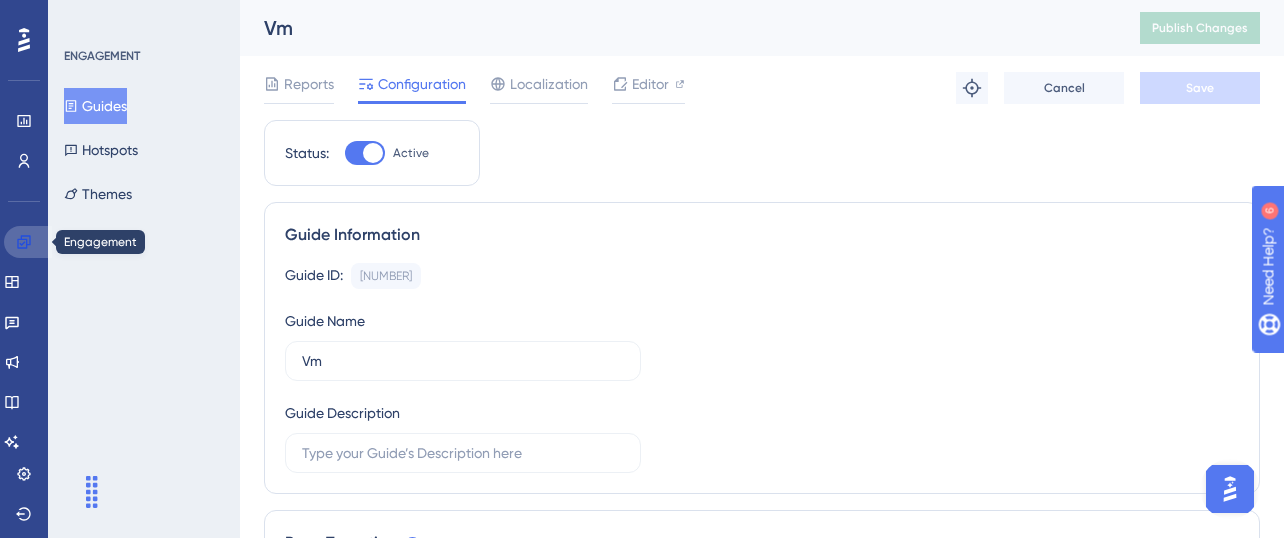 click 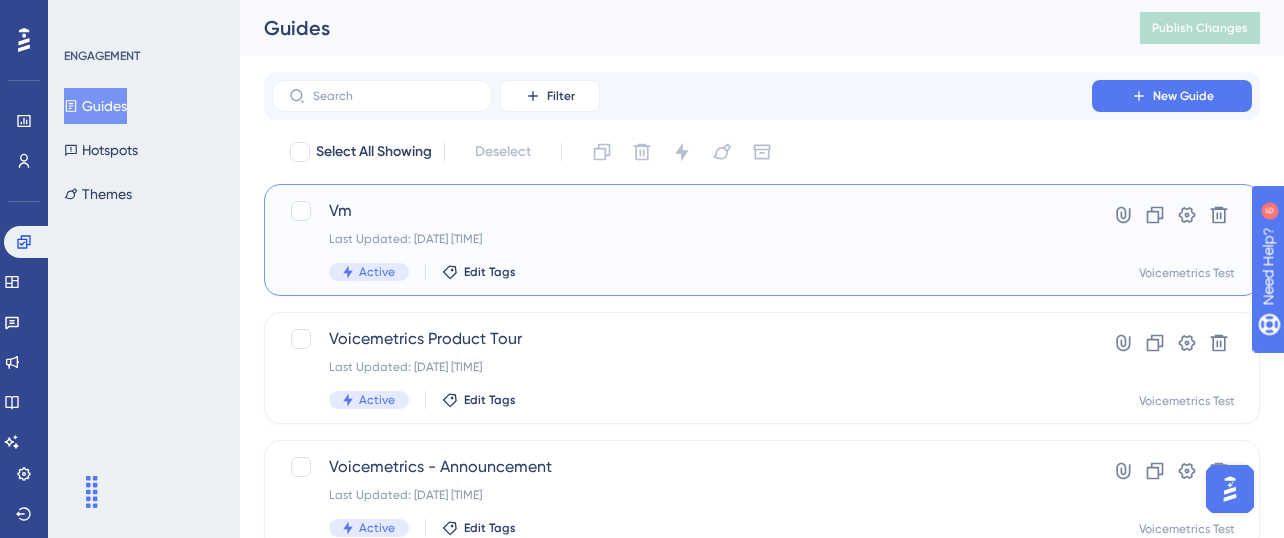 click on "Vm" at bounding box center [682, 211] 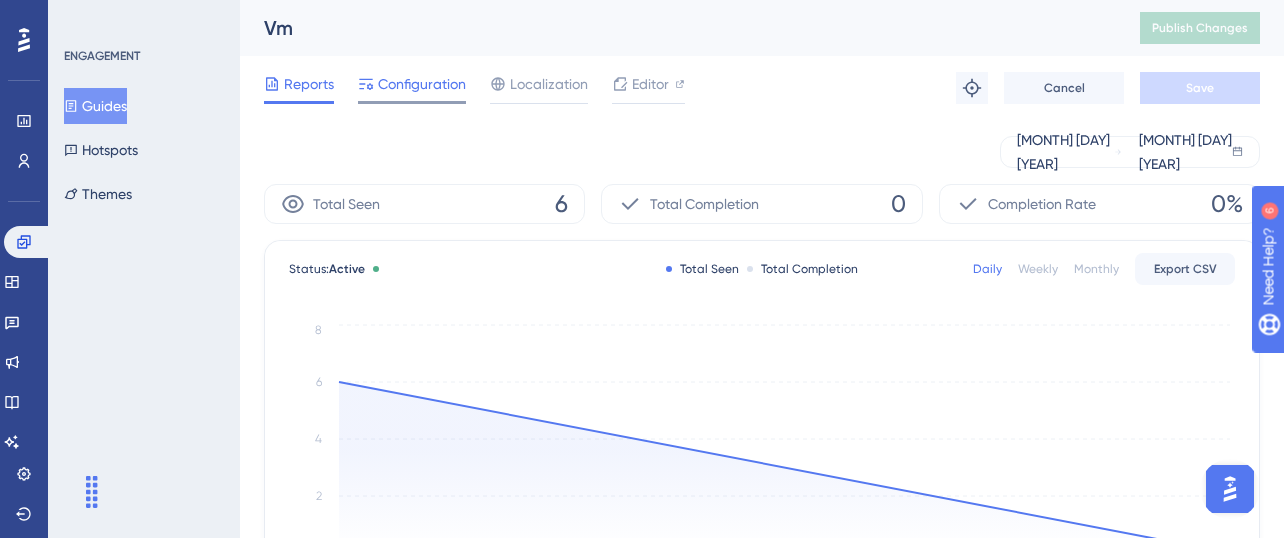 click on "Configuration" at bounding box center [422, 84] 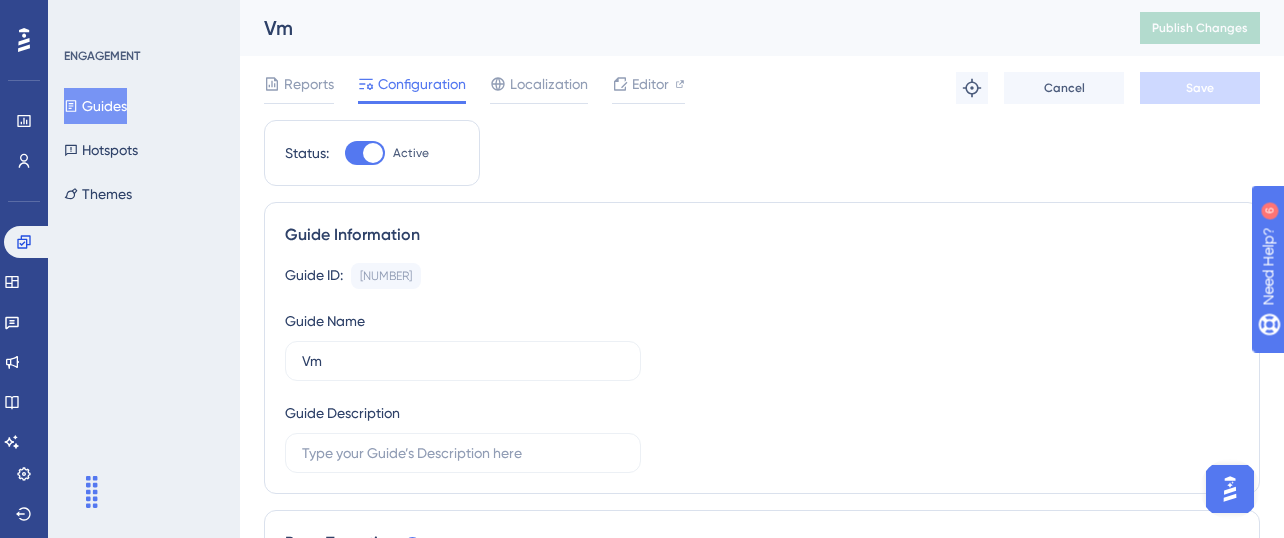 click at bounding box center [373, 153] 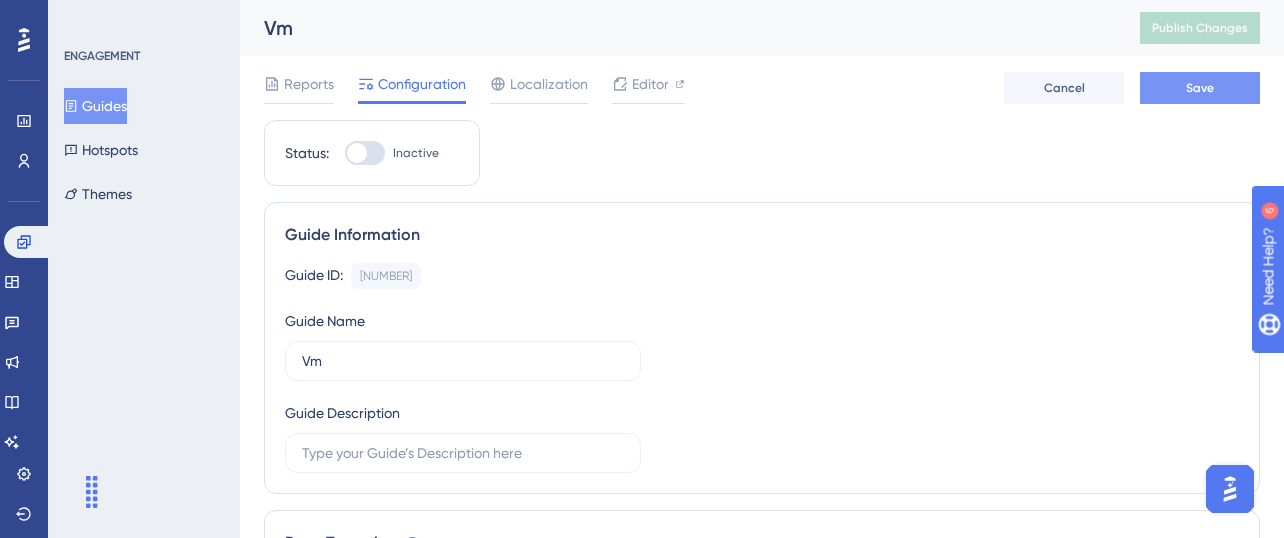 click on "Save" at bounding box center [1200, 88] 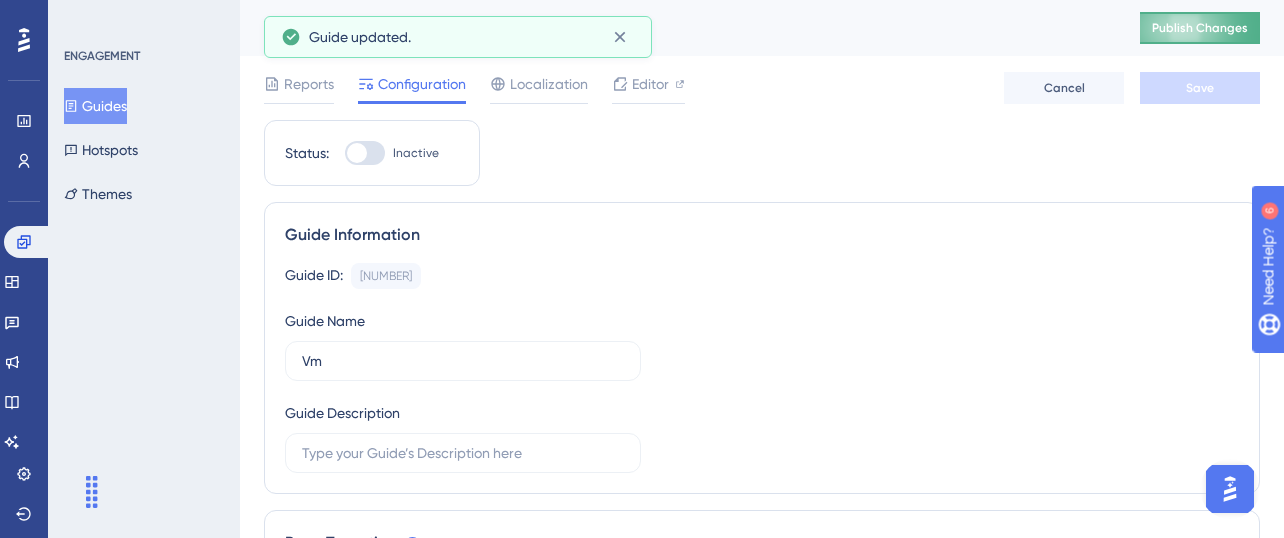 click on "Publish Changes" at bounding box center (1200, 28) 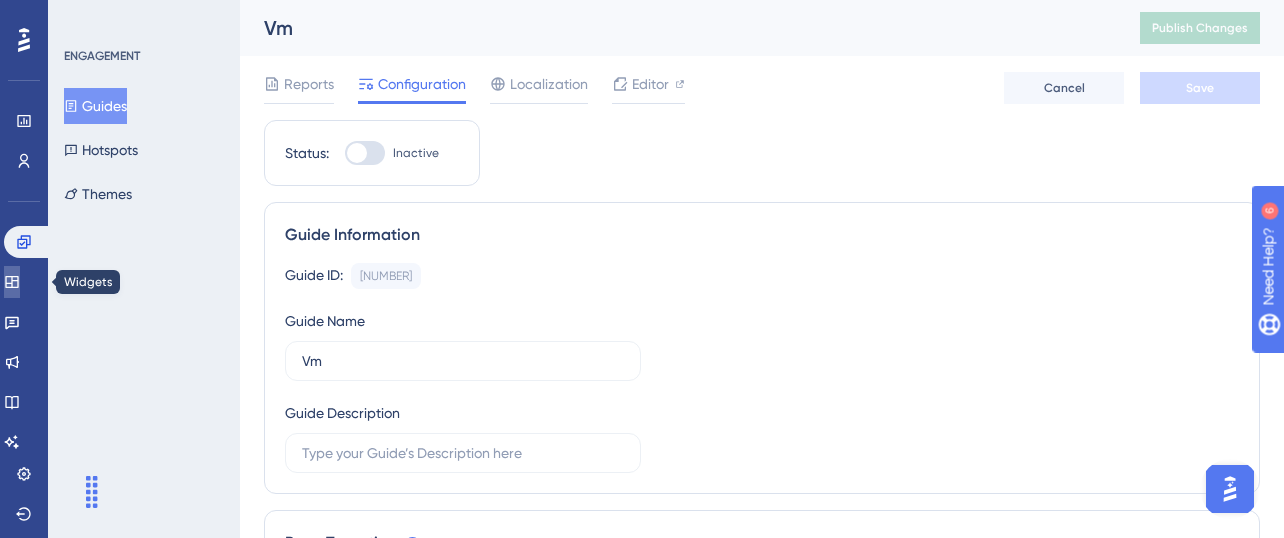 click 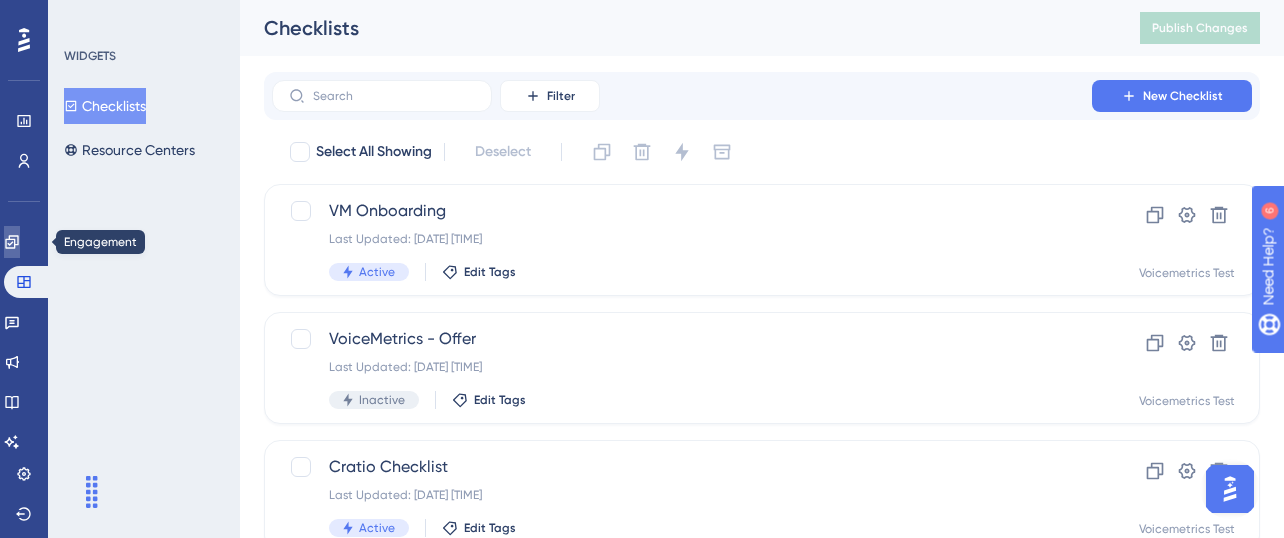 click at bounding box center (12, 242) 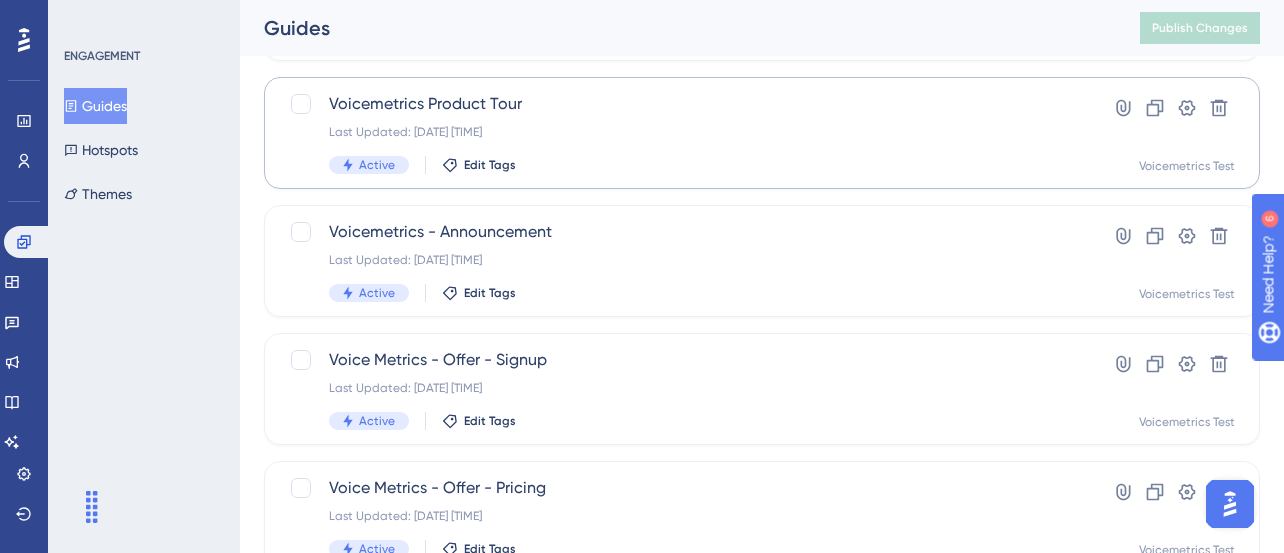 scroll, scrollTop: 240, scrollLeft: 0, axis: vertical 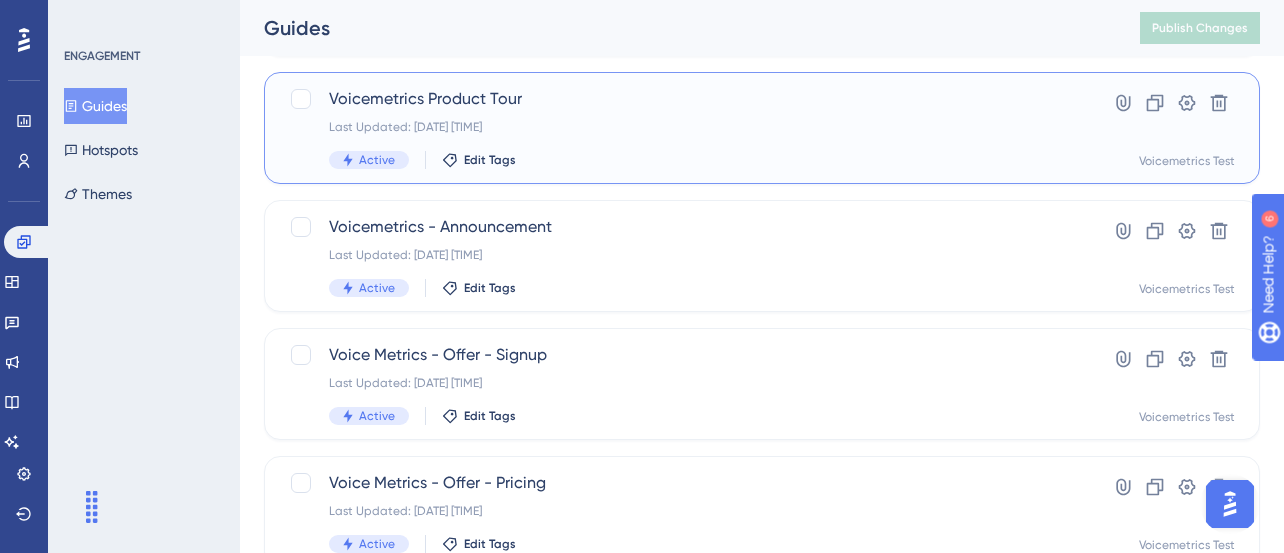 click on "Voicemetrics Product Tour Last Updated: 03 Jul 2025 03:56 pm Active Edit Tags Hyperlink Clone Settings Delete Voicemetrics Test" at bounding box center [762, 128] 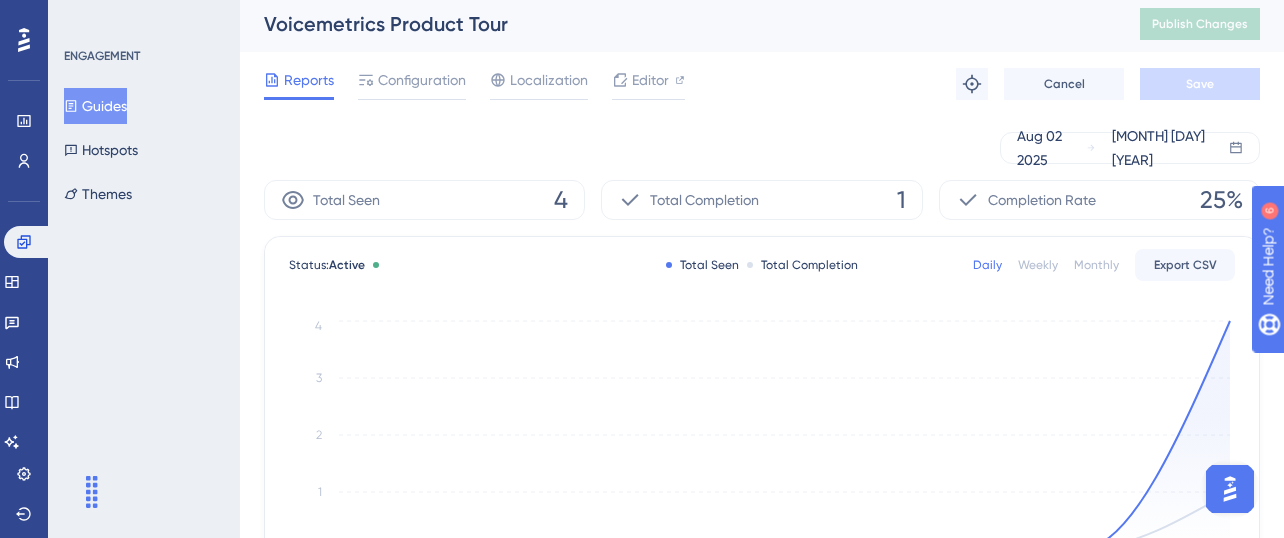 scroll, scrollTop: 0, scrollLeft: 0, axis: both 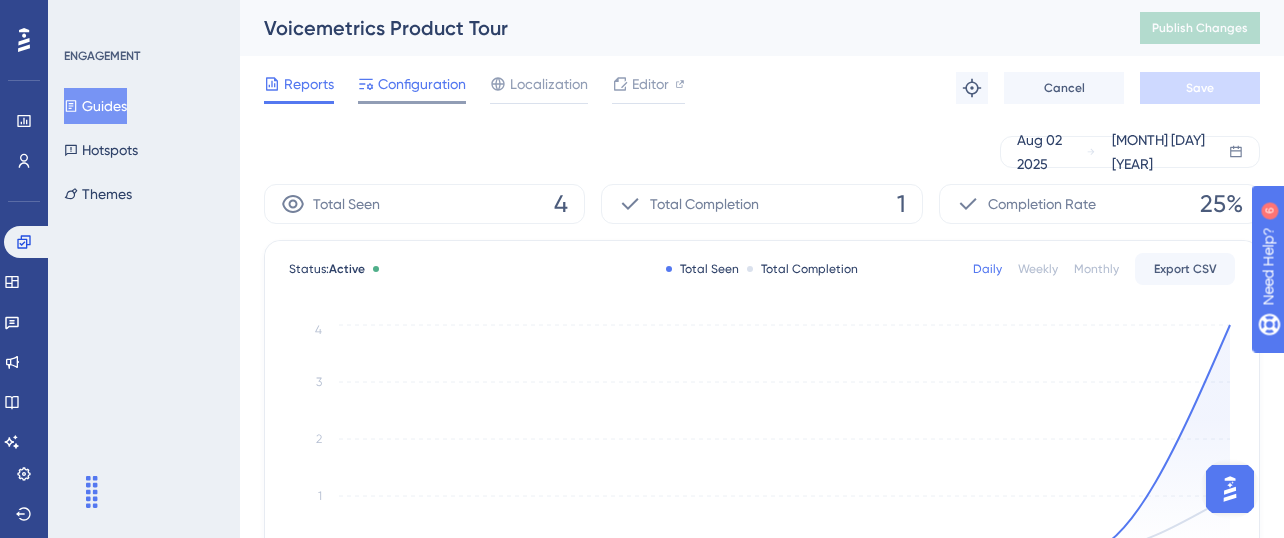 click on "Configuration" at bounding box center (412, 88) 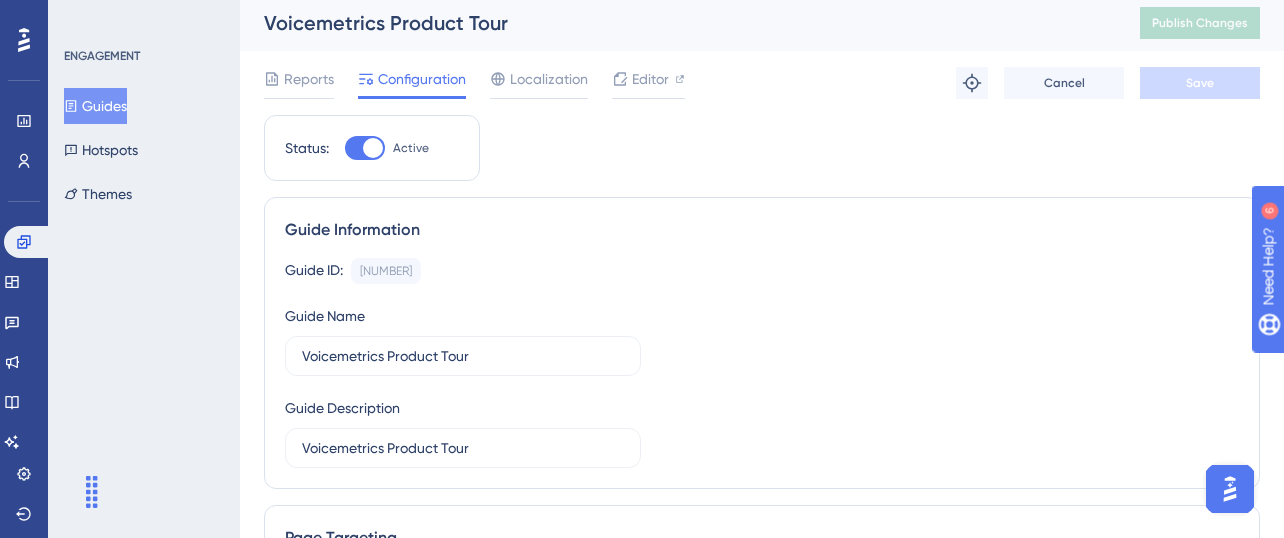 scroll, scrollTop: 0, scrollLeft: 0, axis: both 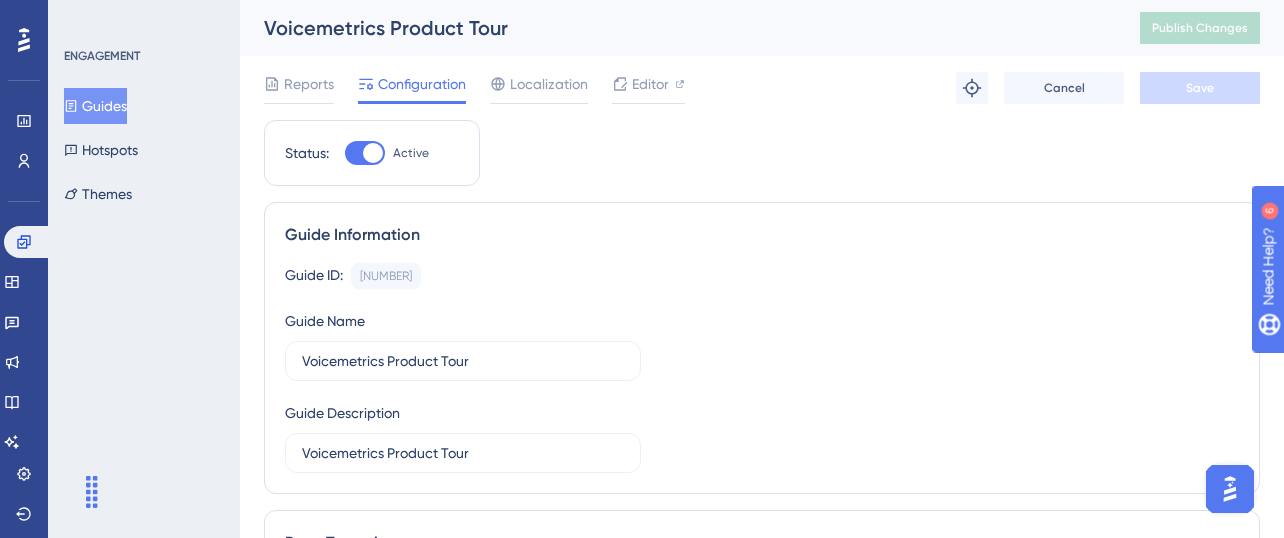 click at bounding box center [373, 153] 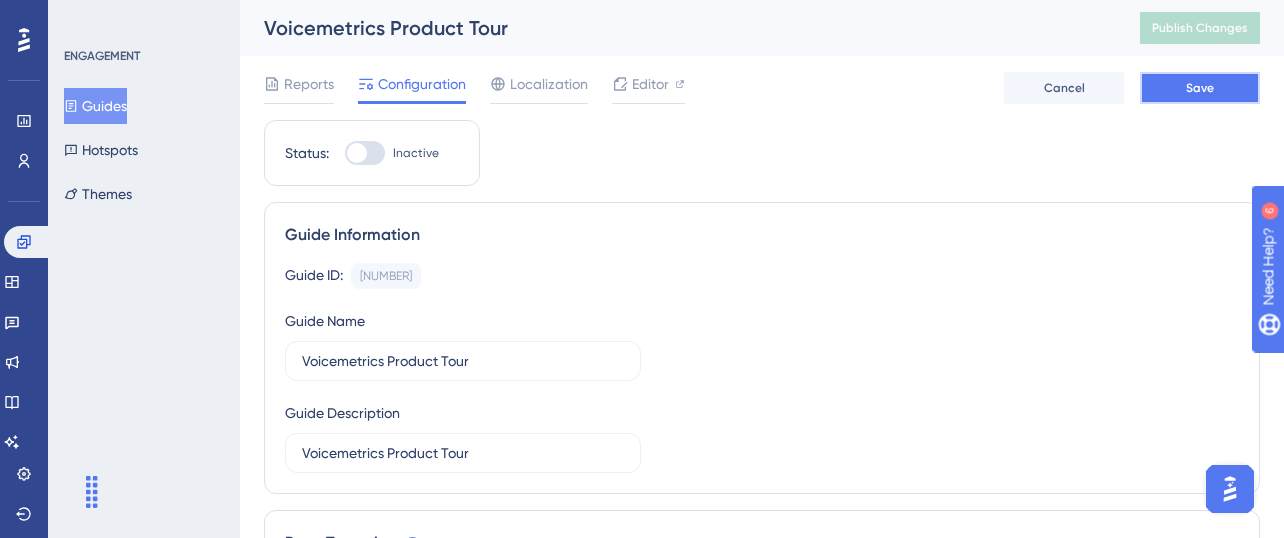 click on "Save" at bounding box center [1200, 88] 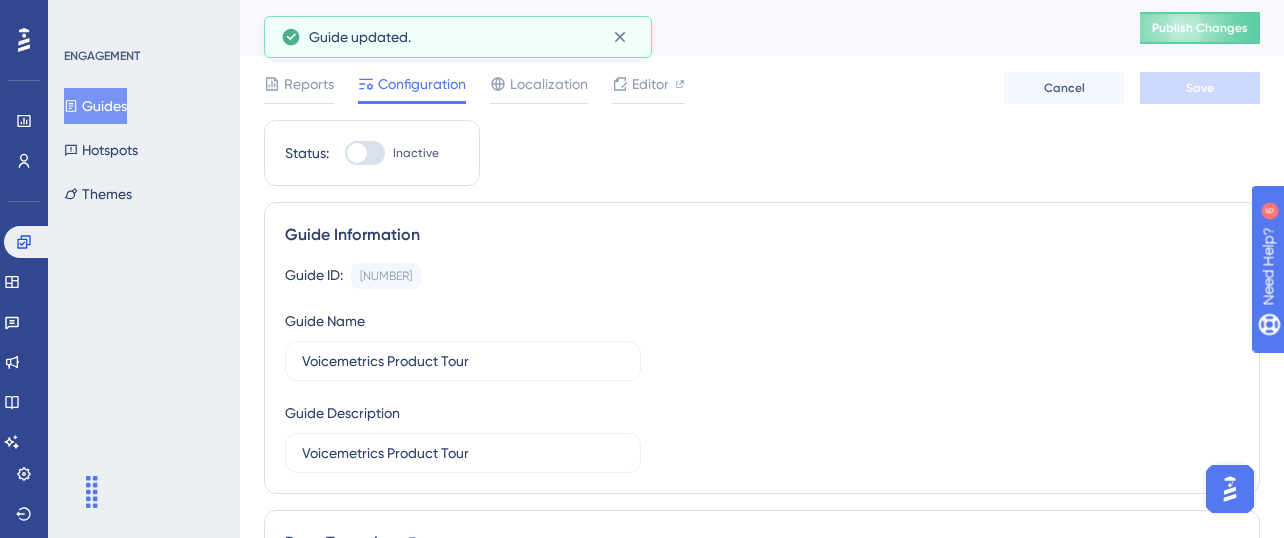 click at bounding box center [357, 153] 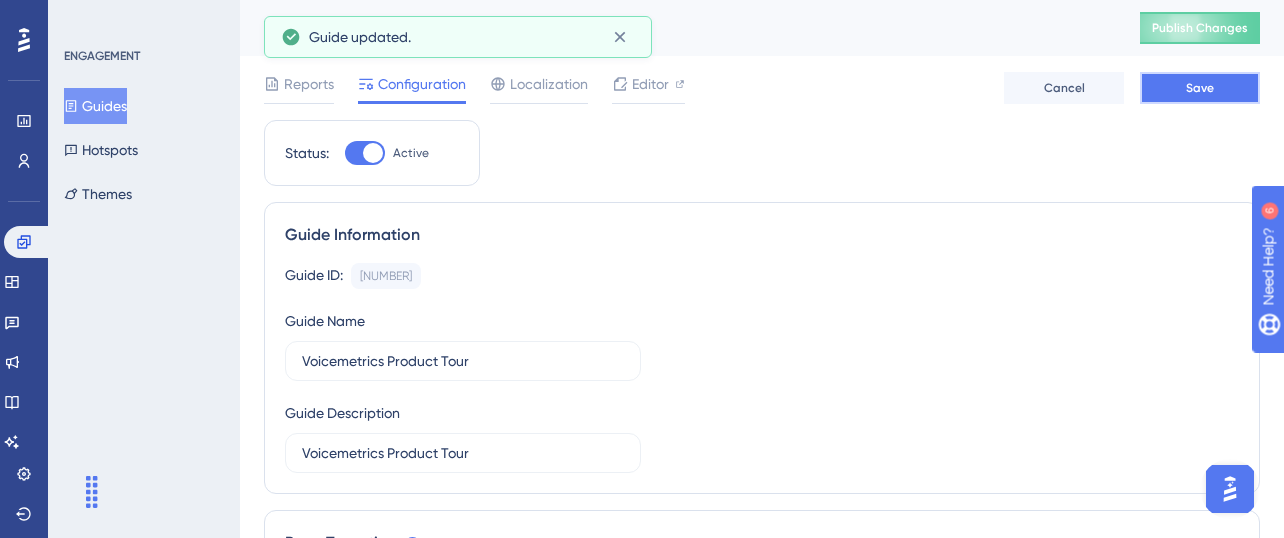 click on "Save" at bounding box center [1200, 88] 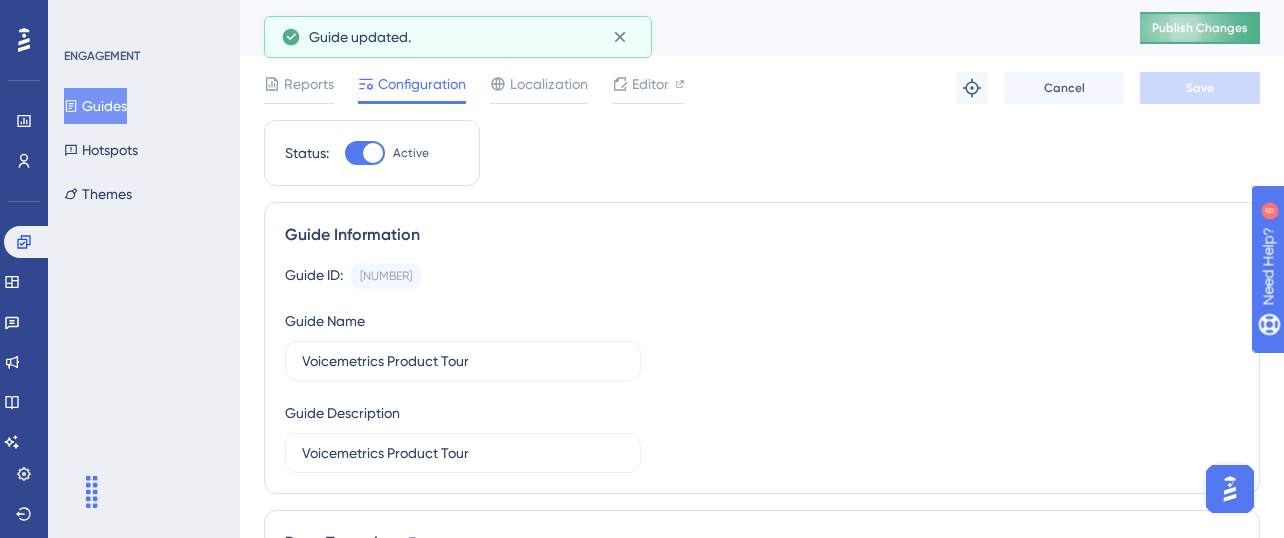 click on "Publish Changes" at bounding box center [1200, 28] 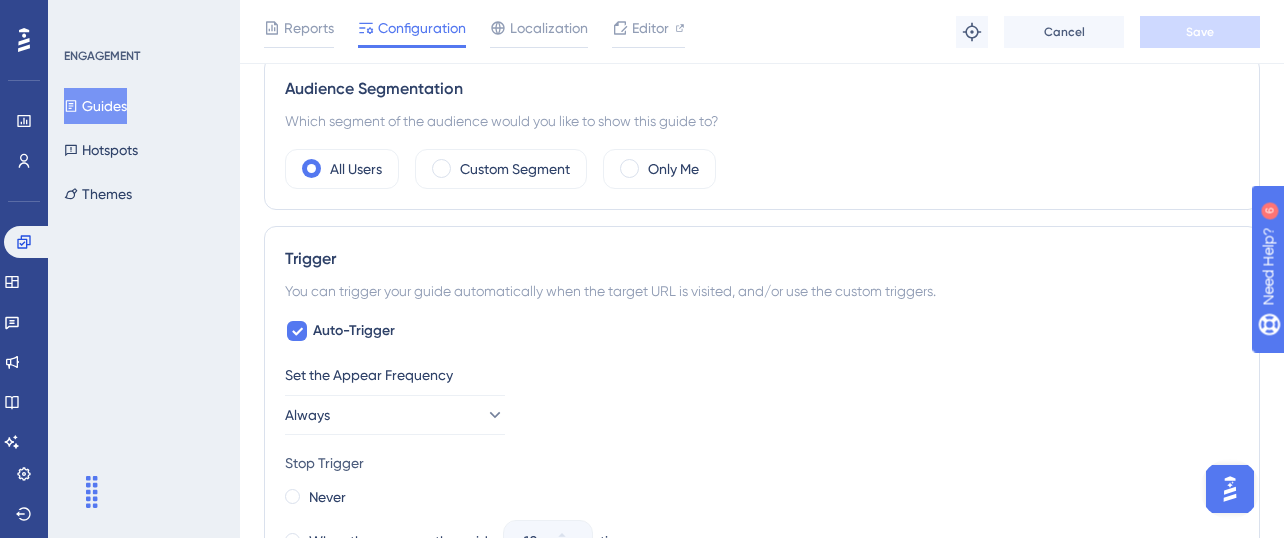 scroll, scrollTop: 840, scrollLeft: 0, axis: vertical 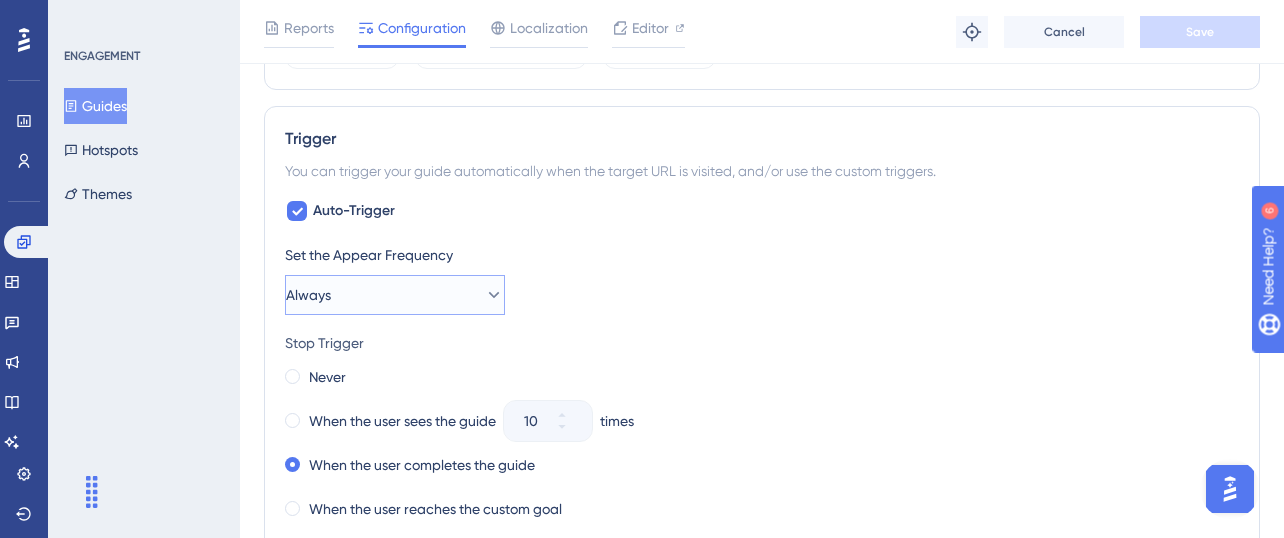 click on "Always" at bounding box center [395, 295] 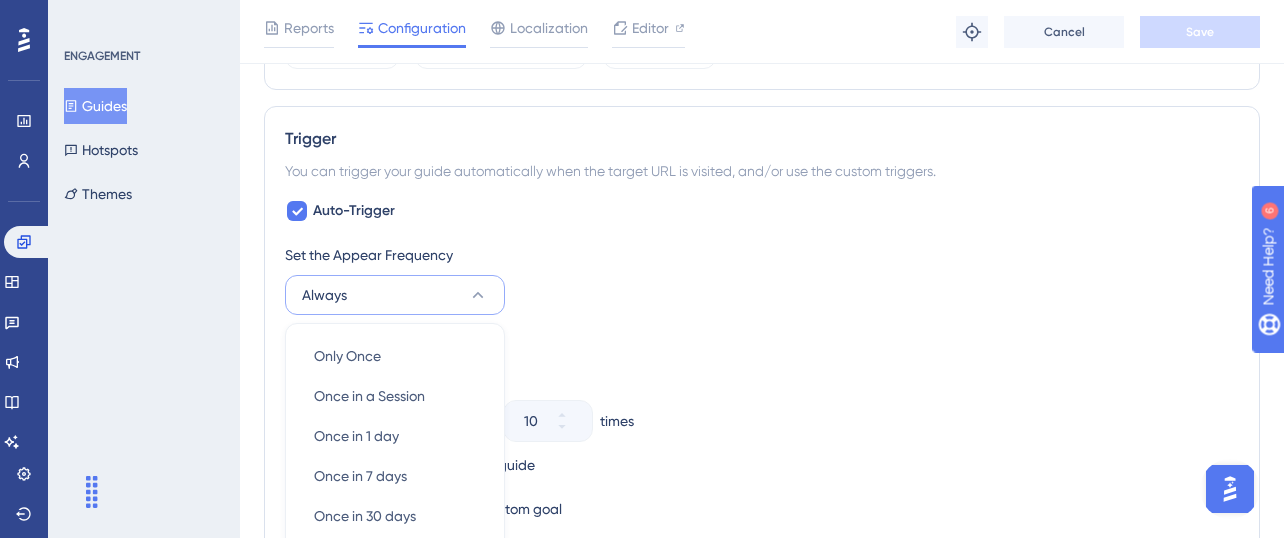 scroll, scrollTop: 1047, scrollLeft: 0, axis: vertical 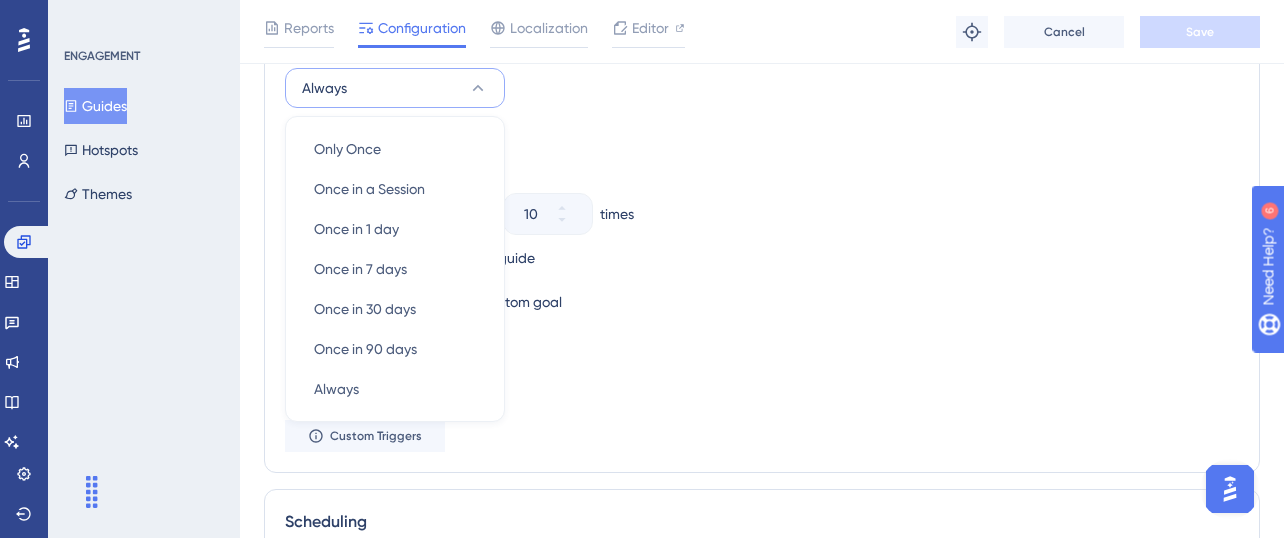 click on "Stop Trigger Never When the user sees the guide 10 times When the user completes the guide When the user reaches the custom goal" at bounding box center [762, 220] 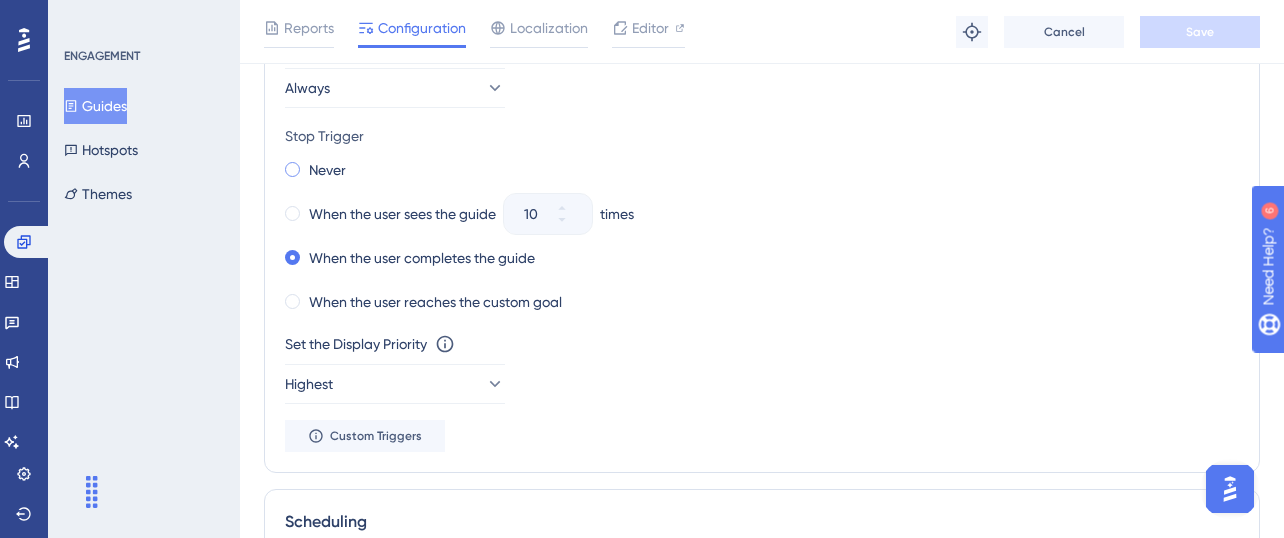 click on "Never" at bounding box center [327, 170] 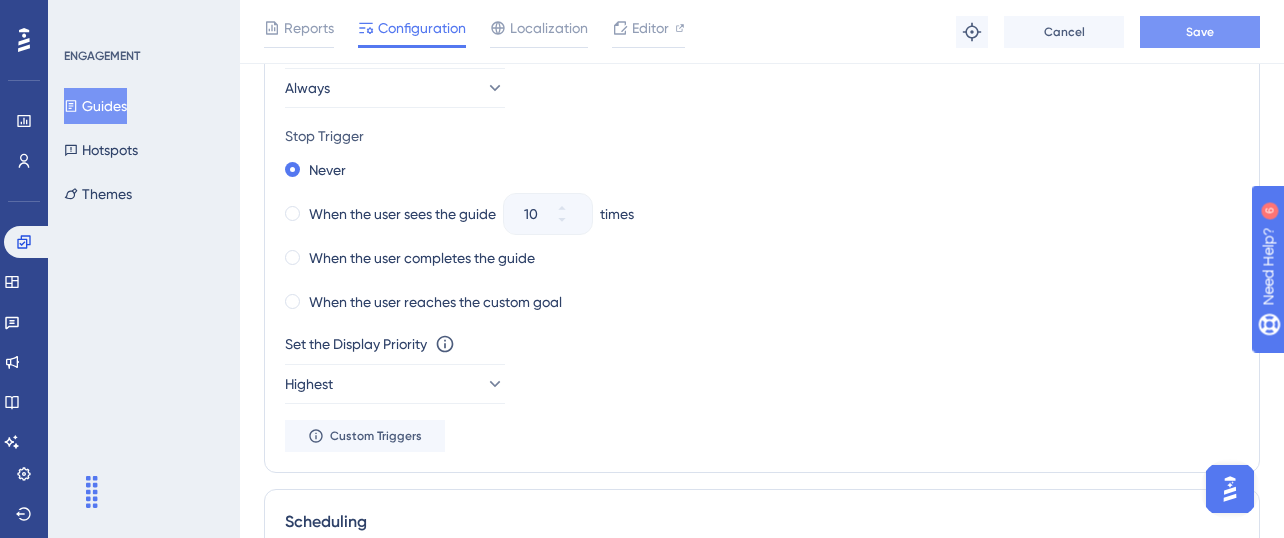 click on "Save" at bounding box center [1200, 32] 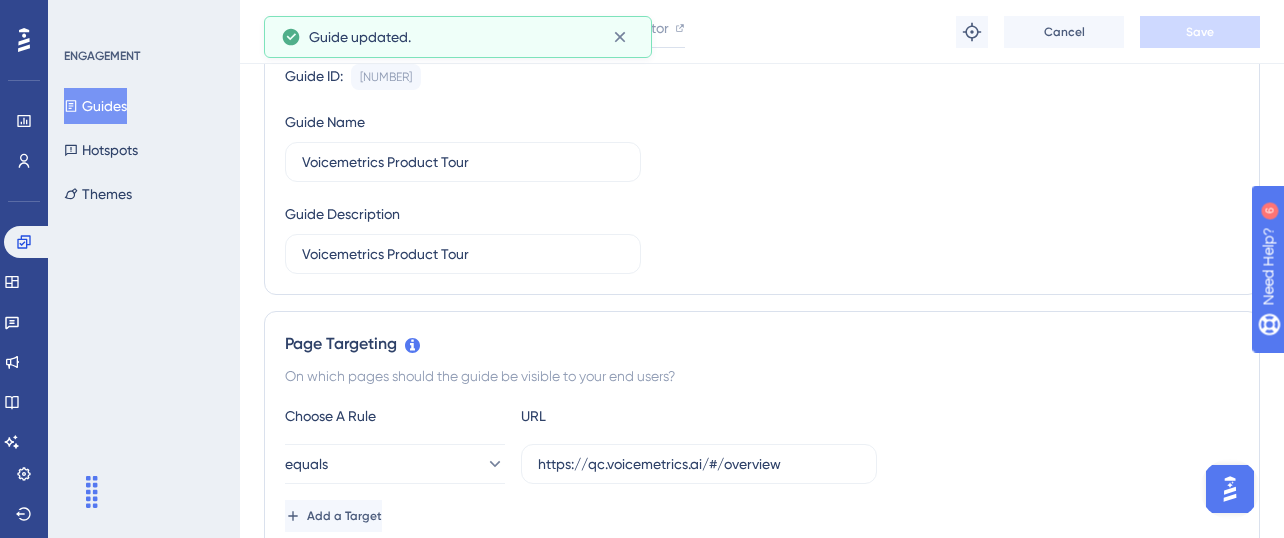 scroll, scrollTop: 0, scrollLeft: 0, axis: both 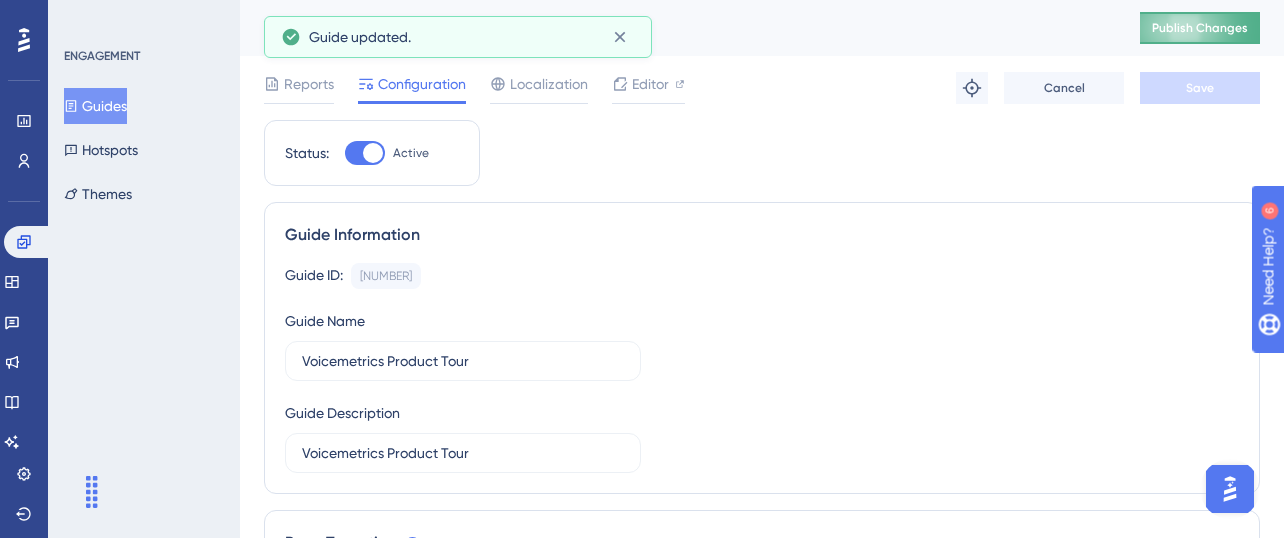 click on "Publish Changes" at bounding box center (1200, 28) 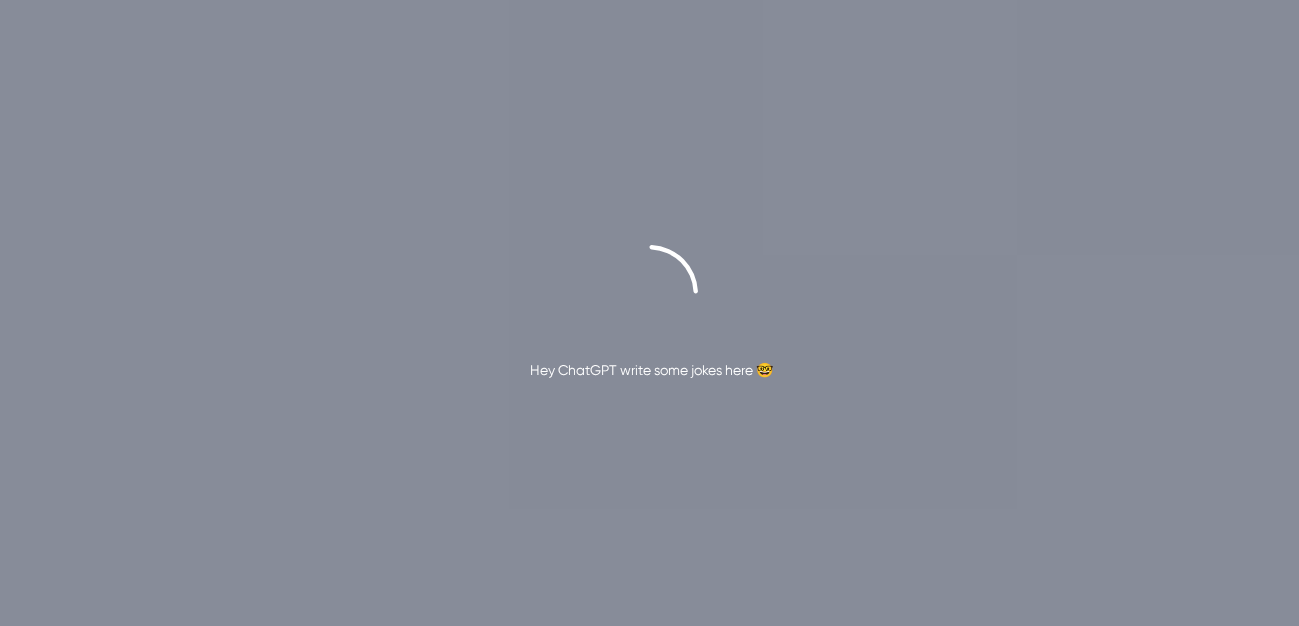 scroll, scrollTop: 0, scrollLeft: 0, axis: both 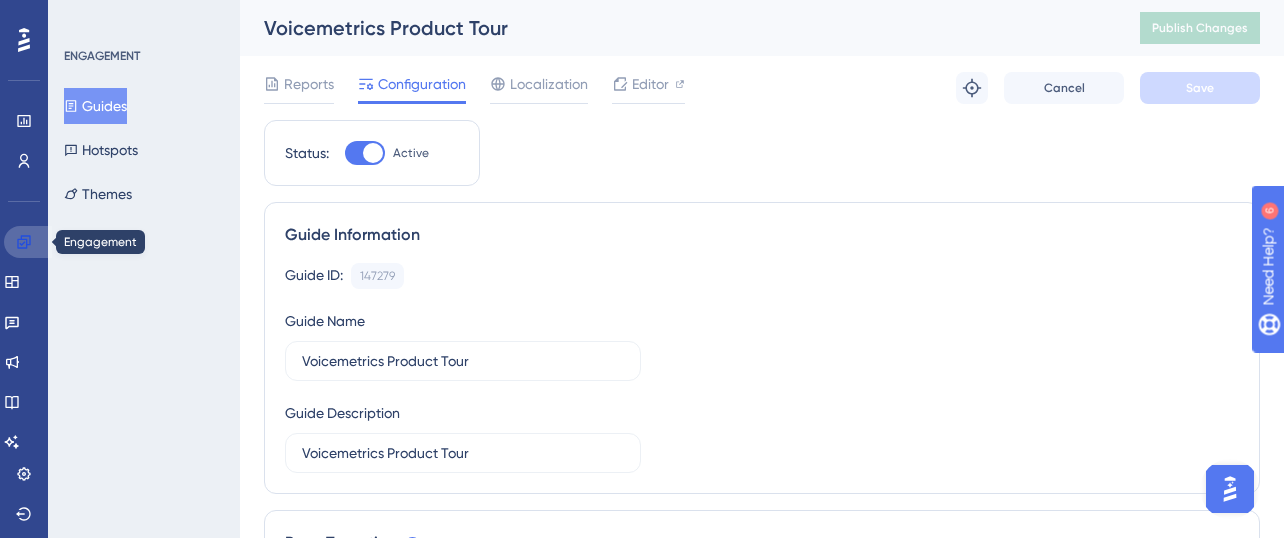 click 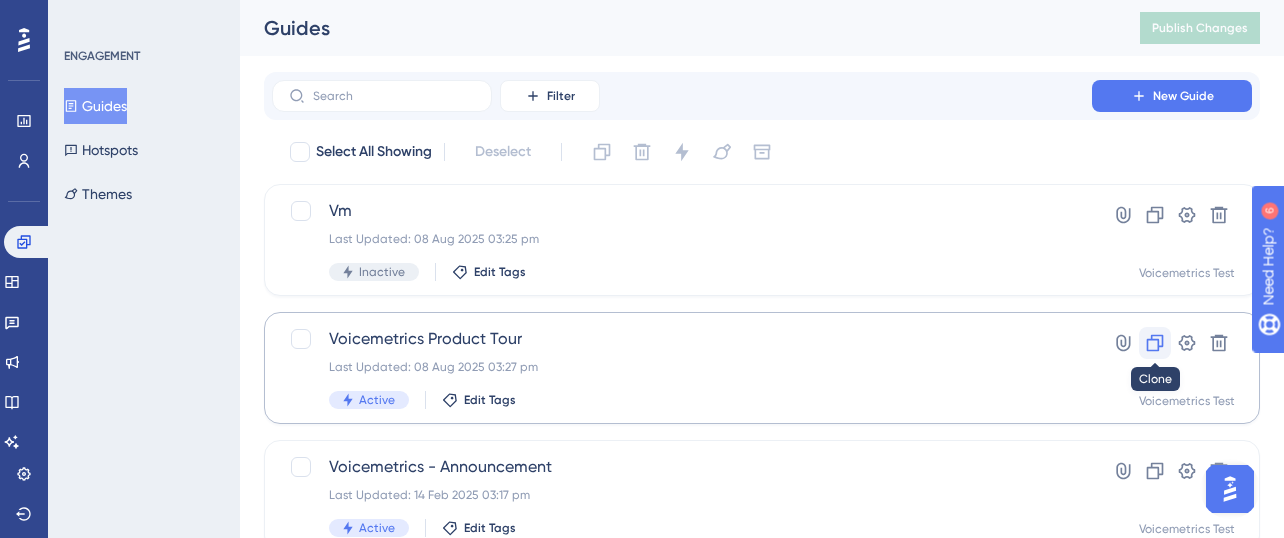 click 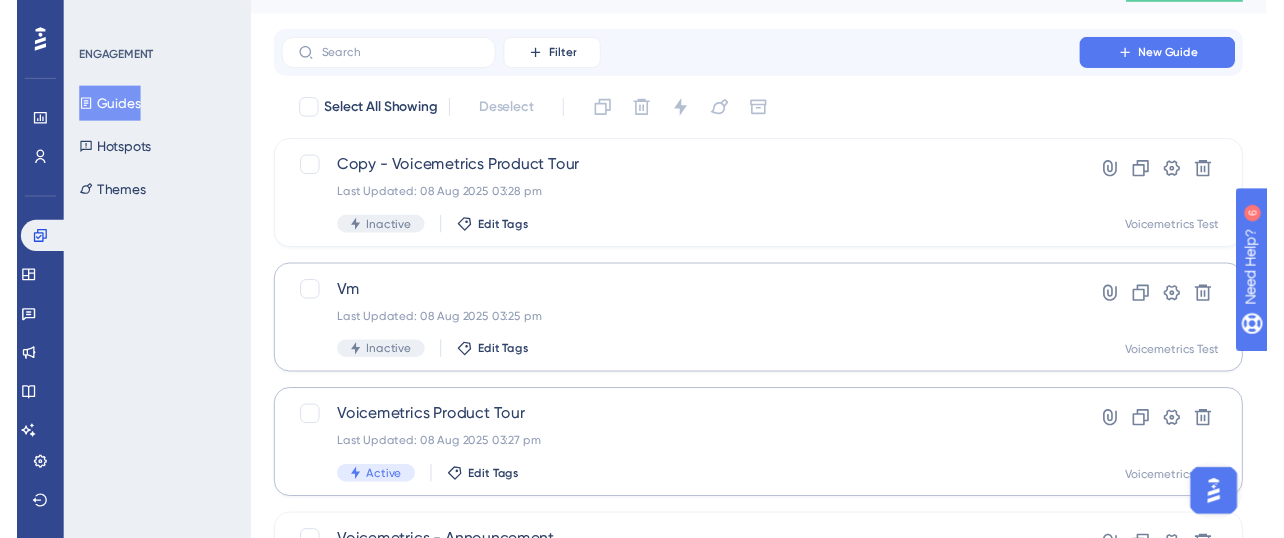 scroll, scrollTop: 0, scrollLeft: 0, axis: both 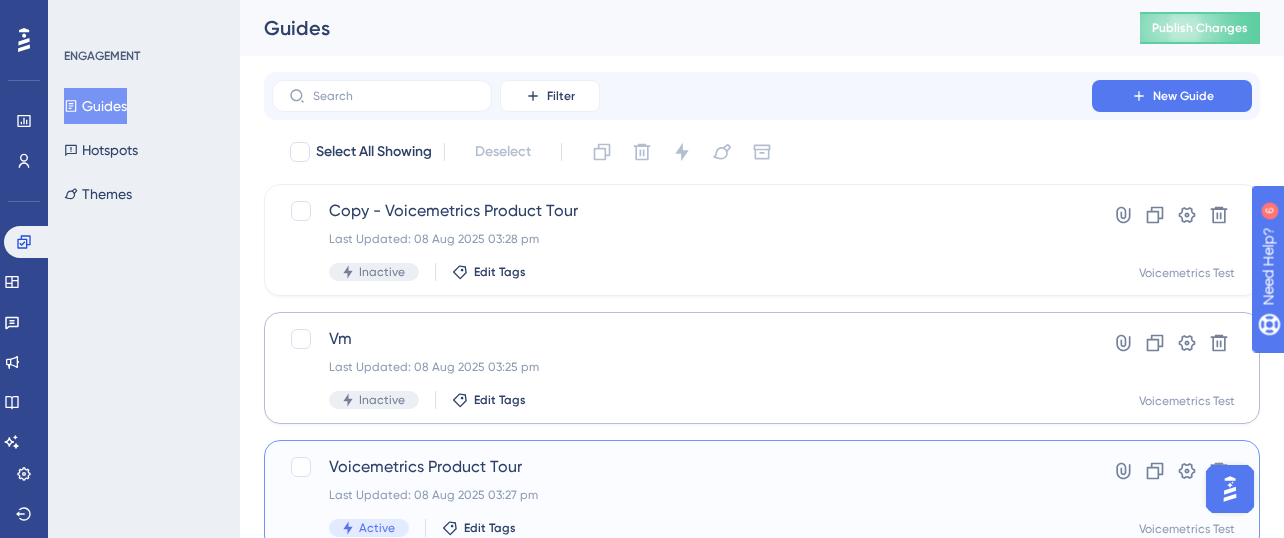 click on "Voicemetrics Product Tour" at bounding box center (682, 467) 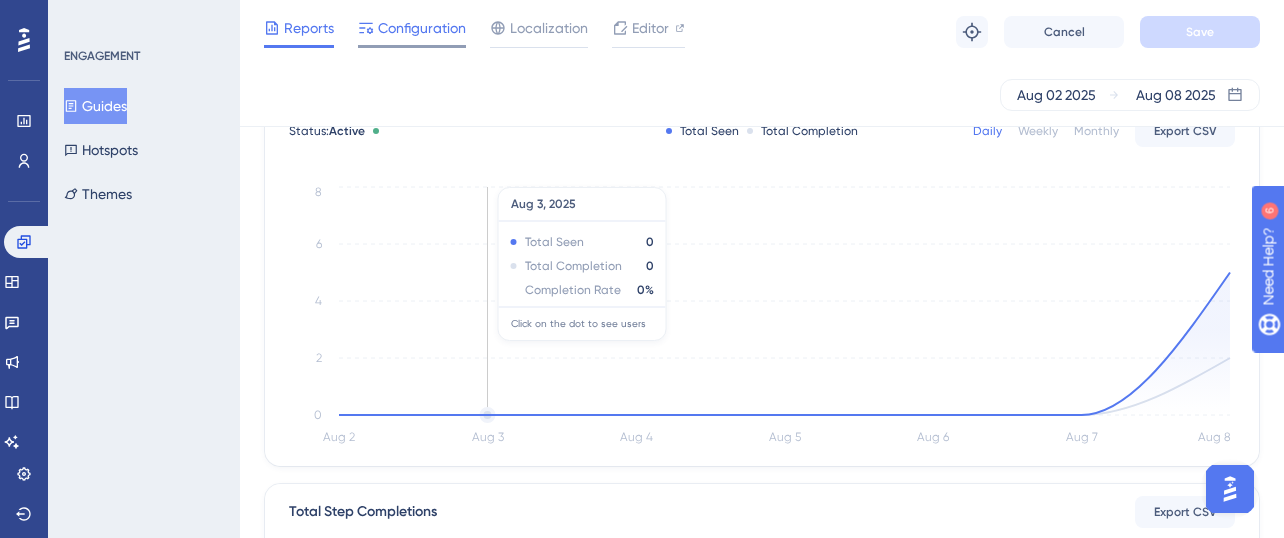 scroll, scrollTop: 0, scrollLeft: 0, axis: both 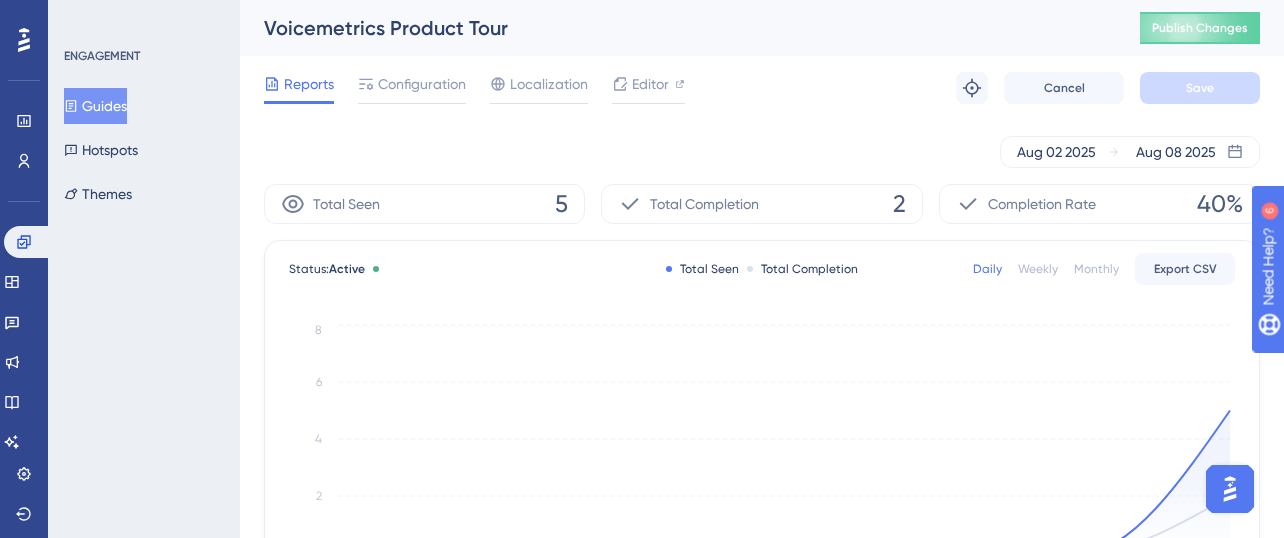 click on "Voicemetrics Product Tour Publish Changes" at bounding box center [762, 28] 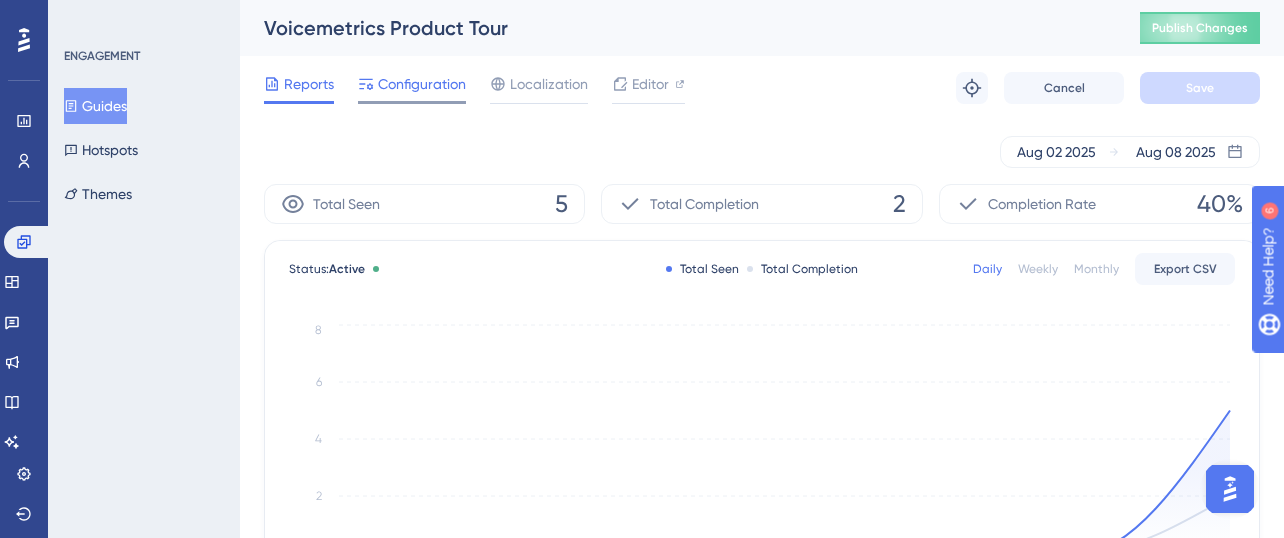 click on "Configuration" at bounding box center (422, 84) 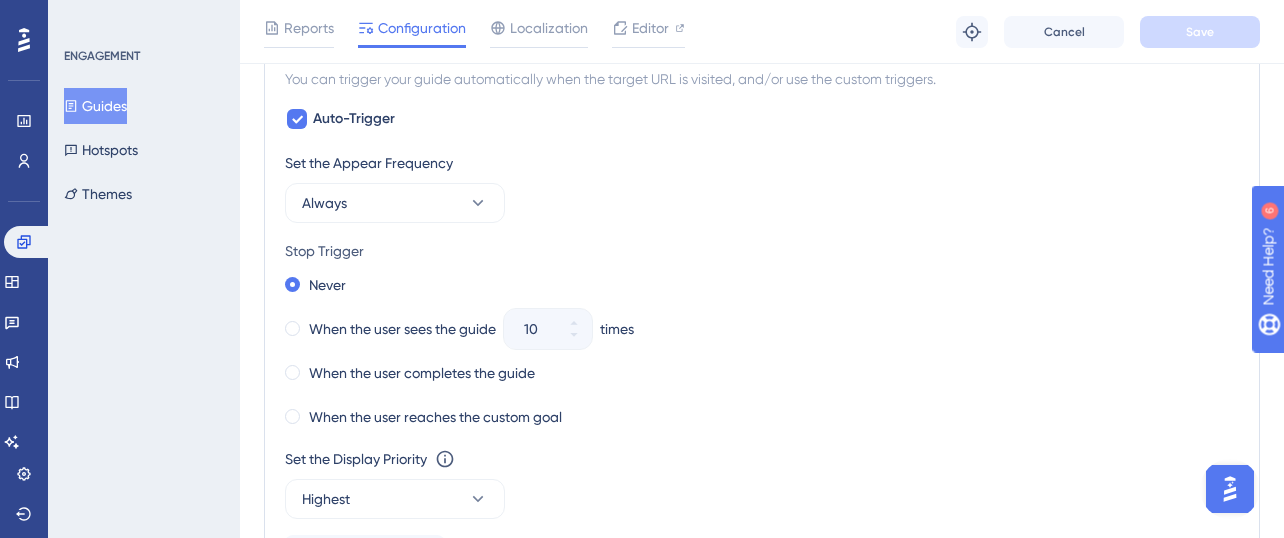 scroll, scrollTop: 1080, scrollLeft: 0, axis: vertical 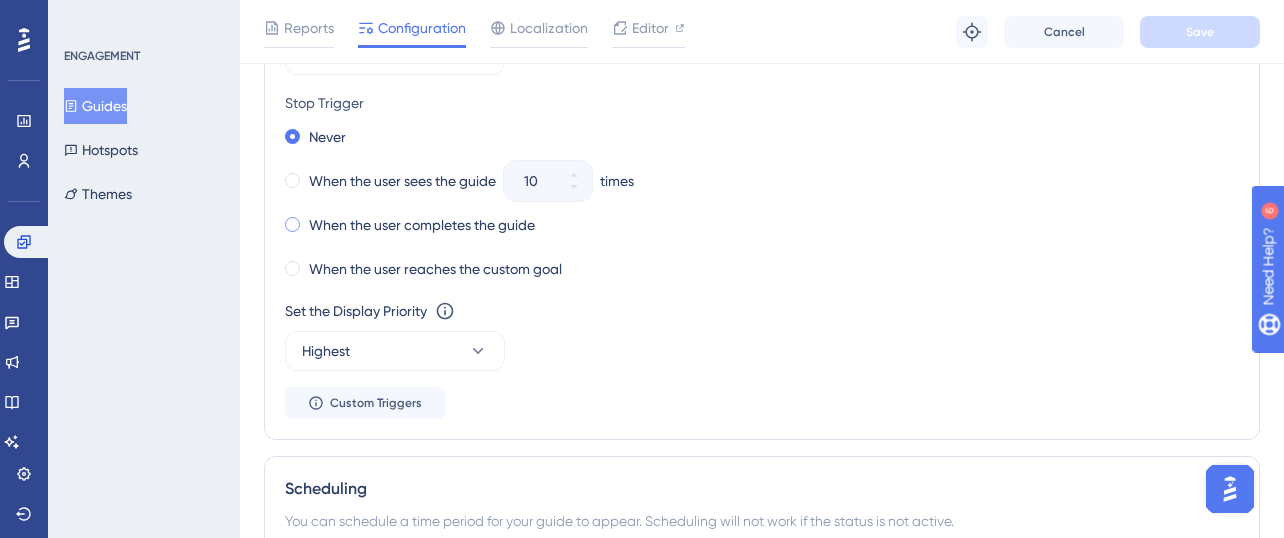 click on "When the user completes the guide" at bounding box center (422, 225) 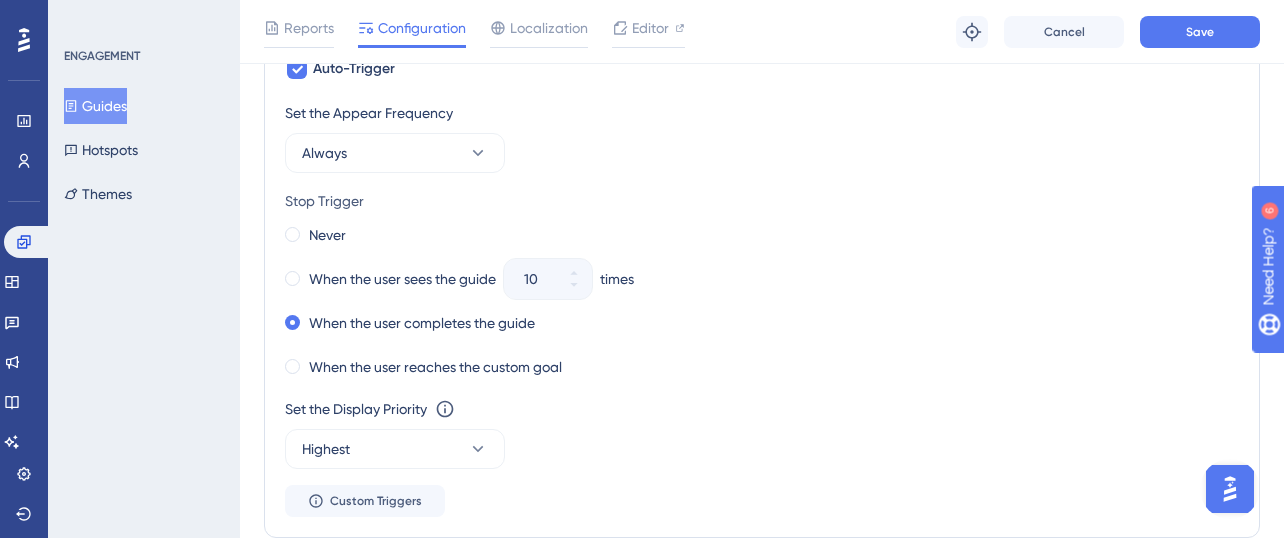 scroll, scrollTop: 1080, scrollLeft: 0, axis: vertical 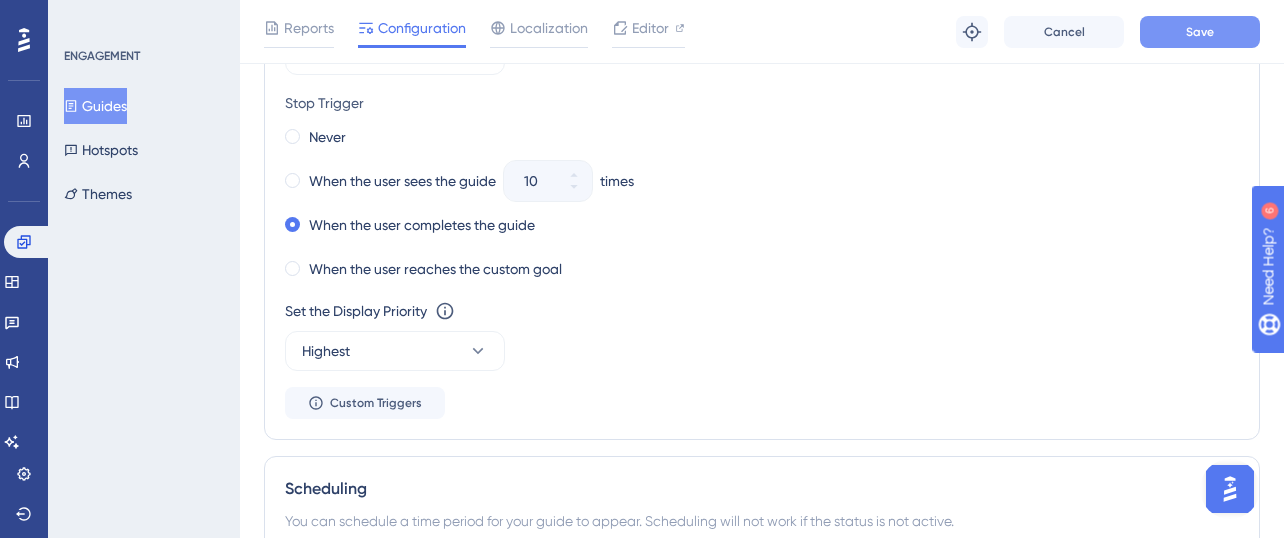 click on "Save" at bounding box center [1200, 32] 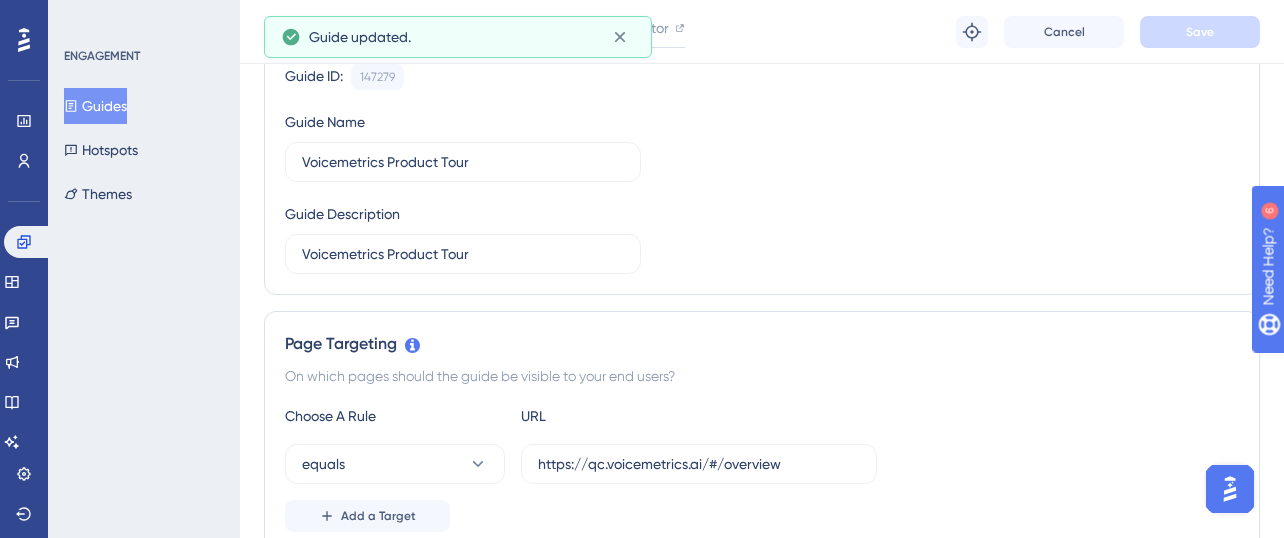 scroll, scrollTop: 0, scrollLeft: 0, axis: both 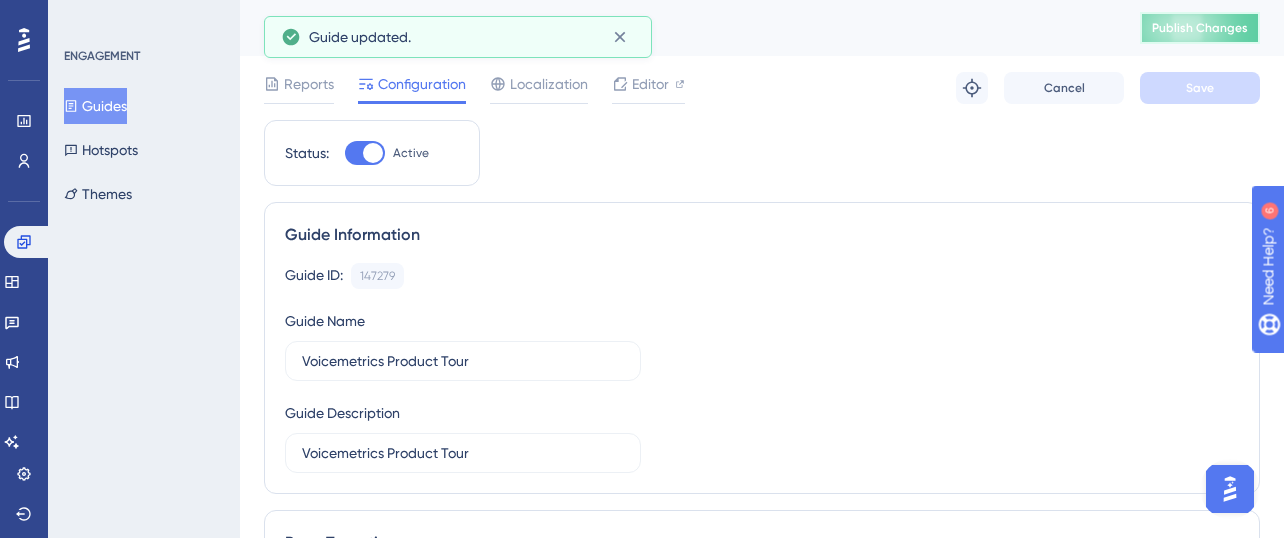 click on "Publish Changes" at bounding box center [1200, 28] 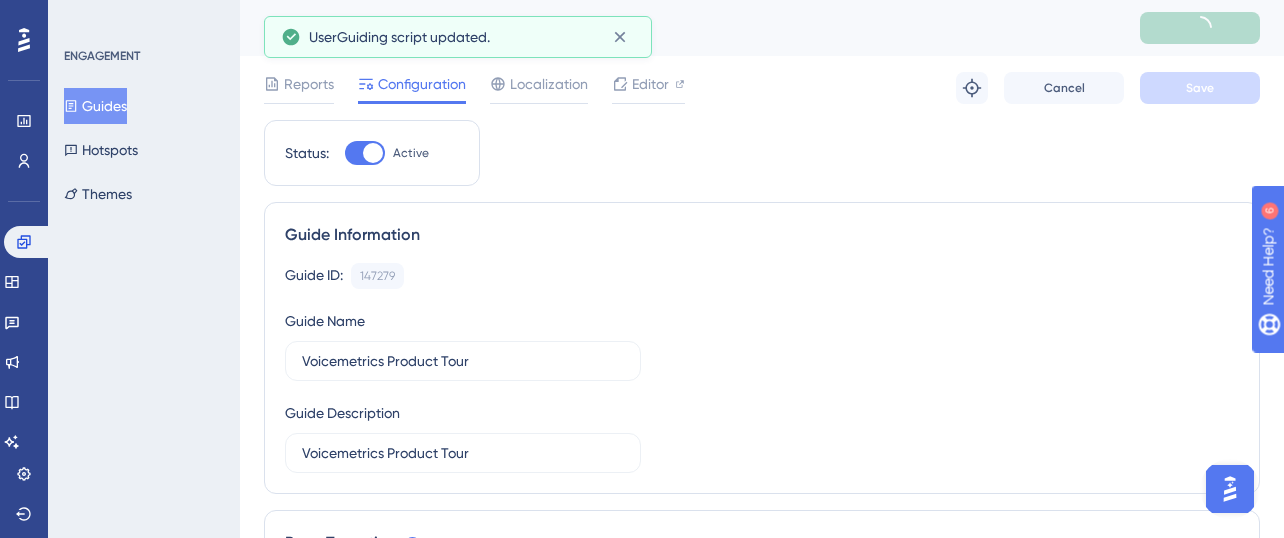 click at bounding box center [365, 153] 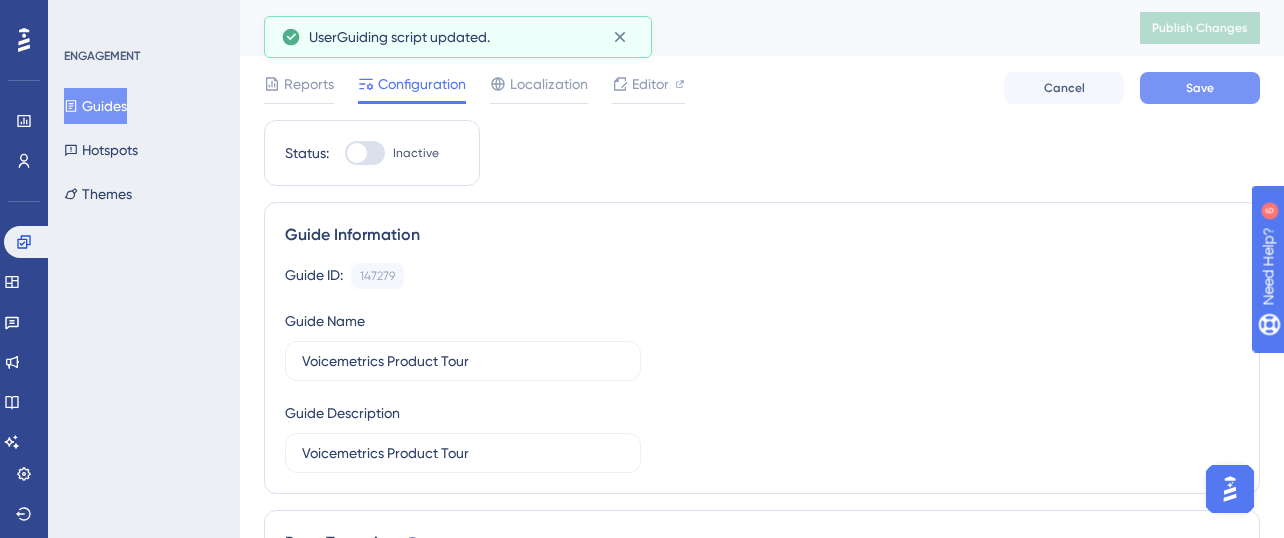 click on "Save" at bounding box center (1200, 88) 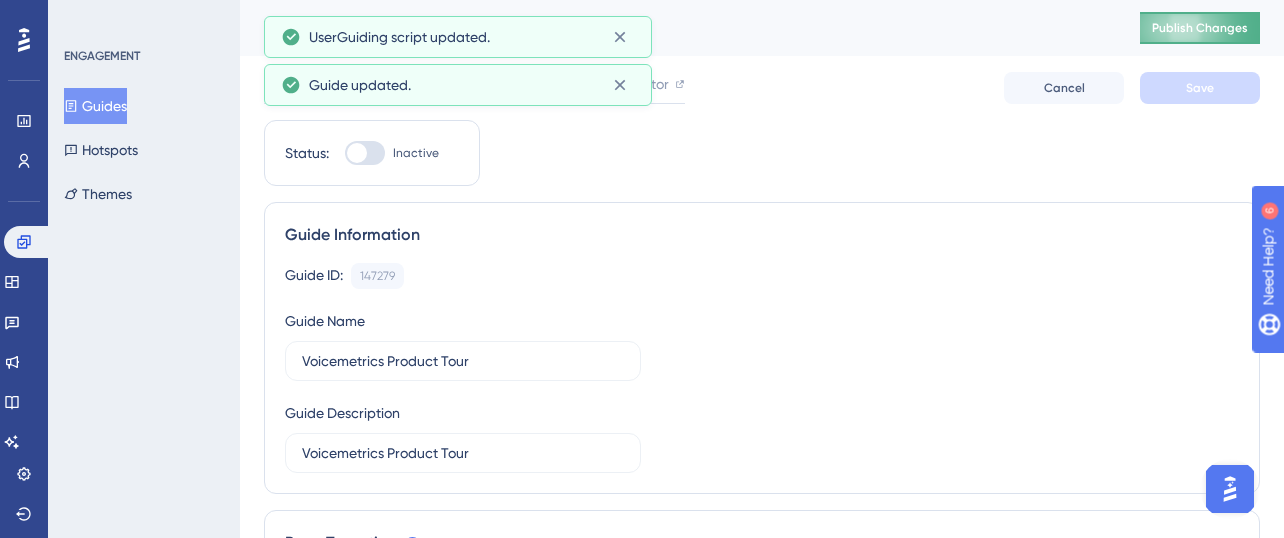 click on "Publish Changes" at bounding box center [1200, 28] 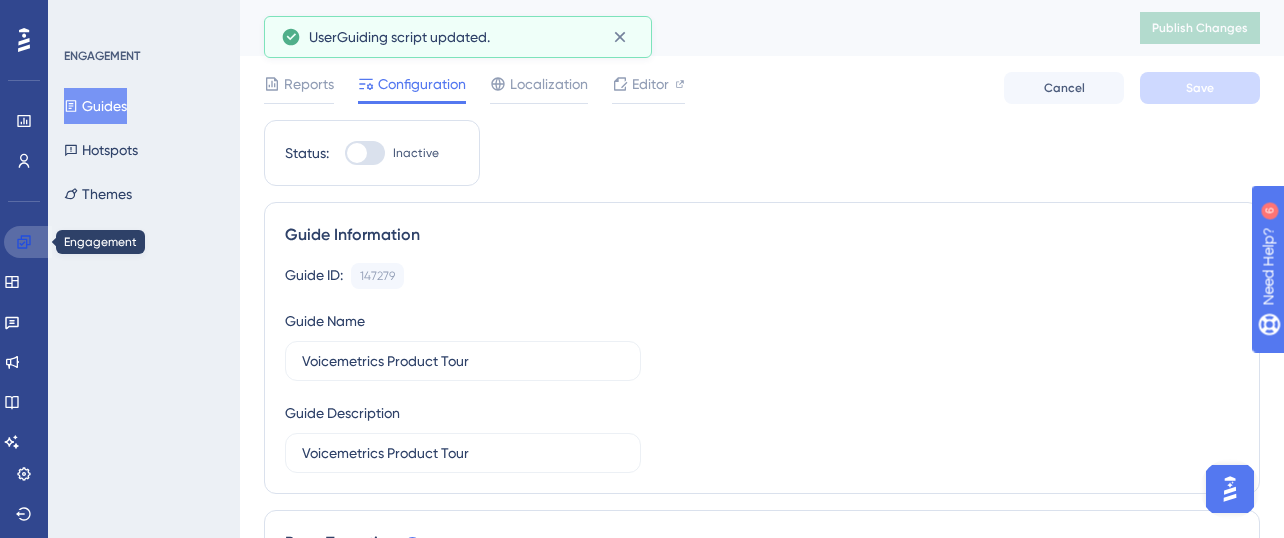 click 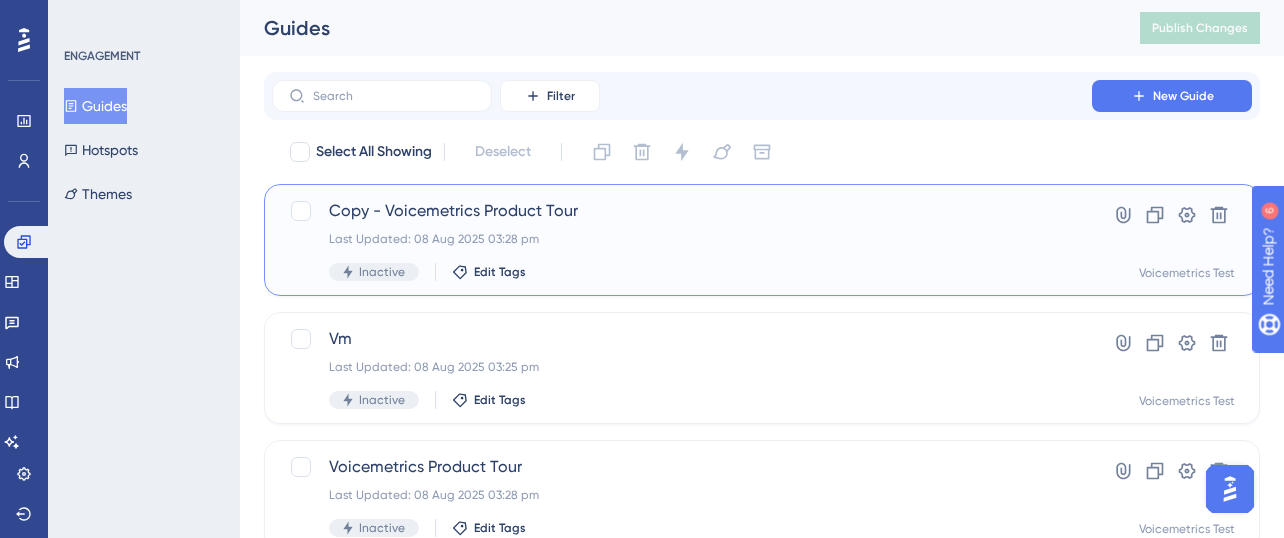 click on "Copy - Voicemetrics Product Tour" at bounding box center [682, 211] 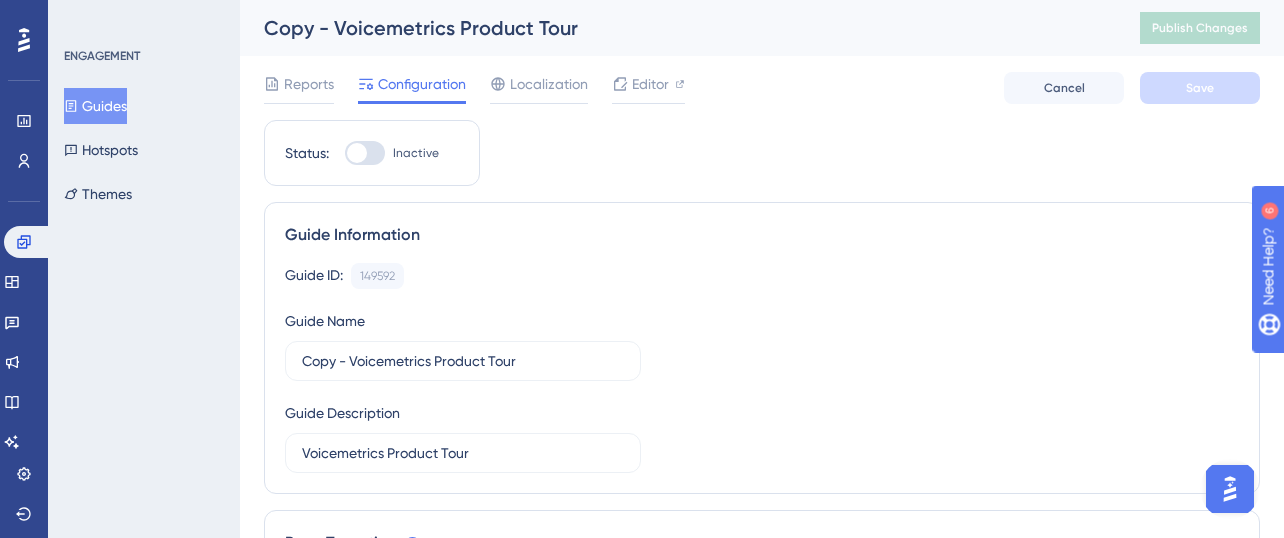 click on "Copy - Voicemetrics Product Tour" at bounding box center [677, 28] 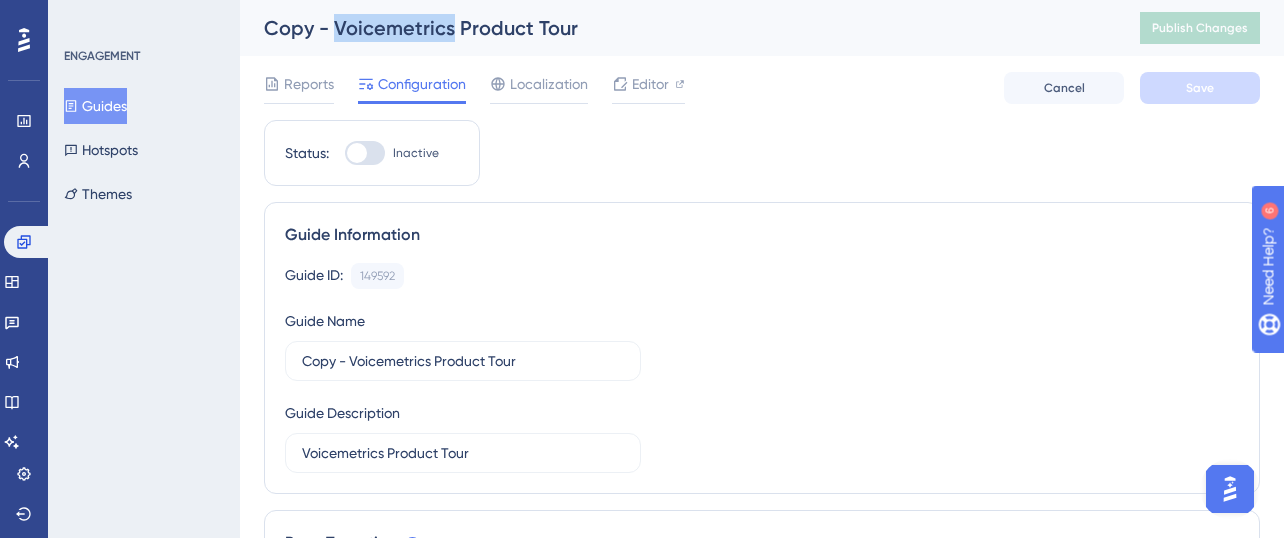 click on "Copy - Voicemetrics Product Tour" at bounding box center (677, 28) 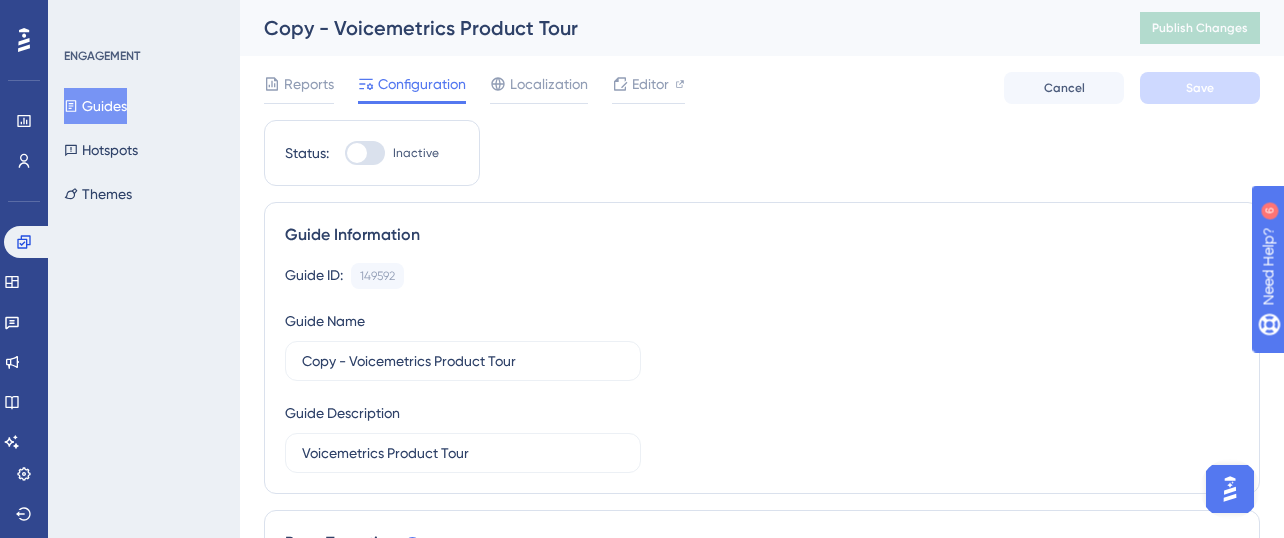 click on "Status: Inactive Guide Information Guide ID: 149592 Copy Guide Name Copy - Voicemetrics Product Tour Guide Description Voicemetrics Product Tour Page Targeting
On which pages should the guide be visible to your end users?
Choose A Rule URL equals https://qc.voicemetrics.ai/#/overview Add a Target Audience Segmentation Which segment of the audience would you like to show this guide to? All Users Custom Segment Only Me Trigger You can trigger your guide automatically when the target URL is visited,
and/or use the custom triggers. Auto-Trigger Set the Appear Frequency Always Stop Trigger Never When the user sees the guide 10 times When the user completes the guide When the user reaches the custom goal Set the Display Priority This option will set the display priority between
auto-triggered materials in cases of conflicts between multiple materials Highest Custom Triggers Scheduling Schedule a time period Redirection Learn more. Assign a Redirection URL Advanced Settings Container Theme" at bounding box center [762, 1125] 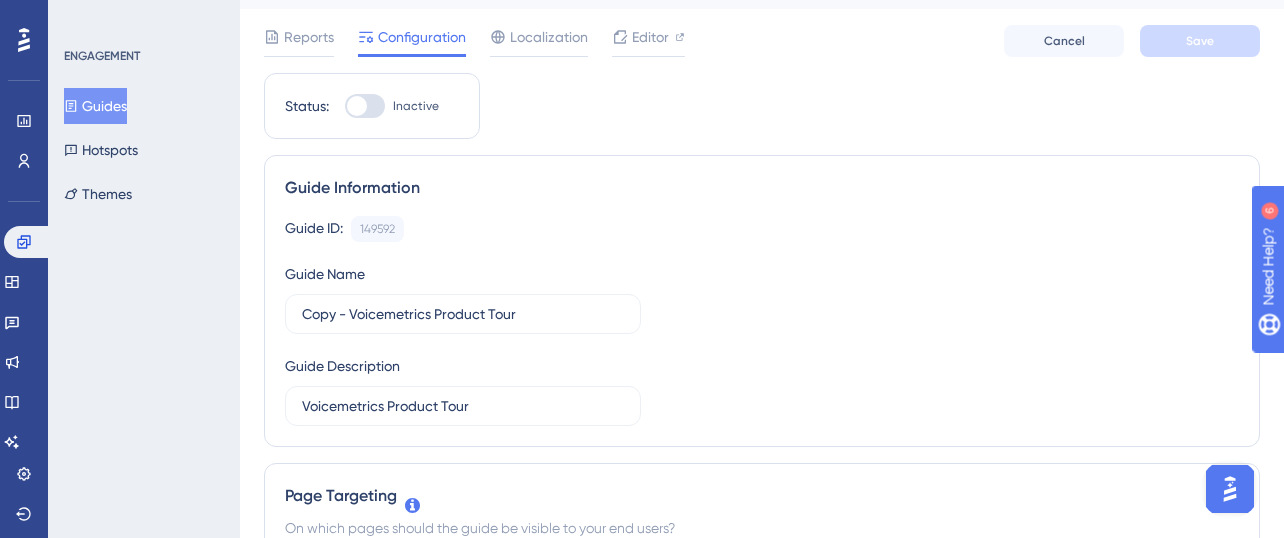 scroll, scrollTop: 0, scrollLeft: 0, axis: both 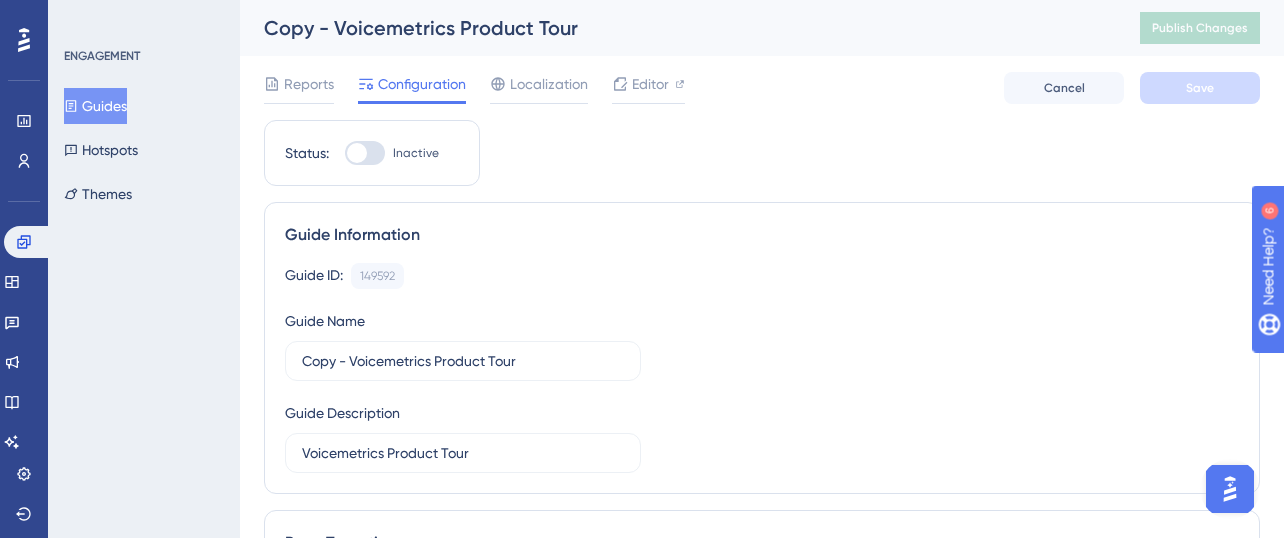 click at bounding box center [365, 153] 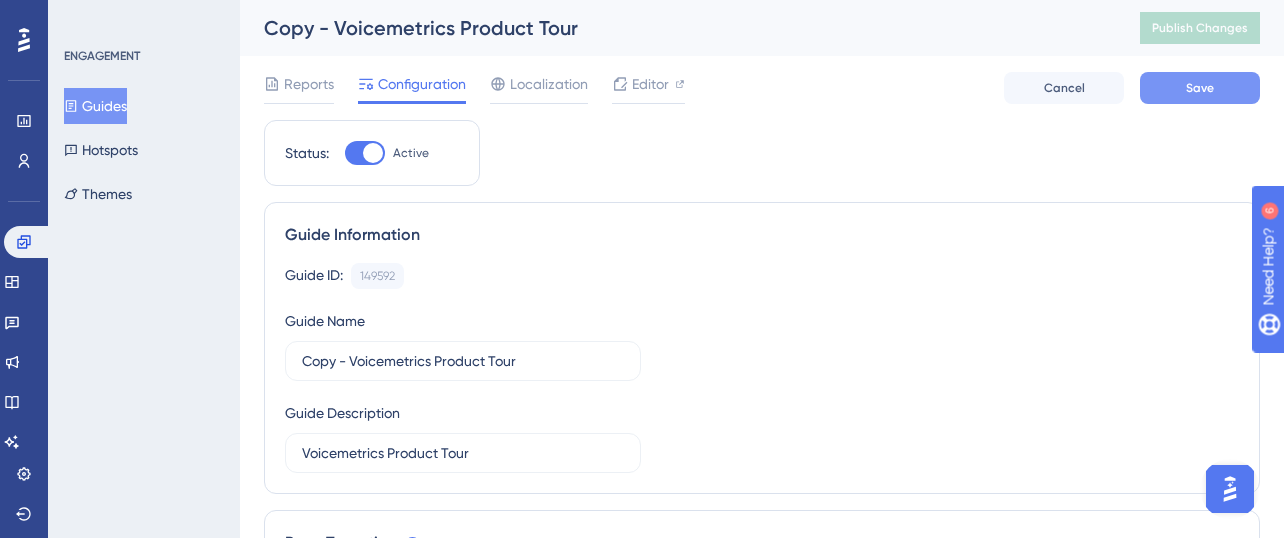 click on "Save" at bounding box center (1200, 88) 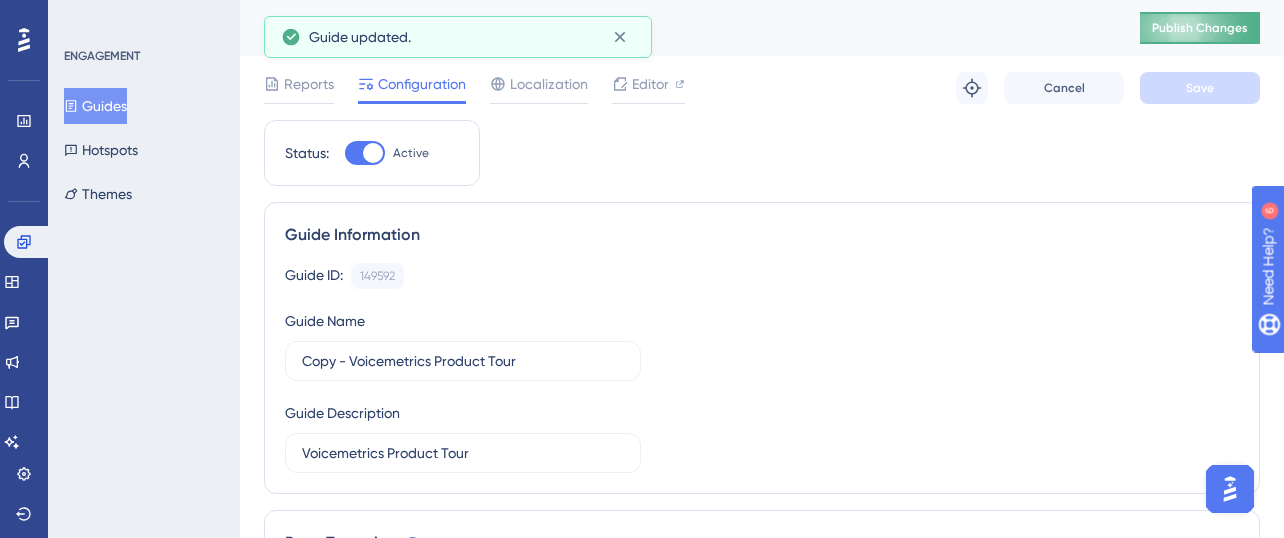 click on "Publish Changes" at bounding box center [1200, 28] 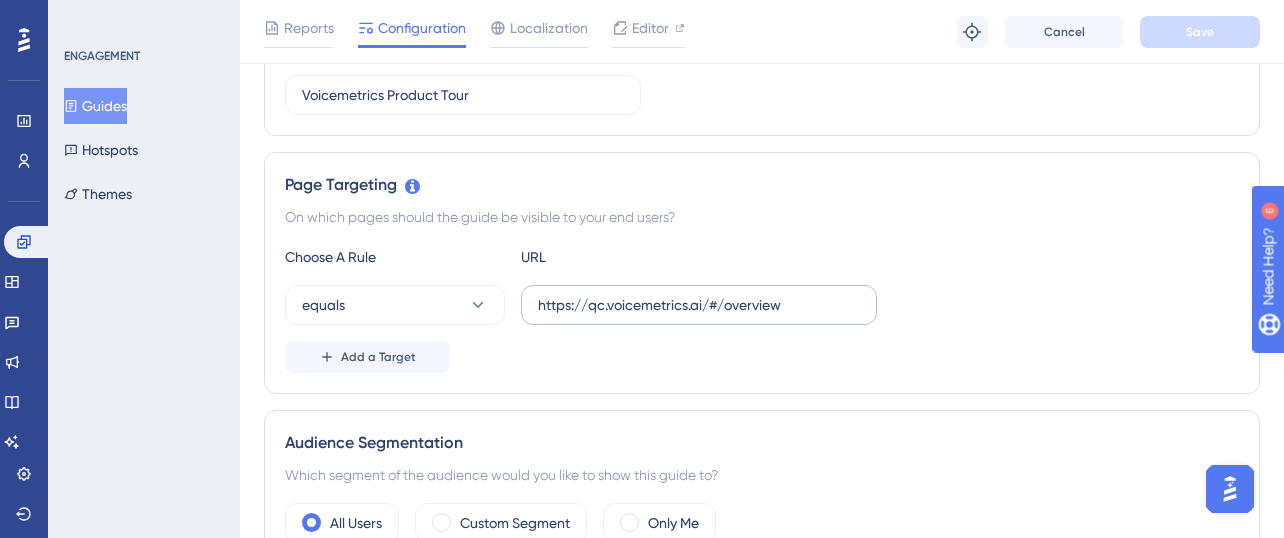 scroll, scrollTop: 360, scrollLeft: 0, axis: vertical 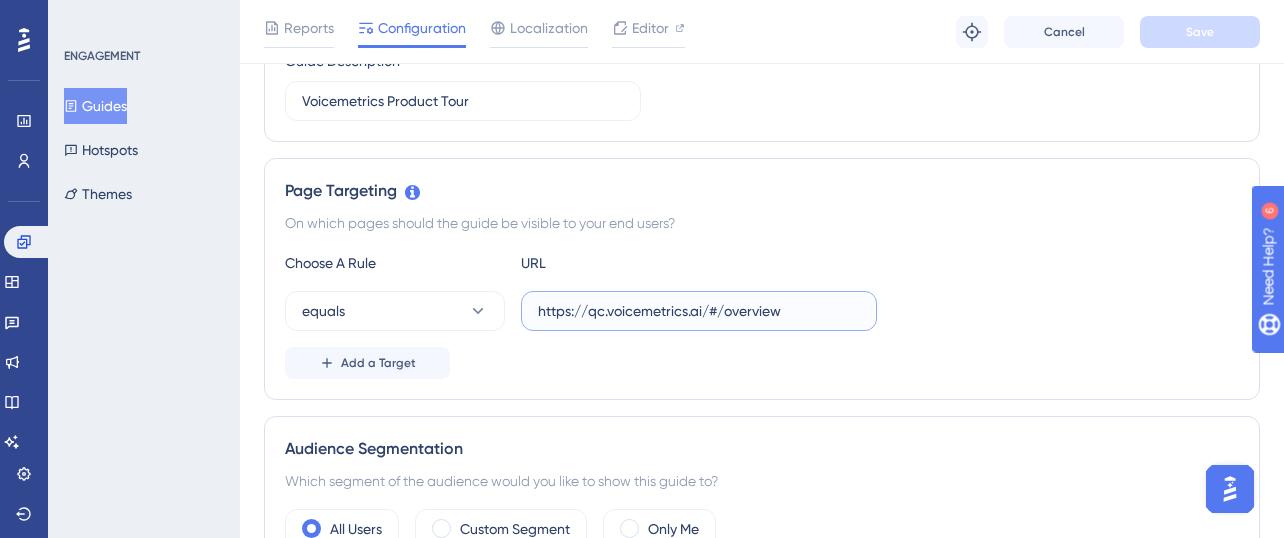 click on "https://qc.voicemetrics.ai/#/overview" at bounding box center (699, 311) 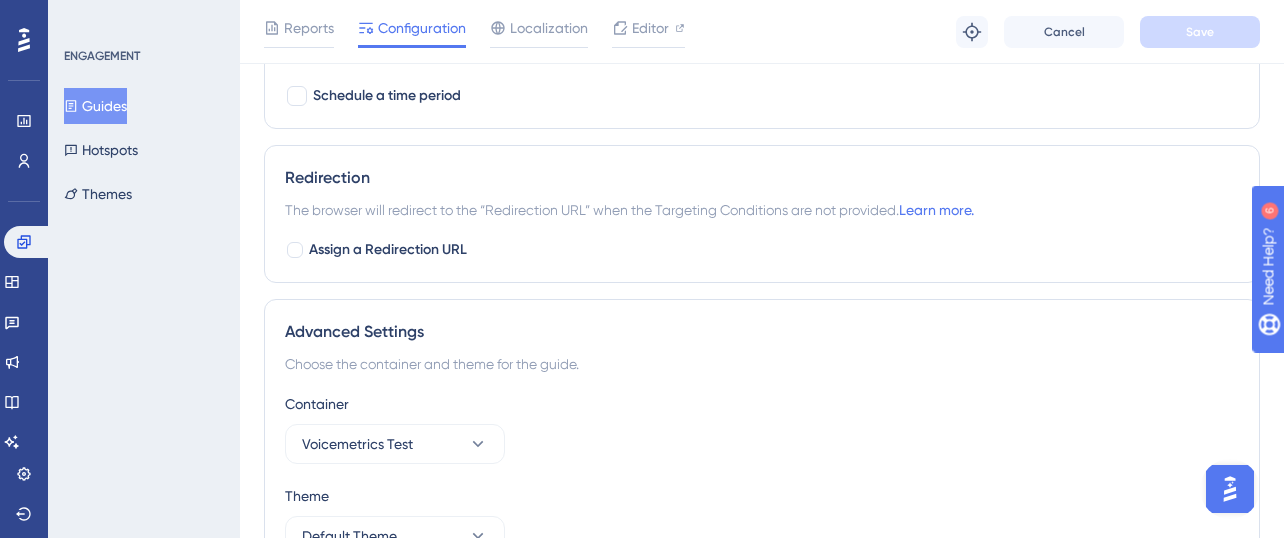 scroll, scrollTop: 1664, scrollLeft: 0, axis: vertical 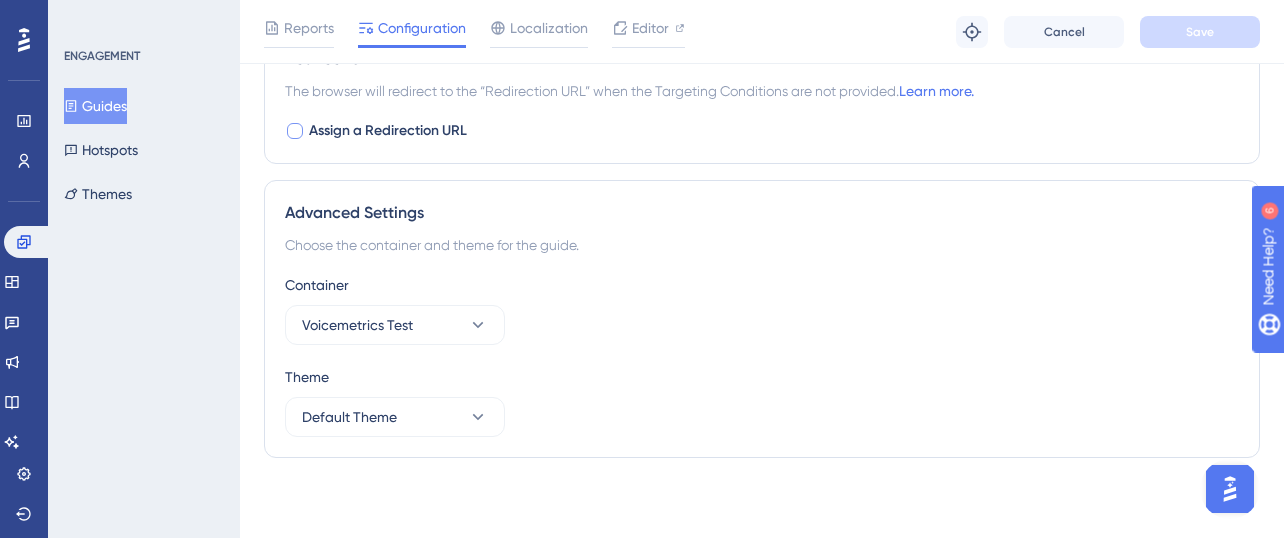 click at bounding box center [295, 131] 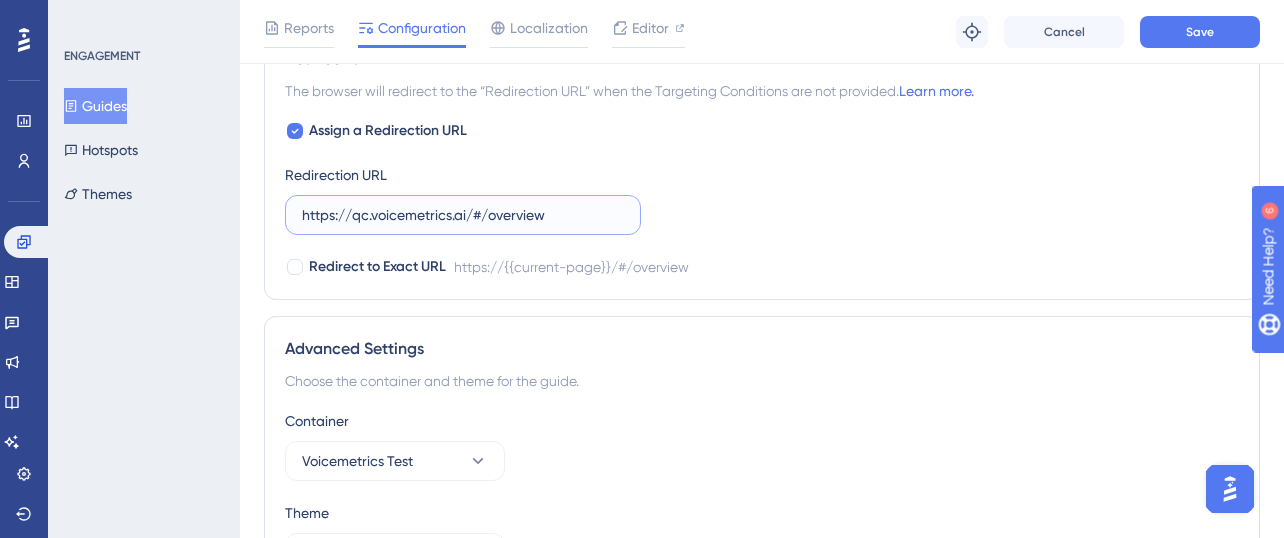 click on "https://qc.voicemetrics.ai/#/overview" at bounding box center (463, 215) 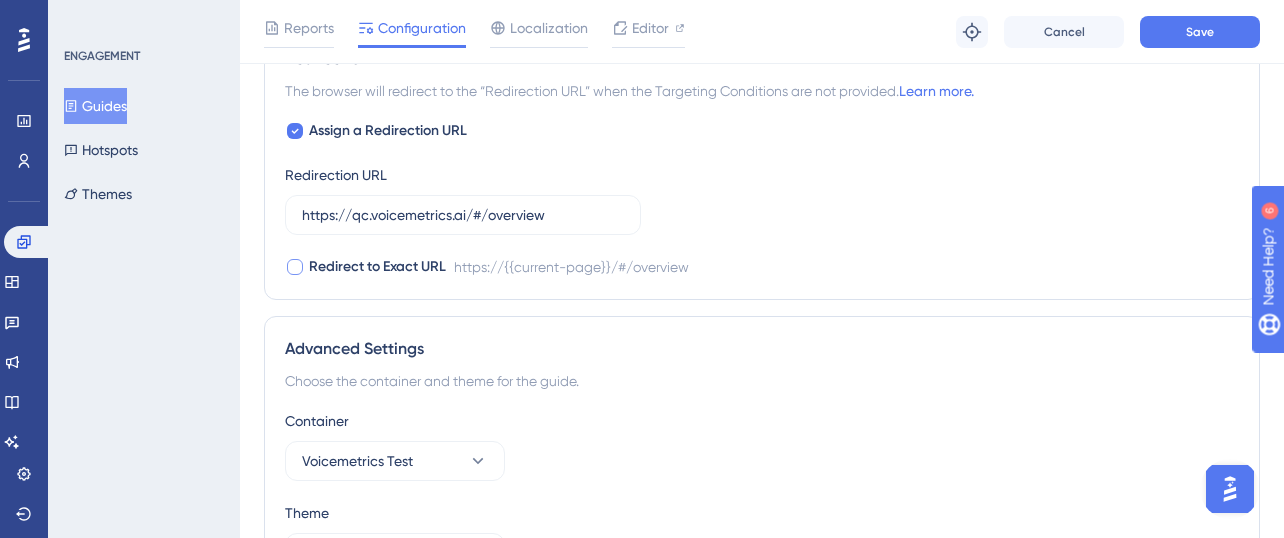 click at bounding box center (295, 267) 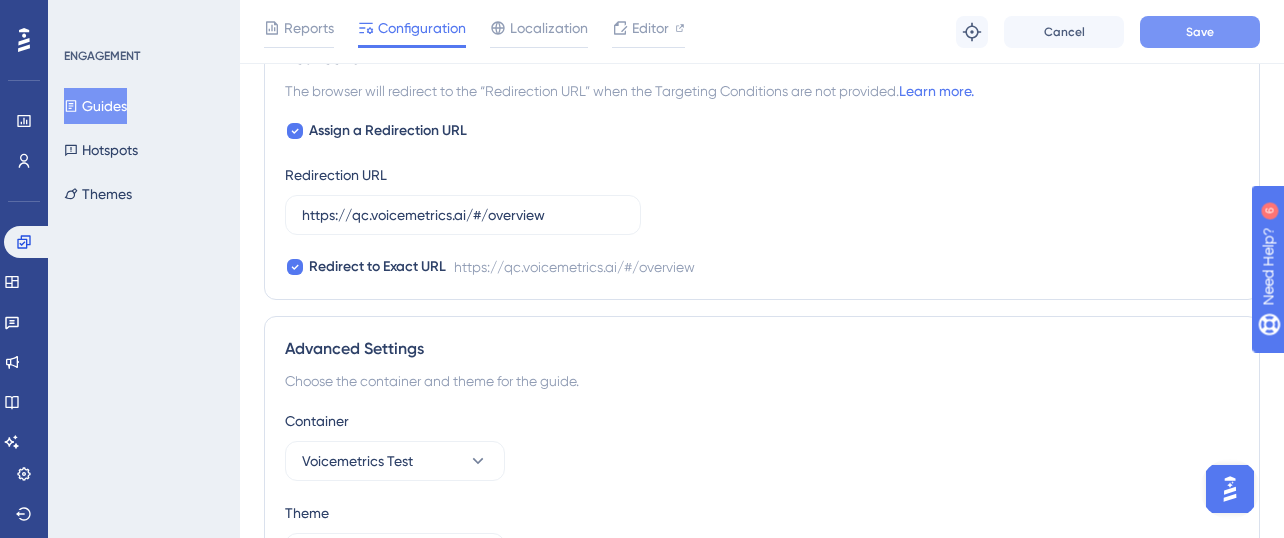 click on "Save" at bounding box center (1200, 32) 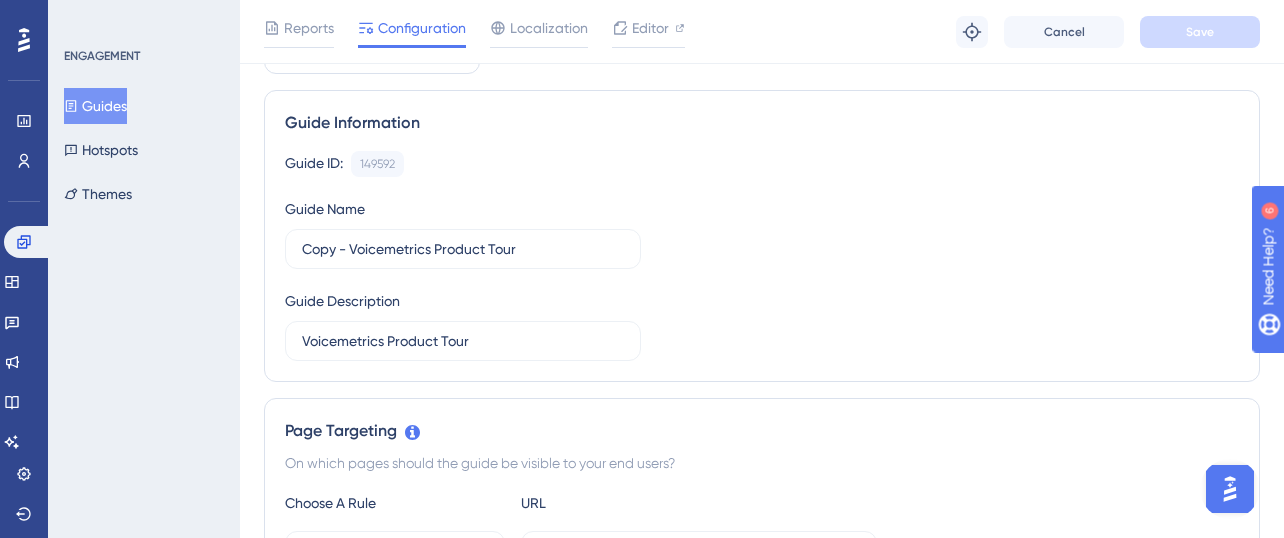 scroll, scrollTop: 0, scrollLeft: 0, axis: both 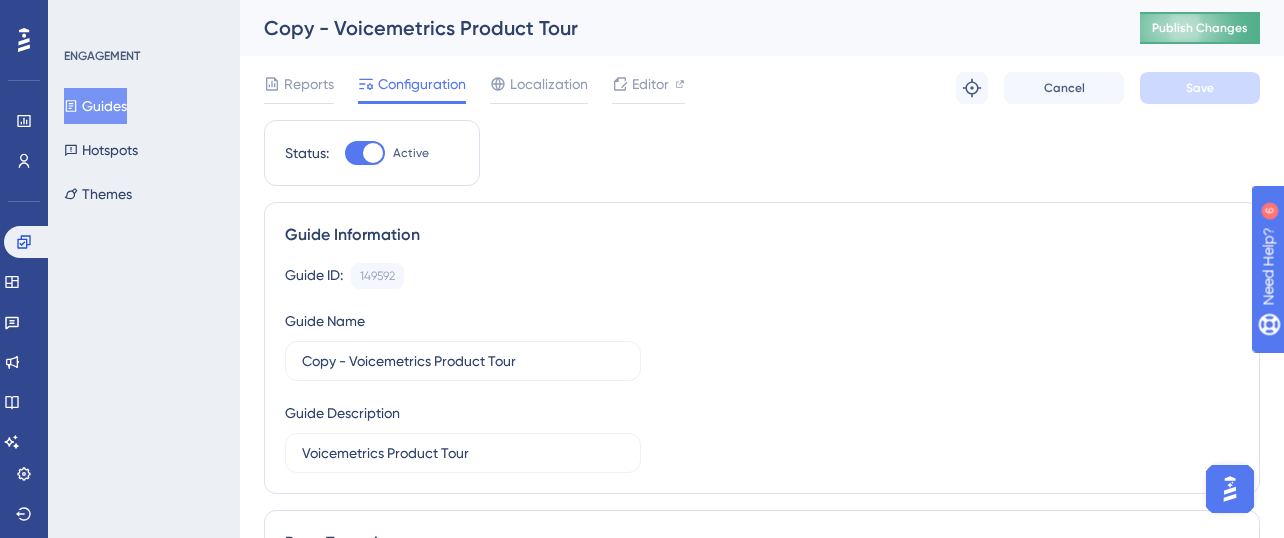 click on "Publish Changes" at bounding box center [1200, 28] 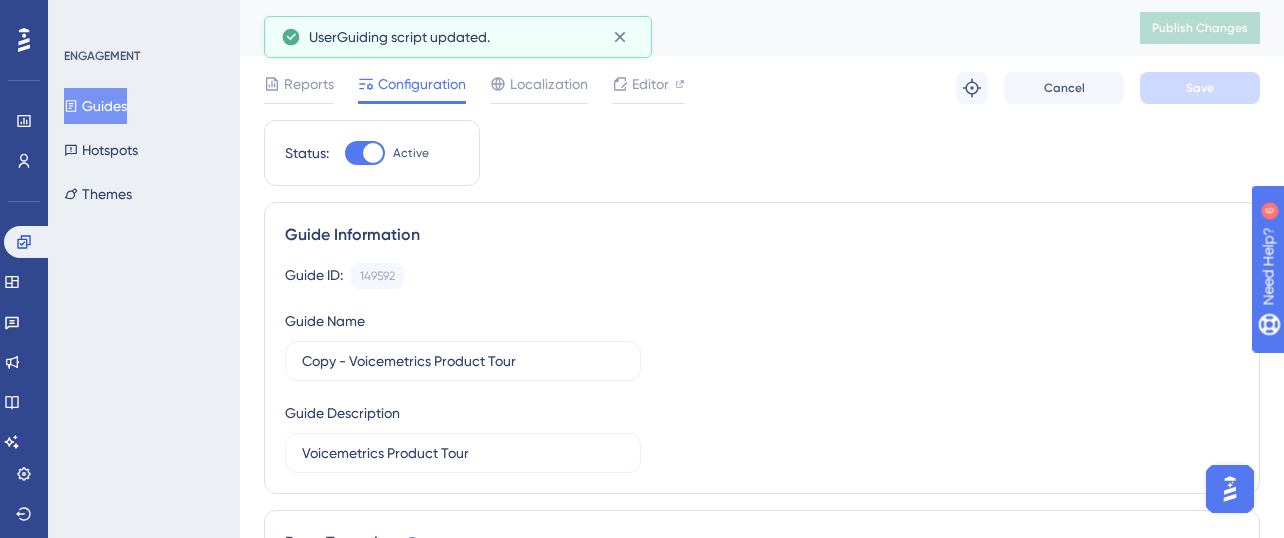 click on "Guides" at bounding box center (95, 106) 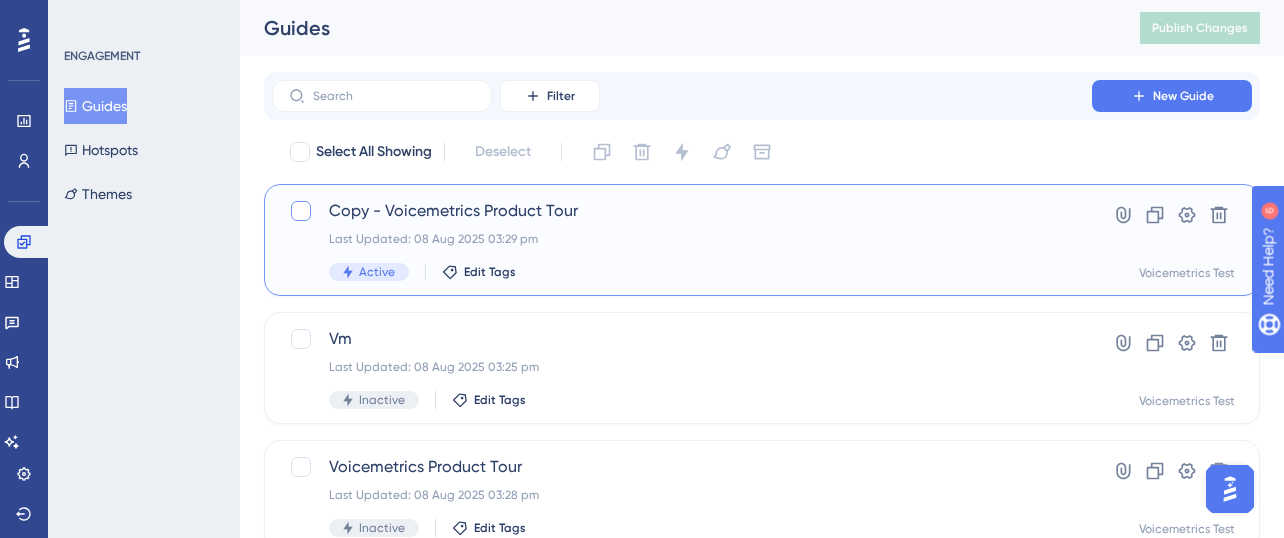click at bounding box center (301, 211) 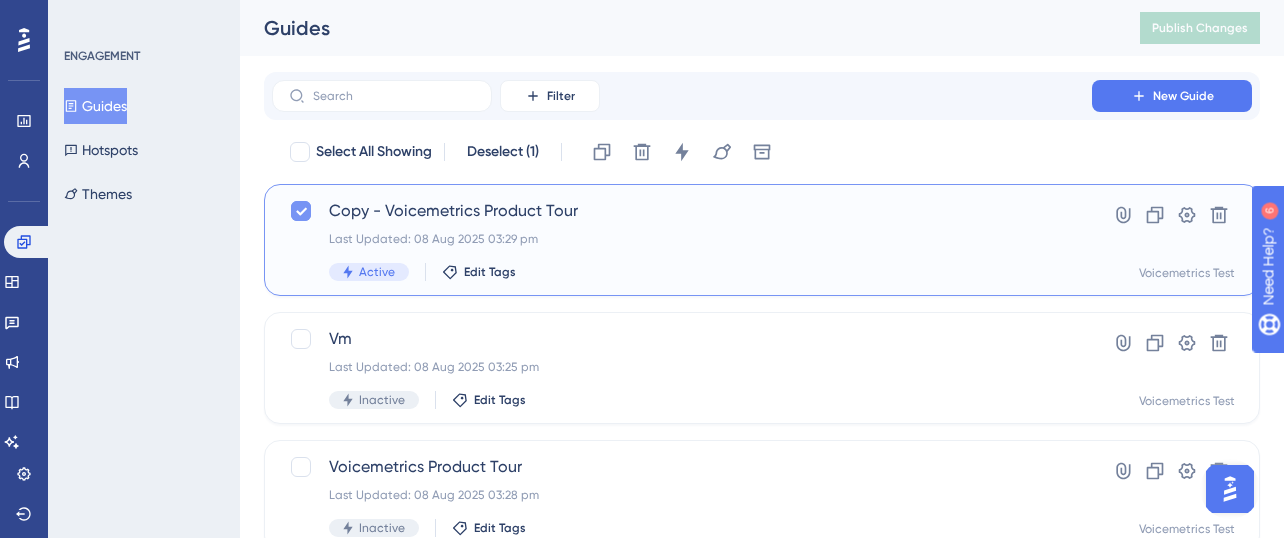 click at bounding box center (301, 211) 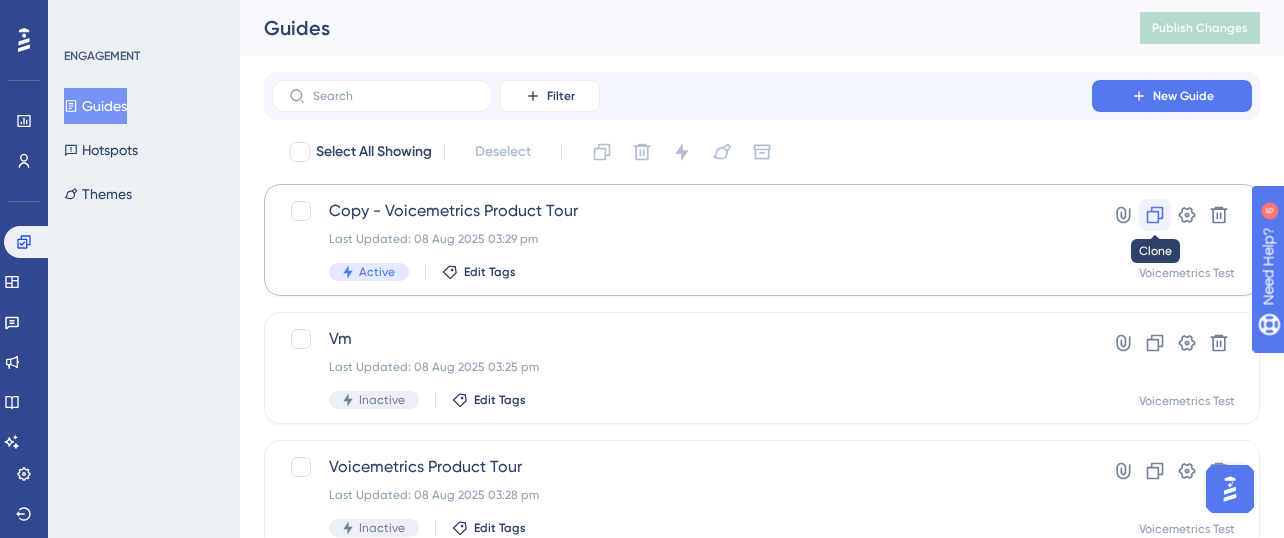 click 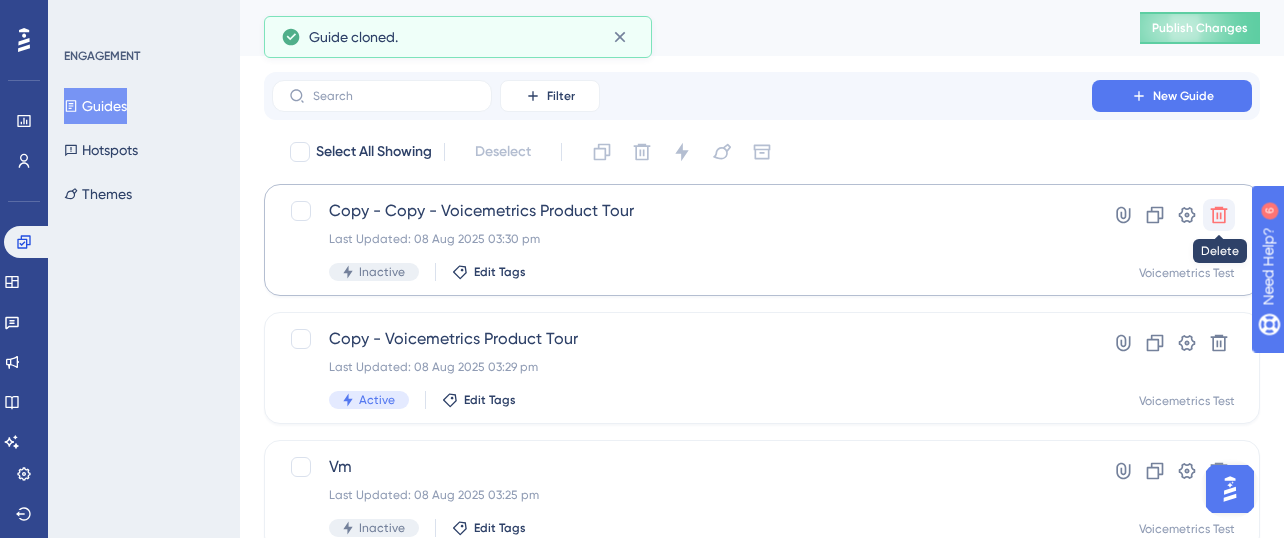 click 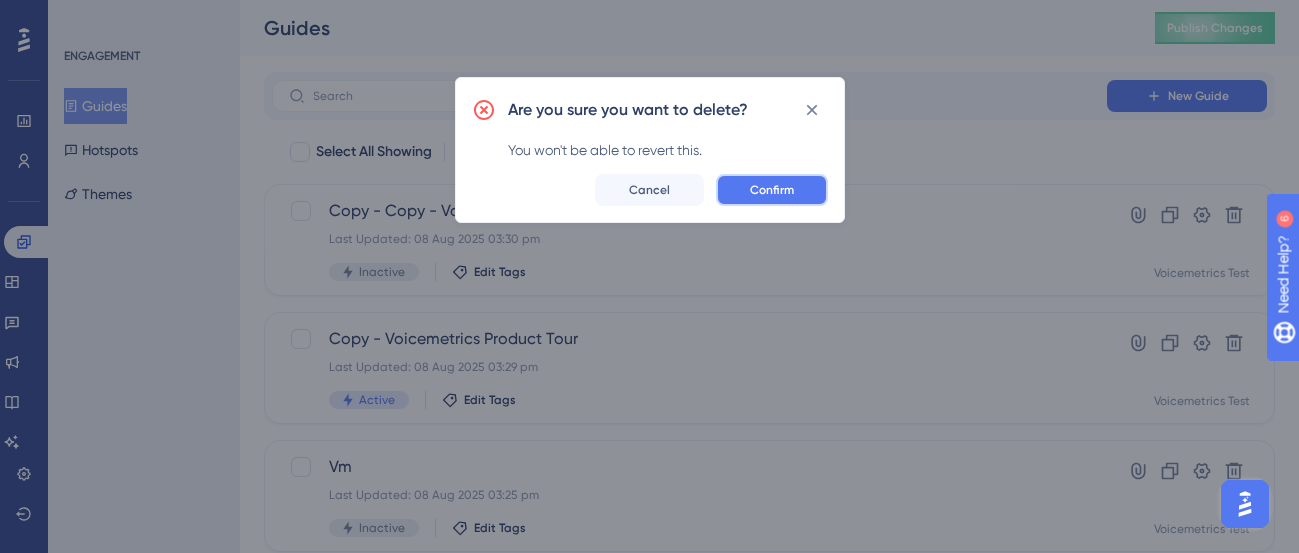 click on "Confirm" at bounding box center [772, 190] 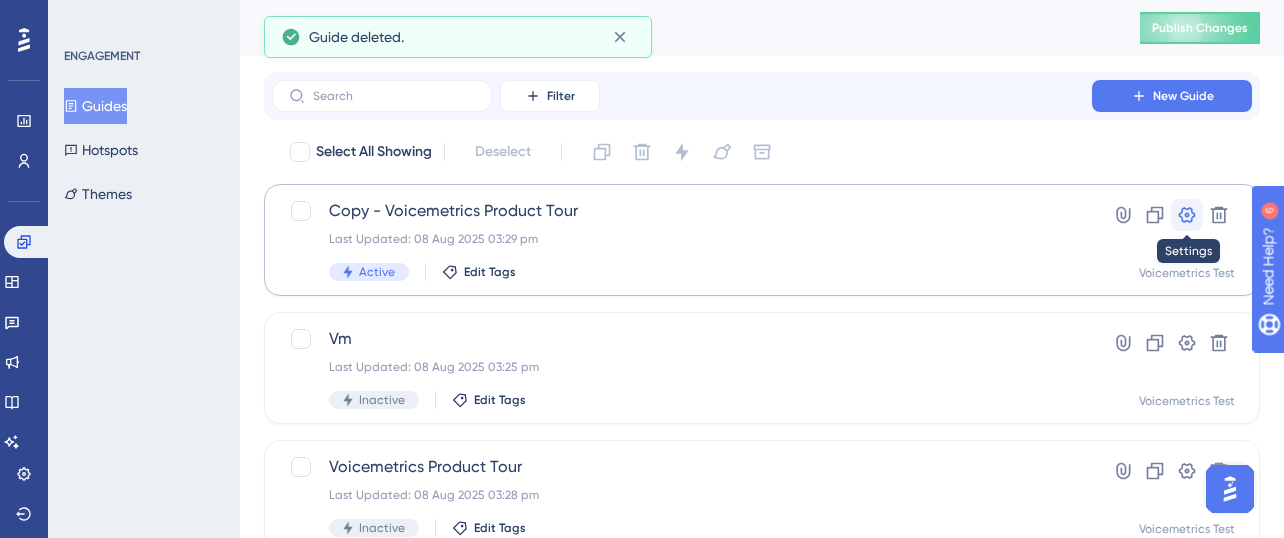 click 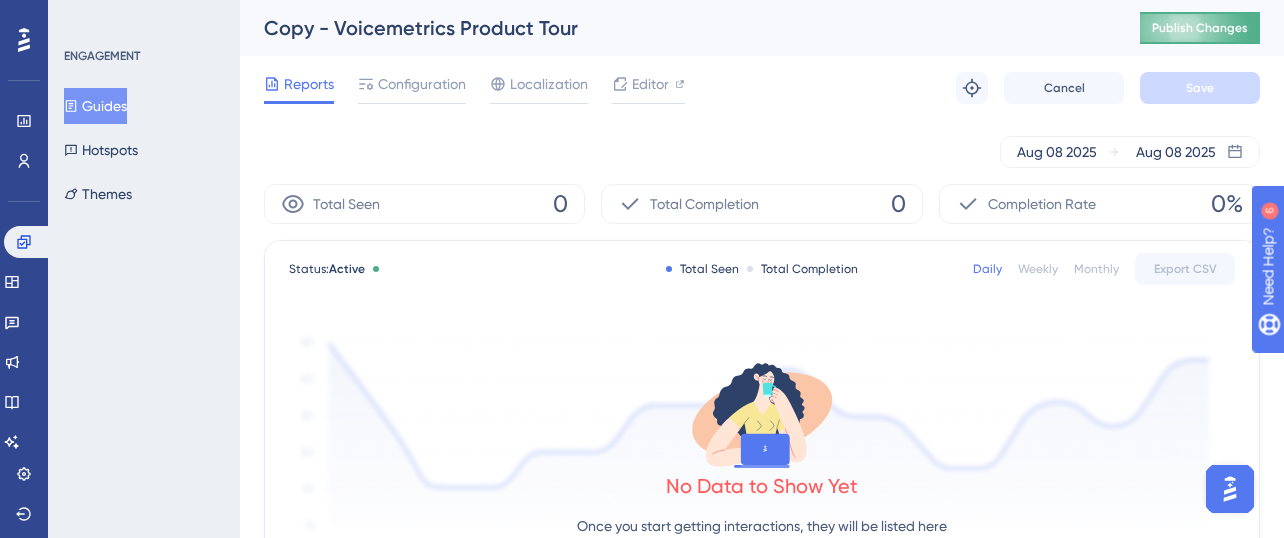 click on "Publish Changes" at bounding box center (1200, 28) 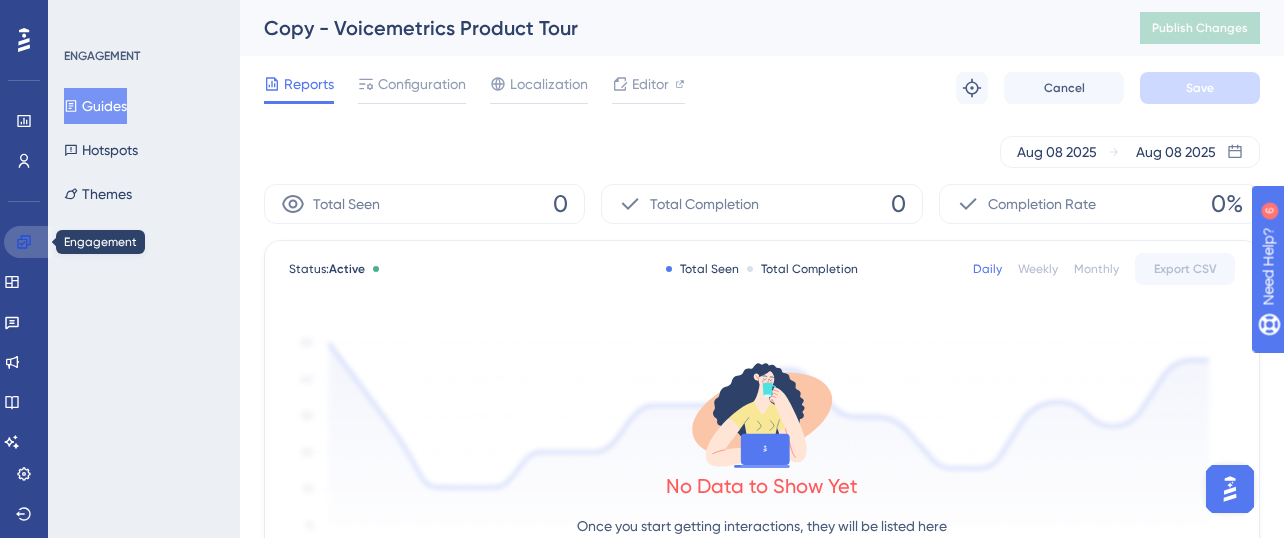 click 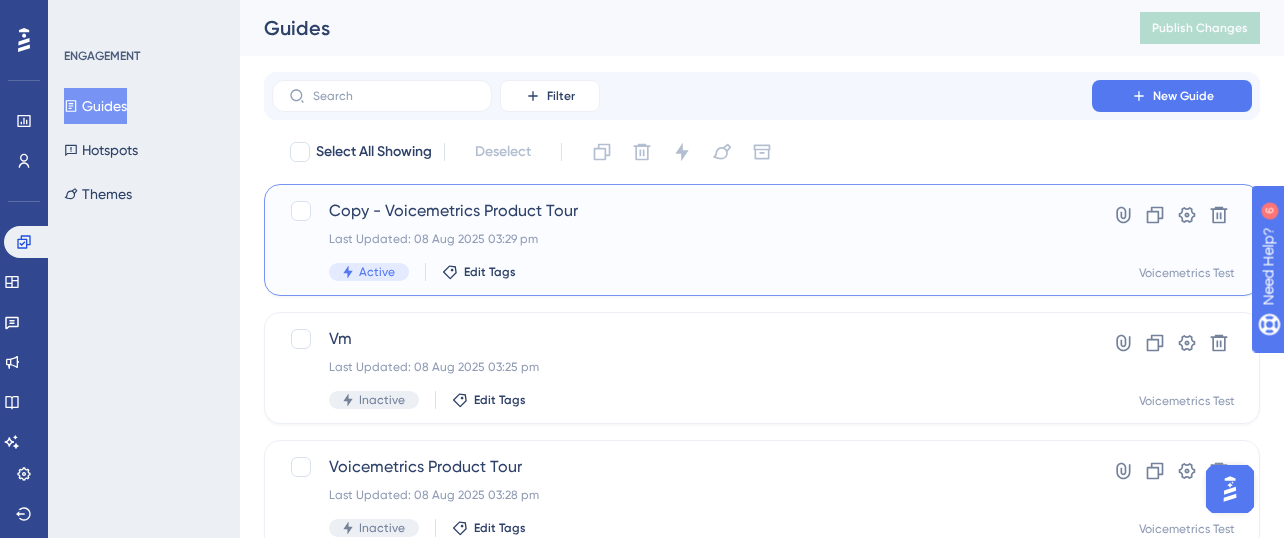 click on "Copy - Voicemetrics Product Tour Last Updated: 08 Aug 2025 03:29 pm Active Edit Tags" at bounding box center [682, 240] 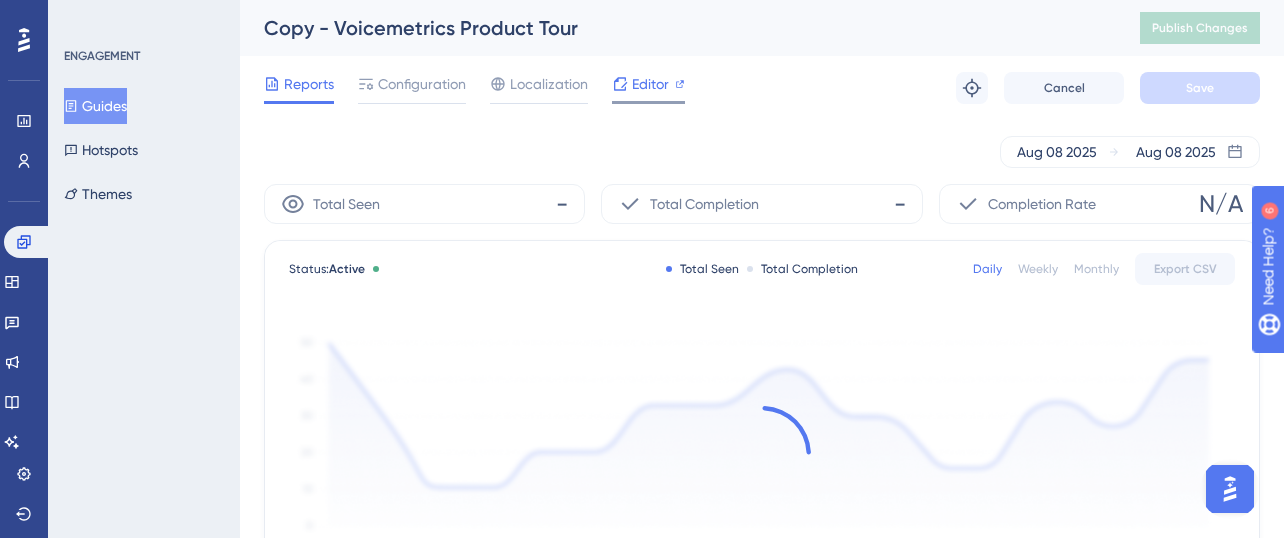 click on "Editor" at bounding box center (648, 88) 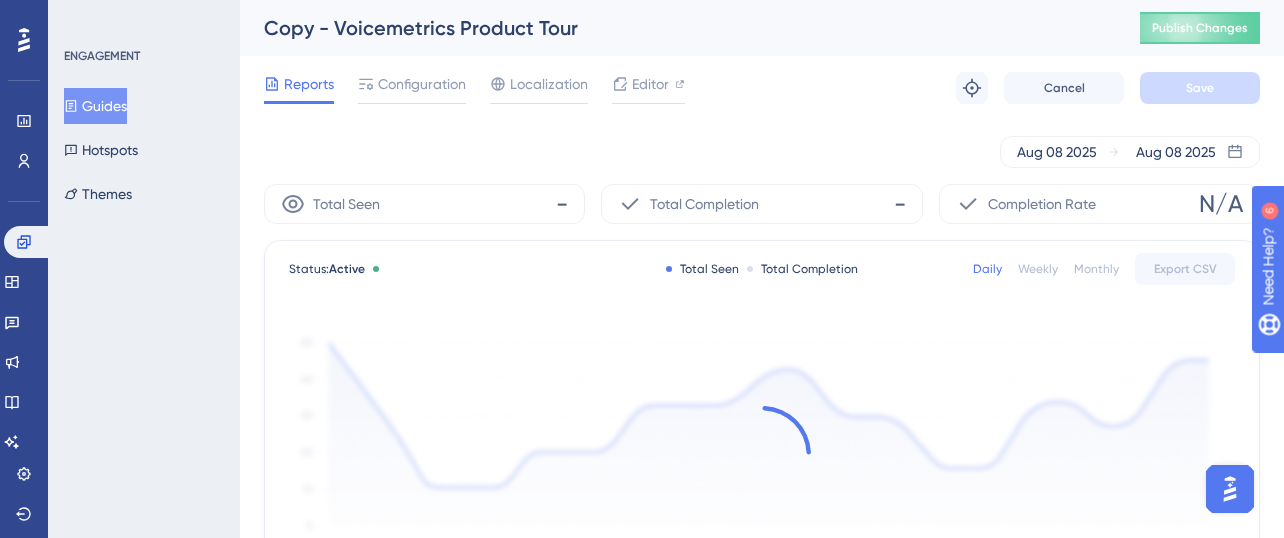 click on "Guides" at bounding box center (95, 106) 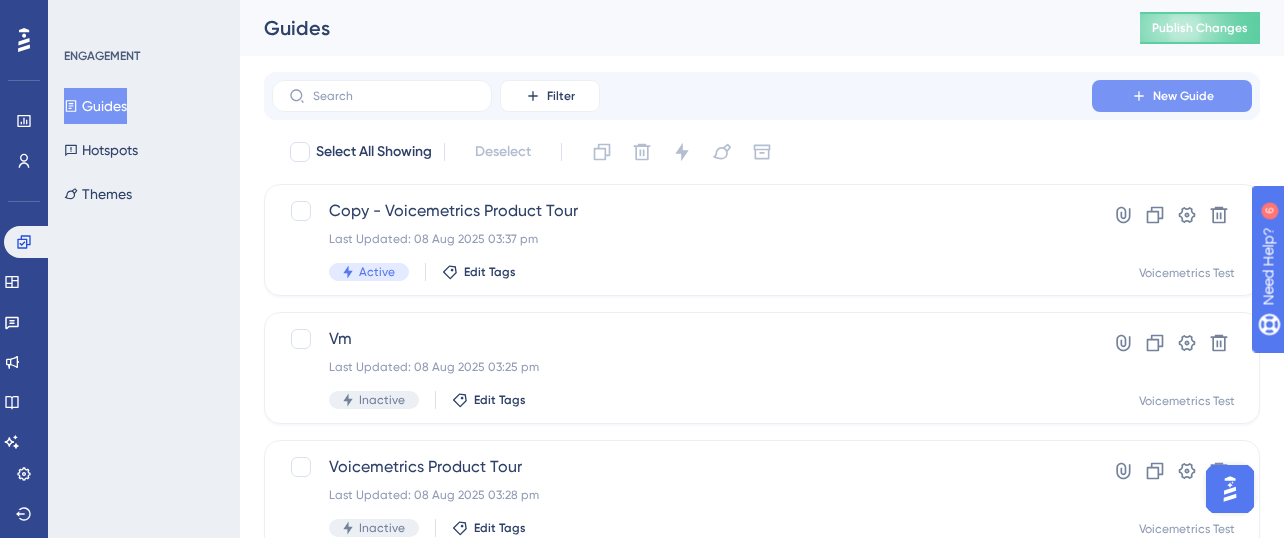 click on "New Guide" at bounding box center [1183, 96] 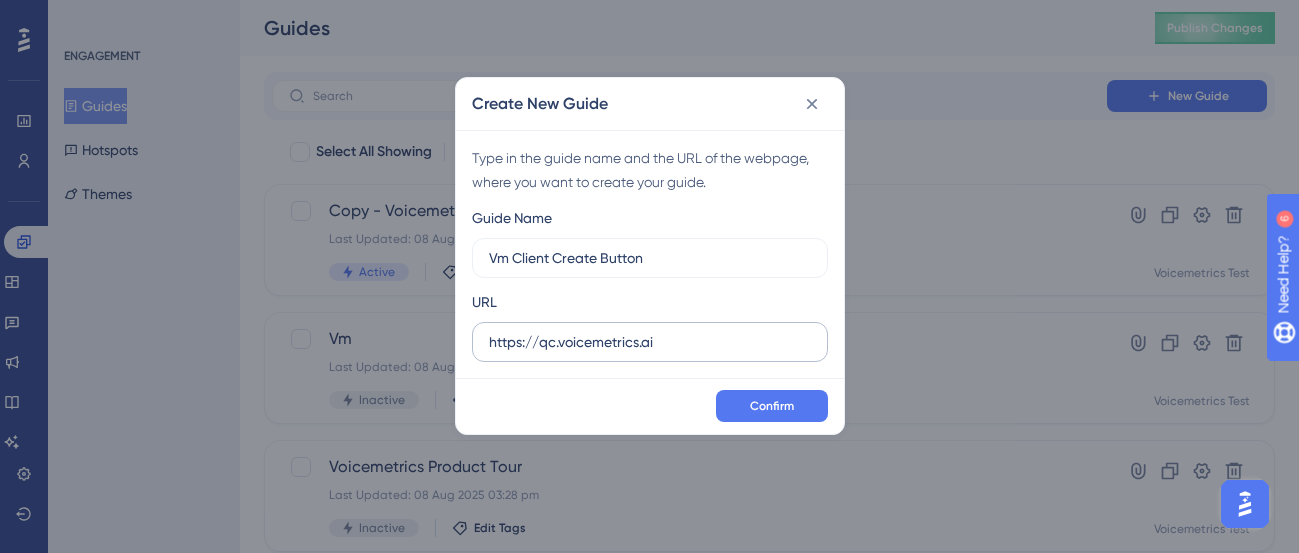 type on "Vm Client Create Button" 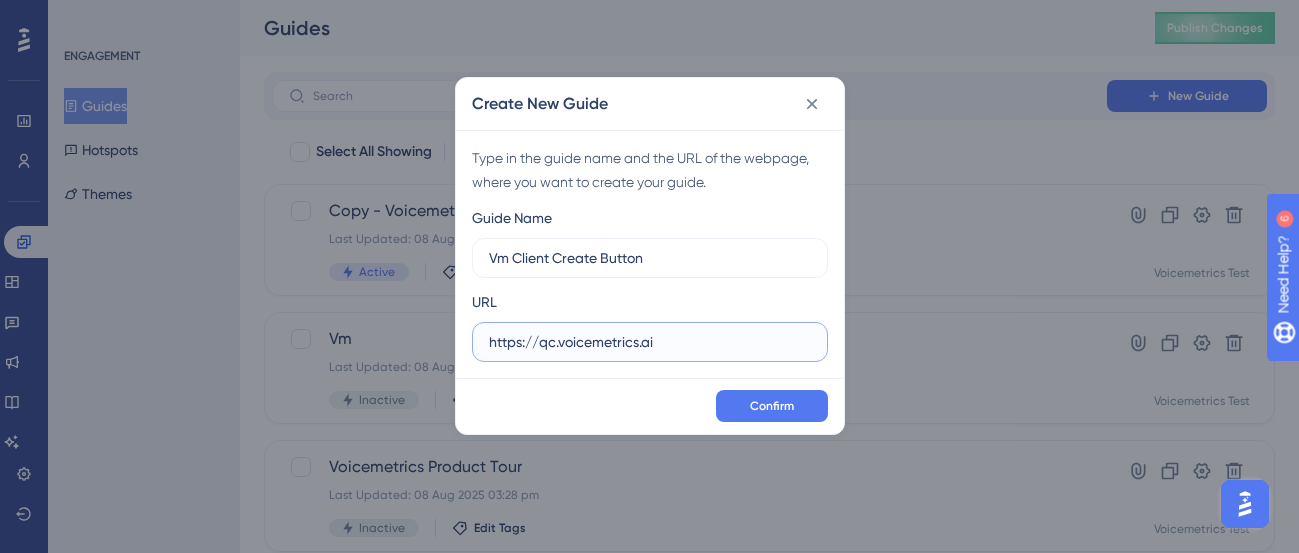 click on "https://qc.voicemetrics.ai" at bounding box center (650, 342) 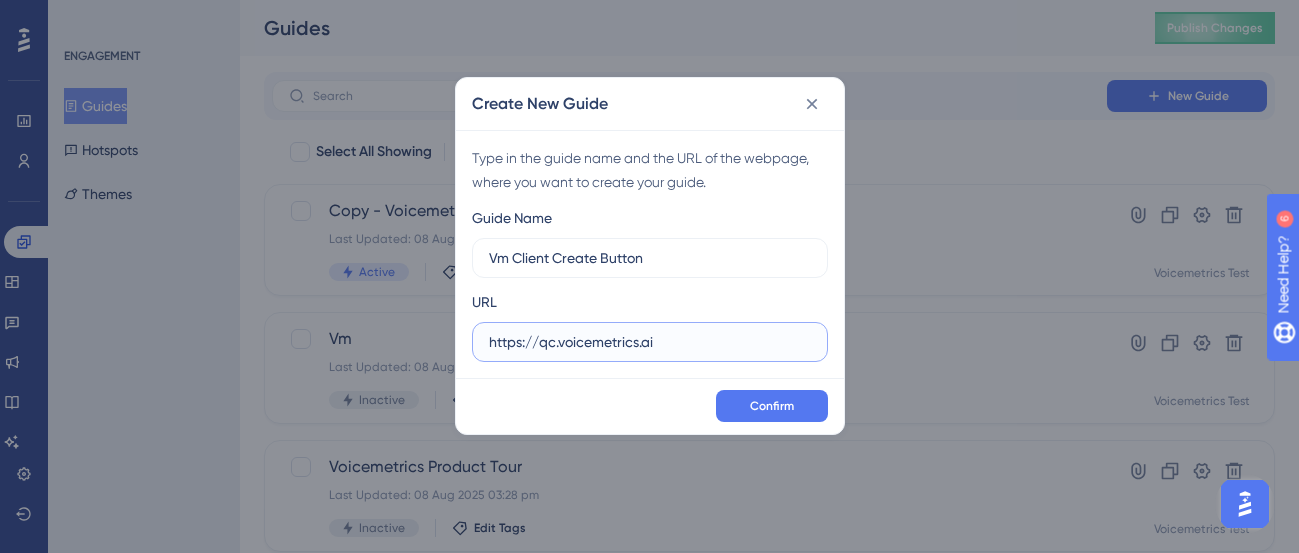 click on "https://qc.voicemetrics.ai" at bounding box center (650, 342) 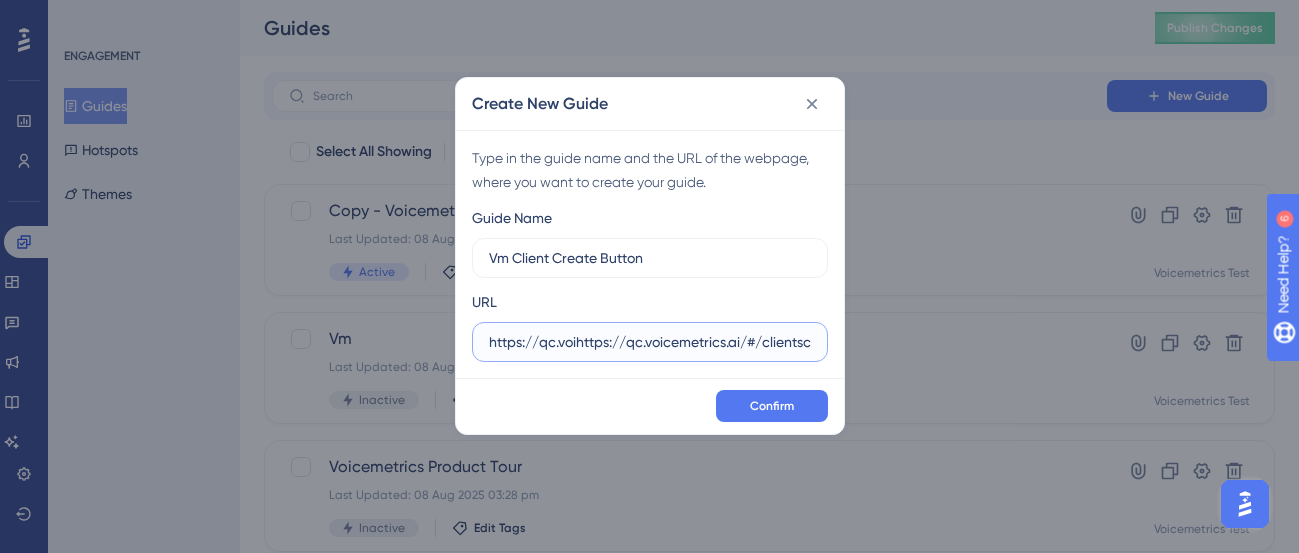 paste on "cemetrics.ai/#/clients" 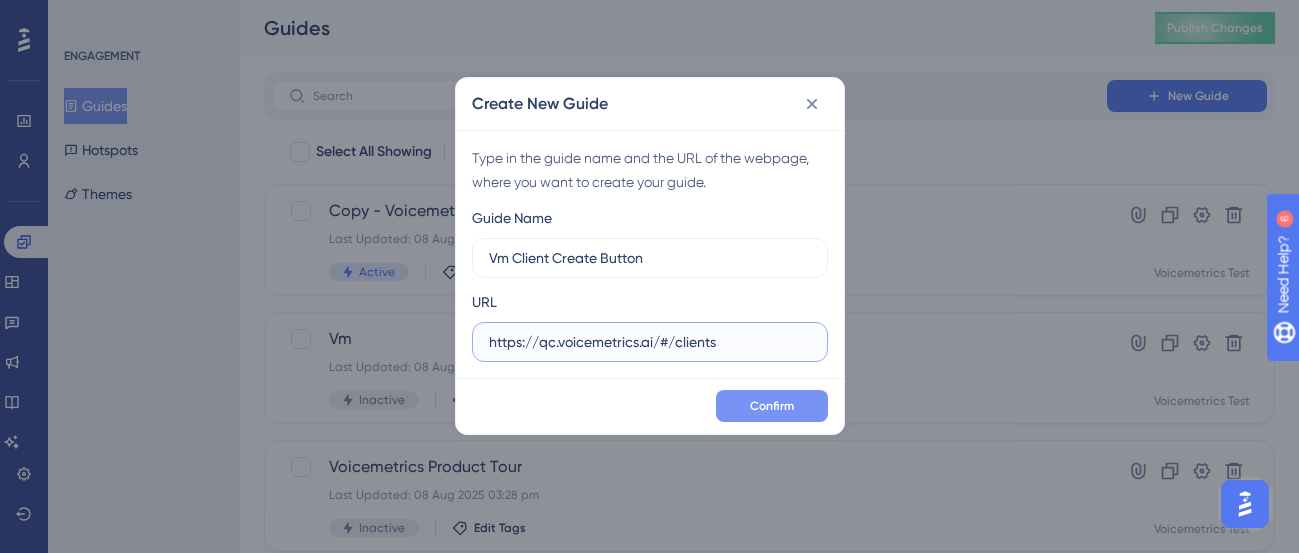 type on "https://qc.voicemetrics.ai/#/clients" 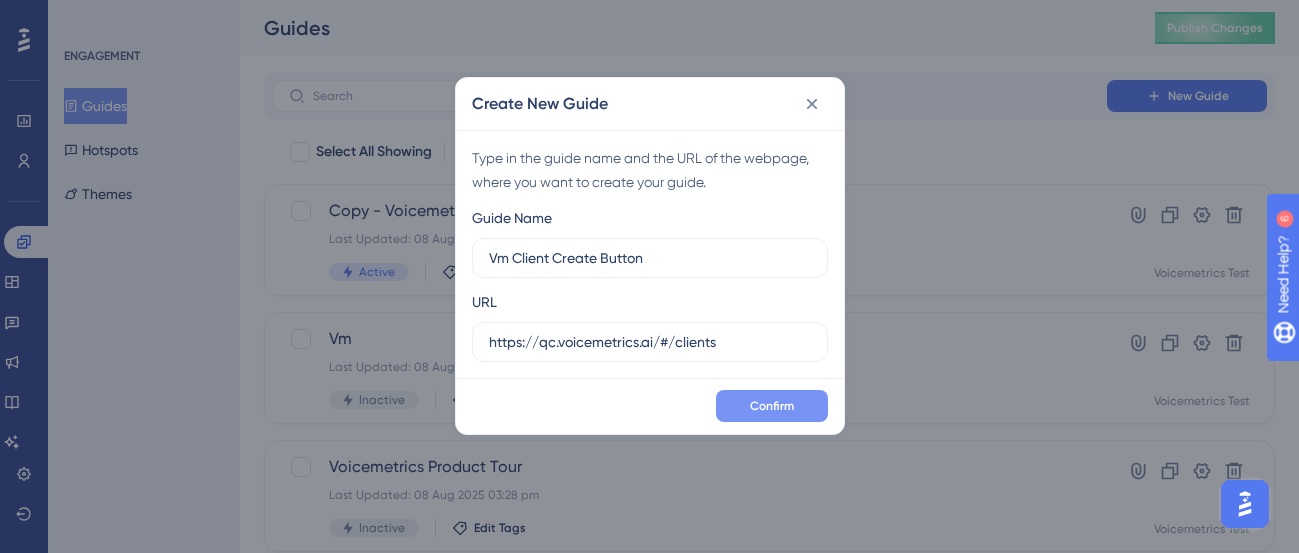click on "Confirm" at bounding box center [772, 406] 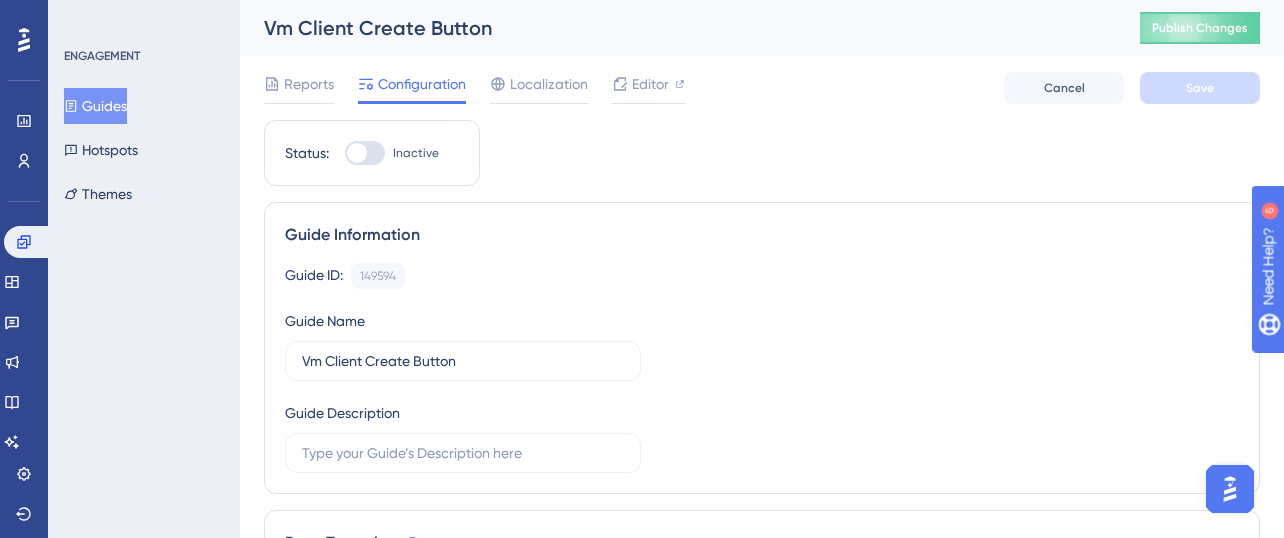 click at bounding box center (357, 153) 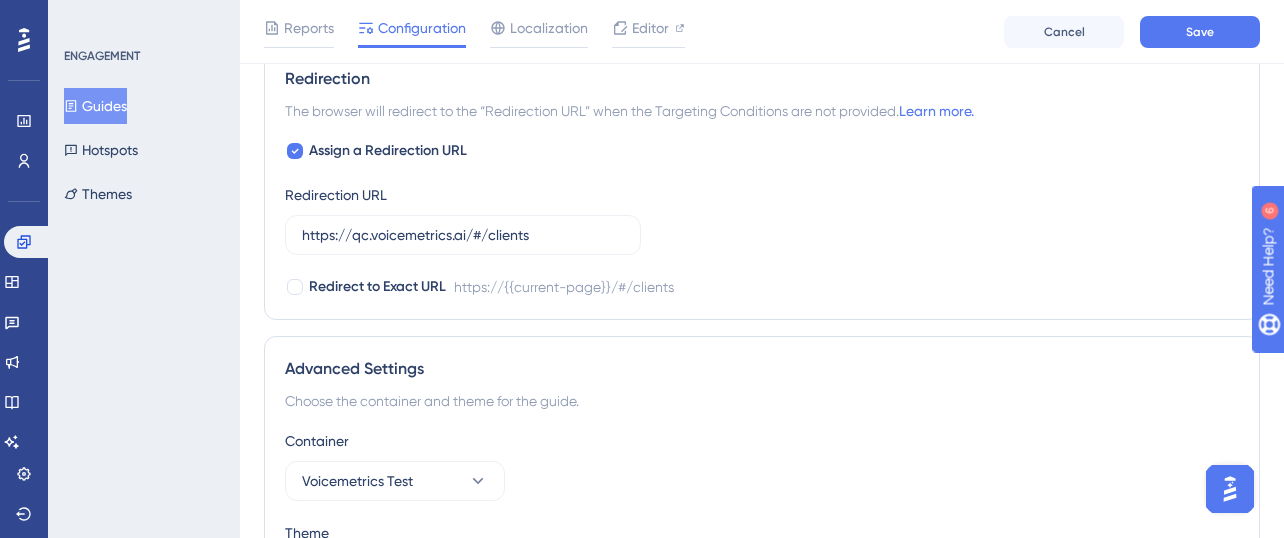scroll, scrollTop: 1440, scrollLeft: 0, axis: vertical 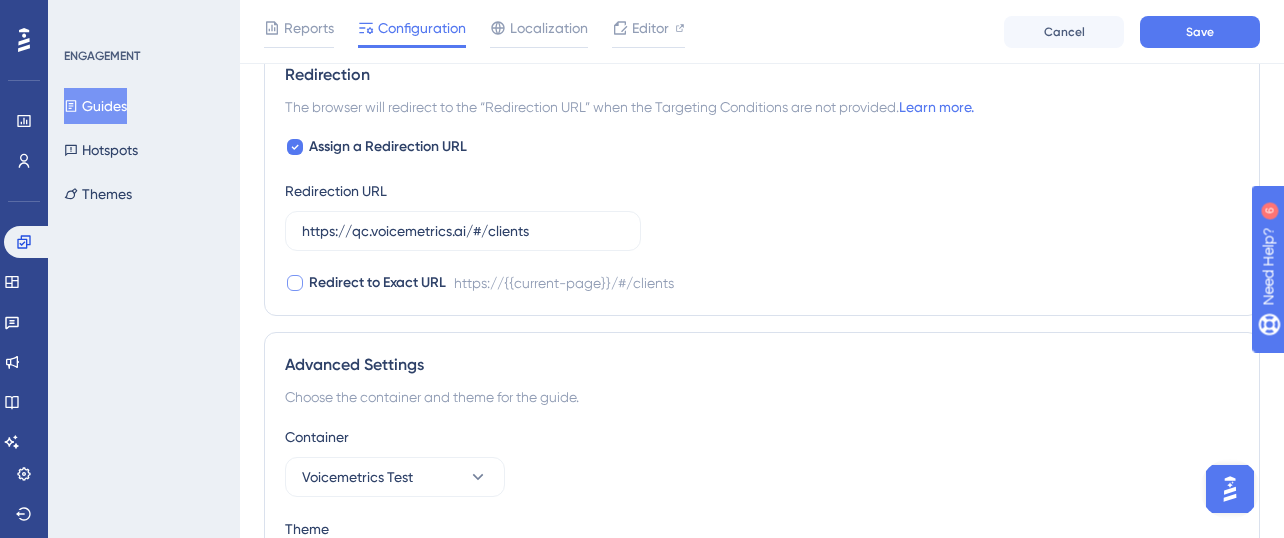 click at bounding box center [295, 283] 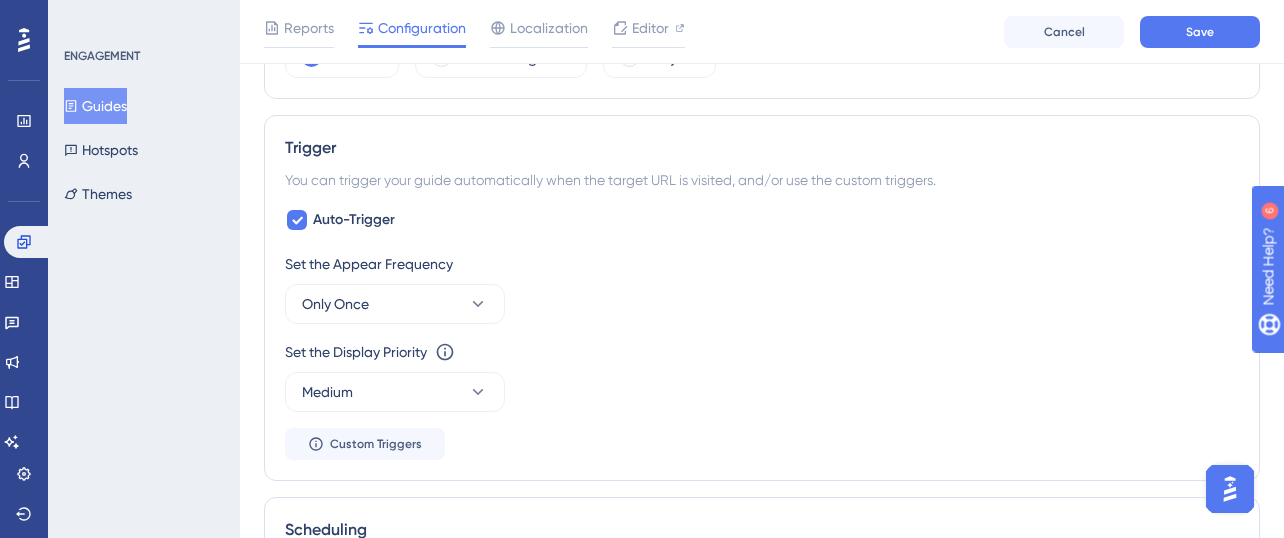 scroll, scrollTop: 872, scrollLeft: 0, axis: vertical 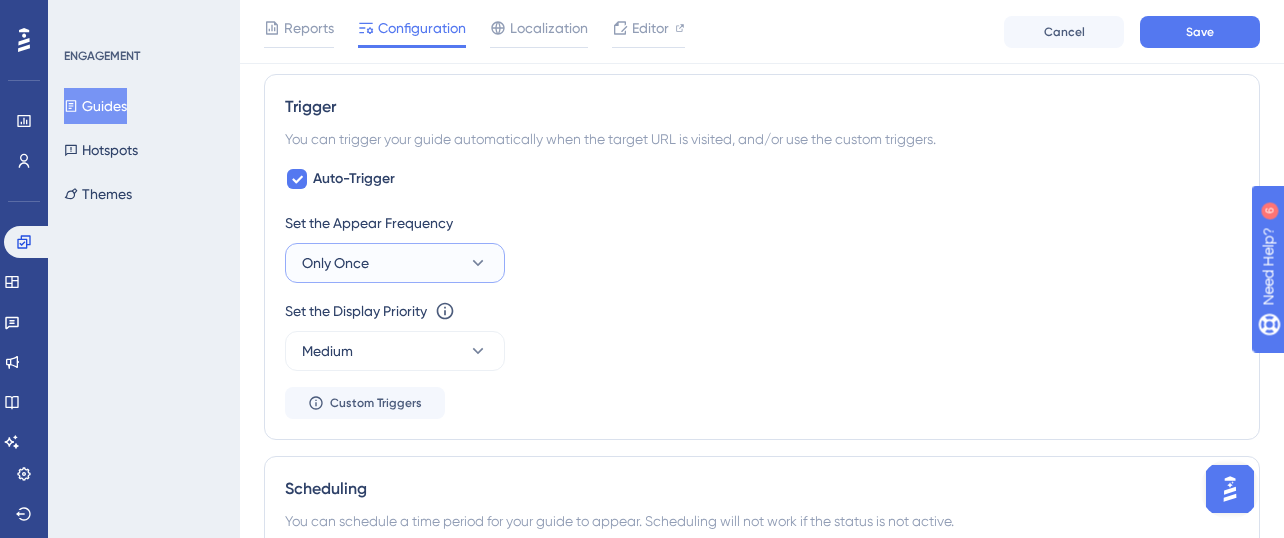 click on "Only Once" at bounding box center (335, 263) 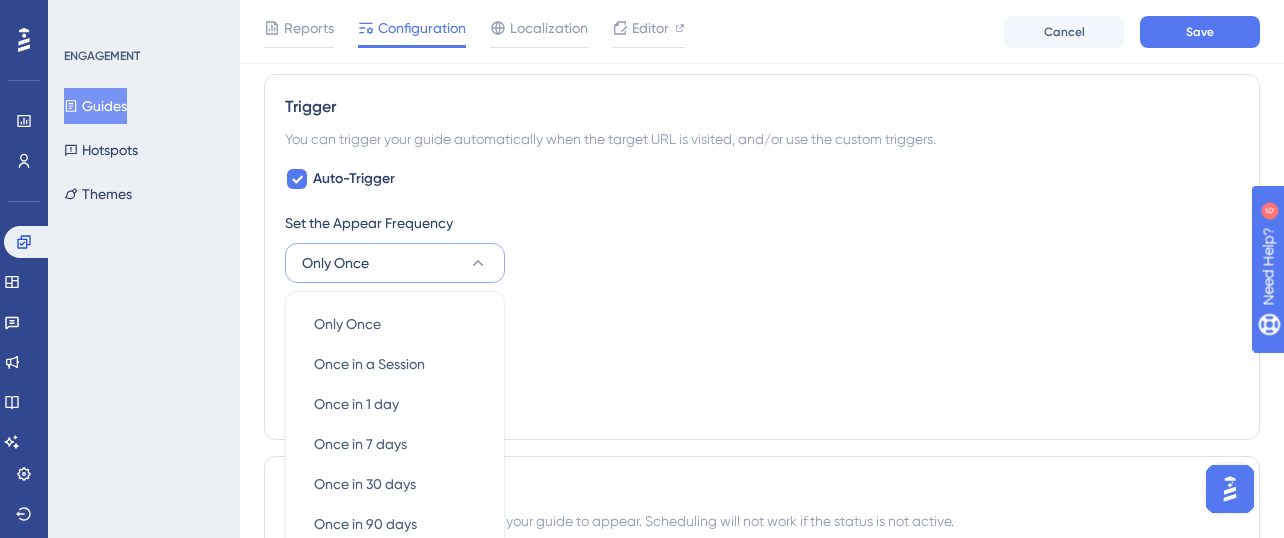 scroll, scrollTop: 1047, scrollLeft: 0, axis: vertical 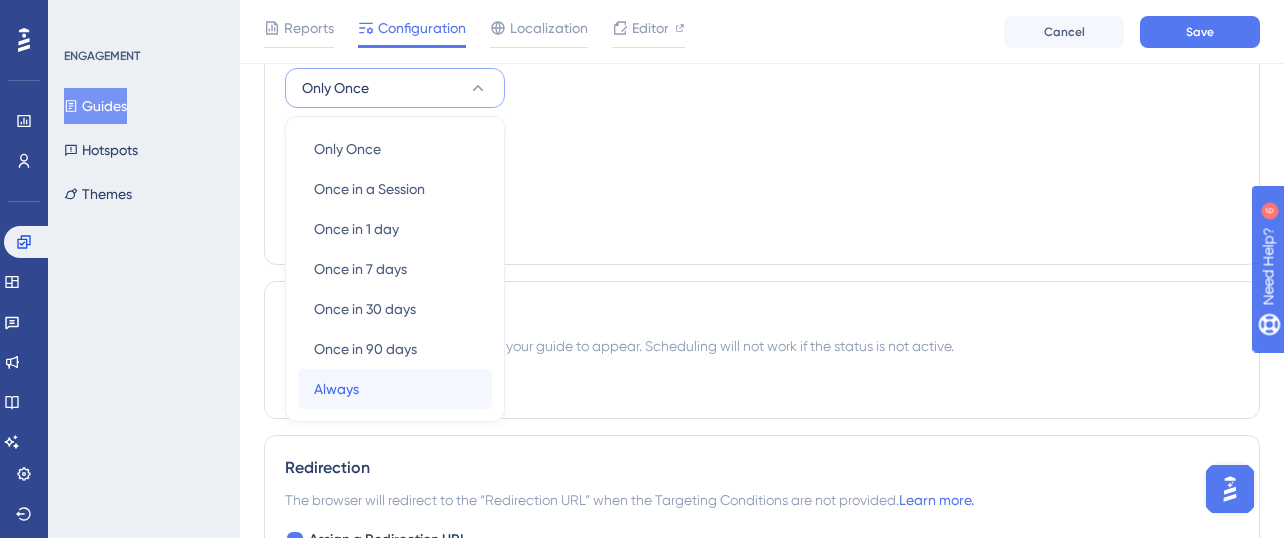 click on "Always Always" at bounding box center (395, 389) 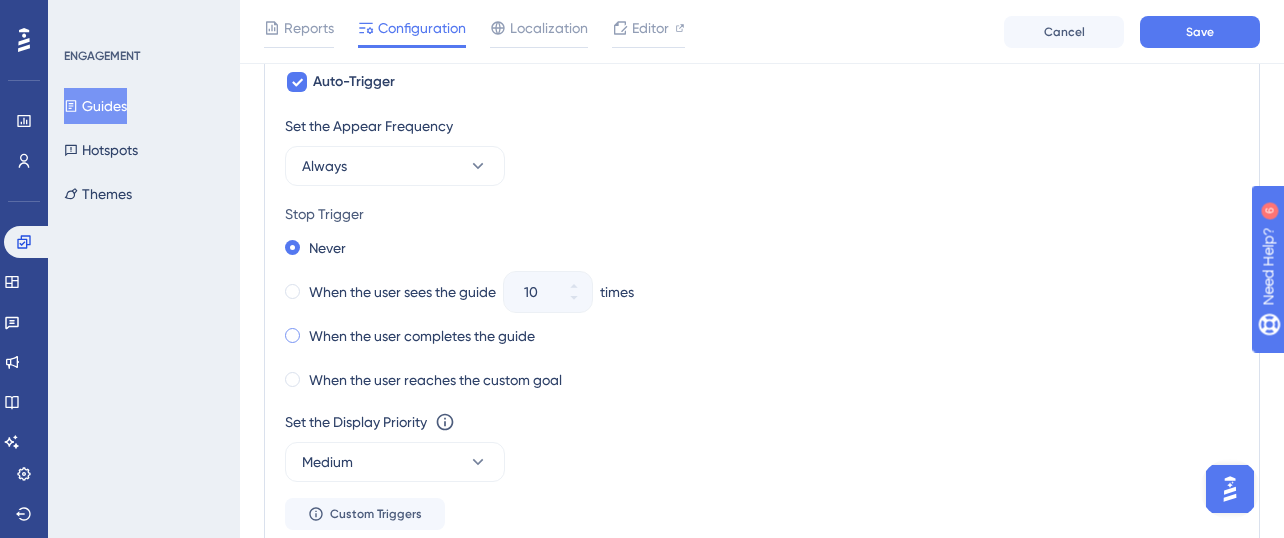 scroll, scrollTop: 927, scrollLeft: 0, axis: vertical 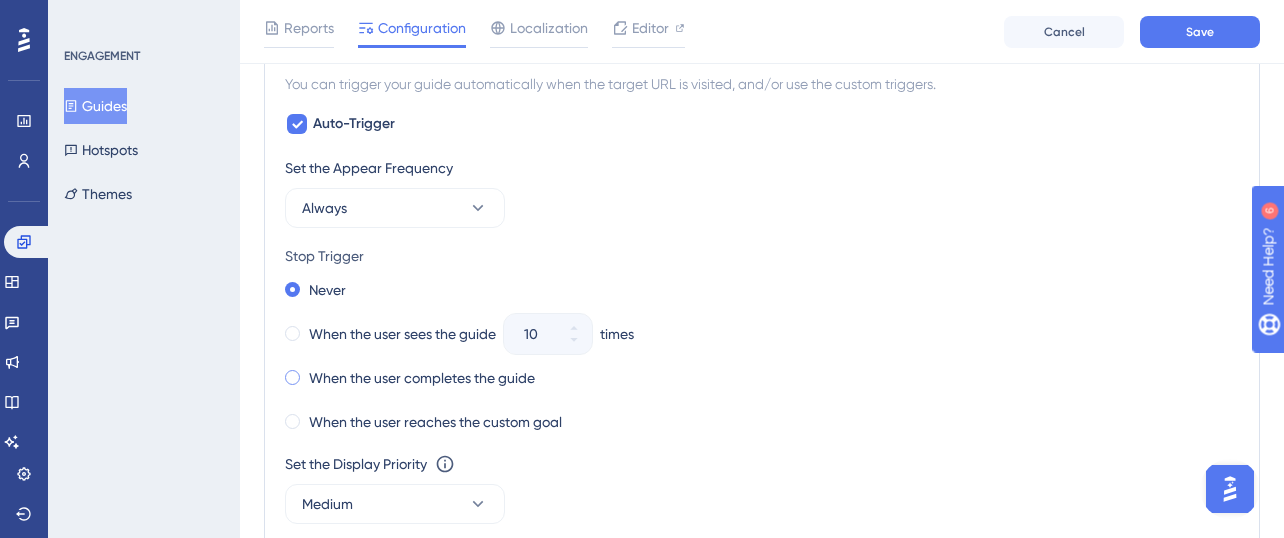 click on "When the user completes the guide" at bounding box center (422, 378) 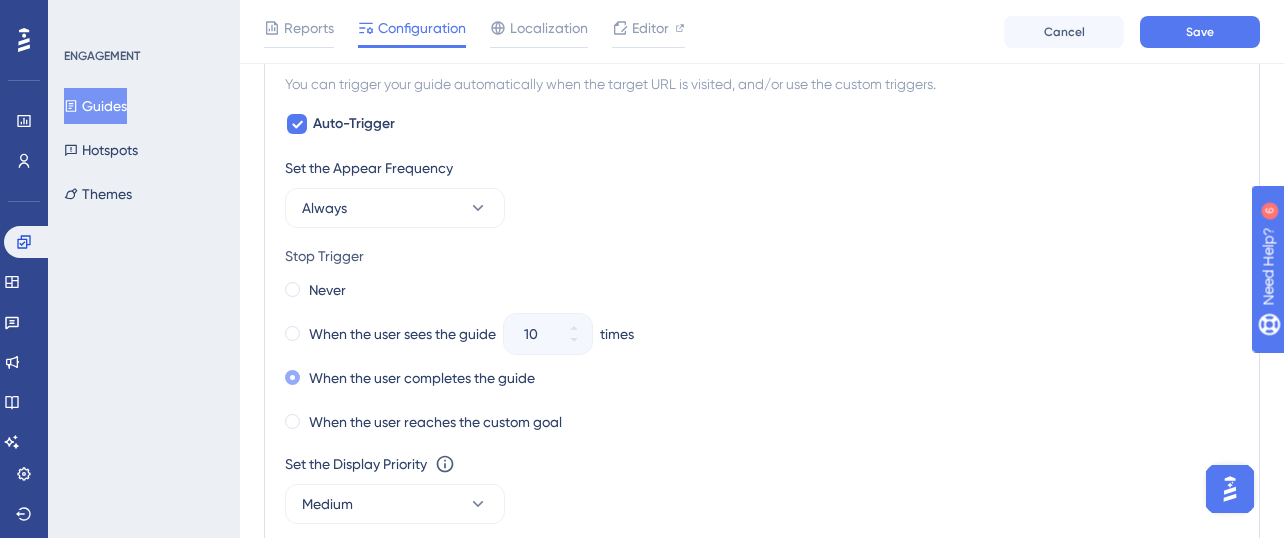 scroll, scrollTop: 1047, scrollLeft: 0, axis: vertical 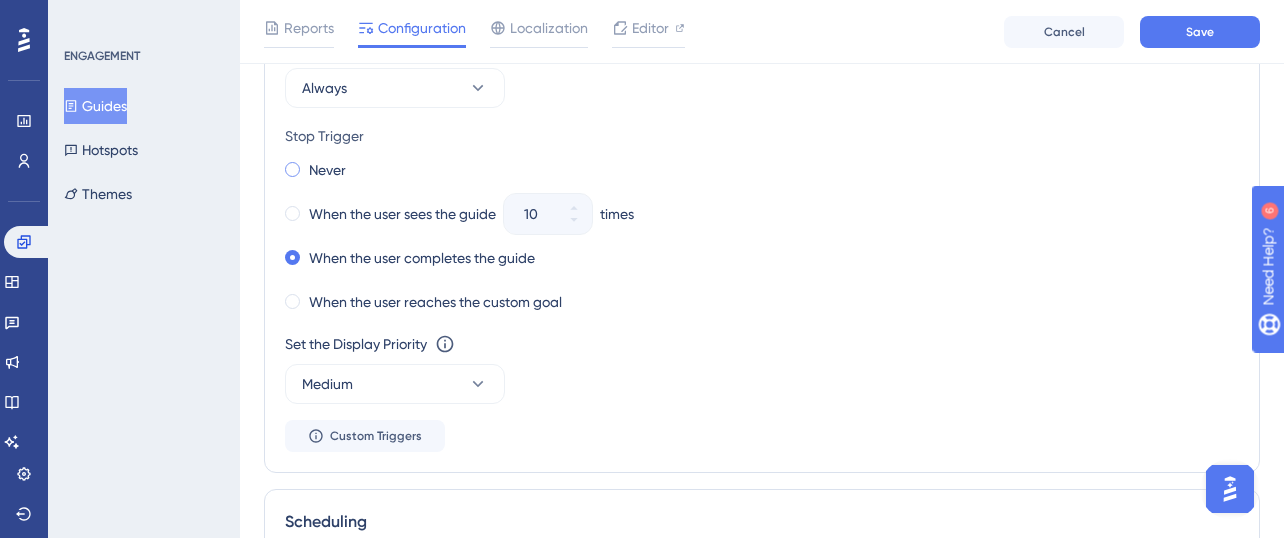click on "Never" at bounding box center (315, 170) 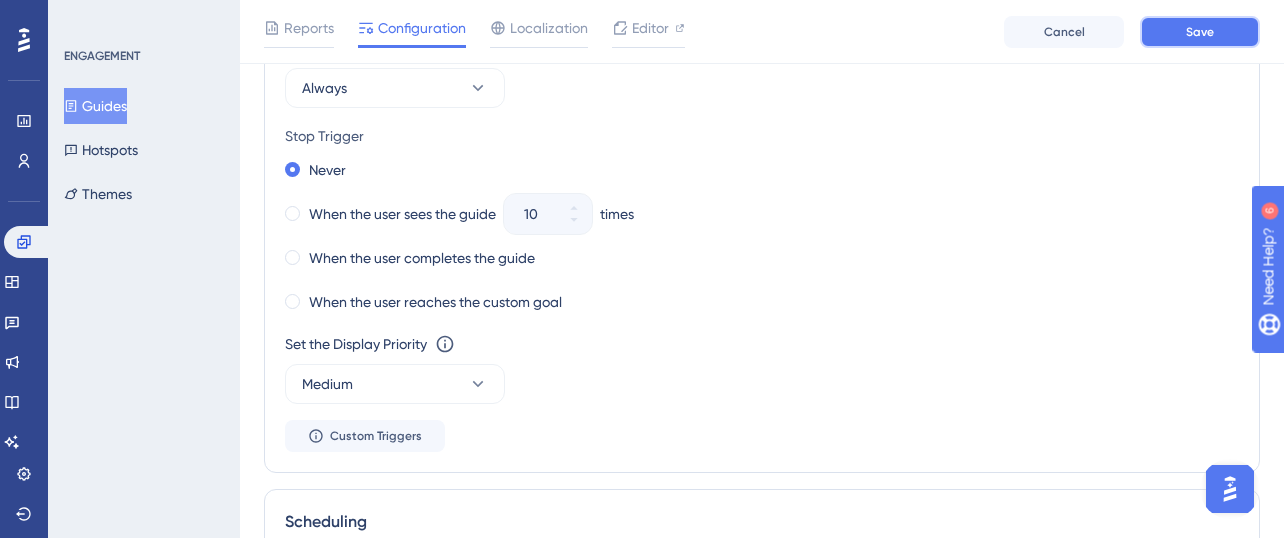 click on "Save" at bounding box center [1200, 32] 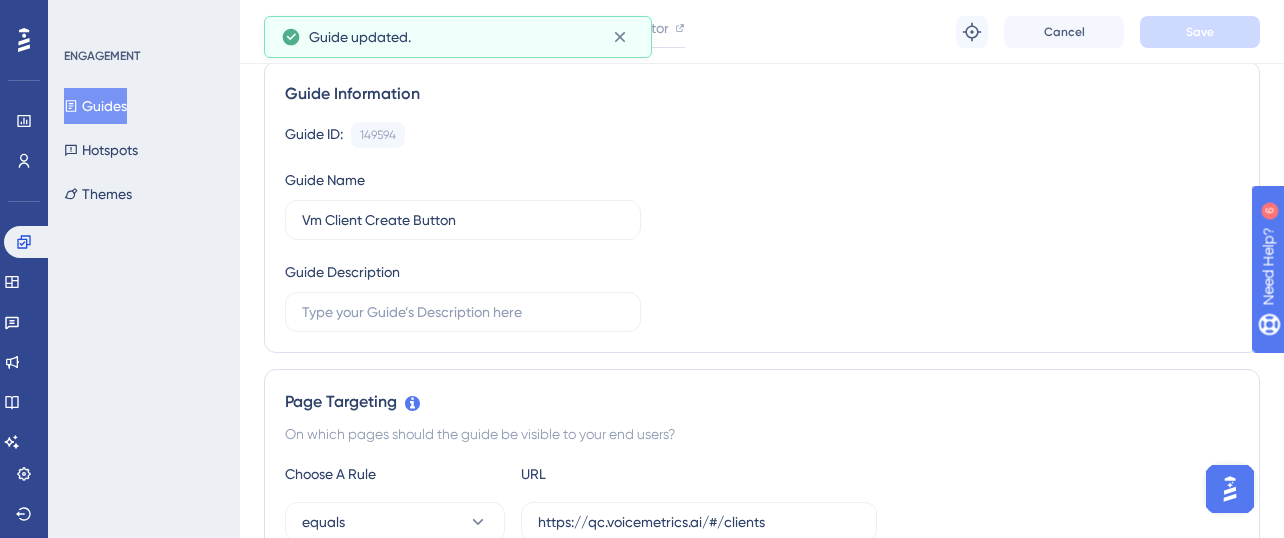scroll, scrollTop: 0, scrollLeft: 0, axis: both 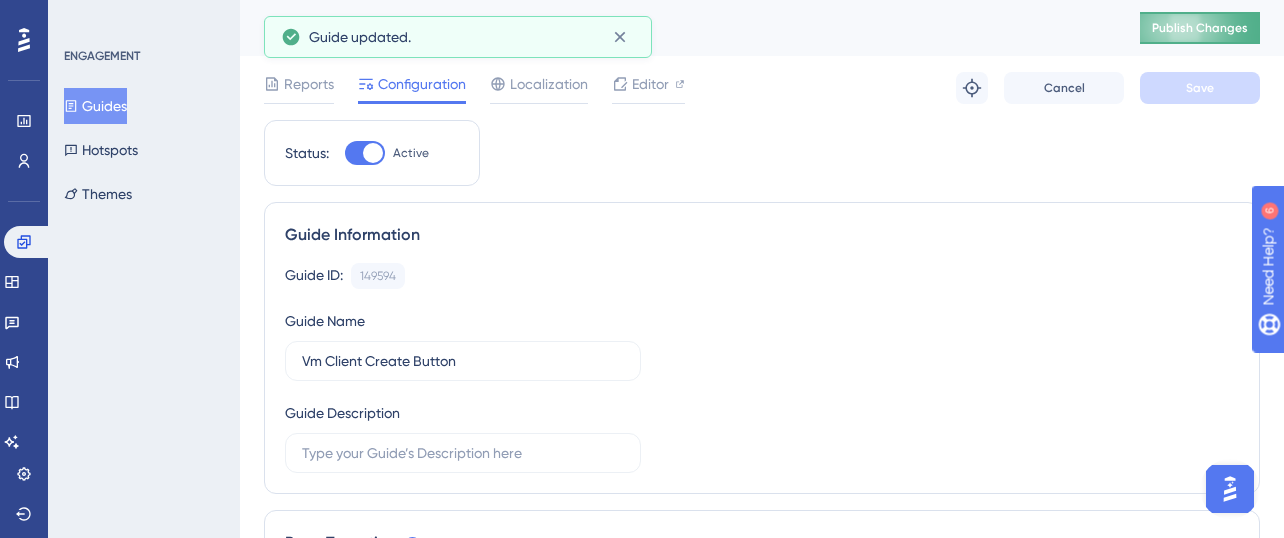 click on "Publish Changes" at bounding box center (1200, 28) 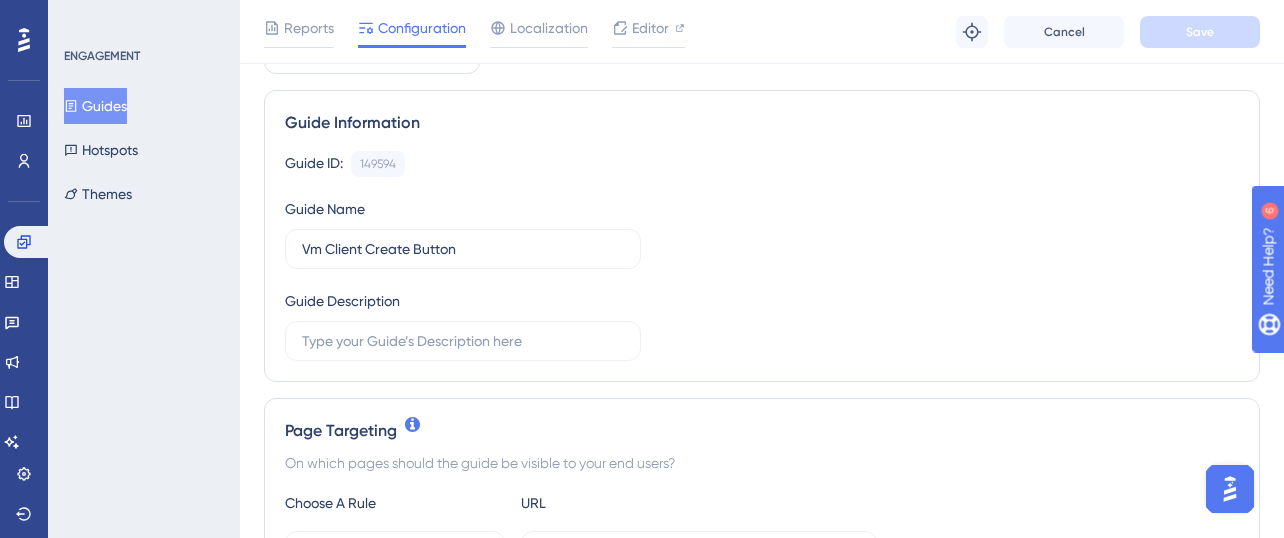 scroll, scrollTop: 0, scrollLeft: 0, axis: both 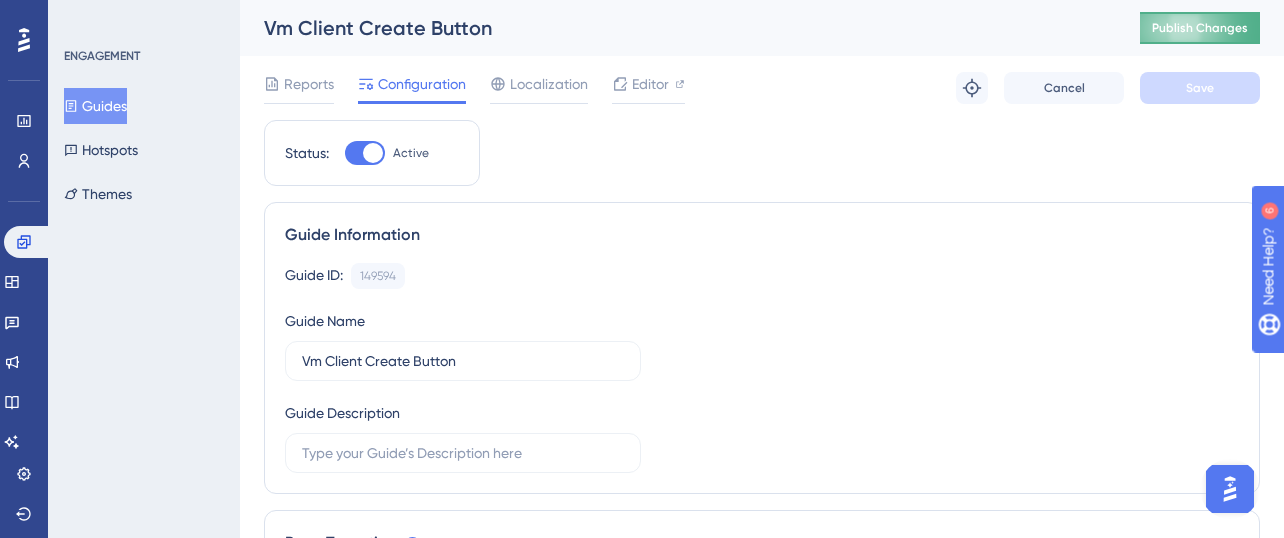 click on "Publish Changes" at bounding box center [1200, 28] 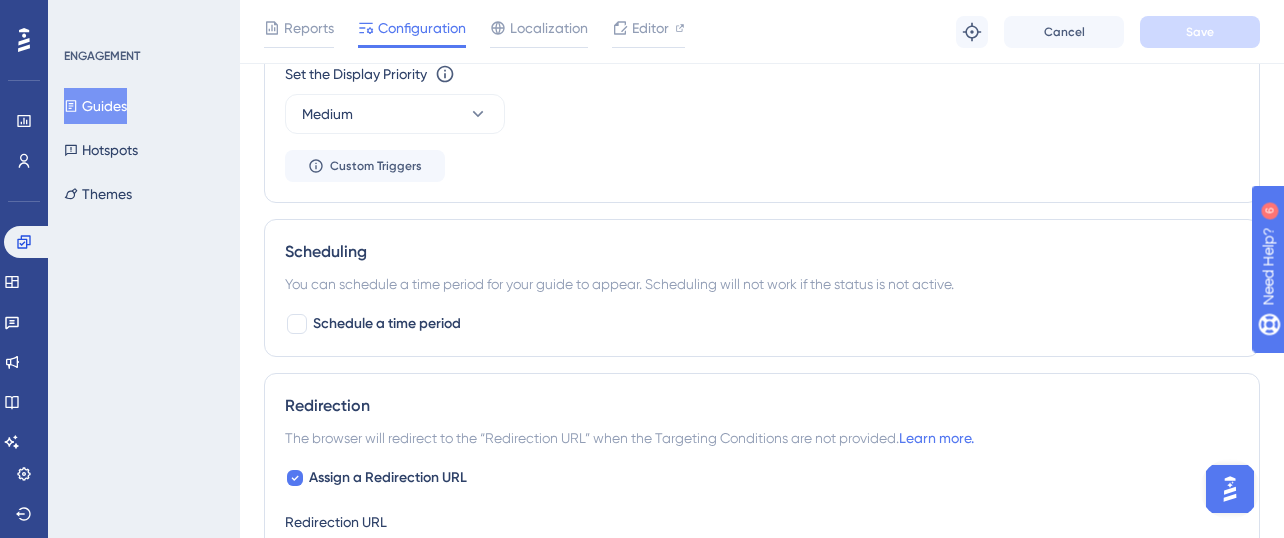 scroll, scrollTop: 1320, scrollLeft: 0, axis: vertical 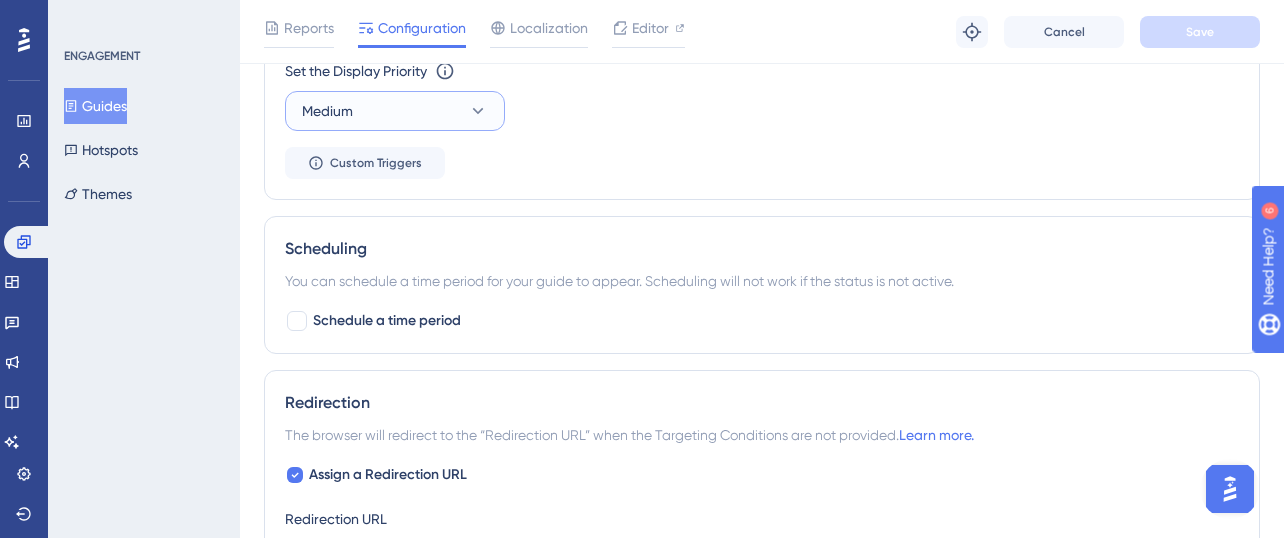 click on "Medium" at bounding box center [395, 111] 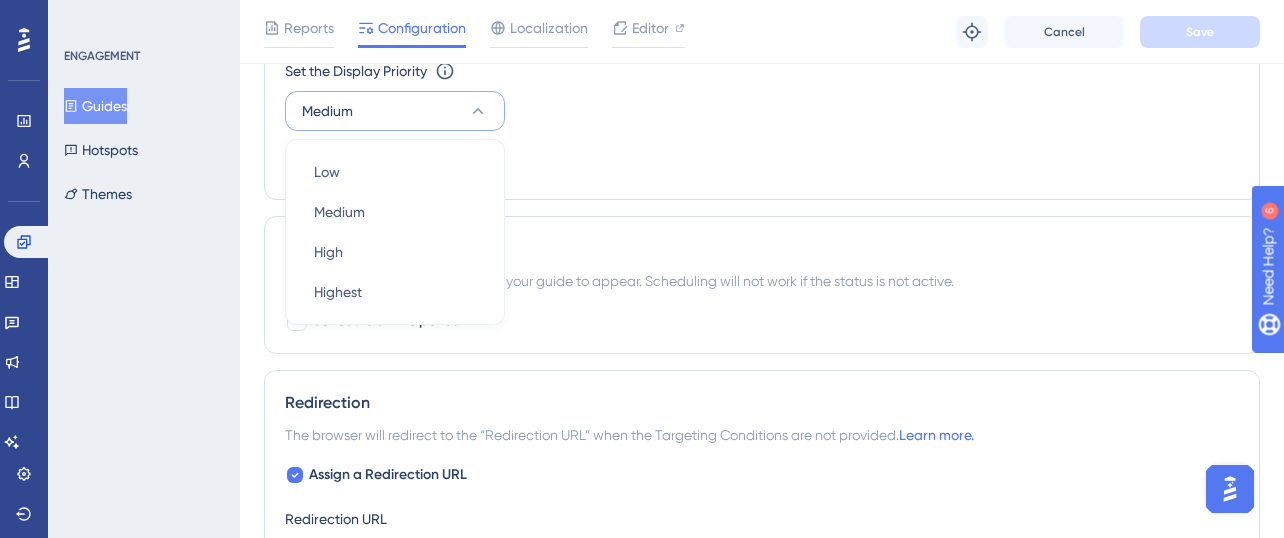 click on "Medium" at bounding box center (395, 111) 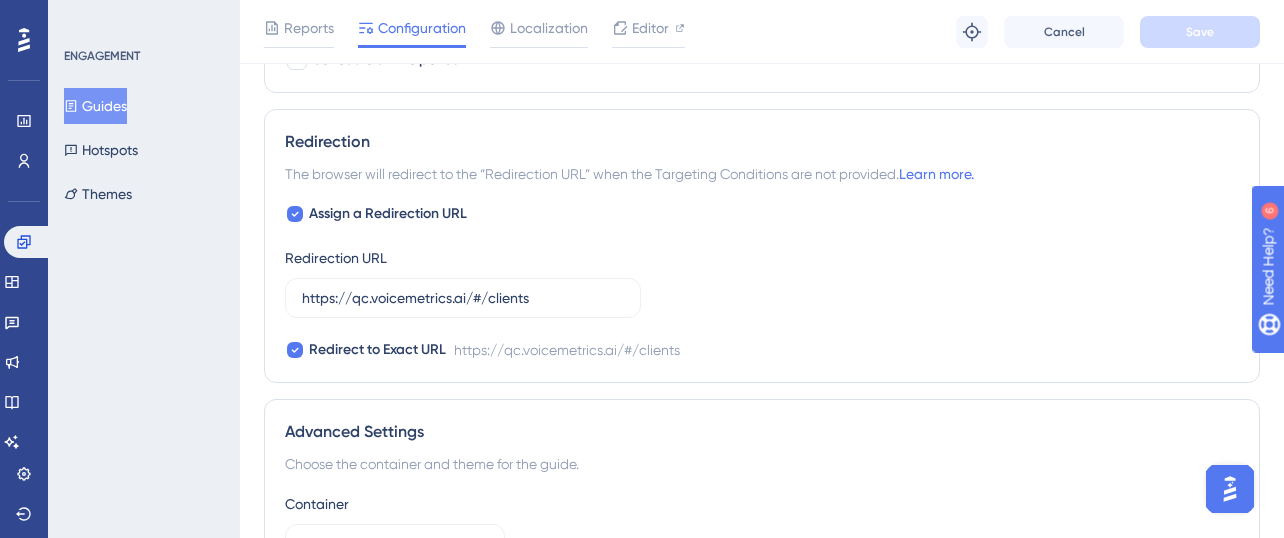 scroll, scrollTop: 1434, scrollLeft: 10, axis: both 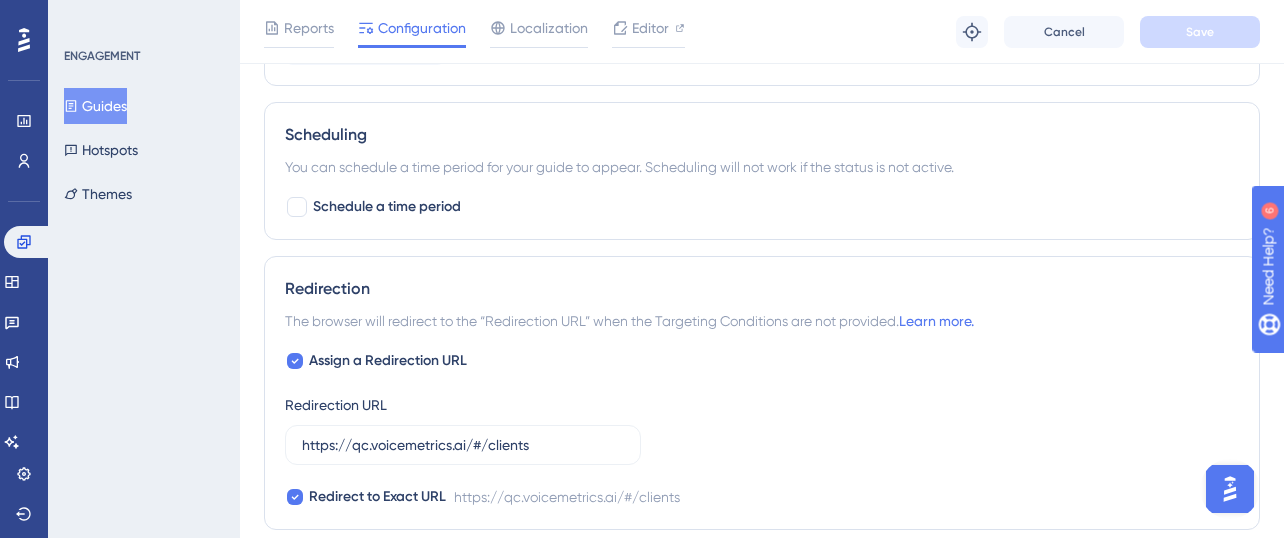 click on "Status: Active Guide Information Guide ID: 149594 Copy Guide Name Vm Client Create Button Guide Description Page Targeting
On which pages should the guide be visible to your end users?
Choose A Rule URL equals https://qc.voicemetrics.ai/#/clients Add a Target Audience Segmentation Which segment of the audience would you like to show this guide to? All Users Custom Segment Only Me Trigger You can trigger your guide automatically when the target URL is visited,
and/or use the custom triggers. Auto-Trigger Set the Appear Frequency Always Stop Trigger Never When the user sees the guide 10 times When the user completes the guide When the user reaches the custom goal Set the Display Priority This option will set the display priority between
auto-triggered materials in cases of conflicts between multiple materials Medium Custom Triggers Scheduling You can schedule a time period for your guide to appear.
Scheduling will not work if the status is not active. Schedule a time period Redirection" at bounding box center [762, -233] 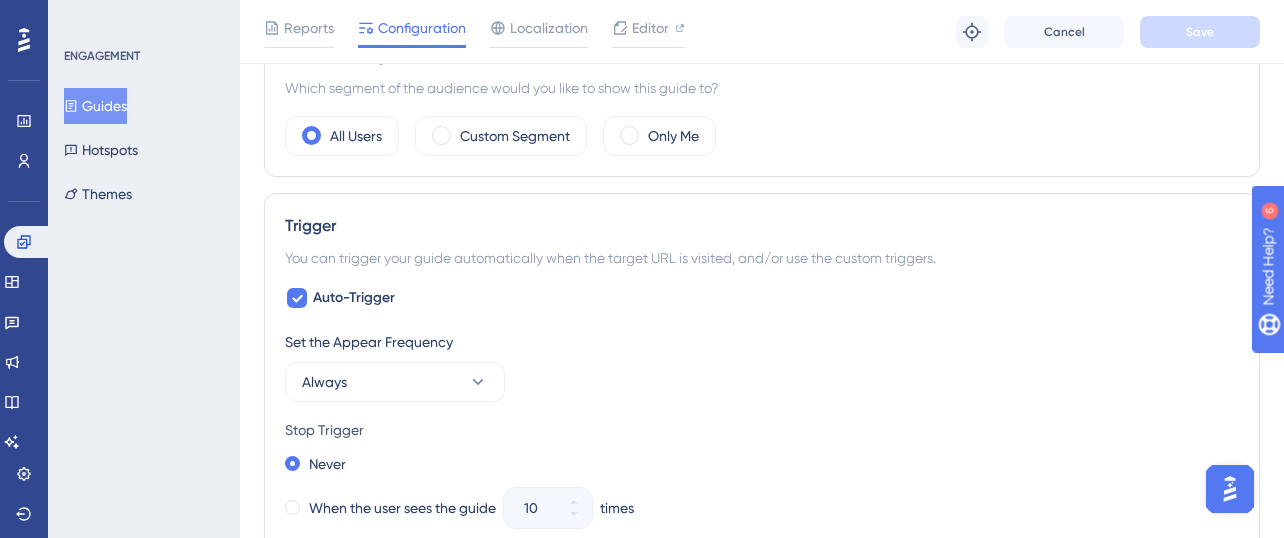 scroll, scrollTop: 208, scrollLeft: 15, axis: both 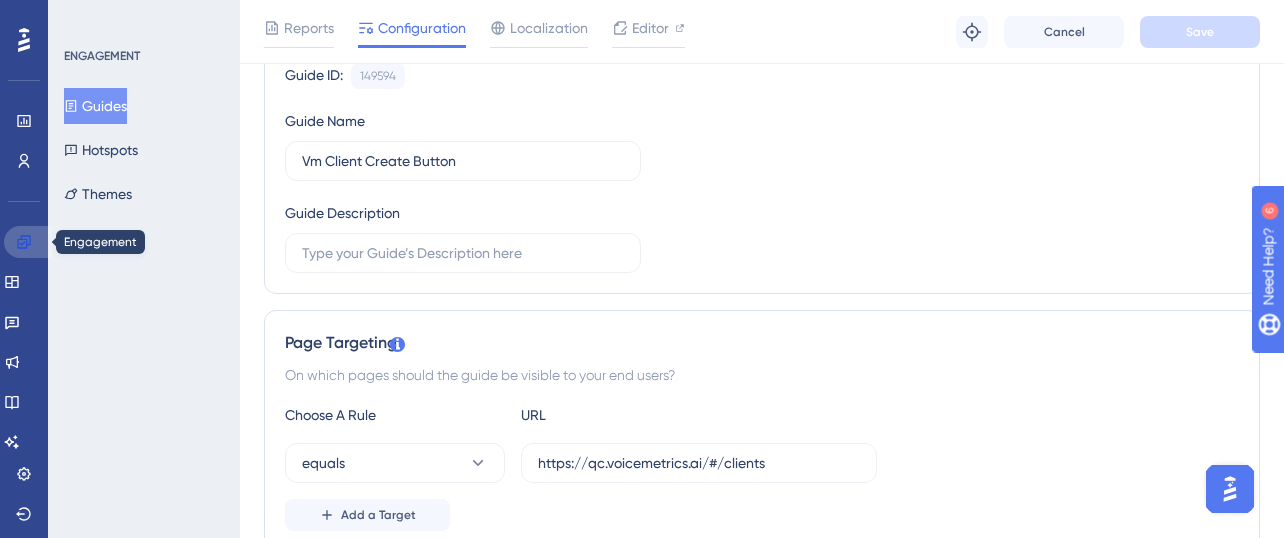 click at bounding box center [28, 242] 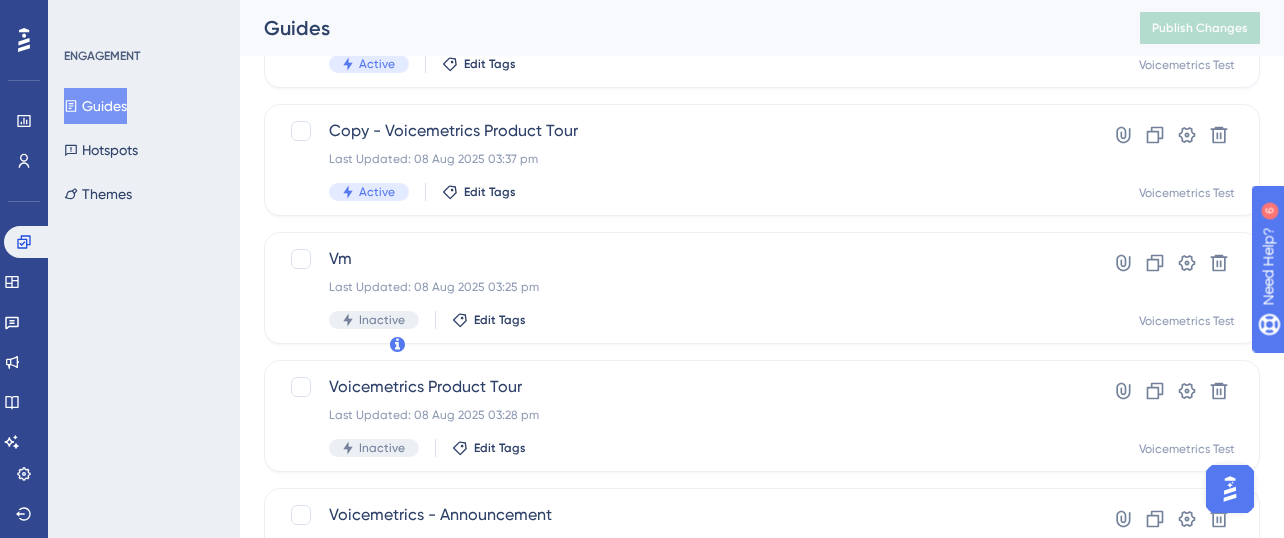 scroll, scrollTop: 0, scrollLeft: 0, axis: both 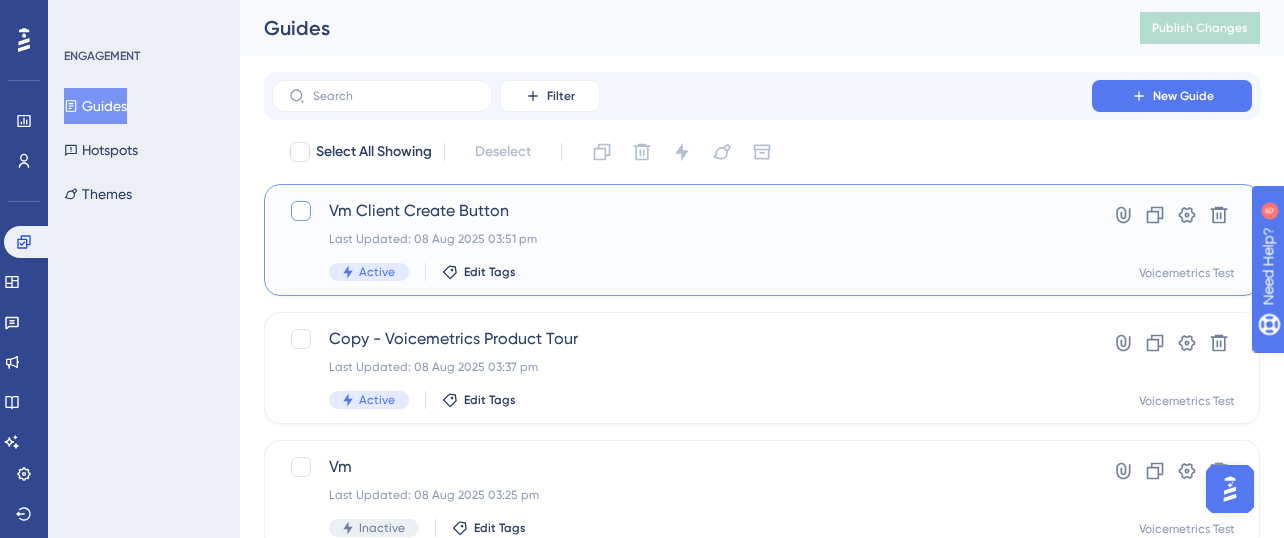 click at bounding box center [301, 211] 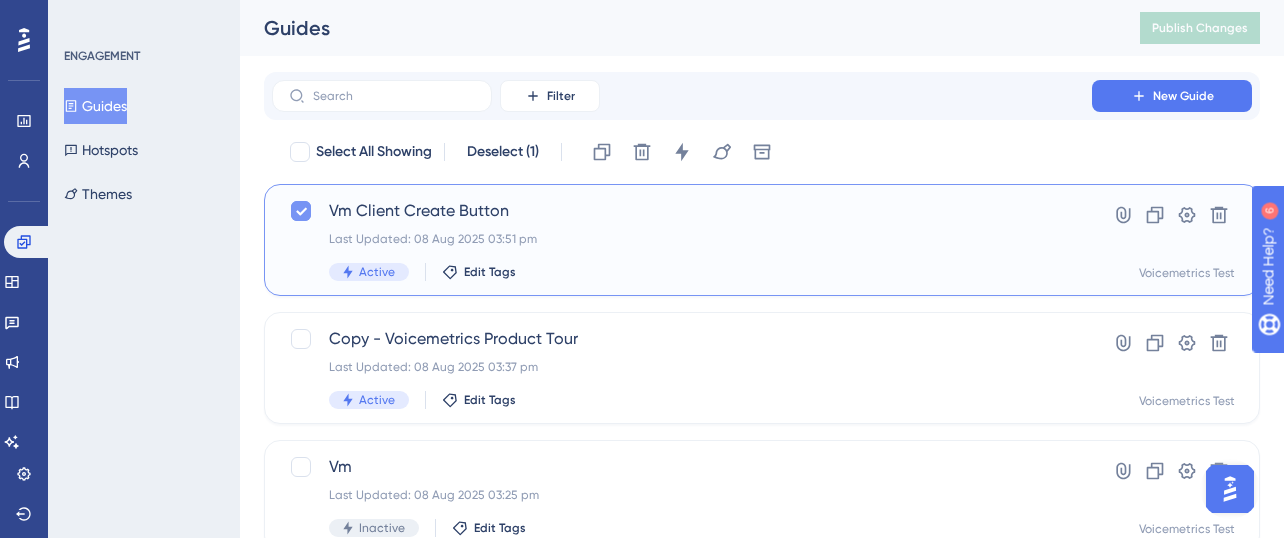 click at bounding box center (301, 211) 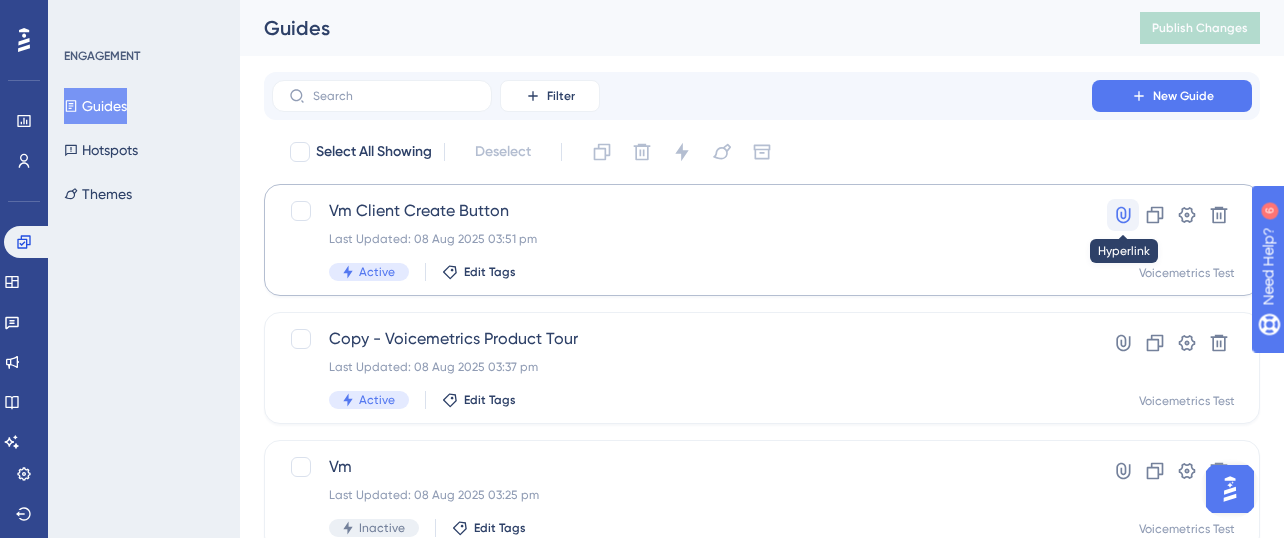 click 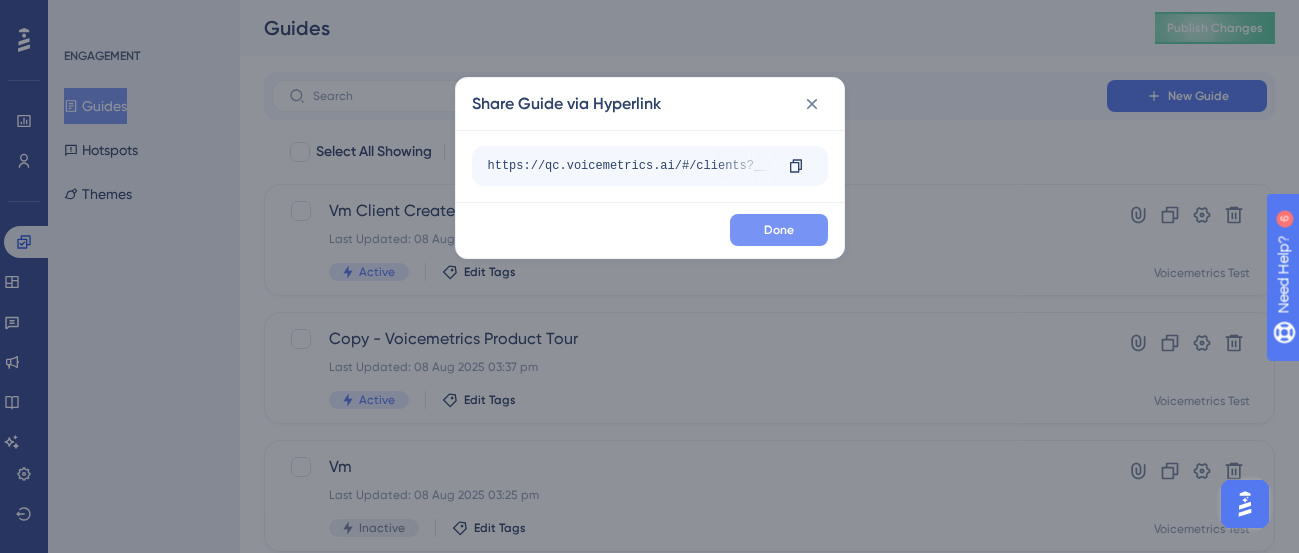 click on "Done" at bounding box center [779, 230] 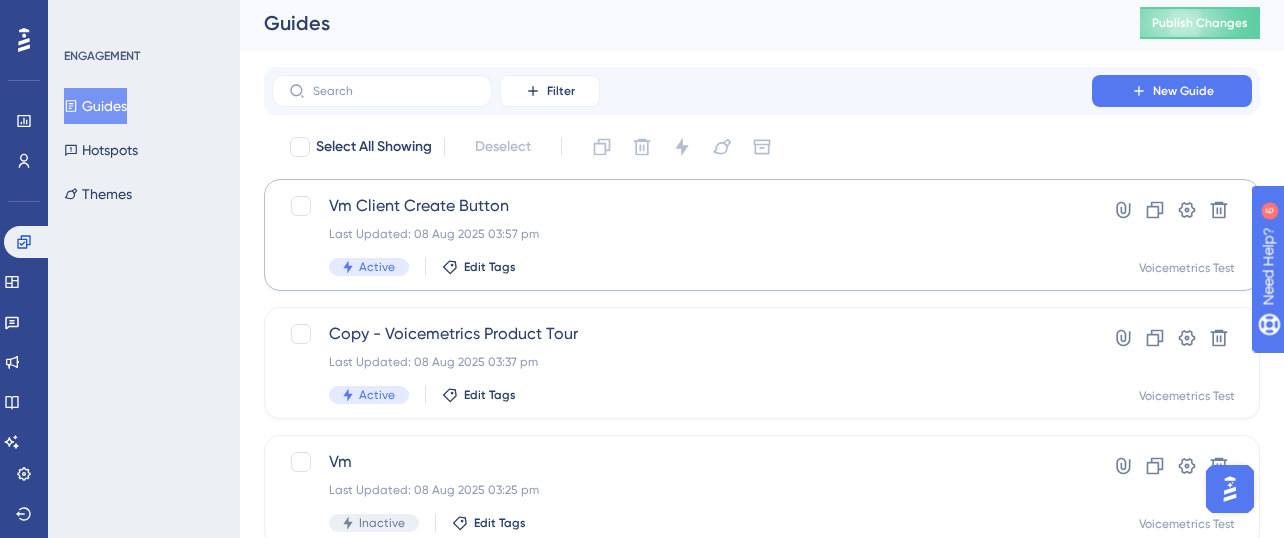 scroll, scrollTop: 10, scrollLeft: 0, axis: vertical 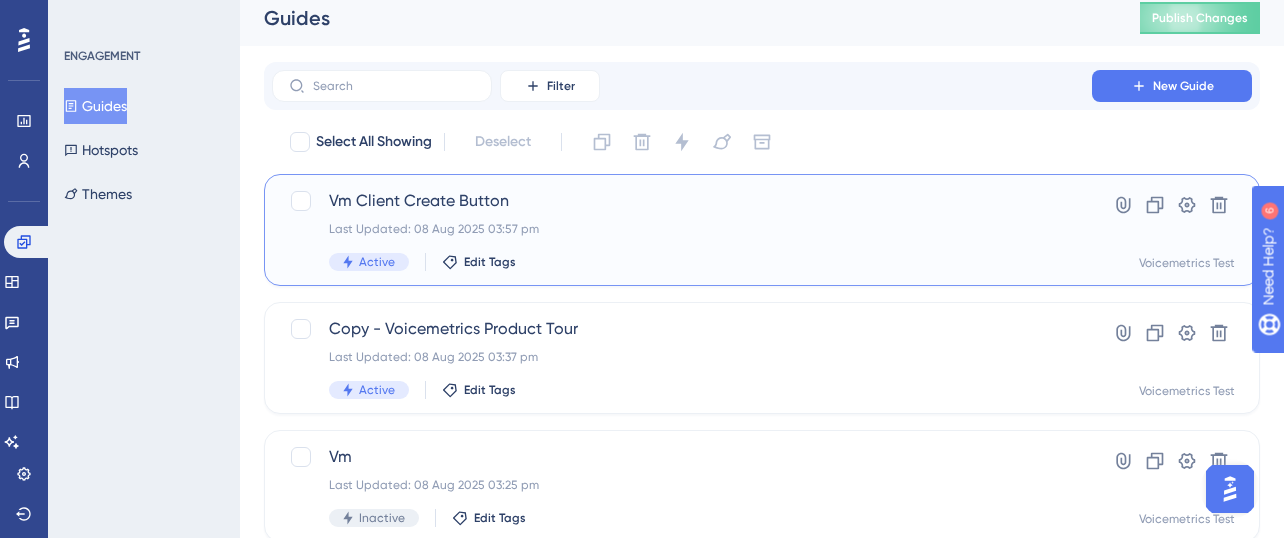 click on "Last Updated: 08 Aug 2025 03:57 pm" at bounding box center [682, 229] 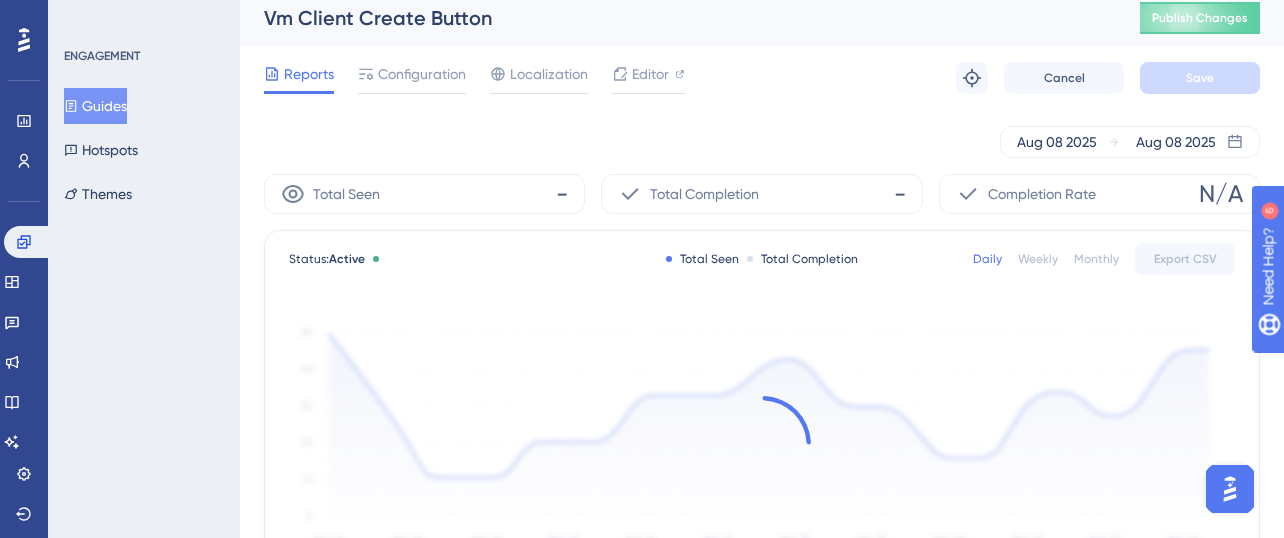 scroll, scrollTop: 0, scrollLeft: 0, axis: both 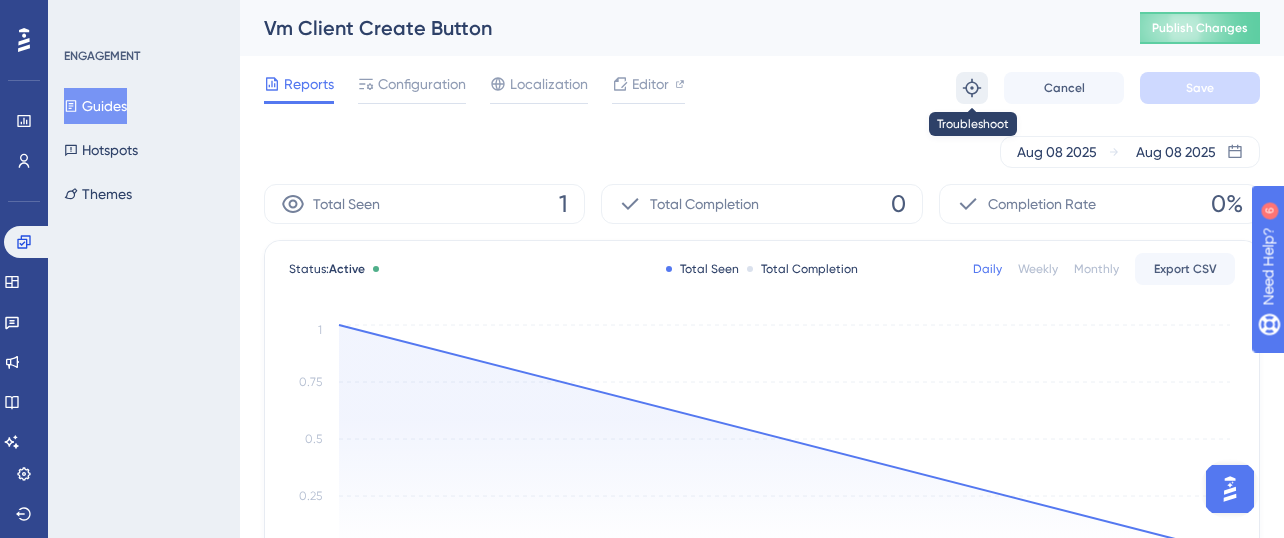 click 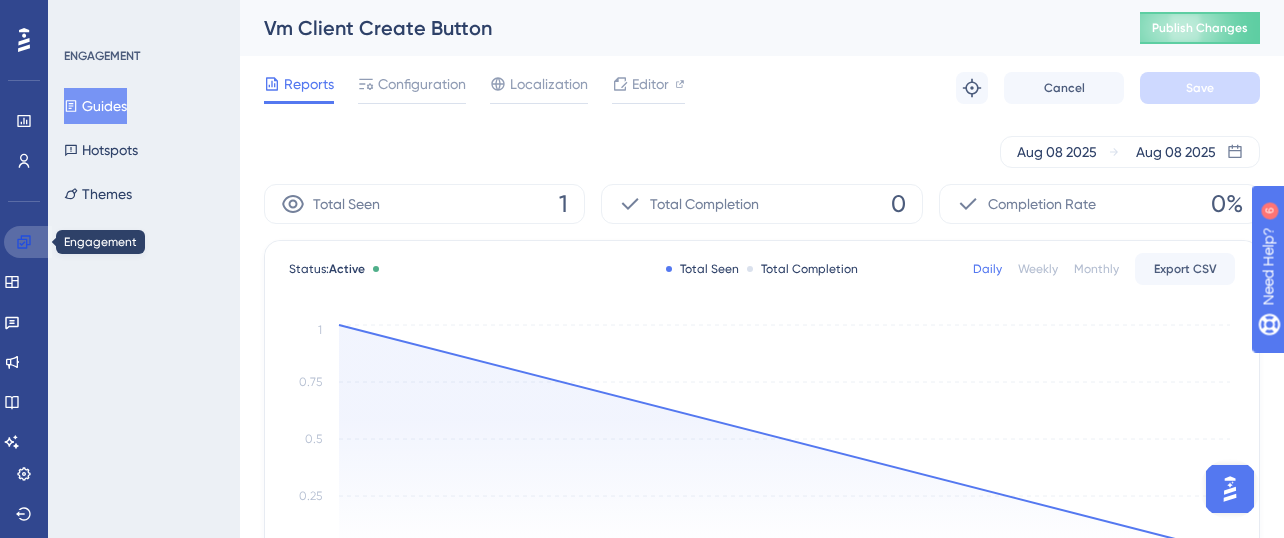 click 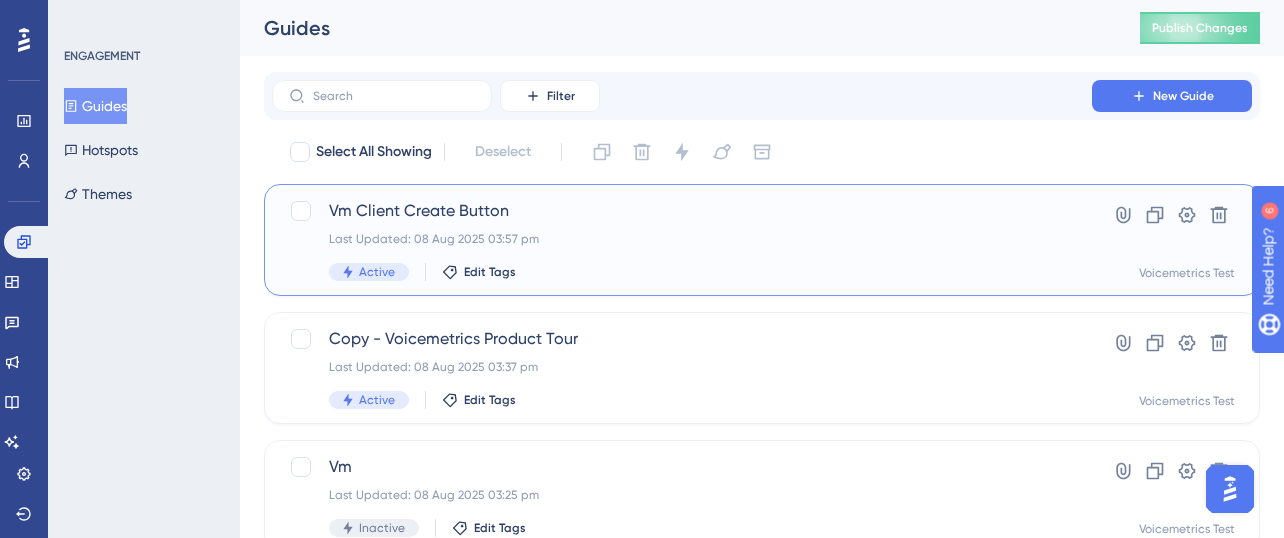 click on "Vm Client Create Button" at bounding box center (682, 211) 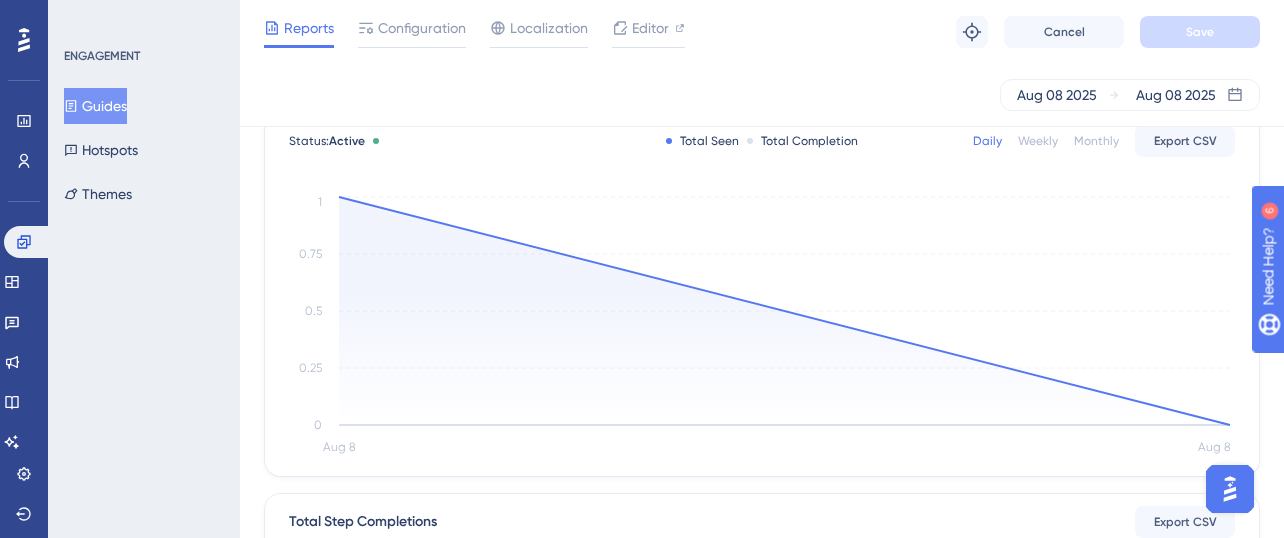 scroll, scrollTop: 0, scrollLeft: 0, axis: both 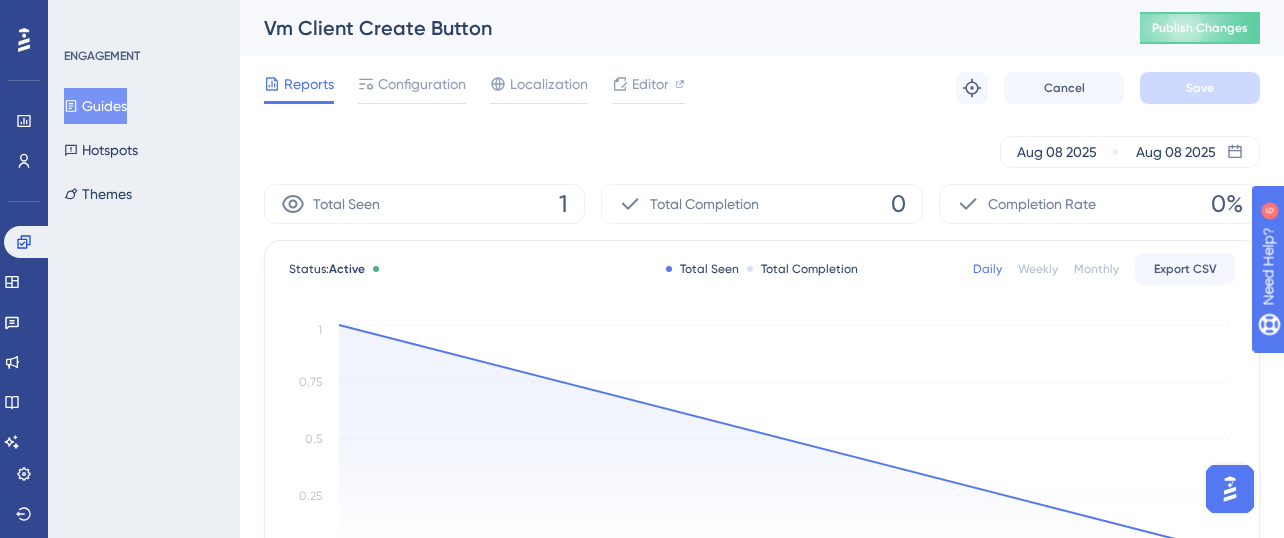 click on "Guides" at bounding box center (95, 106) 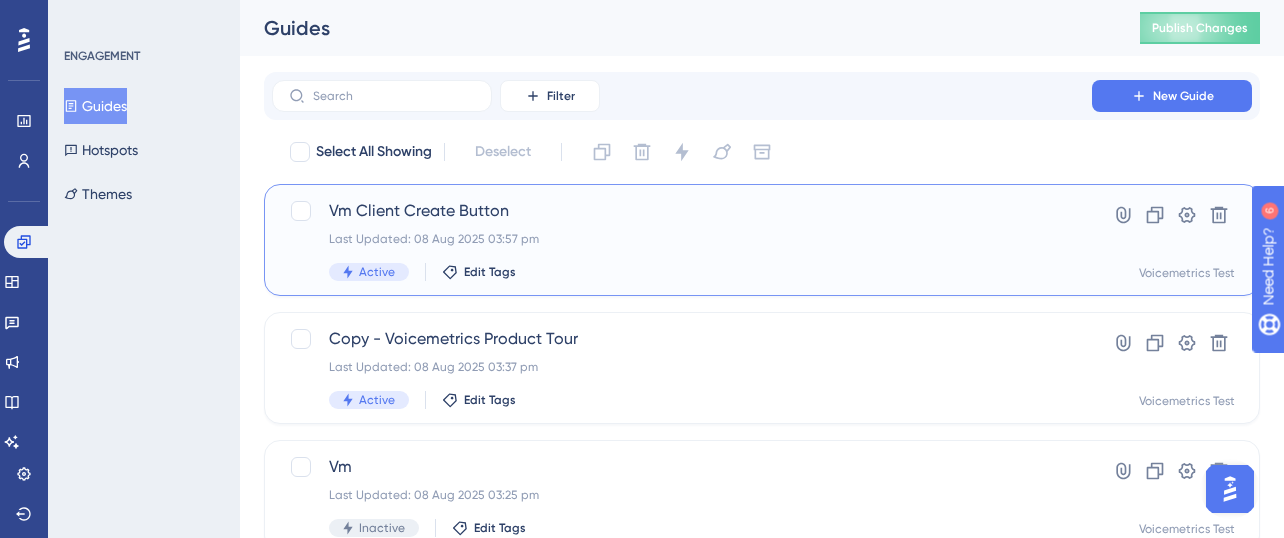 click on "Vm Client Create Button" at bounding box center (682, 211) 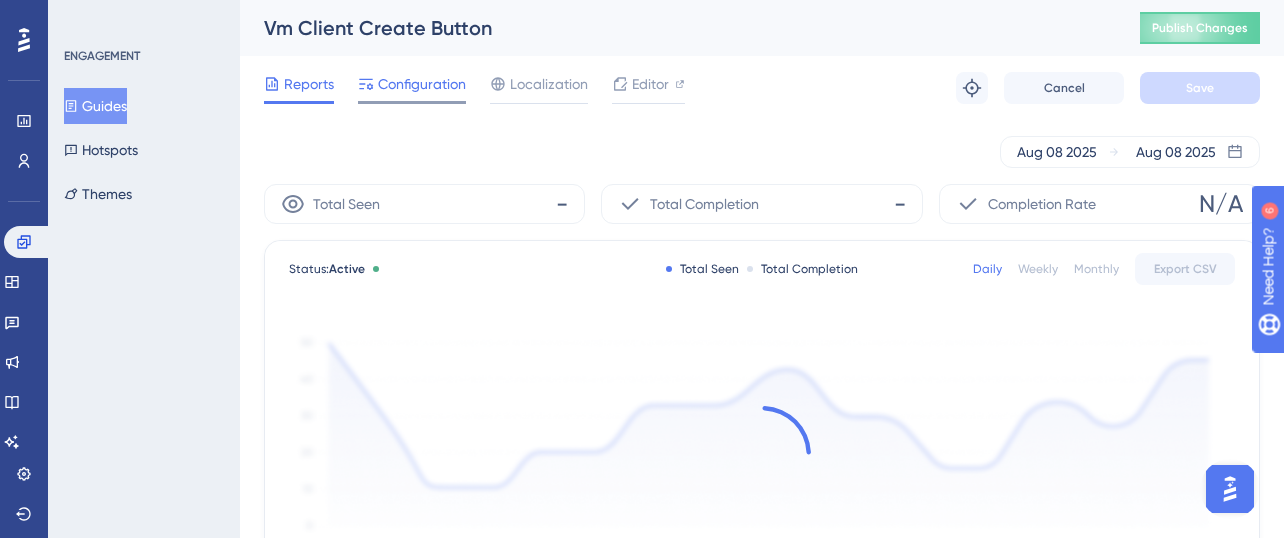 click on "Configuration" at bounding box center (422, 84) 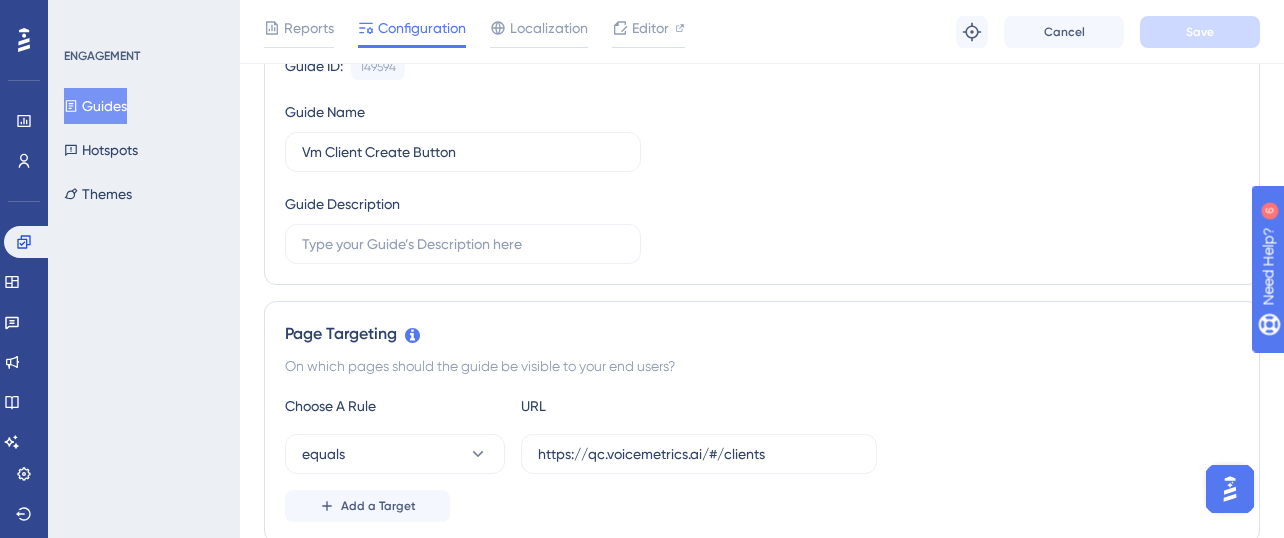 scroll, scrollTop: 360, scrollLeft: 0, axis: vertical 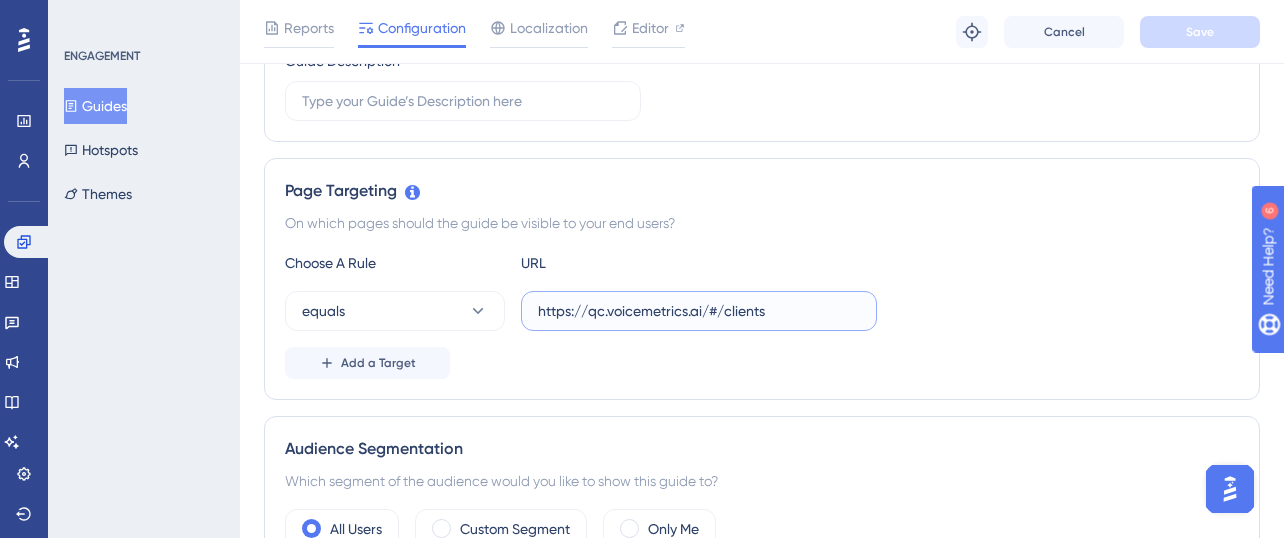 click on "https://qc.voicemetrics.ai/#/clients" at bounding box center (699, 311) 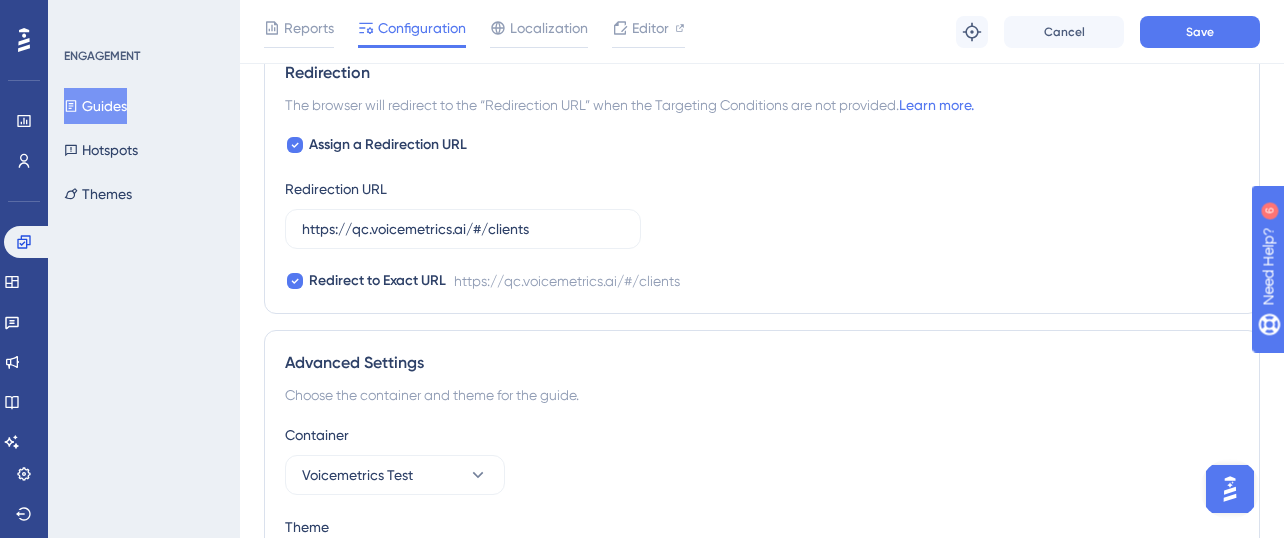 scroll, scrollTop: 1680, scrollLeft: 0, axis: vertical 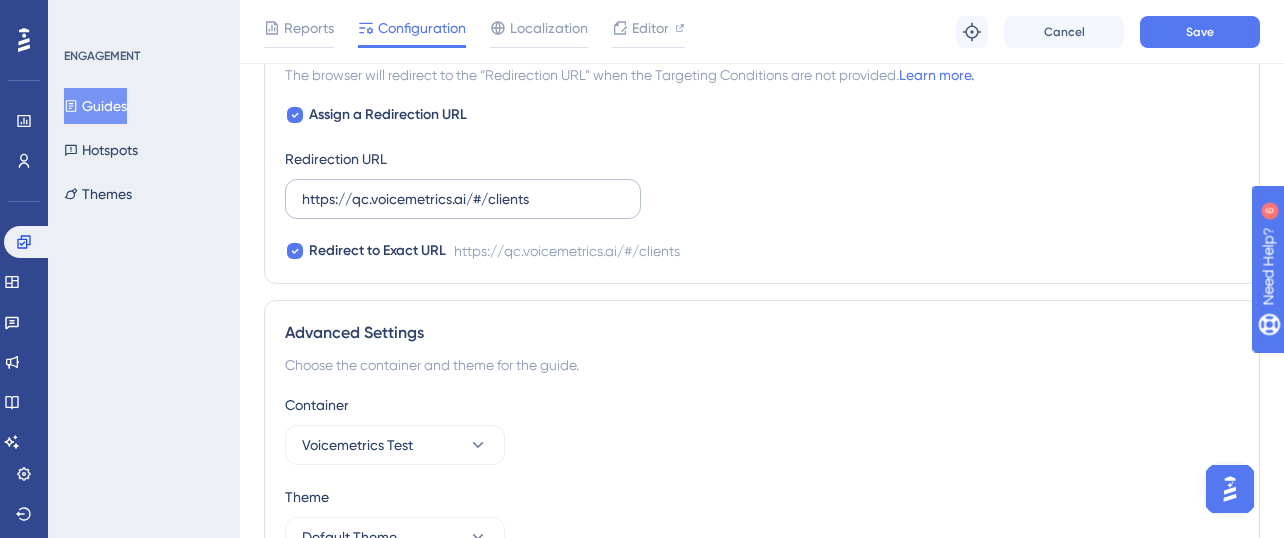 type on "https://qc.voicemetrics.ai/#/stripe-integration" 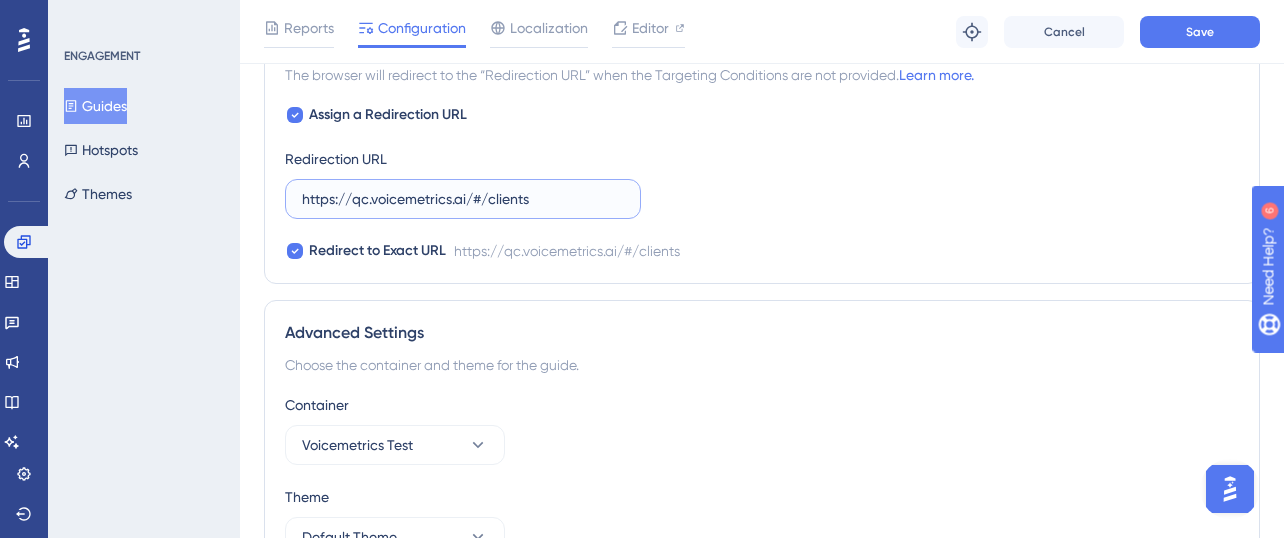 click on "https://qc.voicemetrics.ai/#/clients" at bounding box center (463, 199) 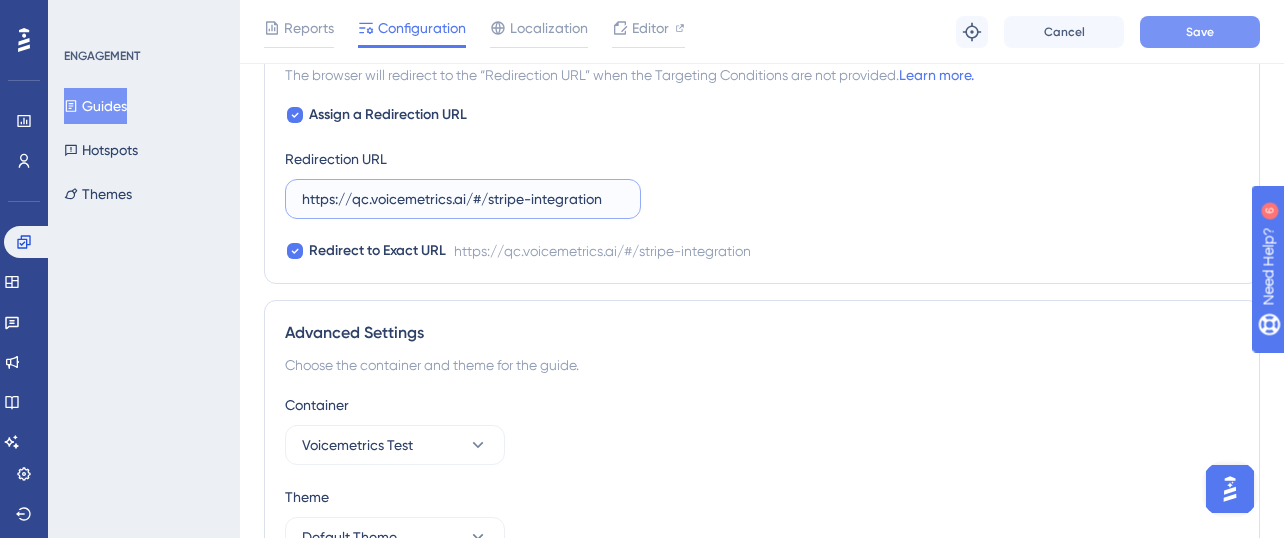 type on "https://qc.voicemetrics.ai/#/stripe-integration" 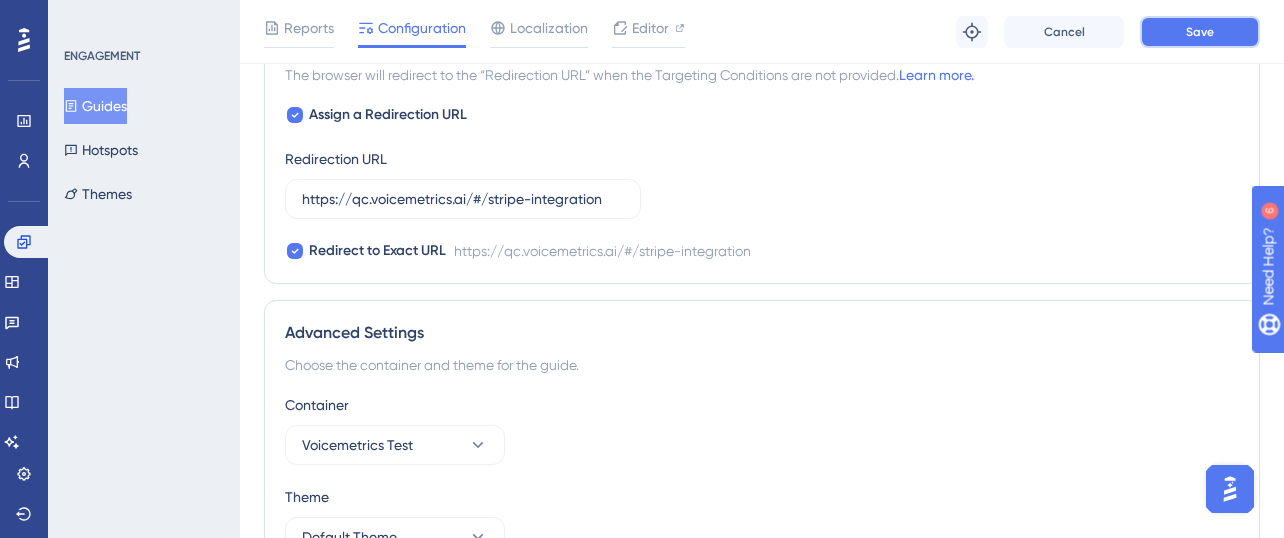 click on "Save" at bounding box center (1200, 32) 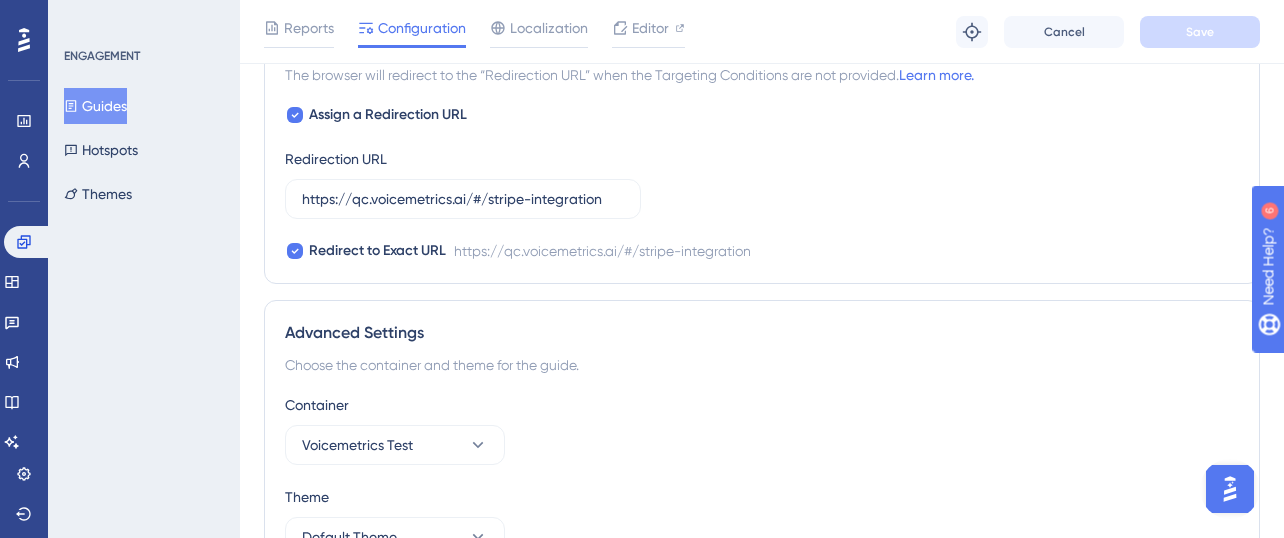 scroll, scrollTop: 0, scrollLeft: 0, axis: both 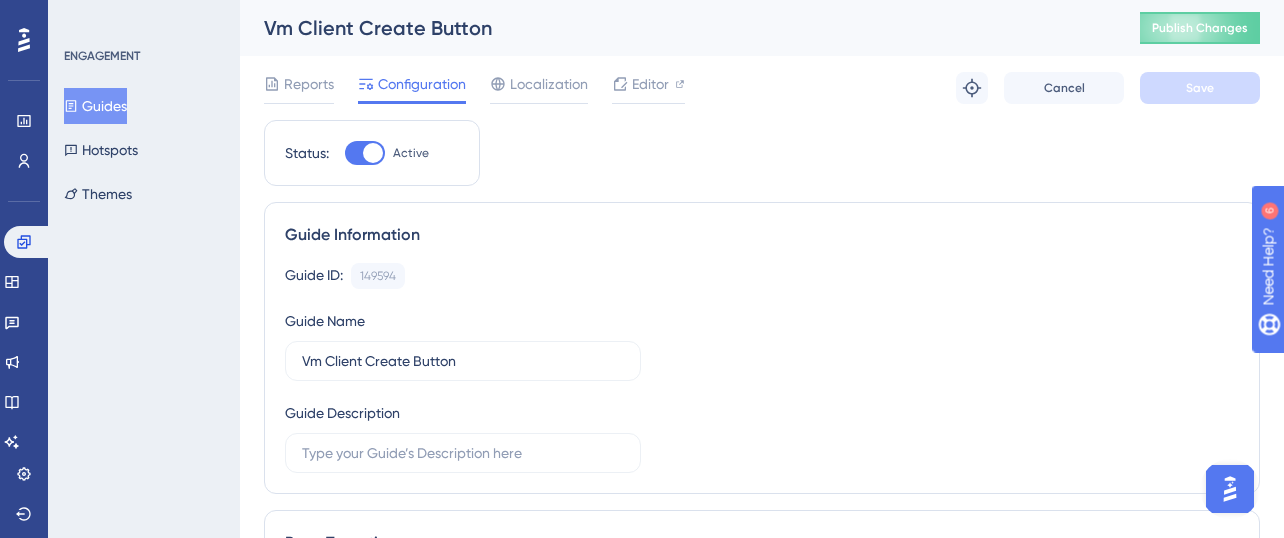 click on "Vm Client Create Button Publish Changes" at bounding box center [762, 28] 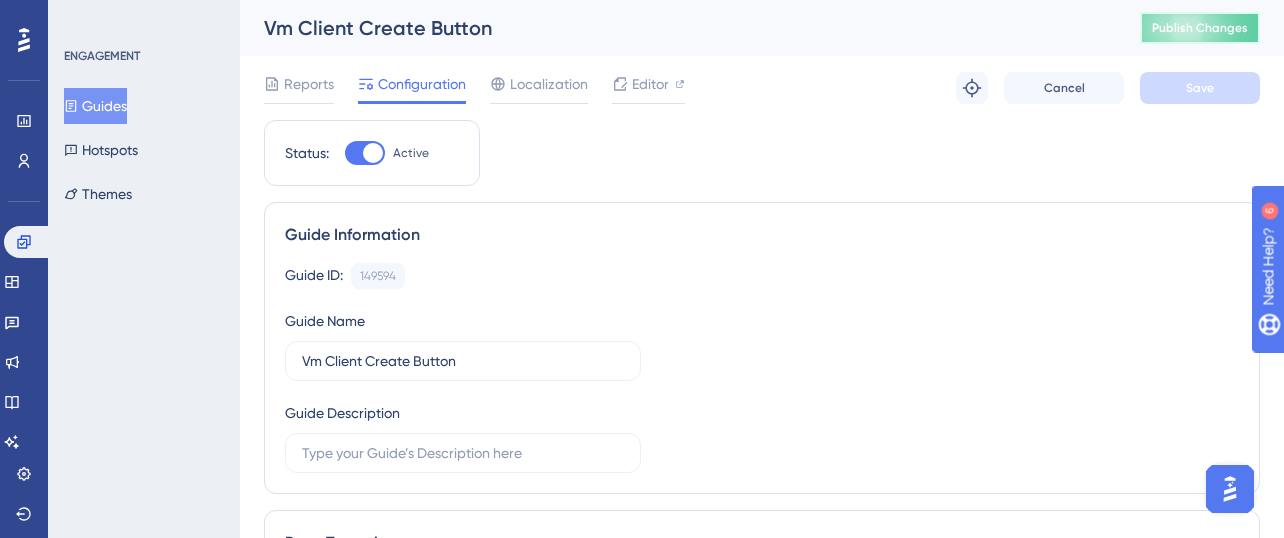 click on "Publish Changes" at bounding box center [1200, 28] 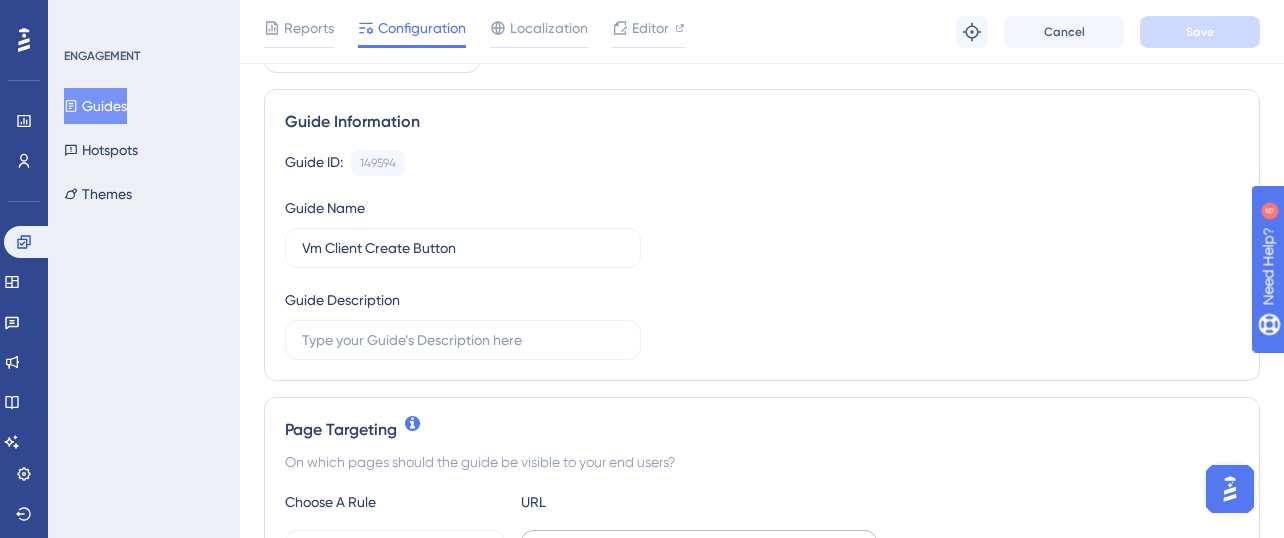 scroll, scrollTop: 0, scrollLeft: 0, axis: both 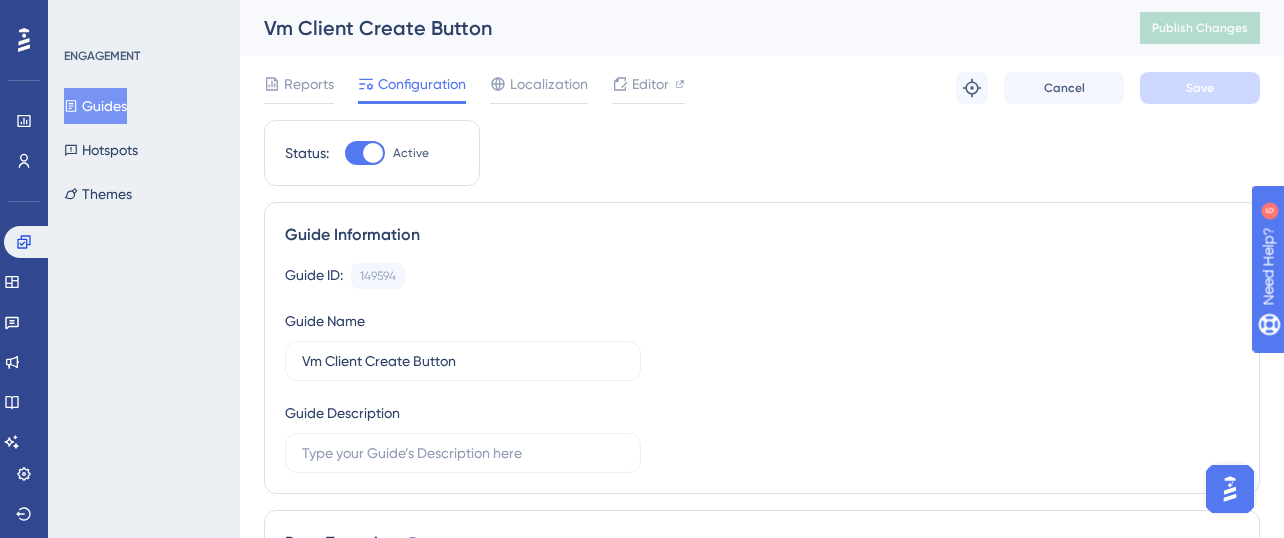 click 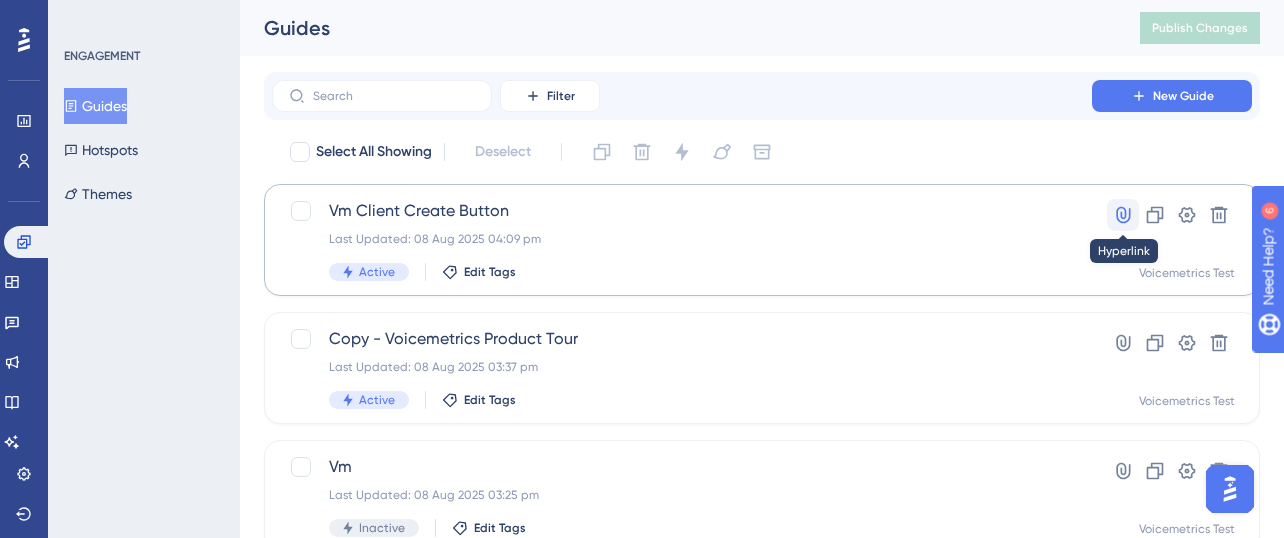 click 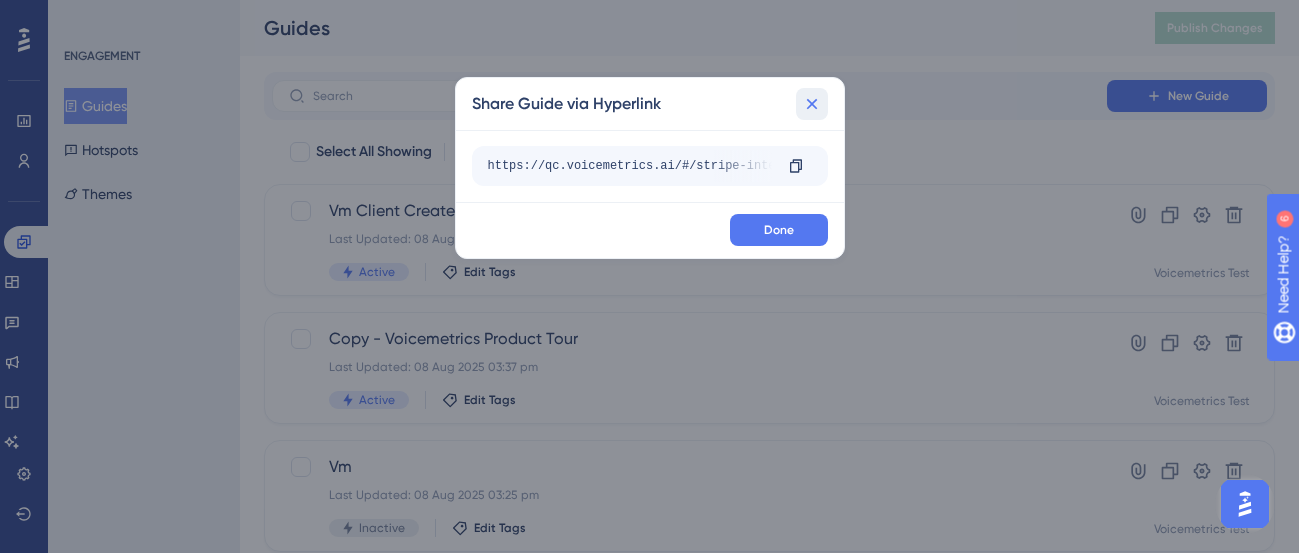 click 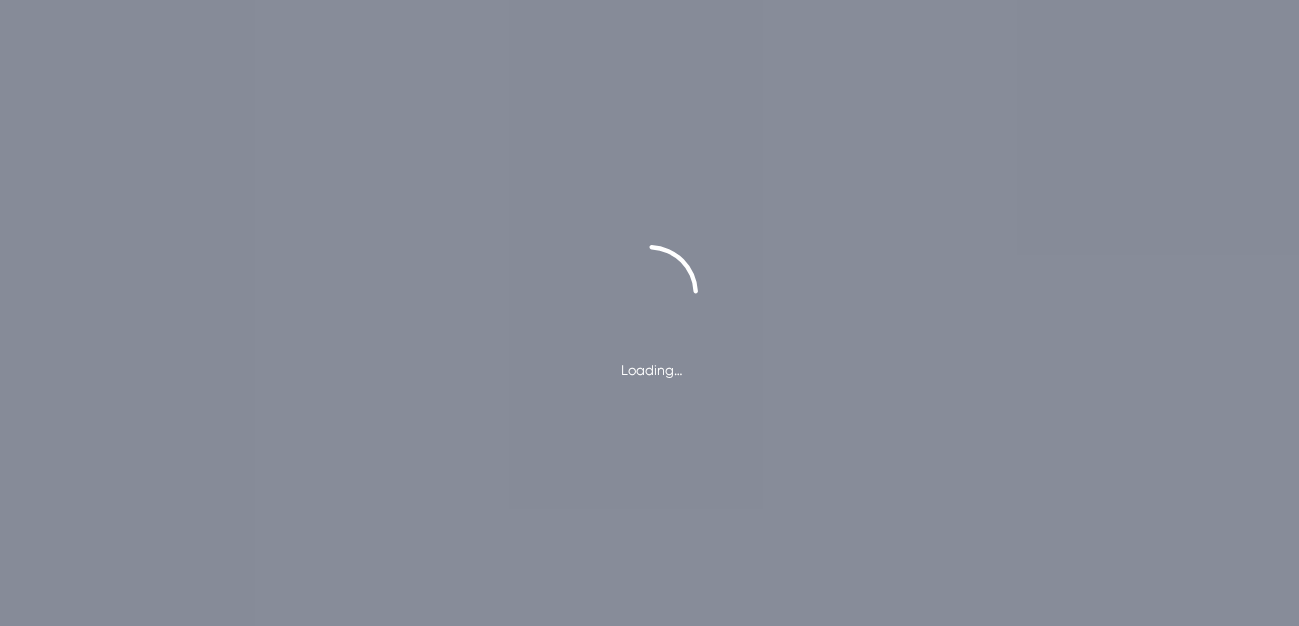 scroll, scrollTop: 0, scrollLeft: 0, axis: both 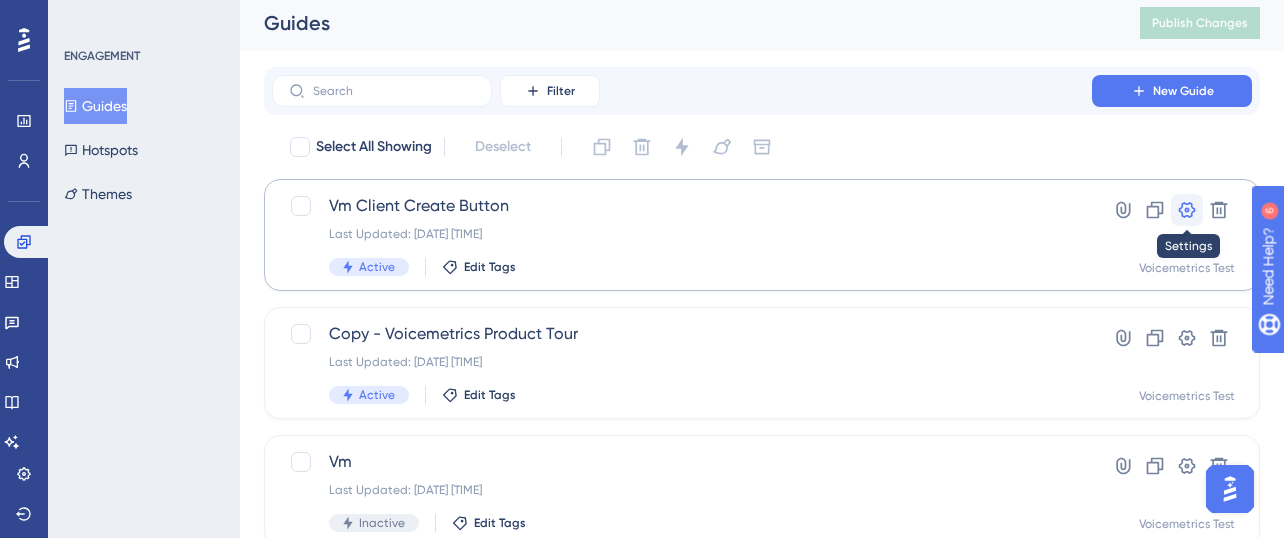 click 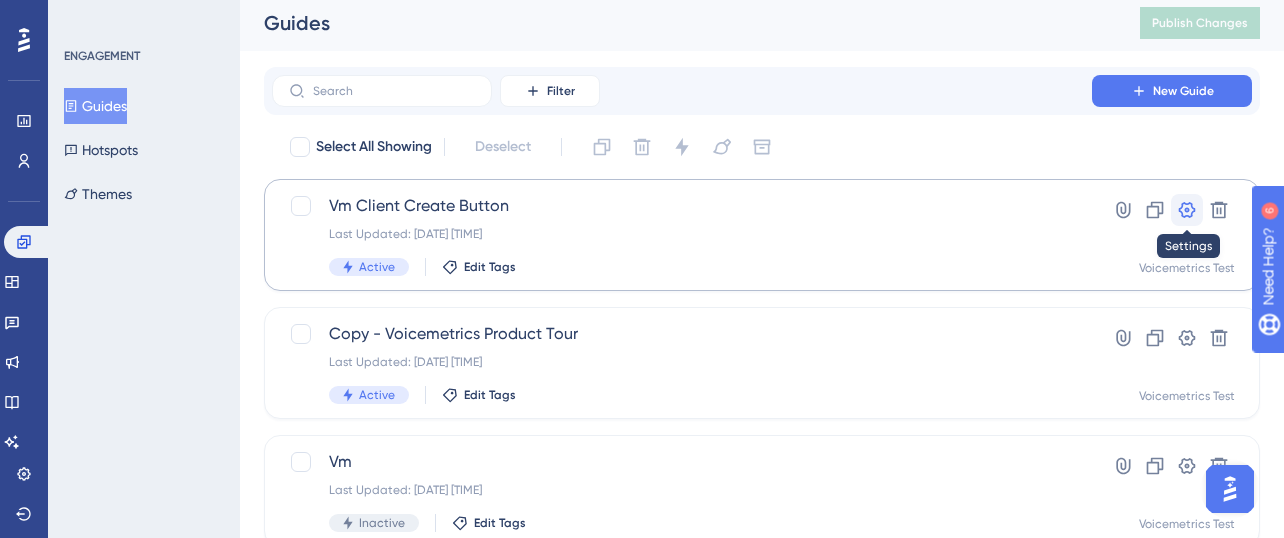 scroll, scrollTop: 0, scrollLeft: 0, axis: both 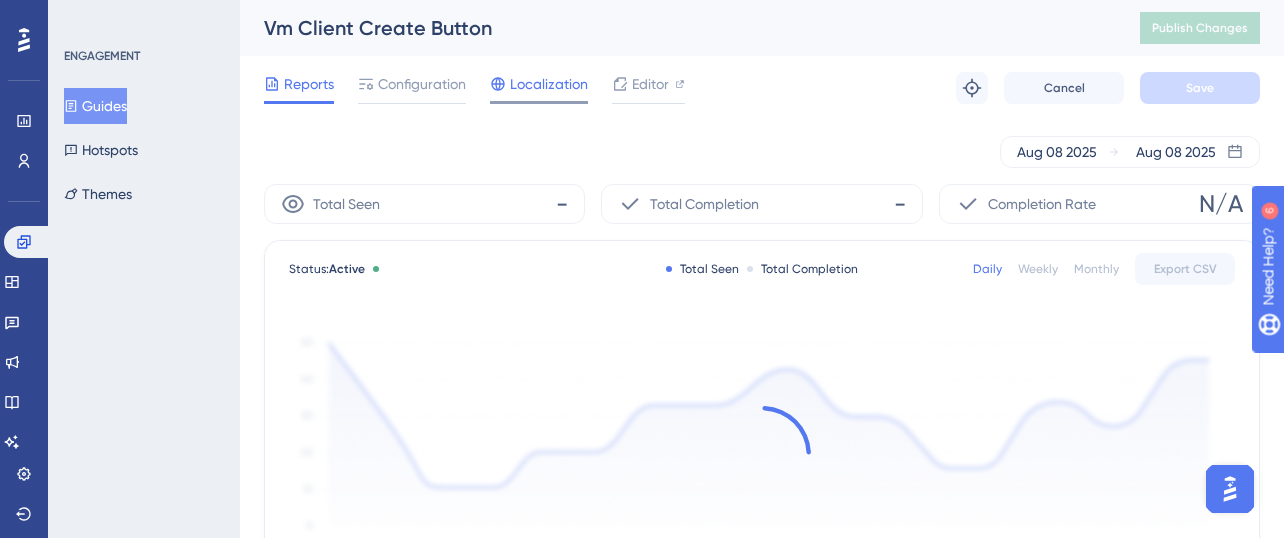 click on "Localization" at bounding box center [539, 88] 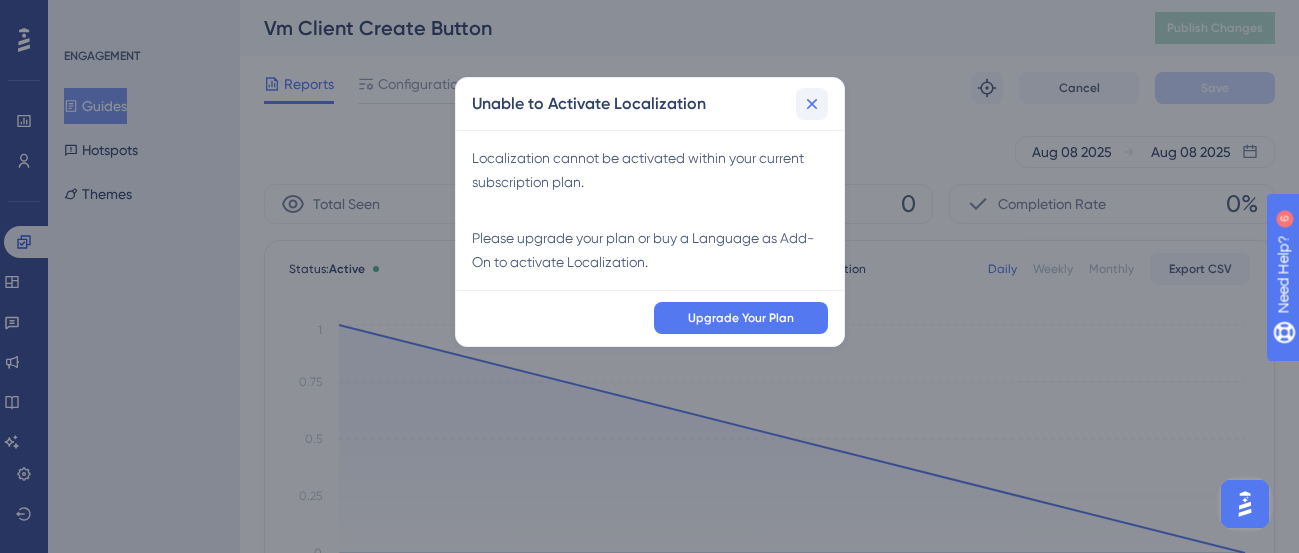 click 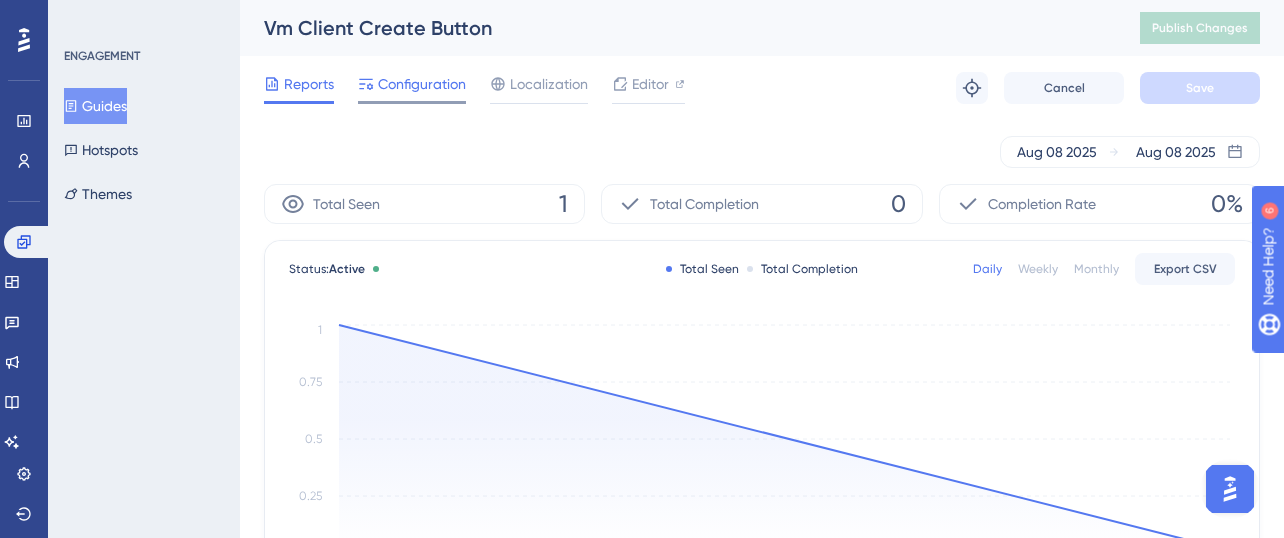 click on "Configuration" at bounding box center (422, 84) 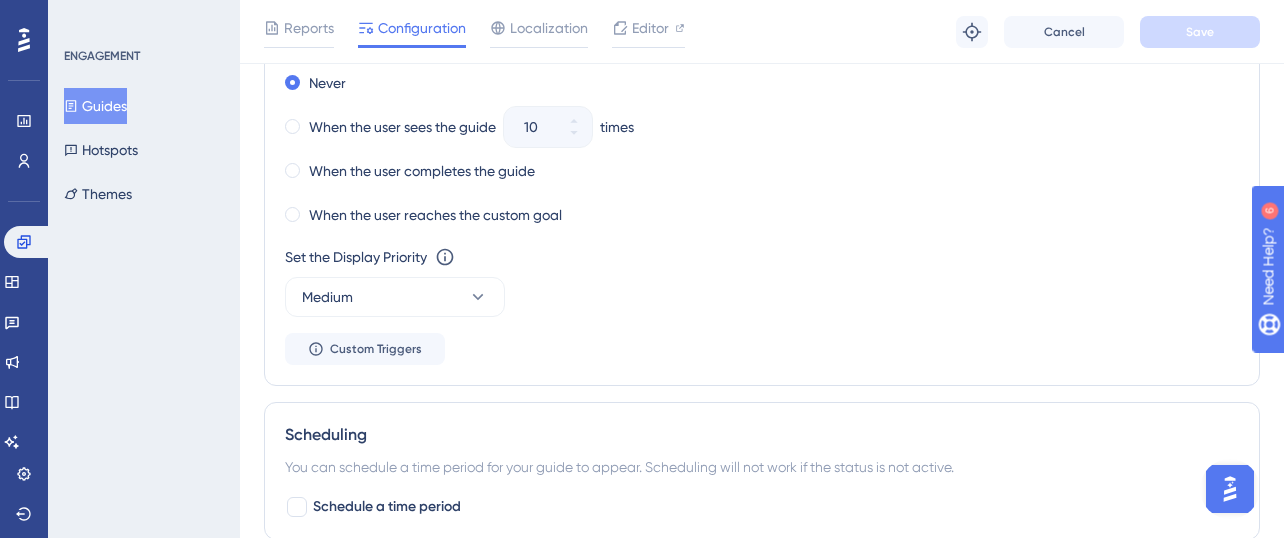 scroll, scrollTop: 794, scrollLeft: 0, axis: vertical 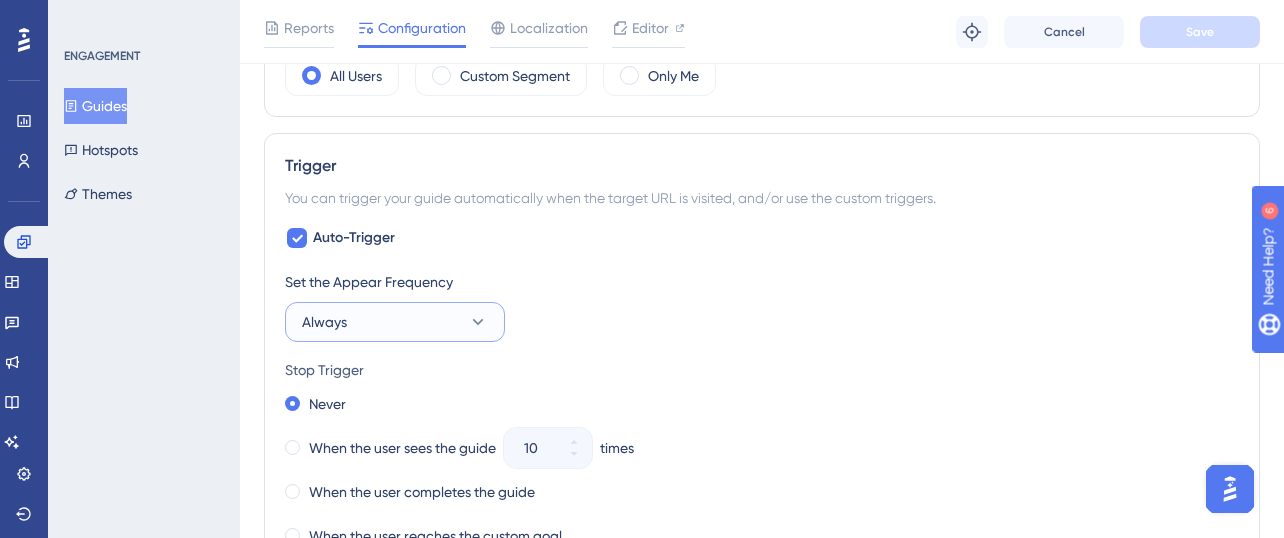click on "Always" at bounding box center (395, 322) 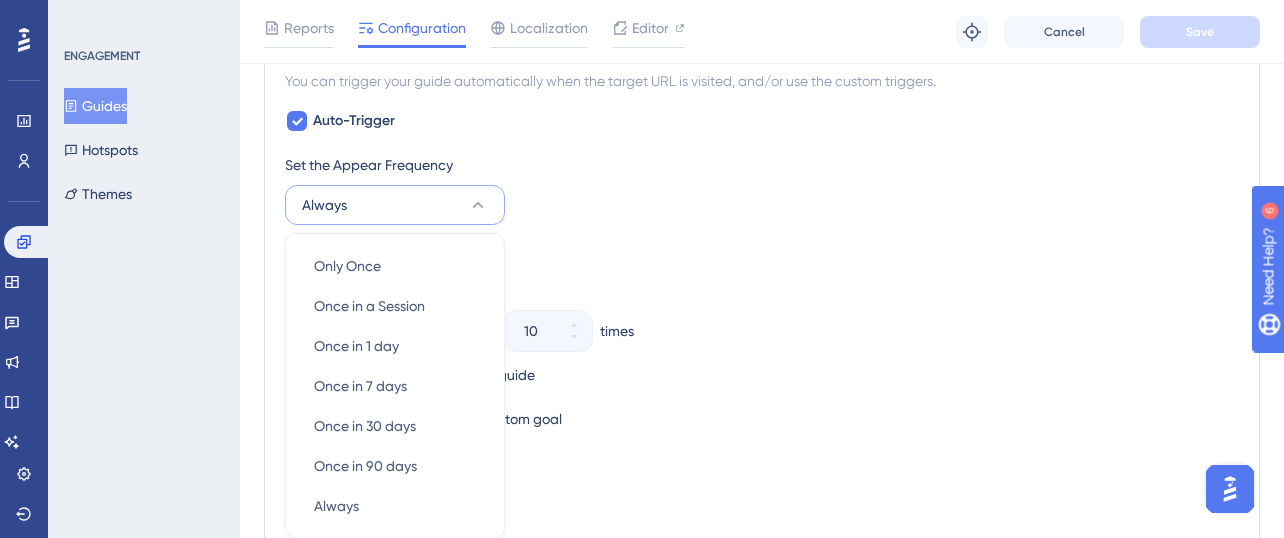 scroll, scrollTop: 1036, scrollLeft: 0, axis: vertical 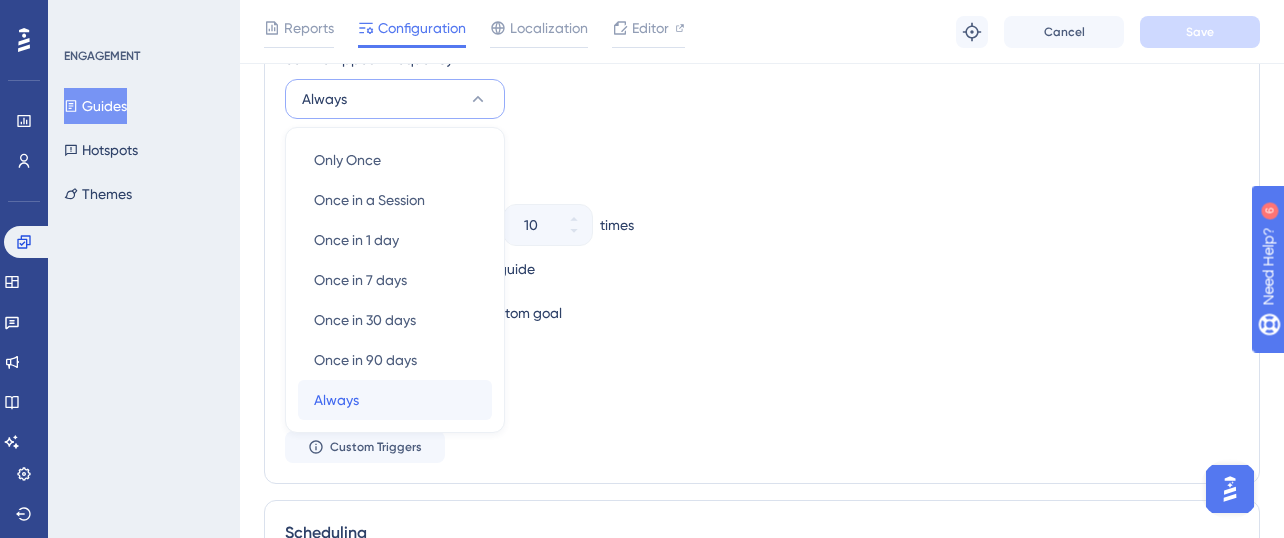 click on "Always Always" at bounding box center (395, 400) 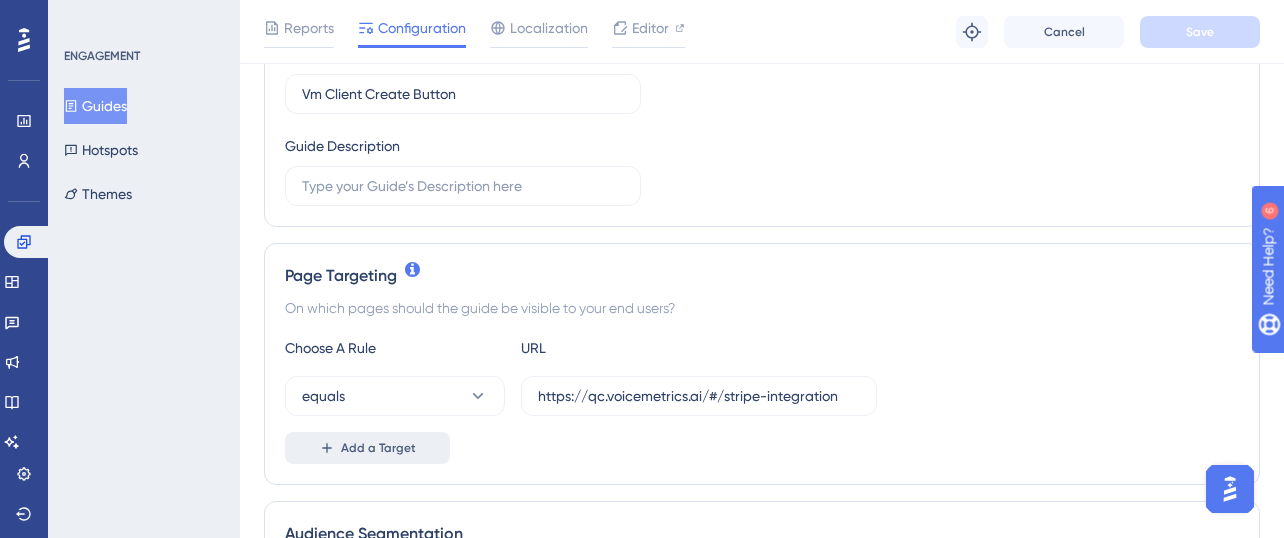scroll, scrollTop: 360, scrollLeft: 0, axis: vertical 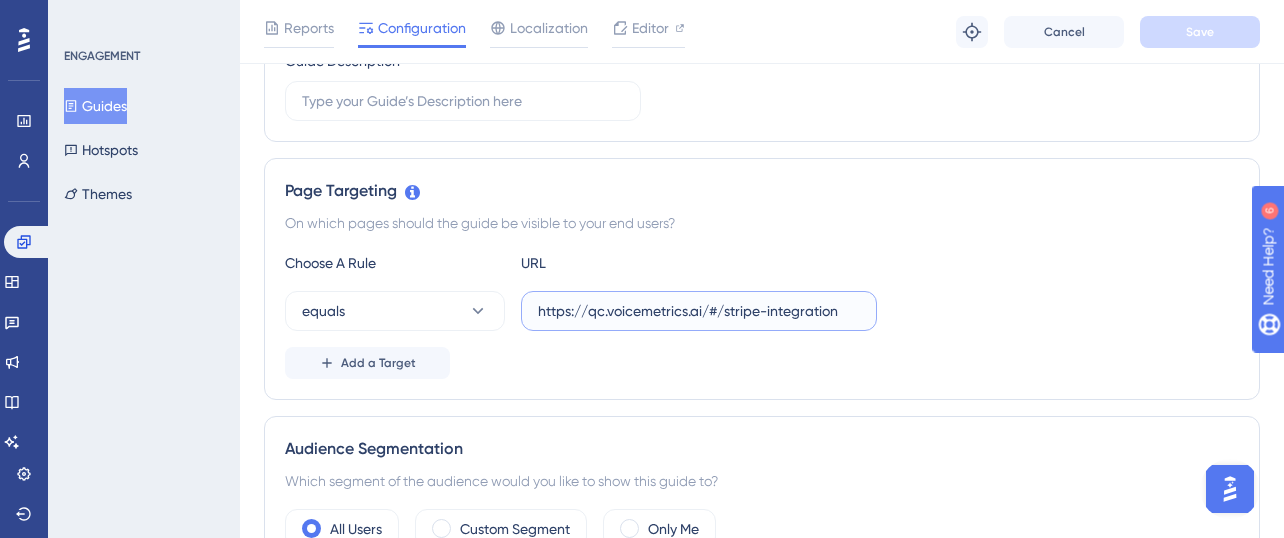 click on "https://qc.voicemetrics.ai/#/stripe-integration" at bounding box center (699, 311) 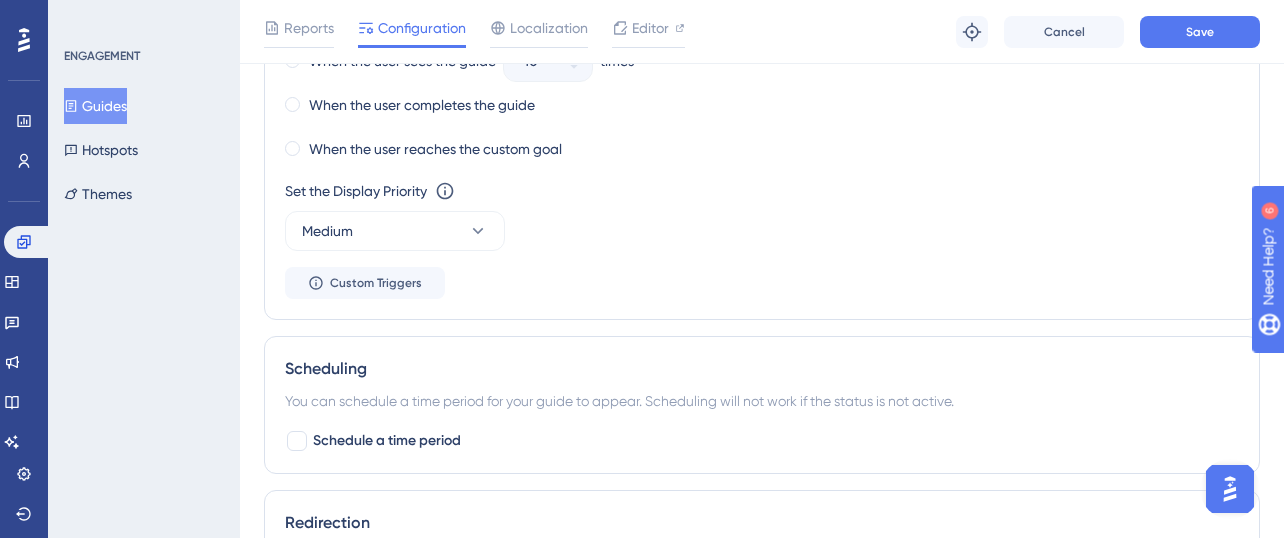scroll, scrollTop: 1440, scrollLeft: 0, axis: vertical 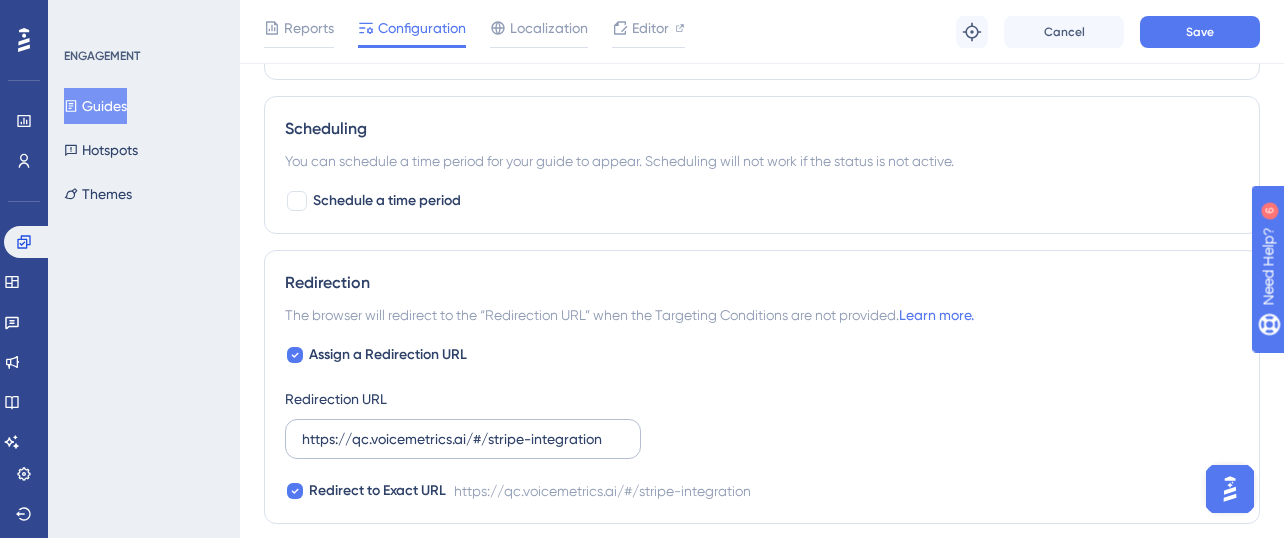 type on "https://qc.voicemetrics.ai/#/clients" 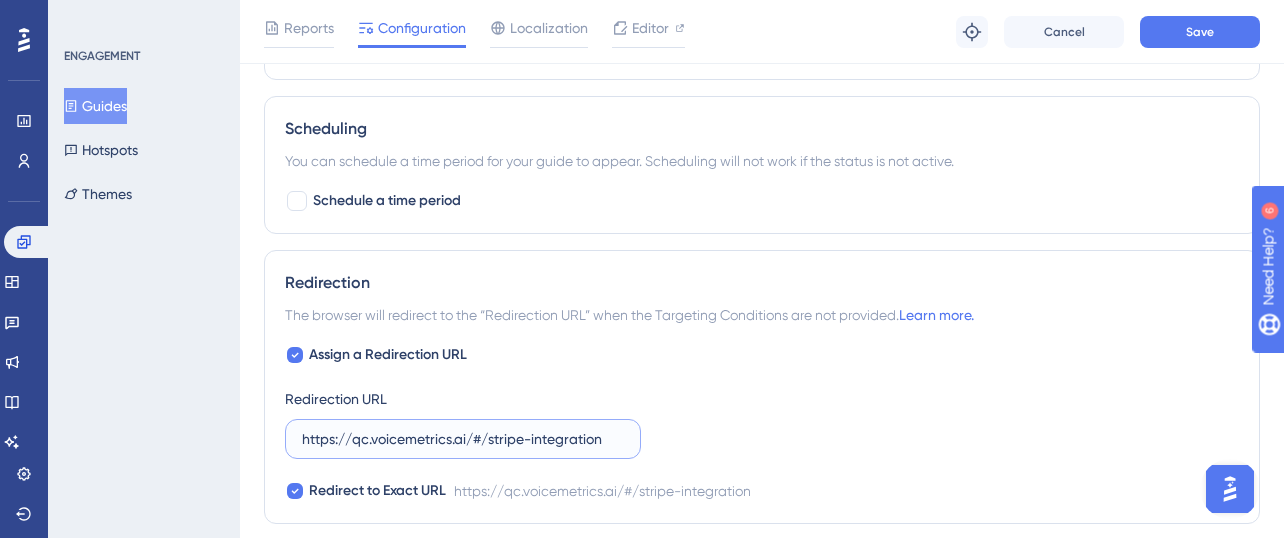 click on "https://qc.voicemetrics.ai/#/stripe-integration" at bounding box center (463, 439) 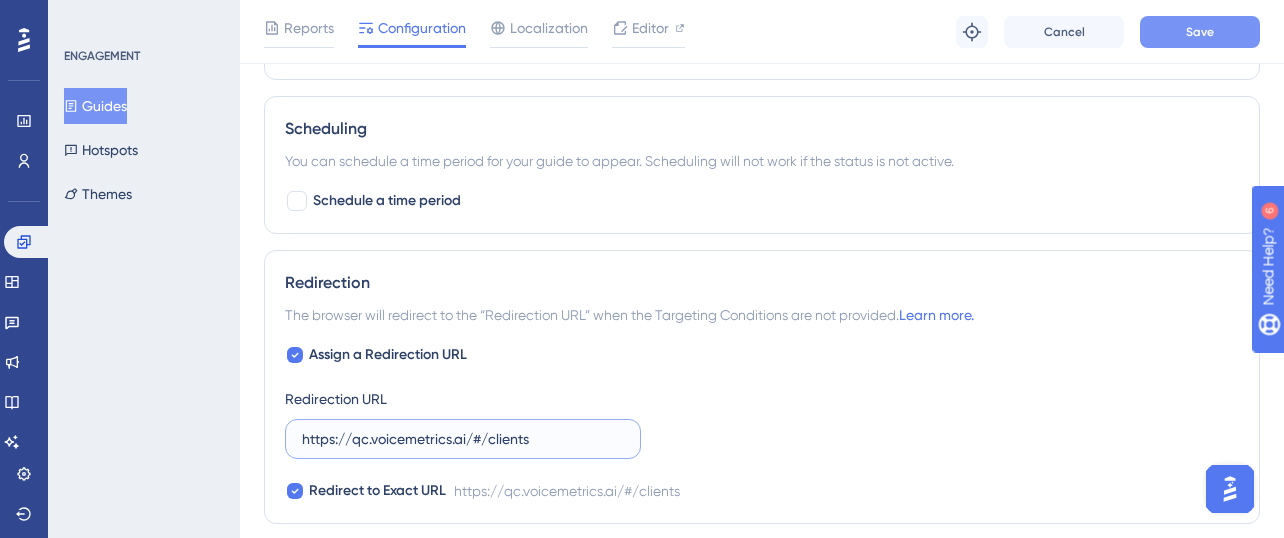 type on "https://qc.voicemetrics.ai/#/clients" 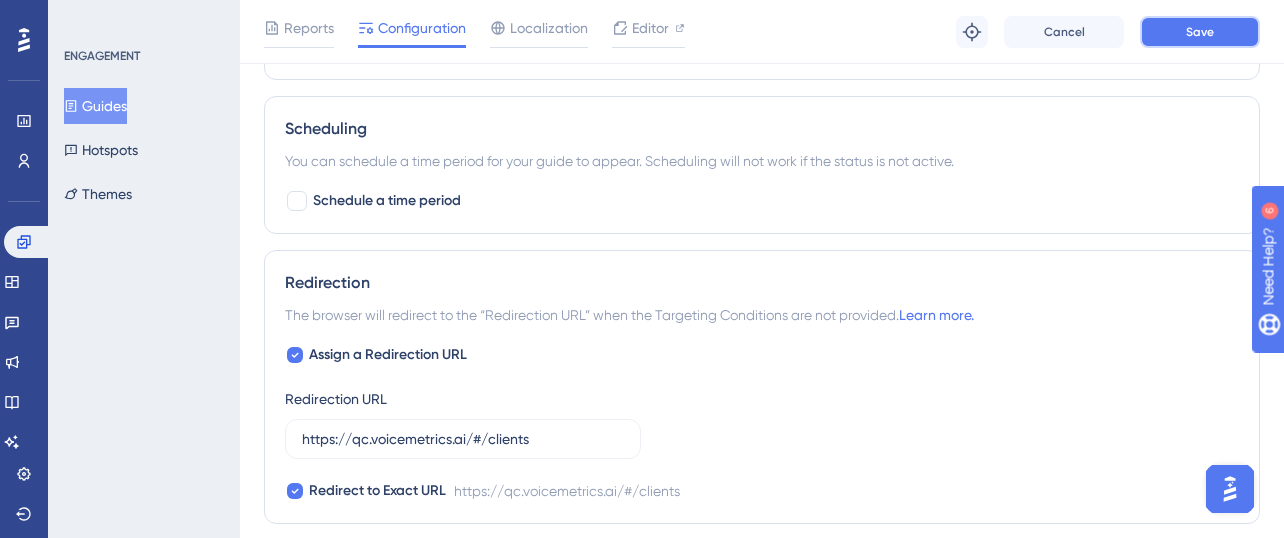click on "Save" at bounding box center (1200, 32) 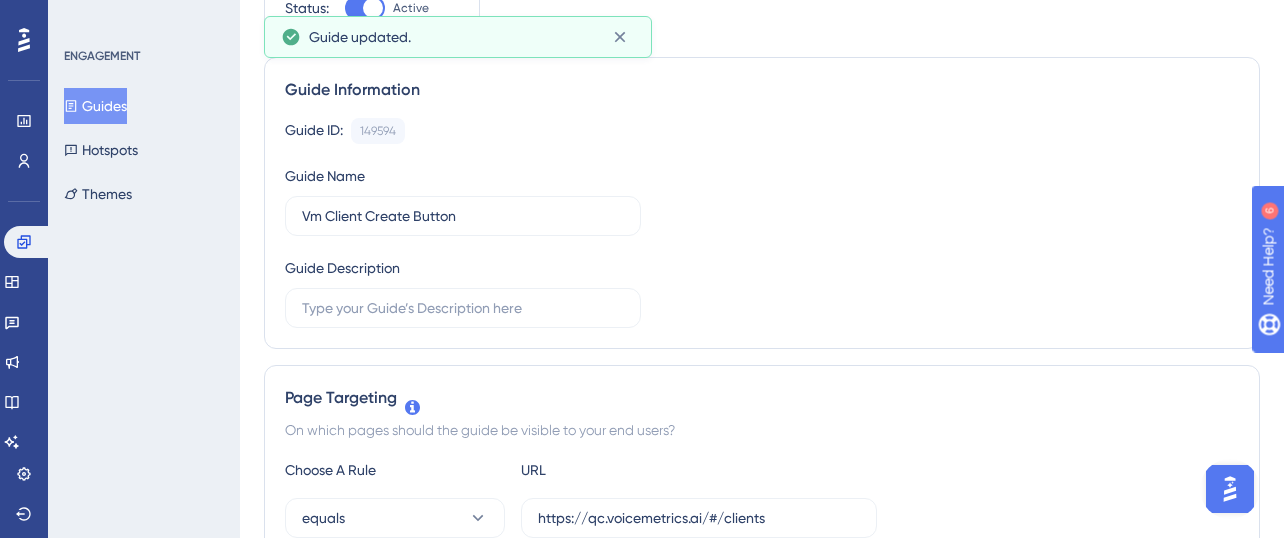 scroll, scrollTop: 0, scrollLeft: 0, axis: both 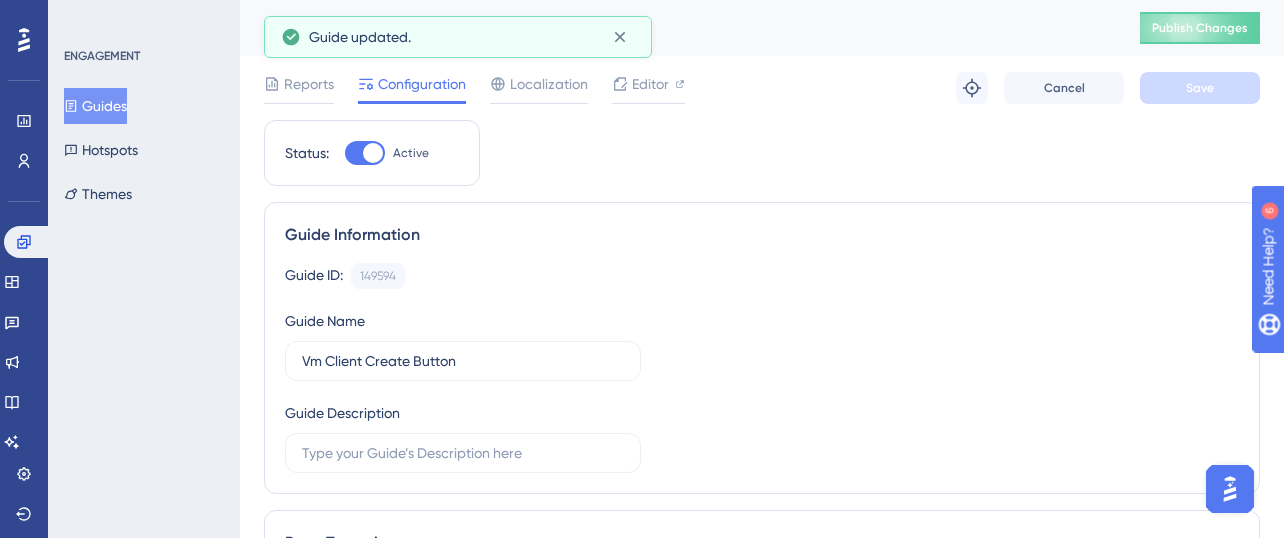 click on "Vm Client Create Button Publish Changes" at bounding box center (762, 28) 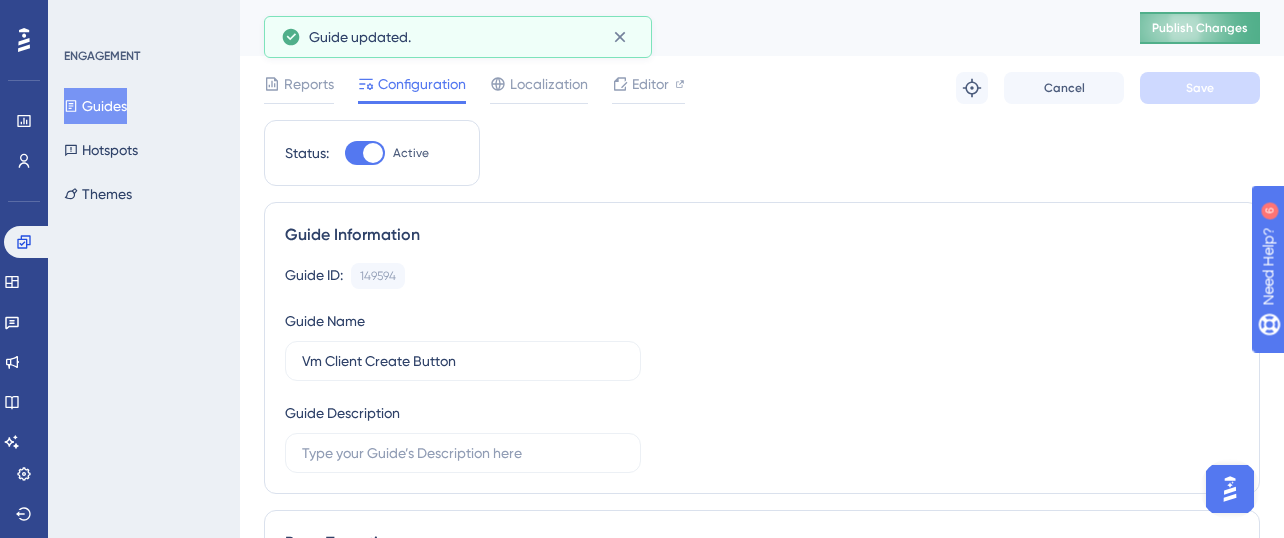 click on "Publish Changes" at bounding box center (1200, 28) 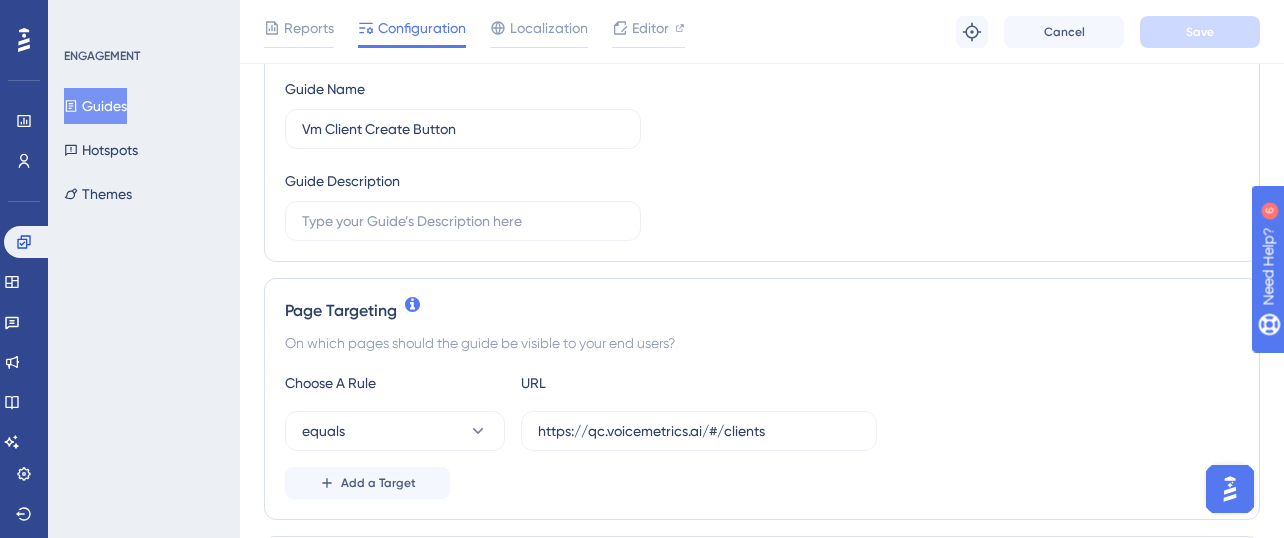 scroll, scrollTop: 120, scrollLeft: 0, axis: vertical 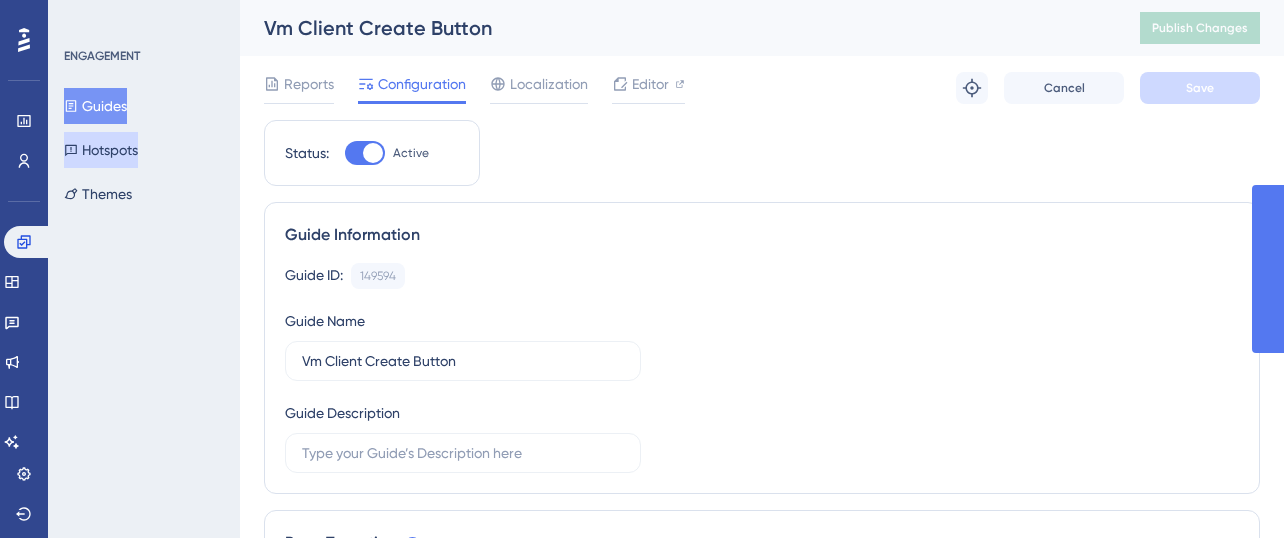 click on "Hotspots" at bounding box center [101, 150] 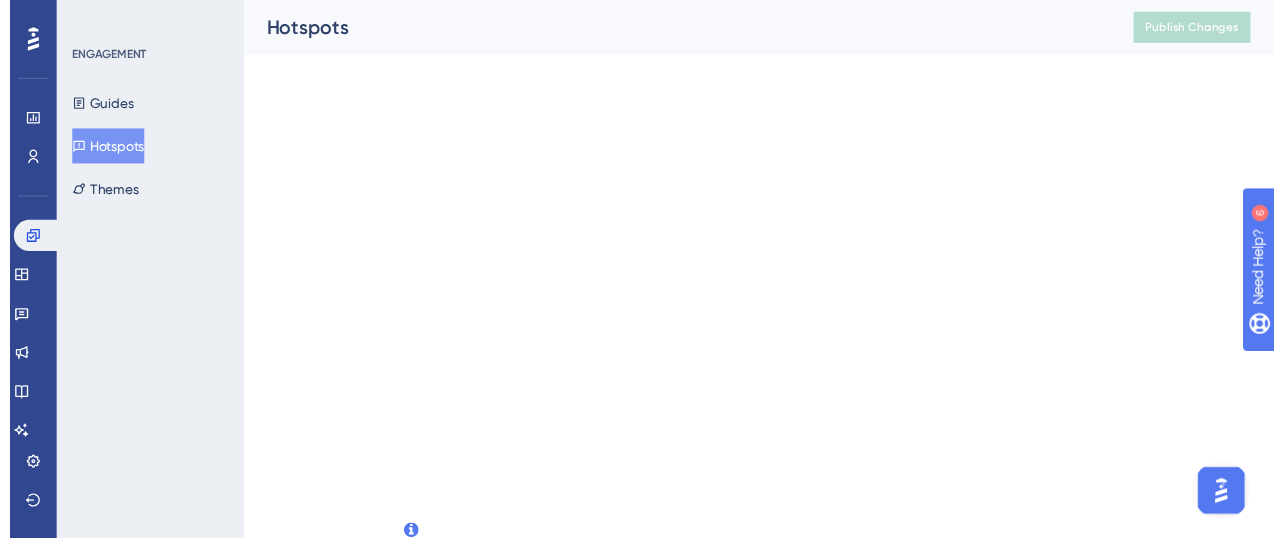 scroll, scrollTop: 0, scrollLeft: 0, axis: both 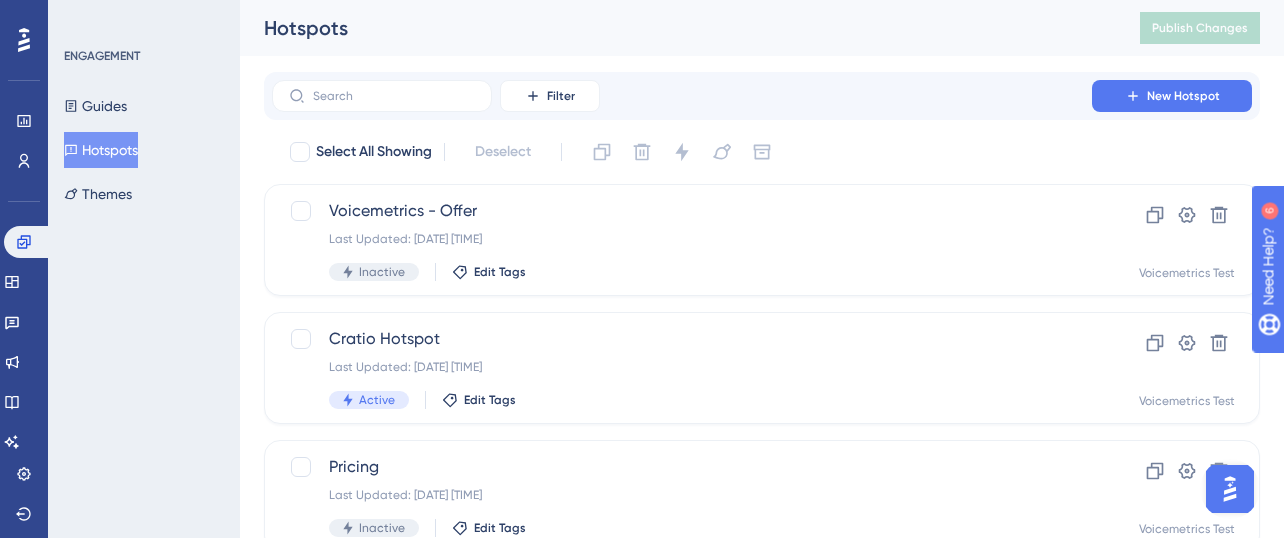 click on "Guides Hotspots Themes" at bounding box center [145, 150] 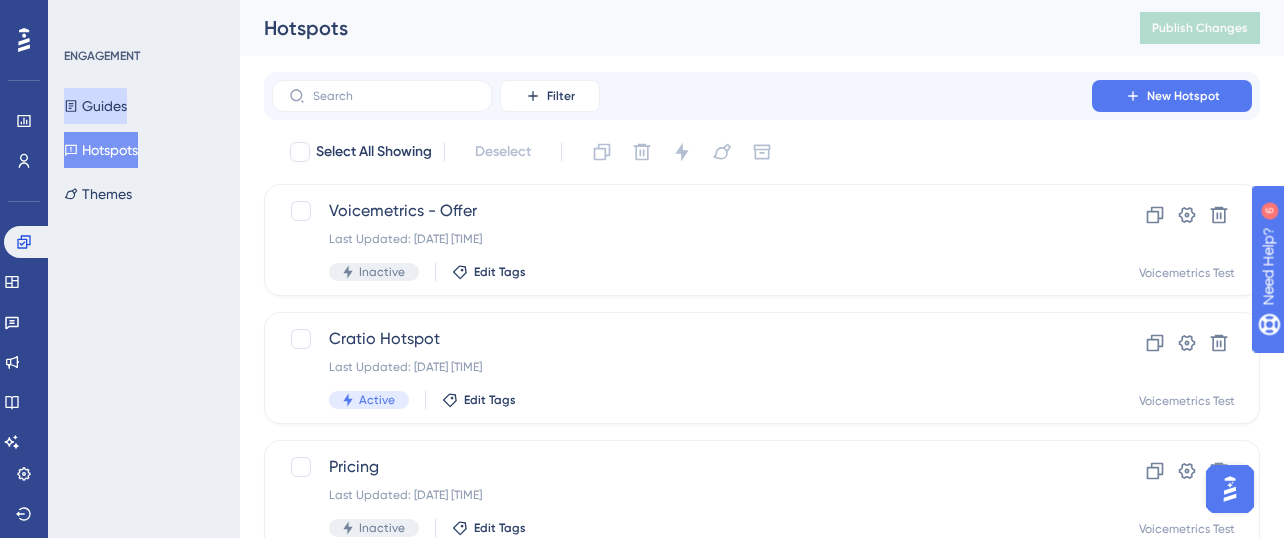 click on "Guides" at bounding box center (95, 106) 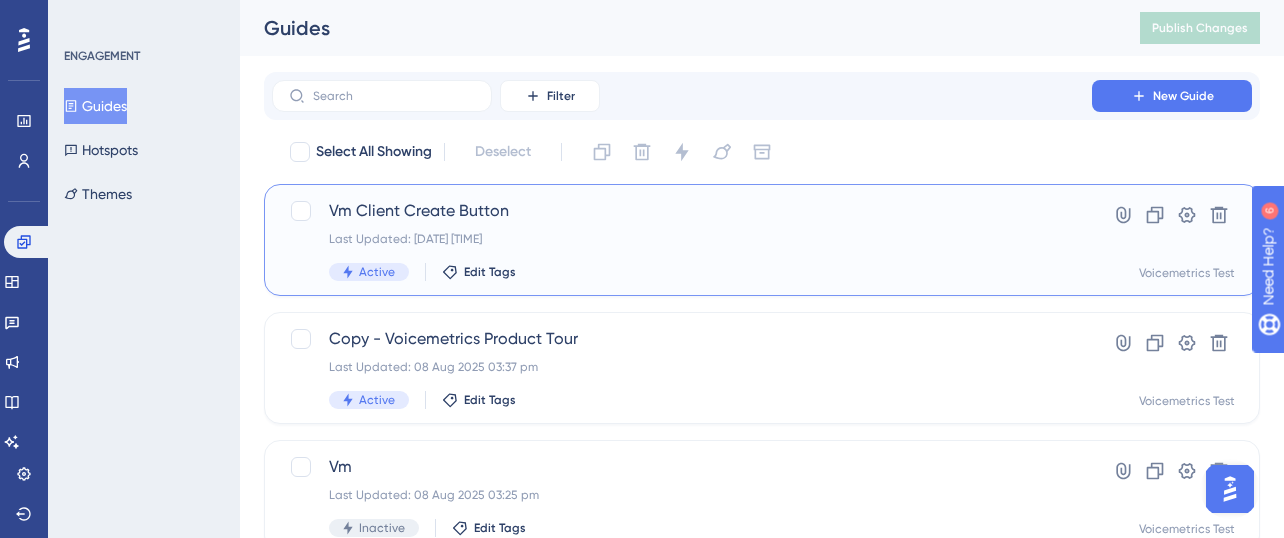 click on "Vm Client Create Button" at bounding box center [682, 211] 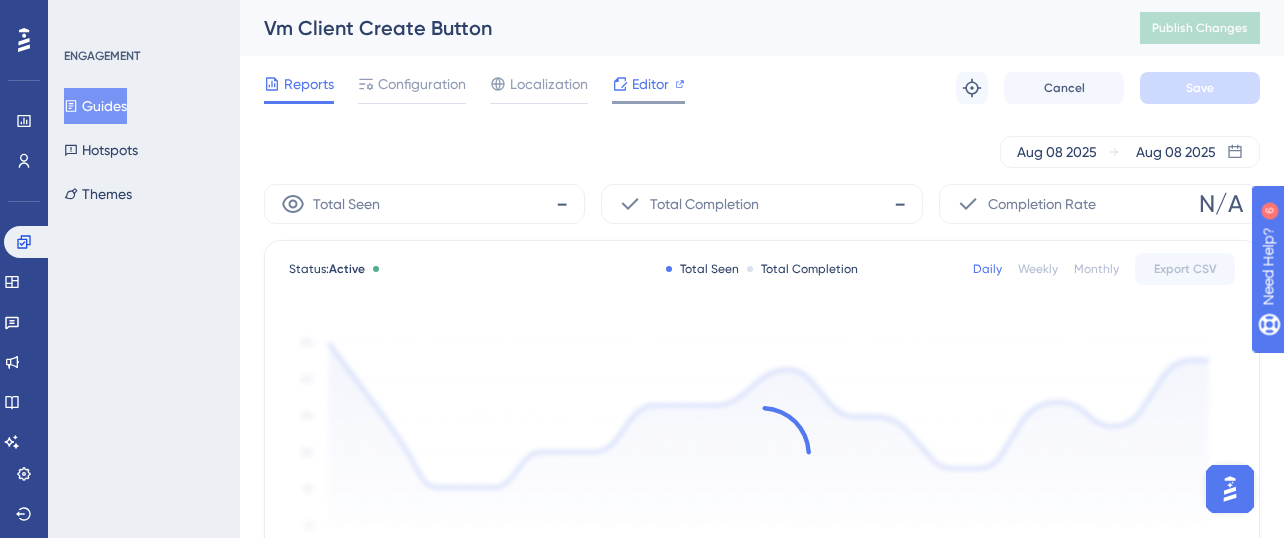 click on "Editor" at bounding box center (648, 88) 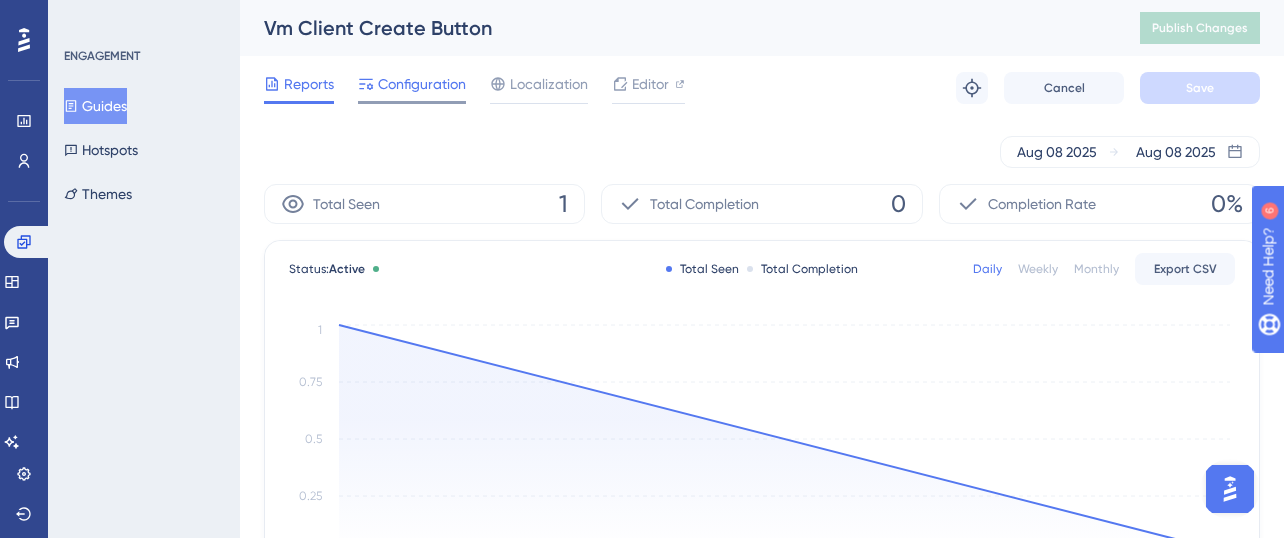 click on "Configuration" at bounding box center [422, 84] 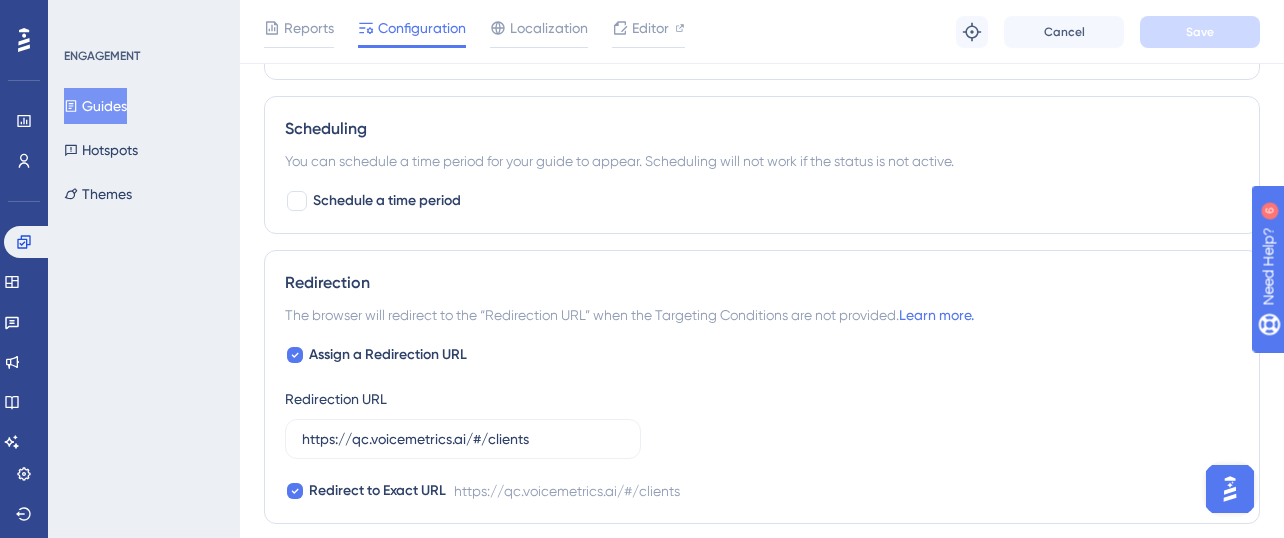 scroll, scrollTop: 1800, scrollLeft: 0, axis: vertical 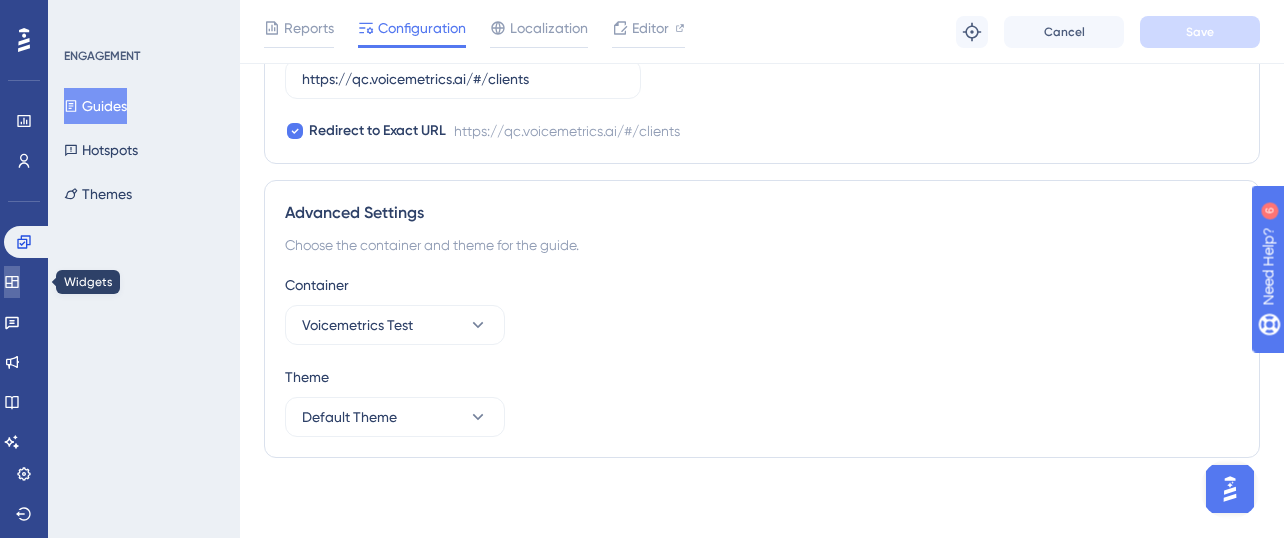 click at bounding box center (12, 282) 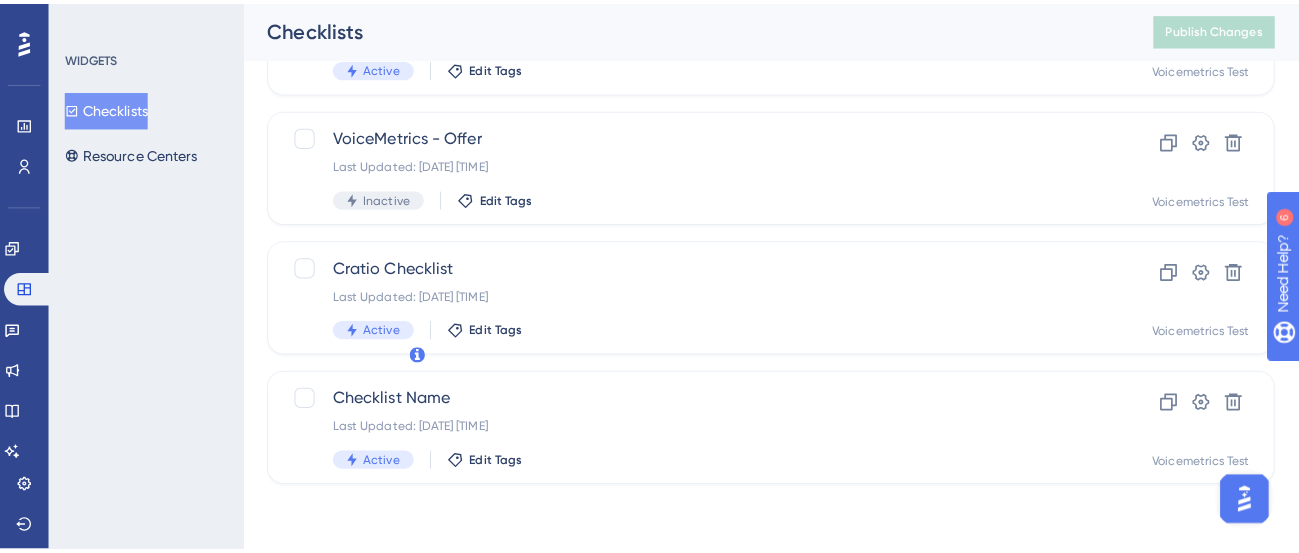 scroll, scrollTop: 0, scrollLeft: 0, axis: both 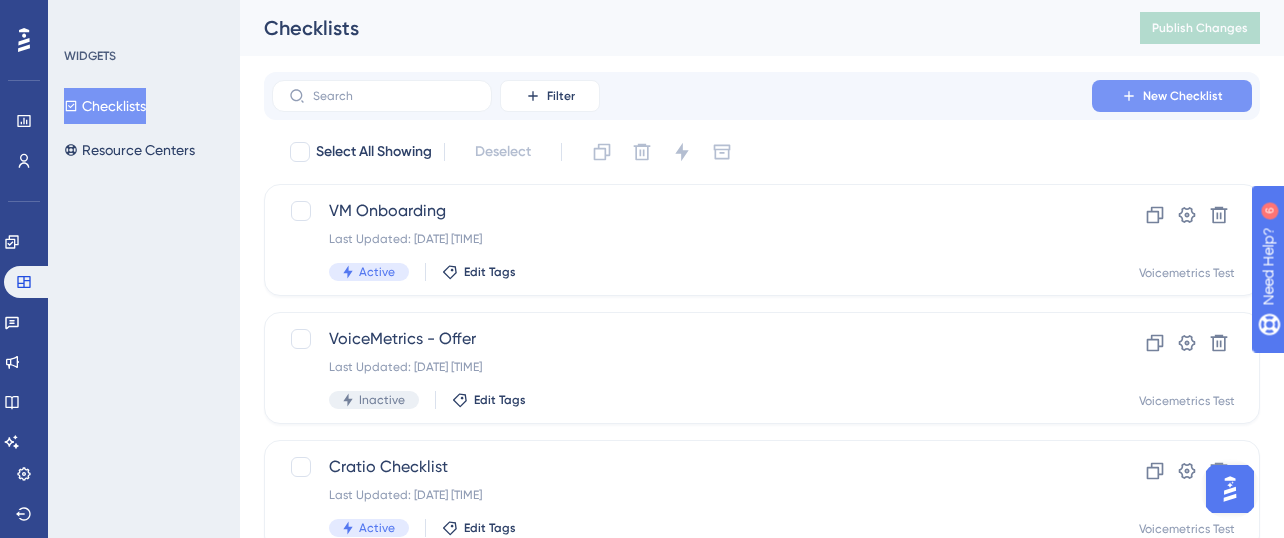 click on "New Checklist" at bounding box center (1172, 96) 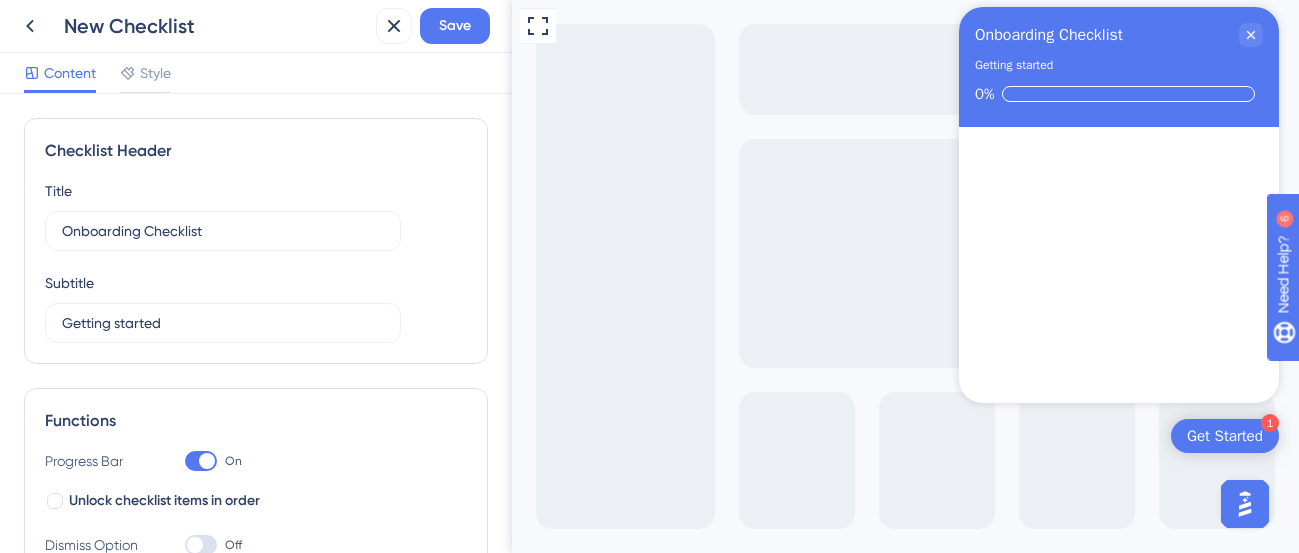 scroll, scrollTop: 0, scrollLeft: 0, axis: both 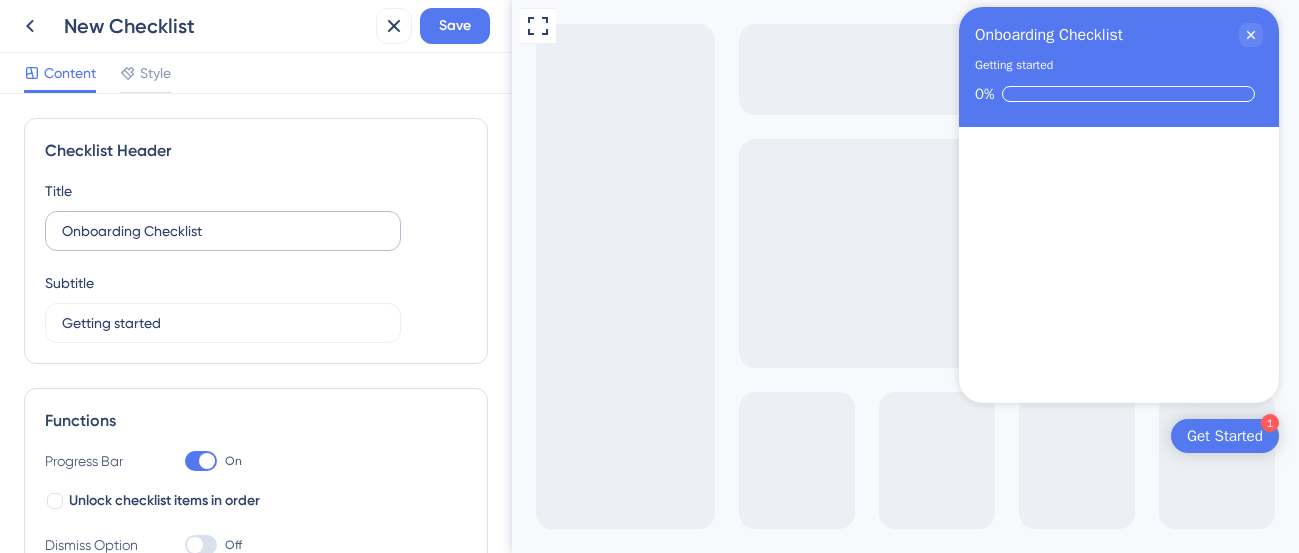 click on "Onboarding Checklist" at bounding box center (223, 231) 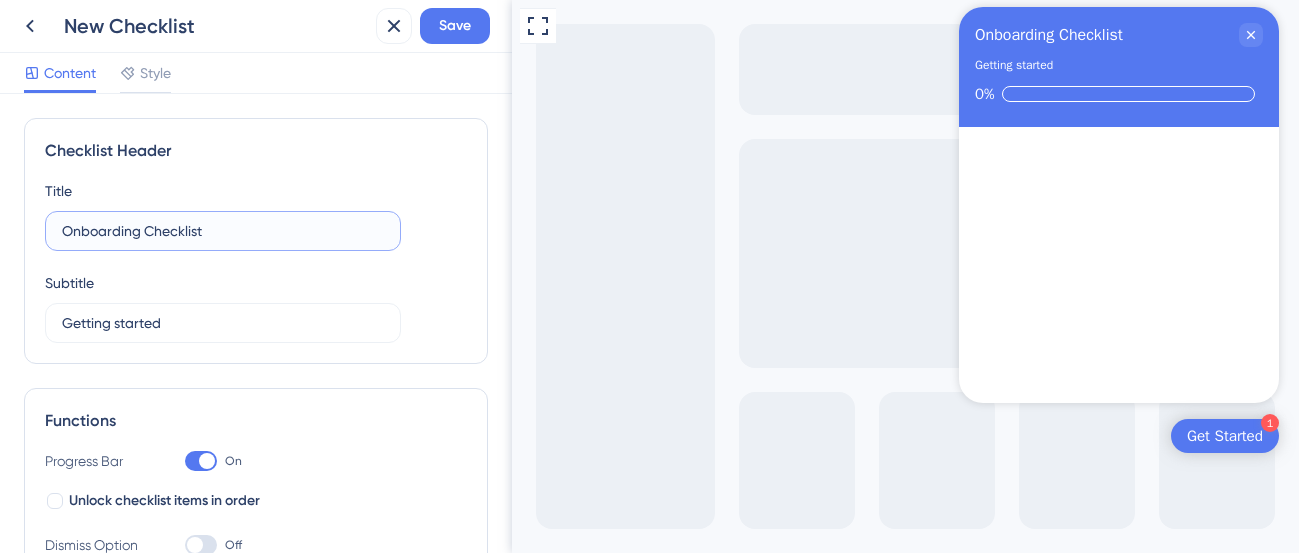click on "Onboarding Checklist" at bounding box center (223, 231) 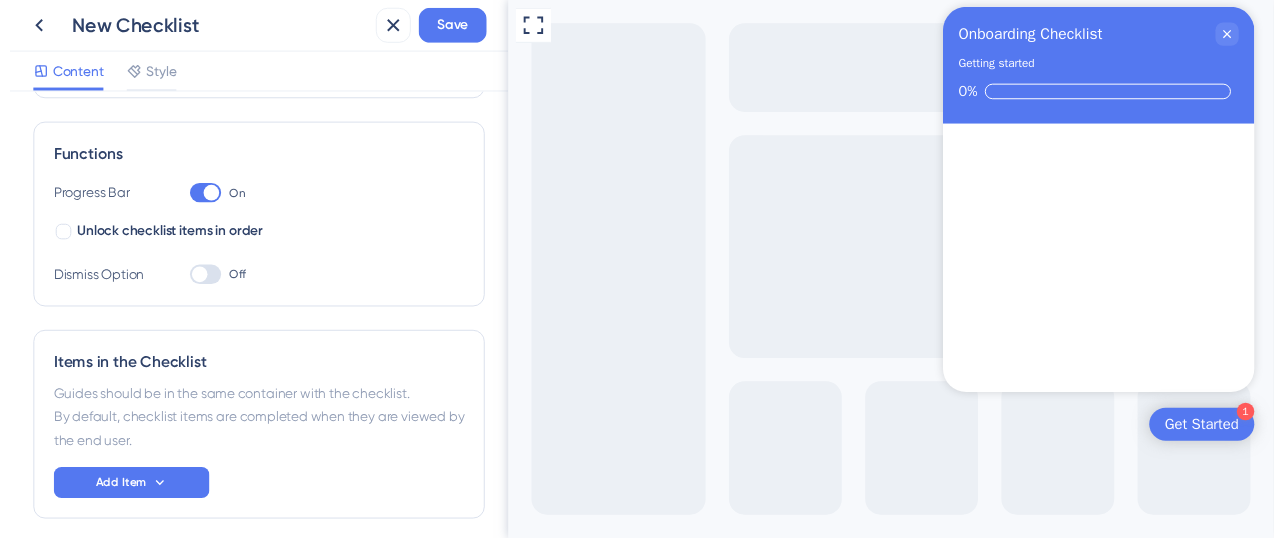 scroll, scrollTop: 268, scrollLeft: 0, axis: vertical 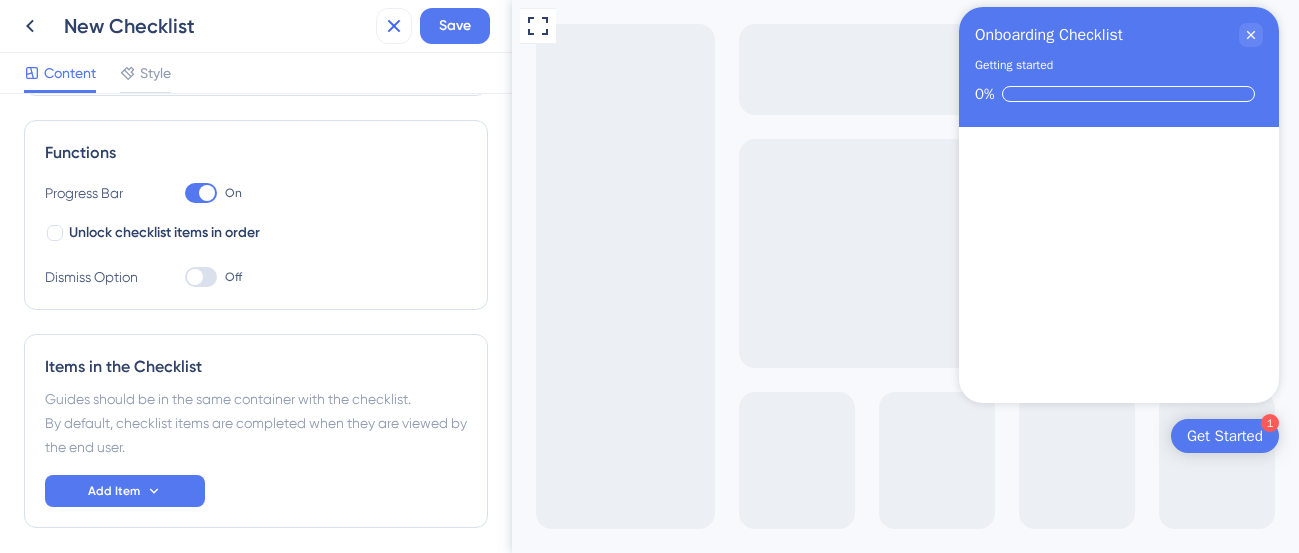 click 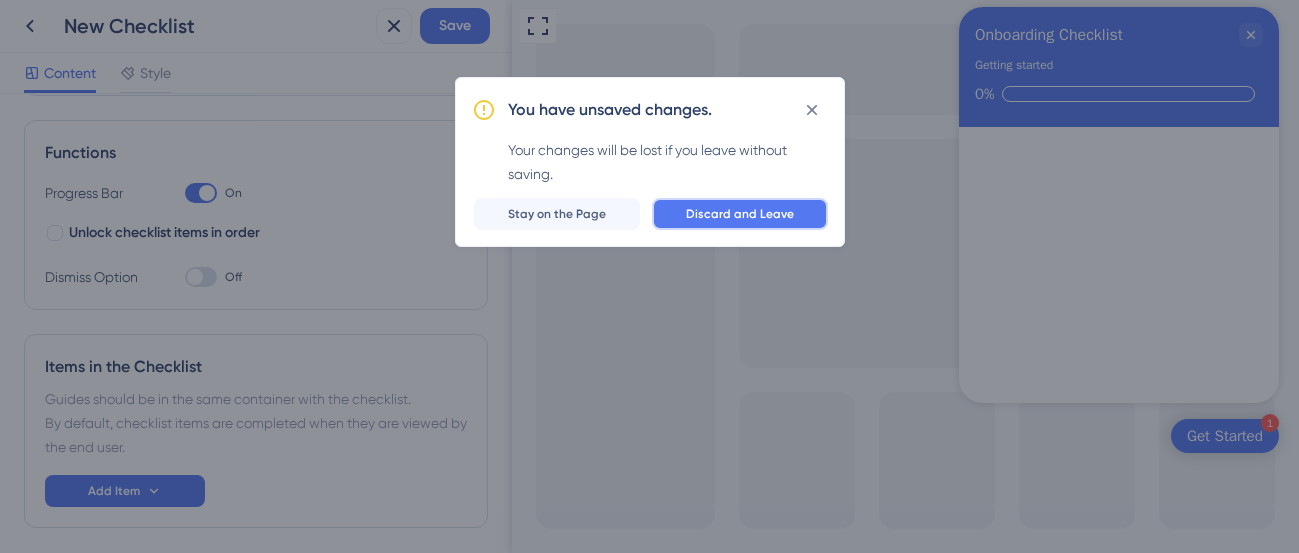 click on "Discard and Leave" at bounding box center (740, 214) 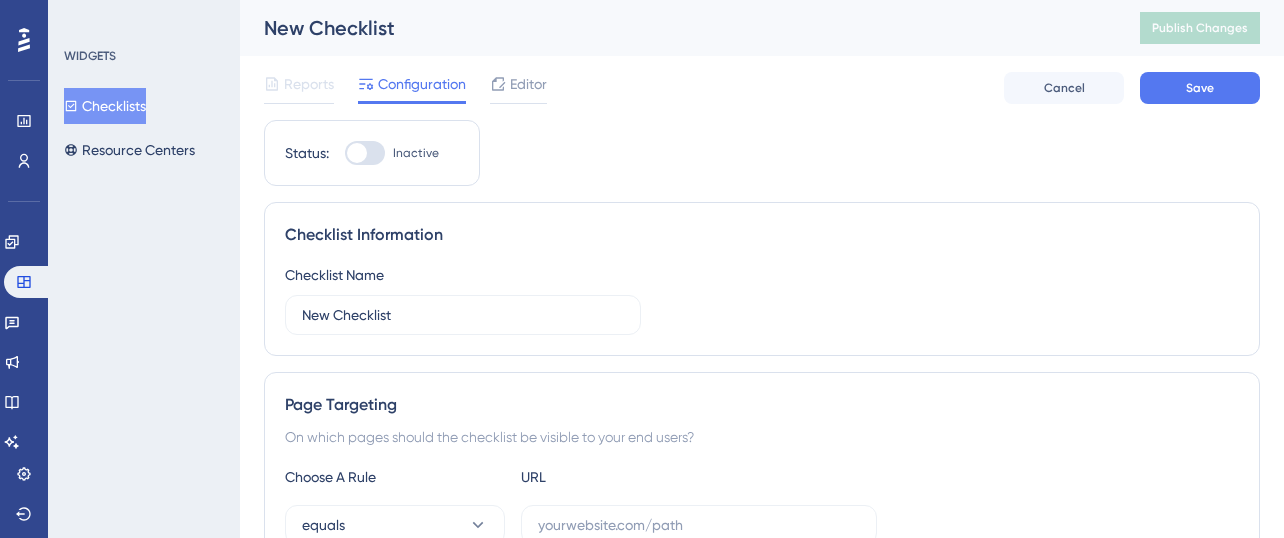 scroll, scrollTop: 0, scrollLeft: 0, axis: both 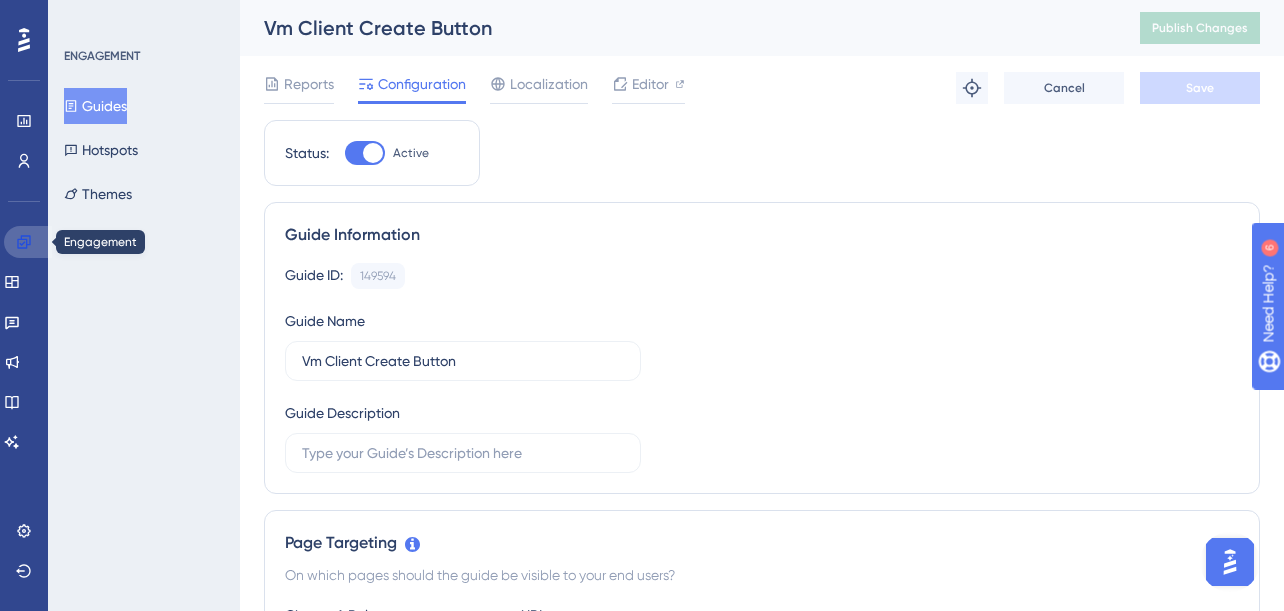 click at bounding box center [28, 242] 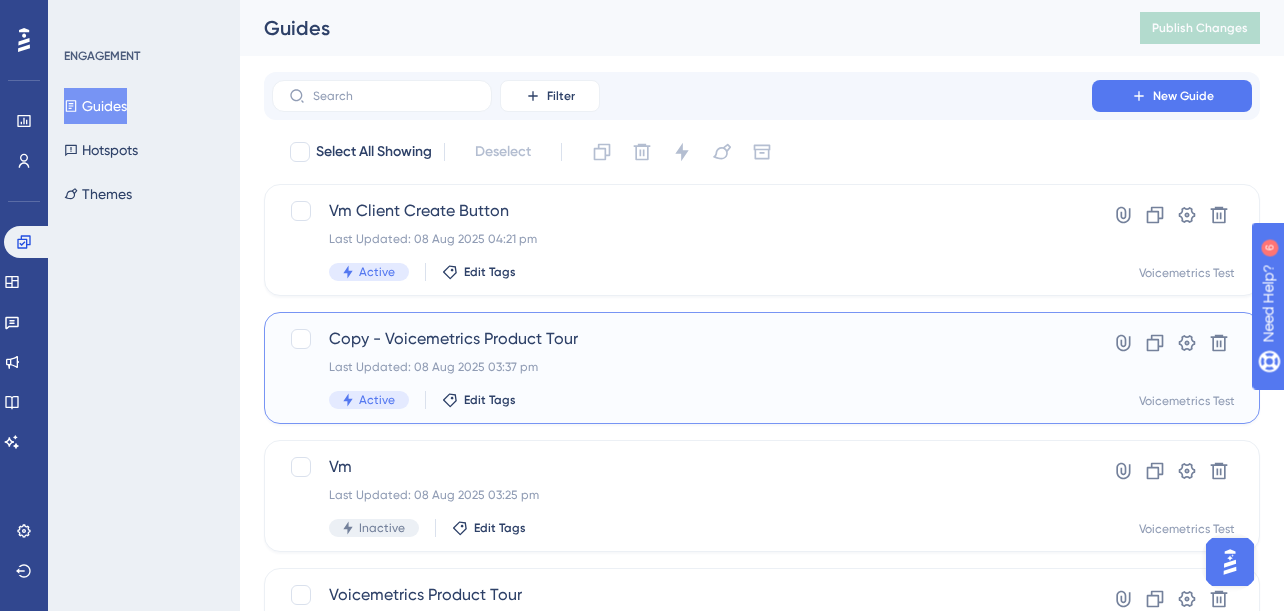click on "Copy - Voicemetrics Product Tour" at bounding box center (682, 339) 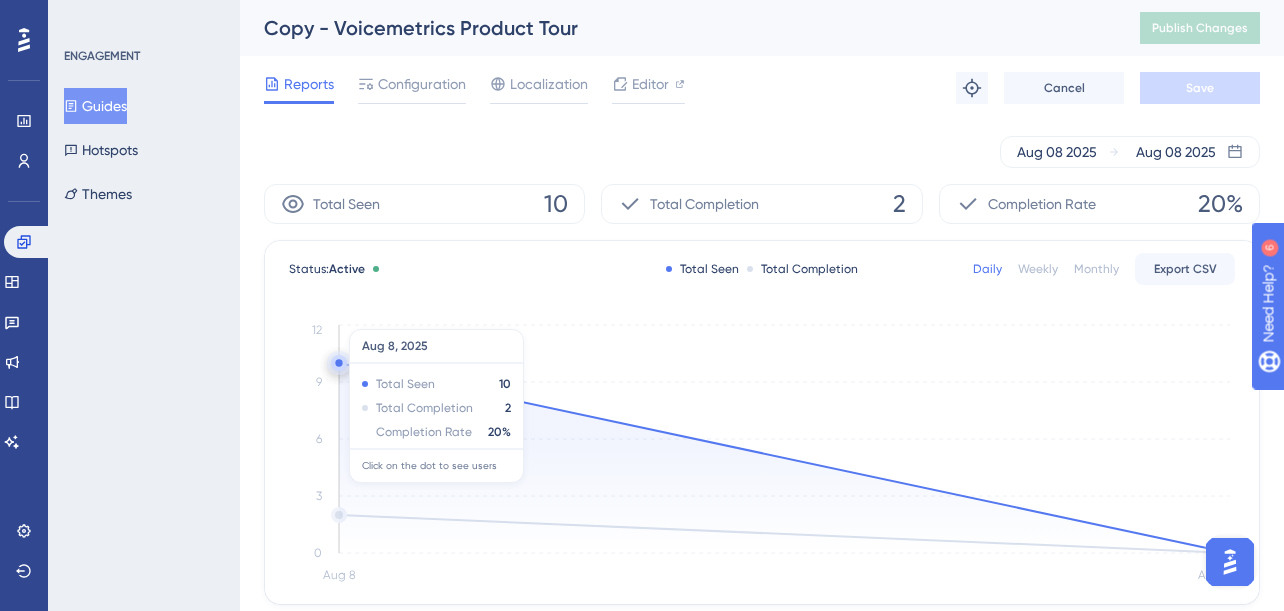 scroll, scrollTop: 0, scrollLeft: 0, axis: both 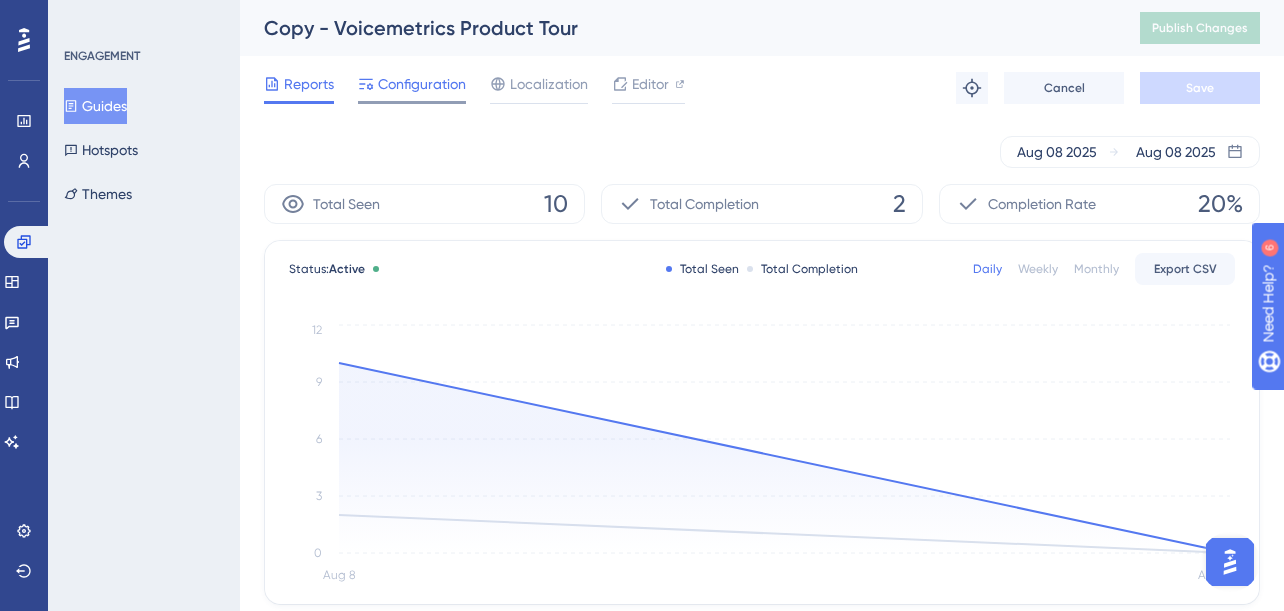click on "Configuration" at bounding box center (422, 84) 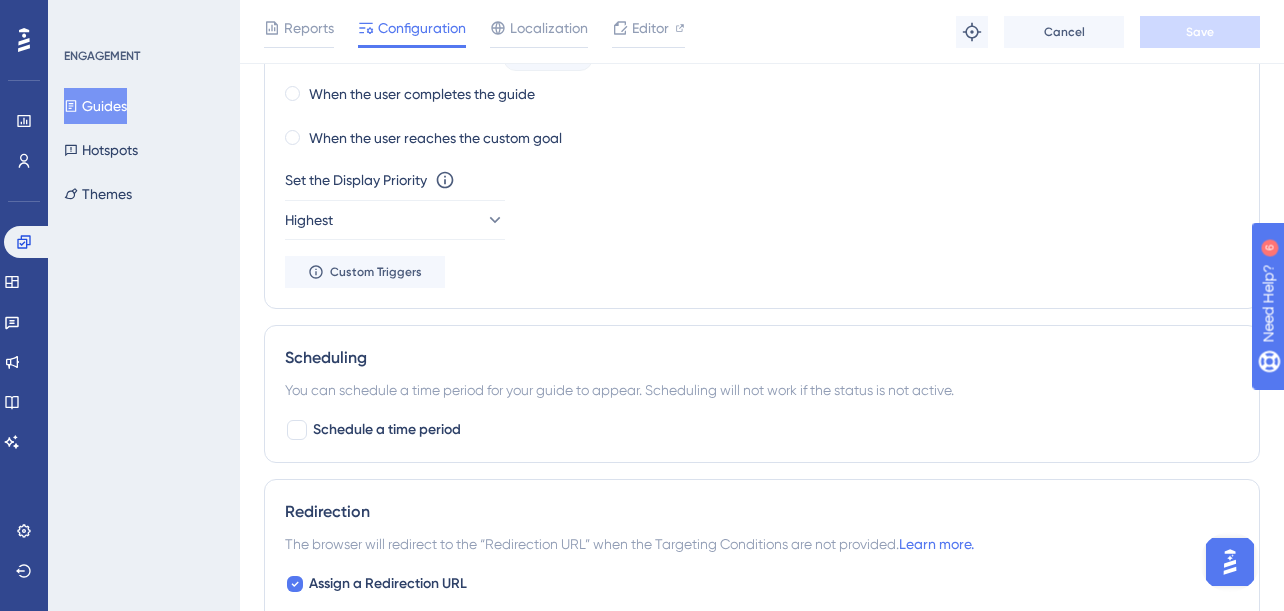 scroll, scrollTop: 1206, scrollLeft: 15, axis: both 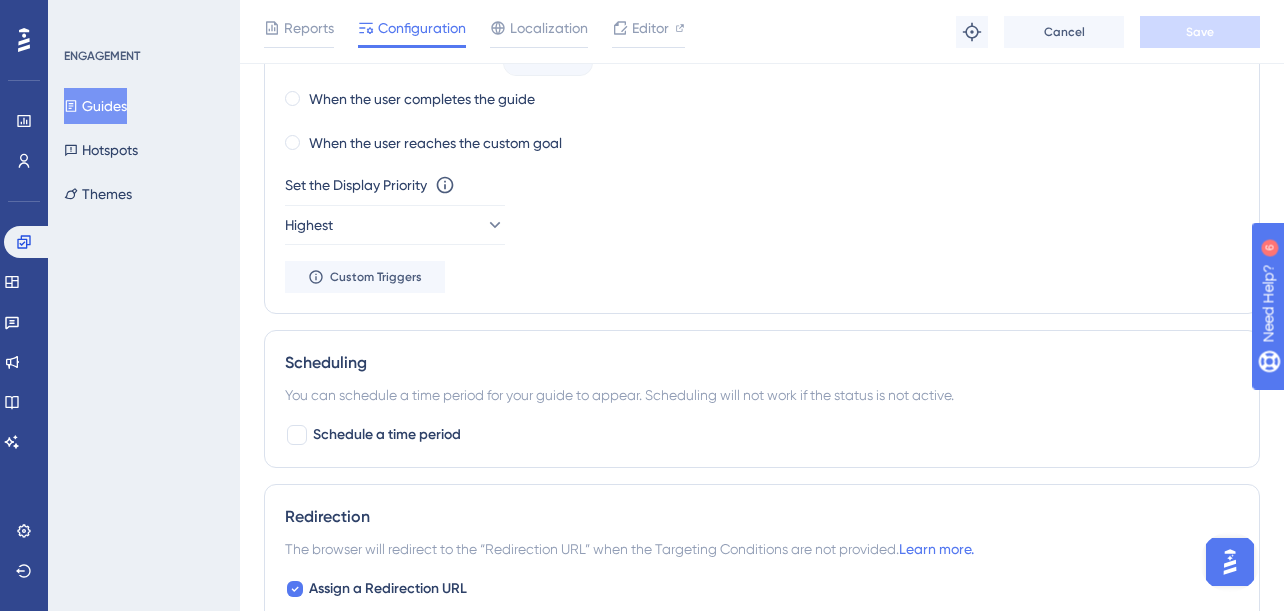 click on "Guides" at bounding box center [95, 106] 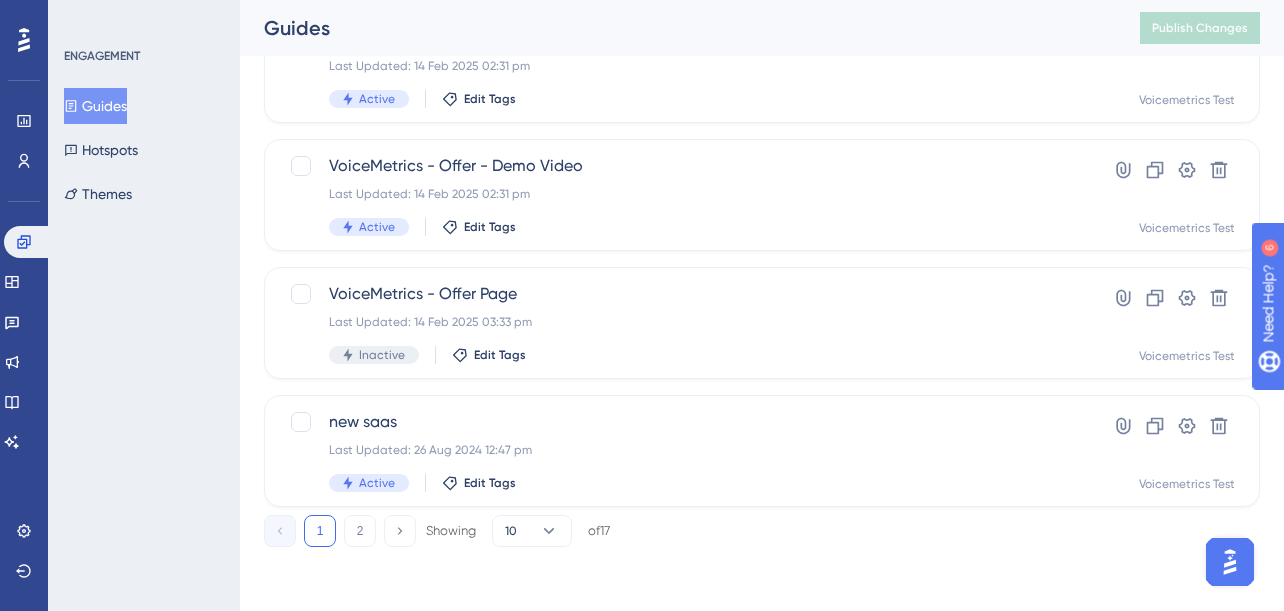 scroll, scrollTop: 0, scrollLeft: 0, axis: both 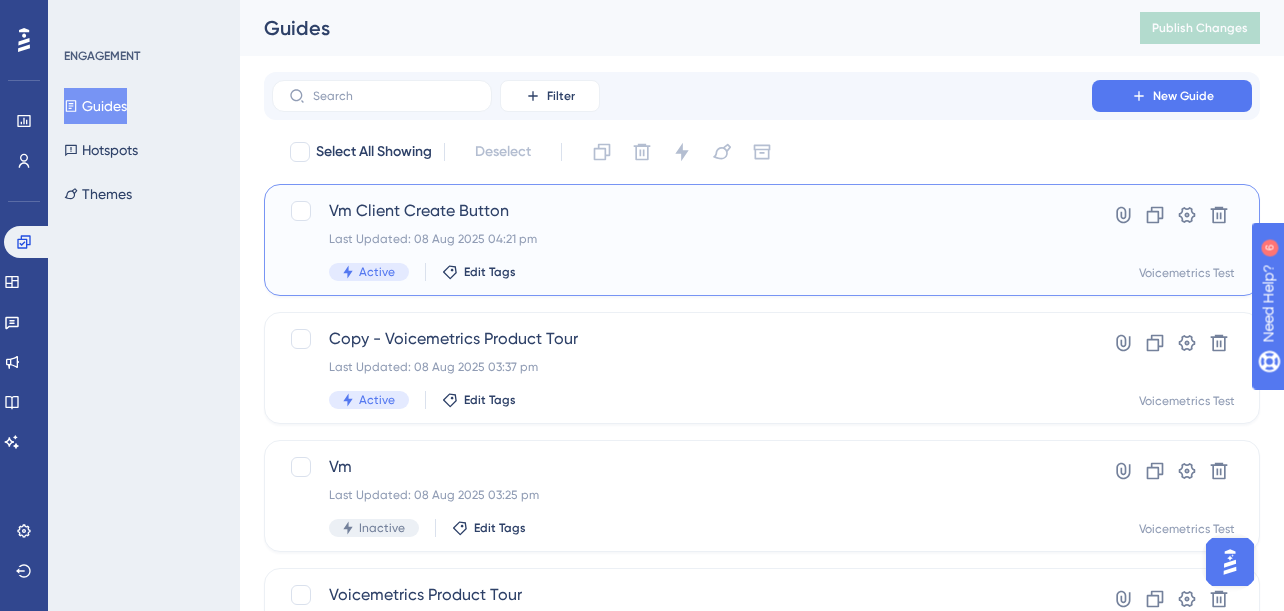 click on "Vm Client Create Button Last Updated: 08 Aug 2025 04:21 pm Active Edit Tags" at bounding box center [682, 240] 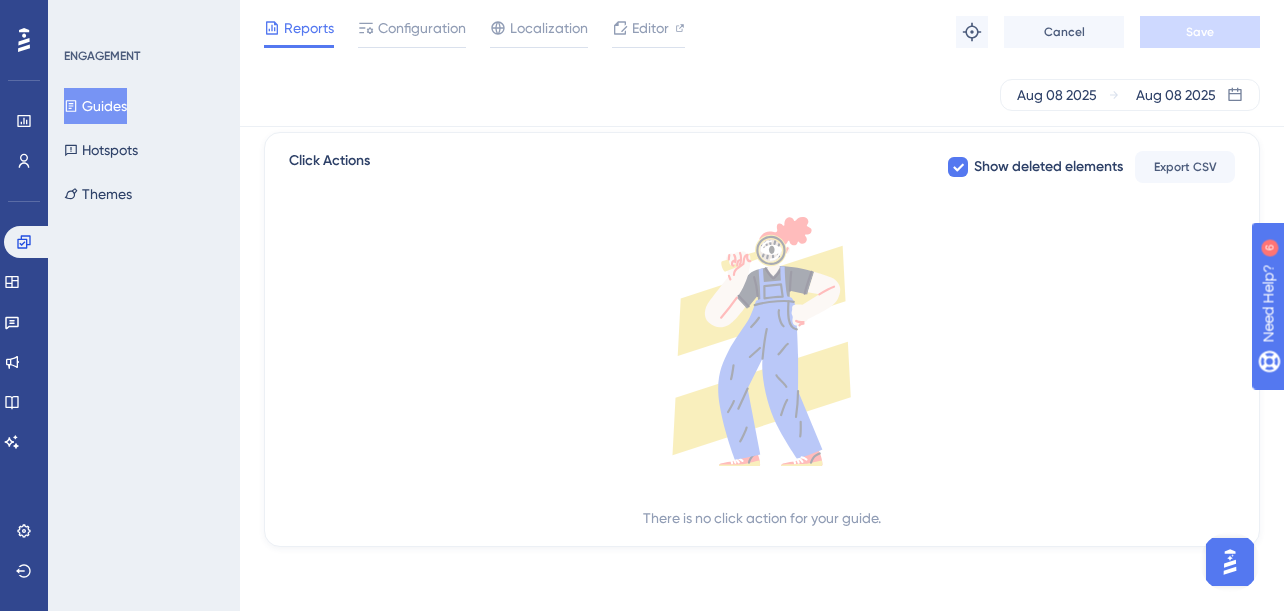 scroll, scrollTop: 0, scrollLeft: 0, axis: both 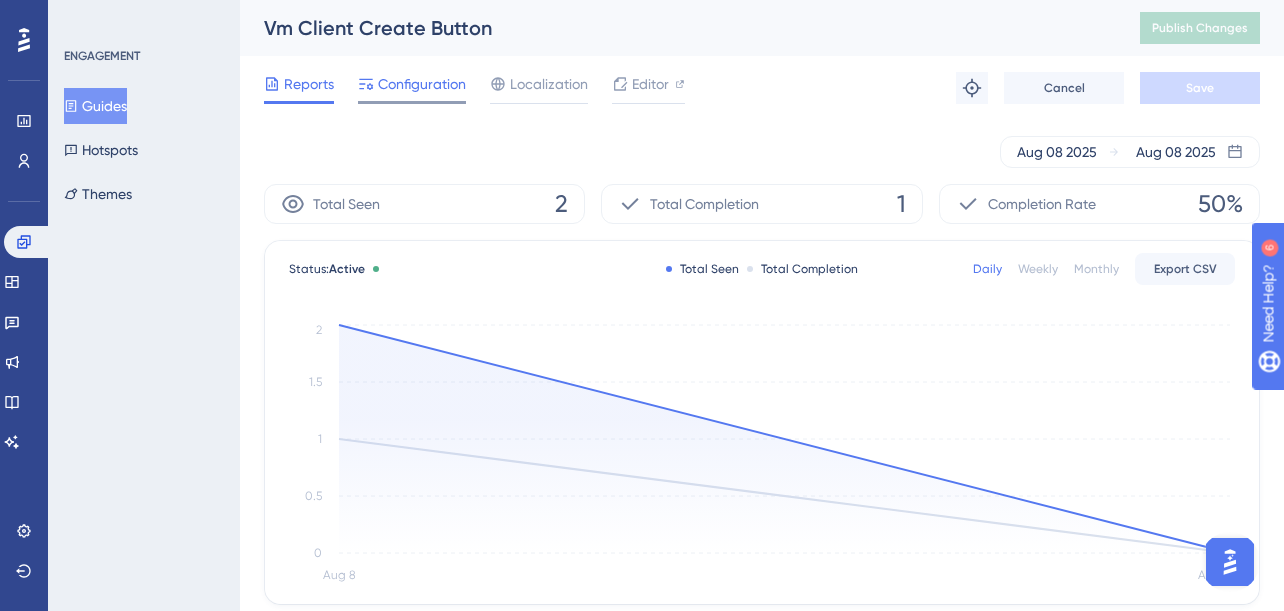 click on "Configuration" at bounding box center [422, 84] 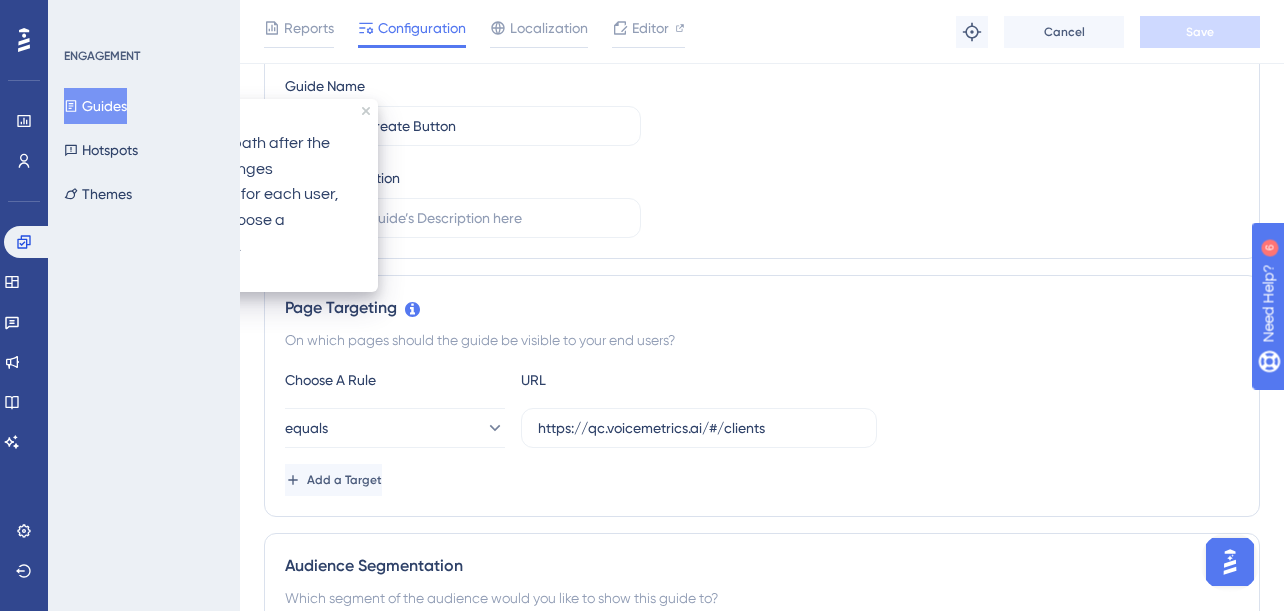 scroll, scrollTop: 248, scrollLeft: 0, axis: vertical 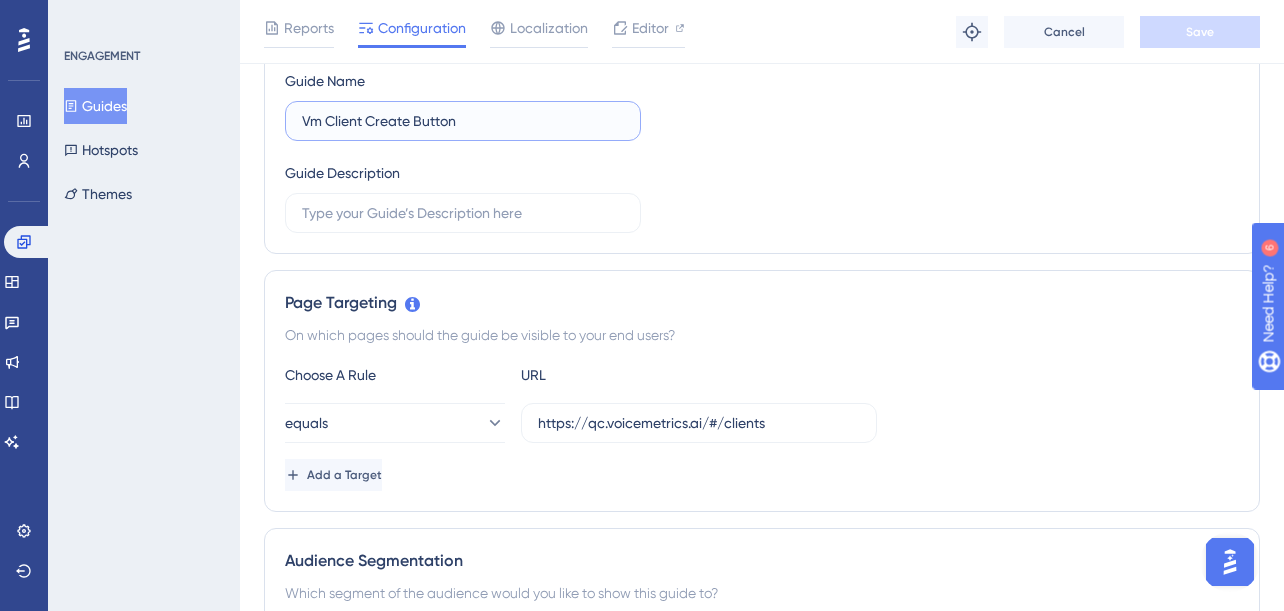 click on "Vm Client Create Button" at bounding box center (463, 121) 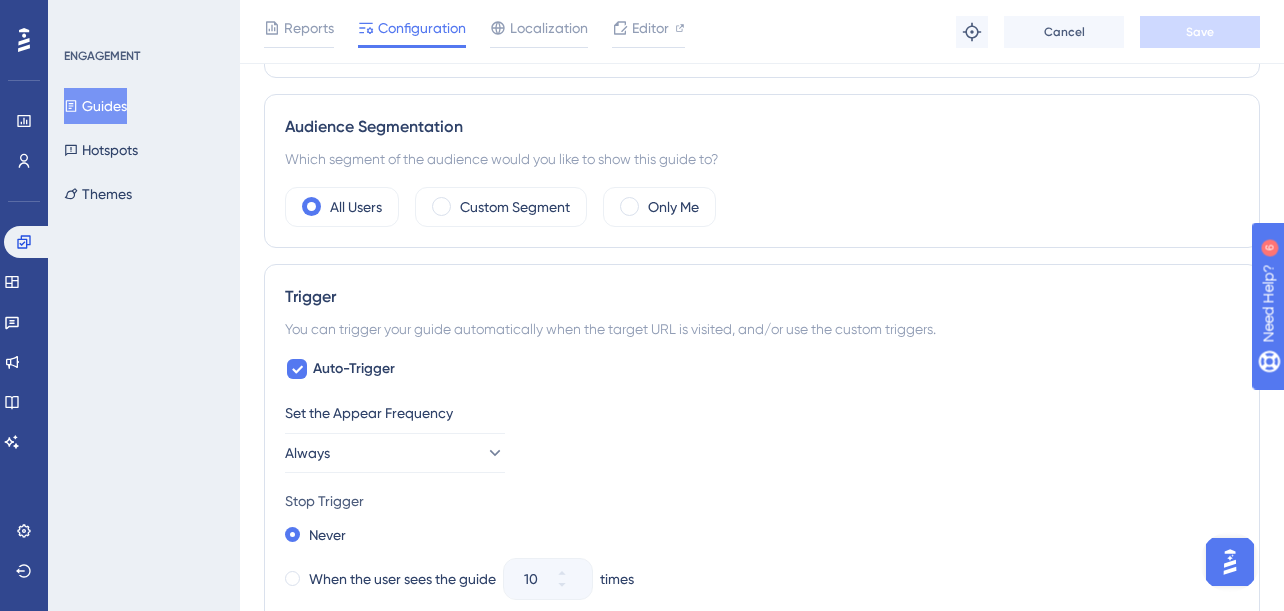 scroll, scrollTop: 686, scrollLeft: 15, axis: both 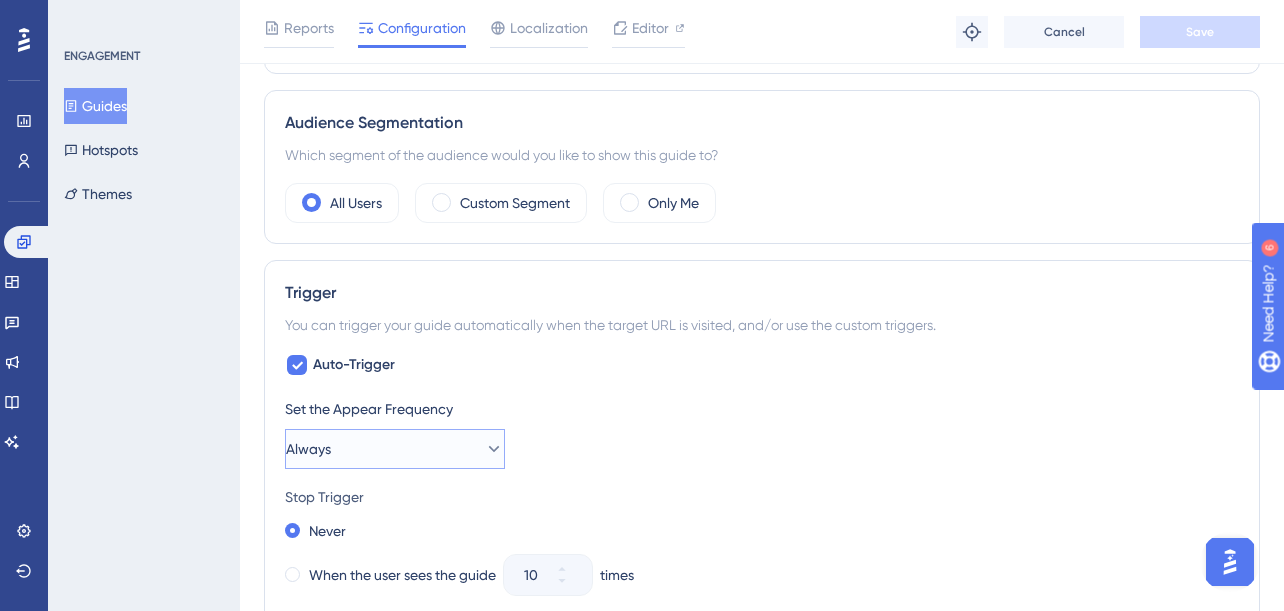 click on "Always" at bounding box center (395, 449) 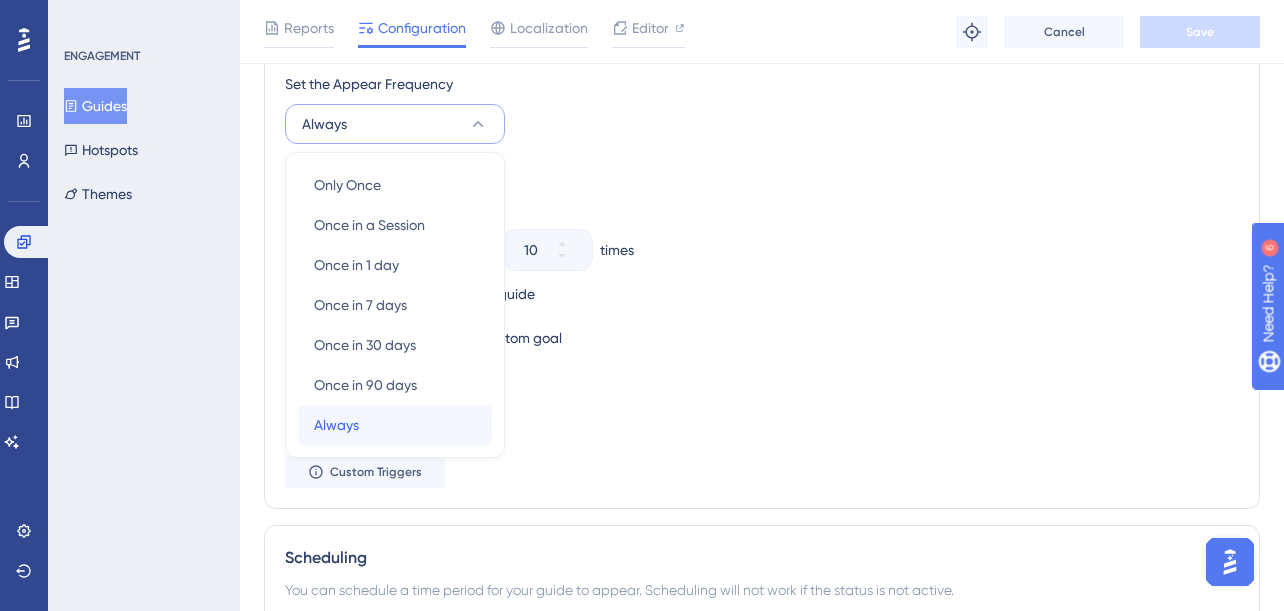 click on "Always Always" at bounding box center [395, 425] 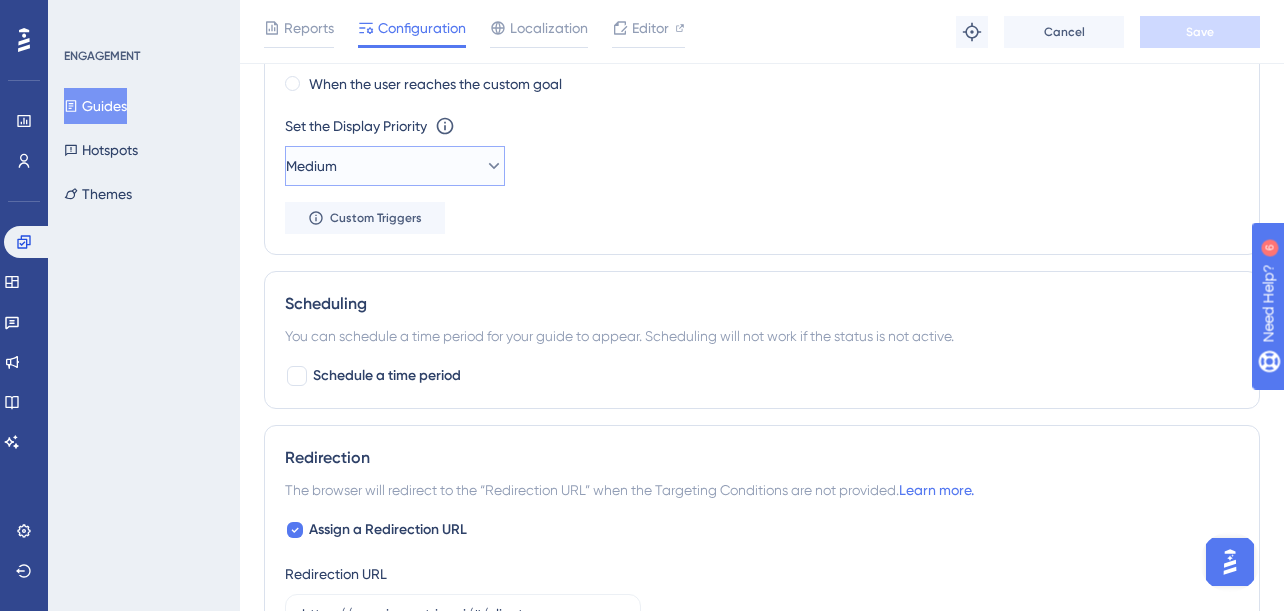 click on "Medium" at bounding box center (395, 166) 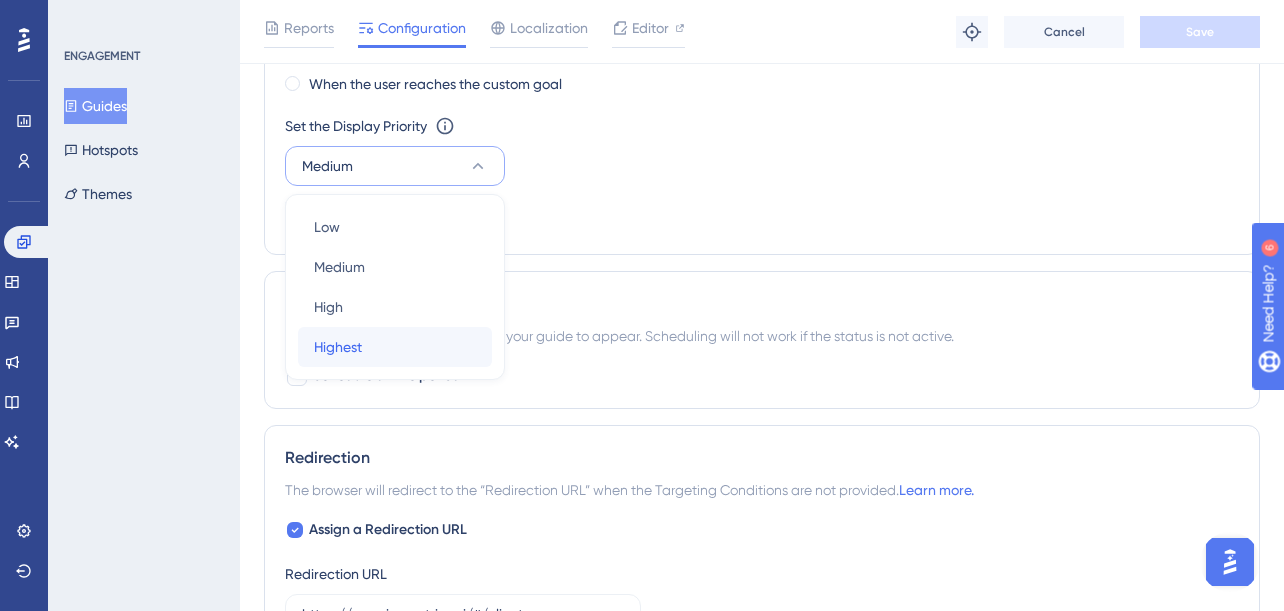 click on "Highest Highest" at bounding box center (395, 347) 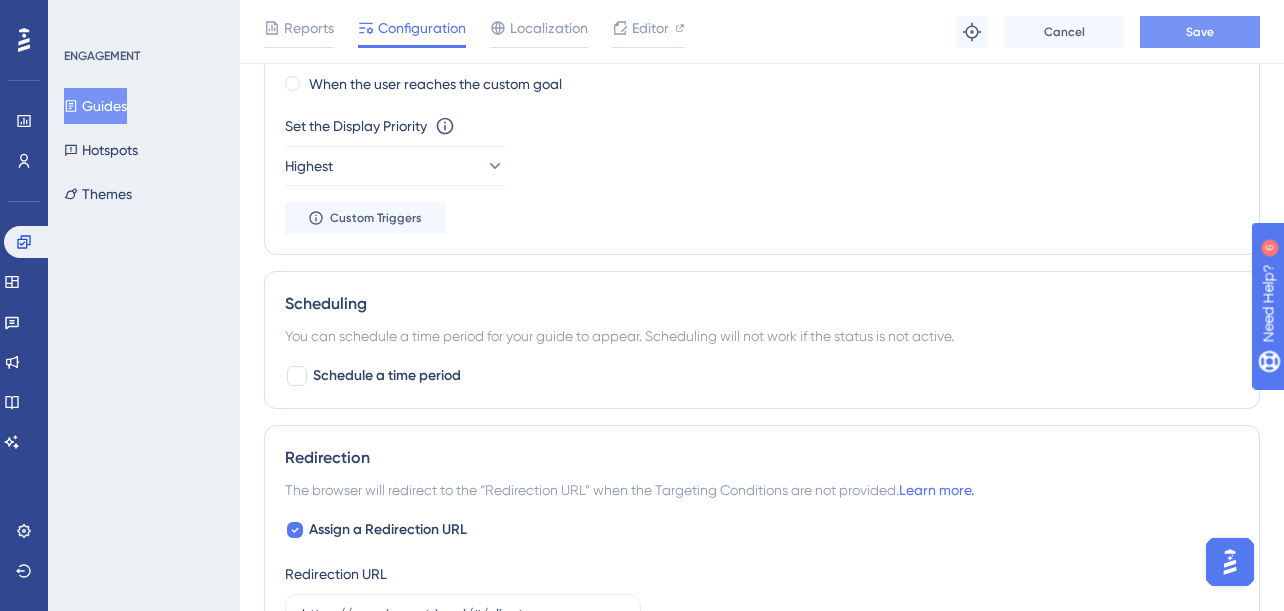click on "Save" at bounding box center (1200, 32) 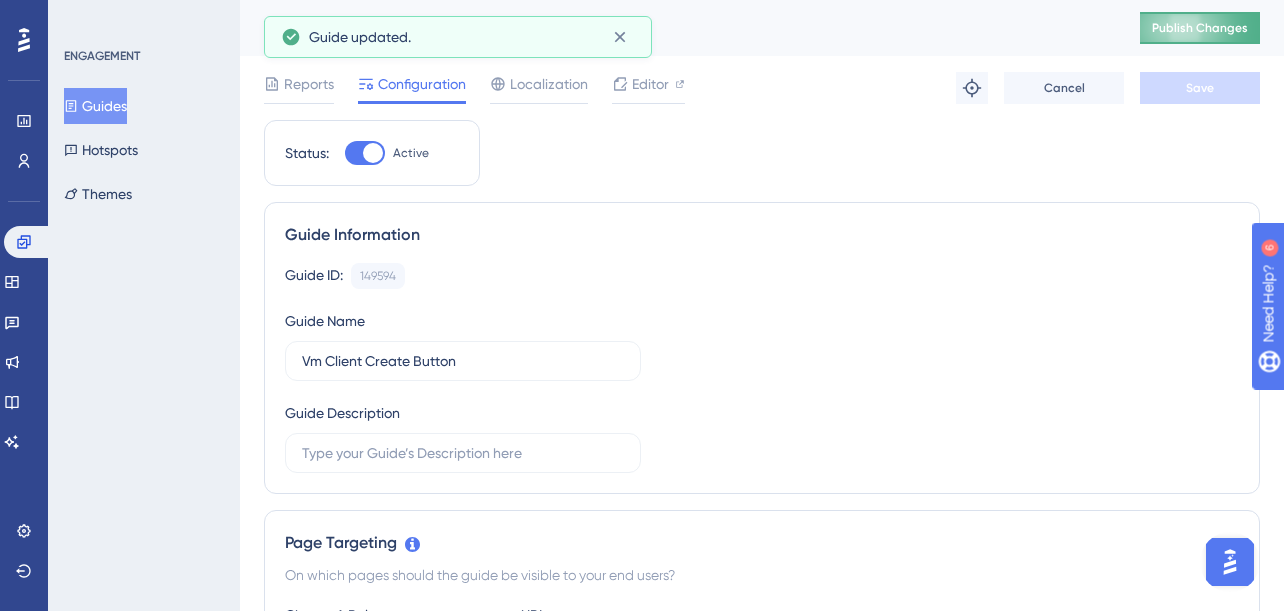 click on "Publish Changes" at bounding box center (1200, 28) 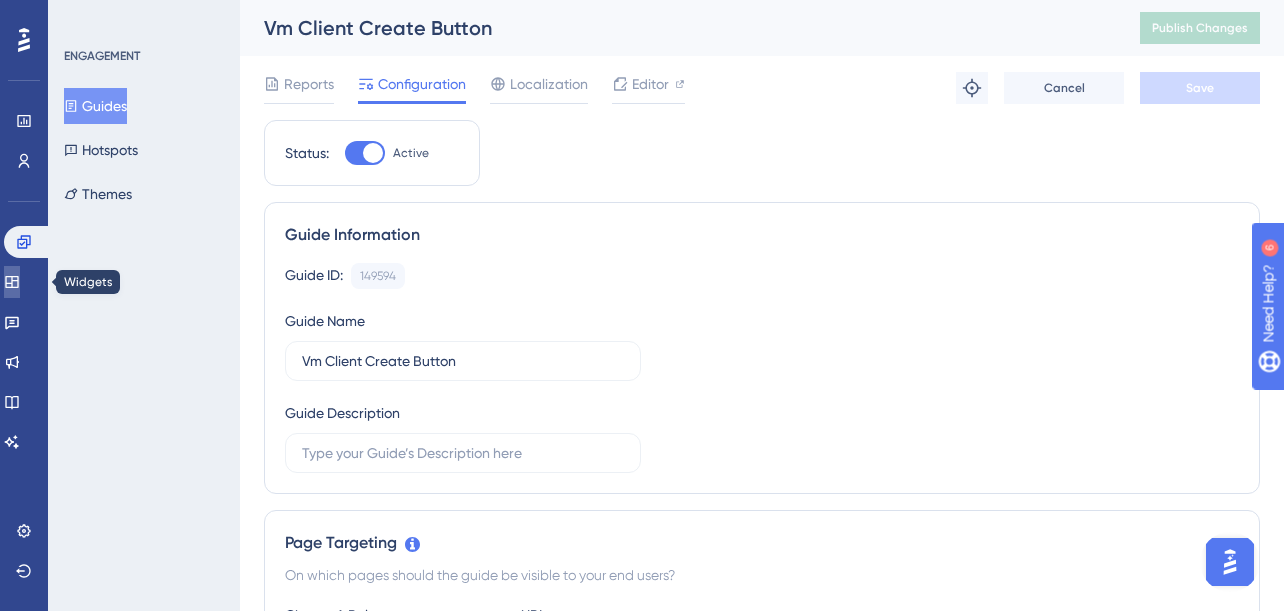 click at bounding box center (12, 282) 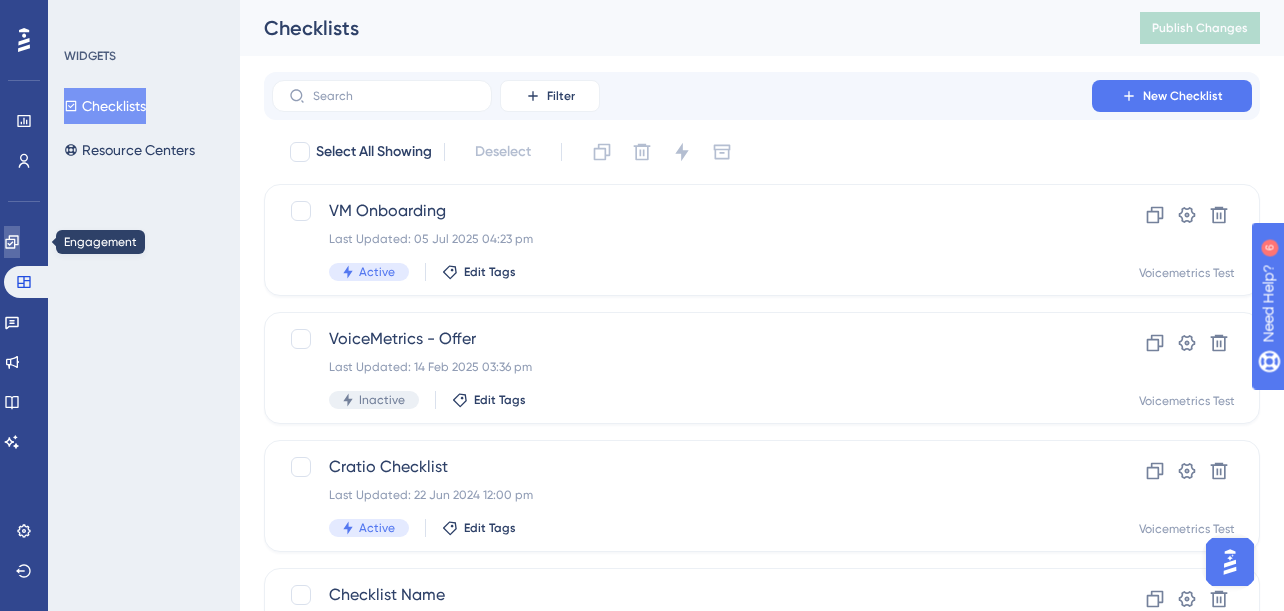 click at bounding box center [12, 242] 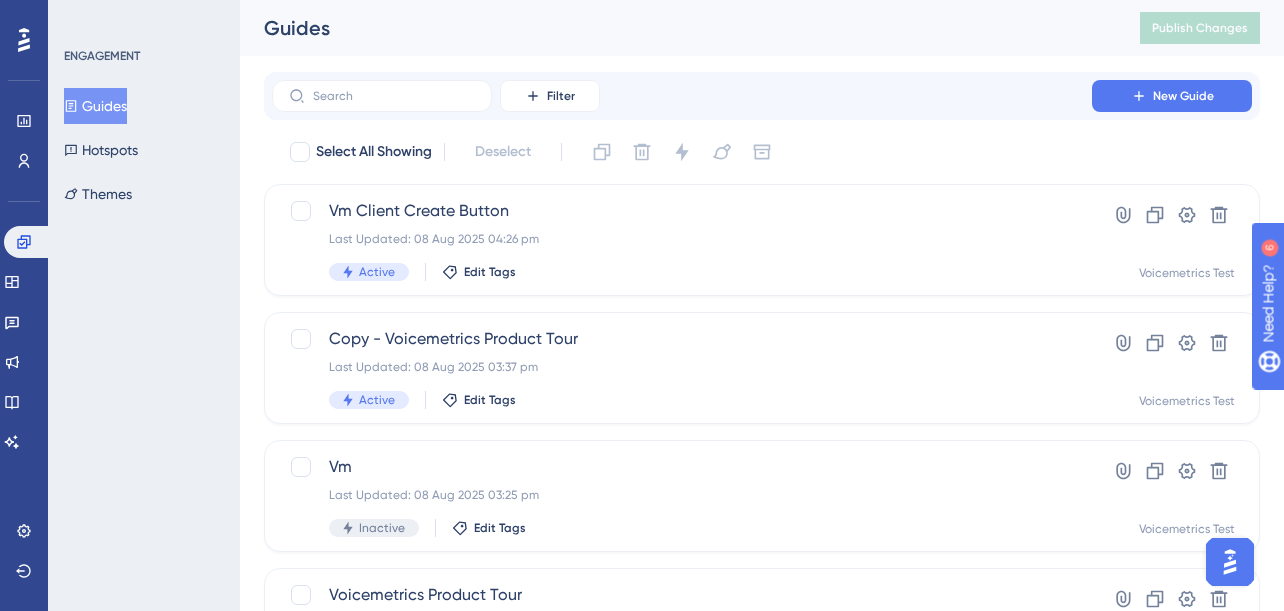 click on "Guides" at bounding box center (95, 106) 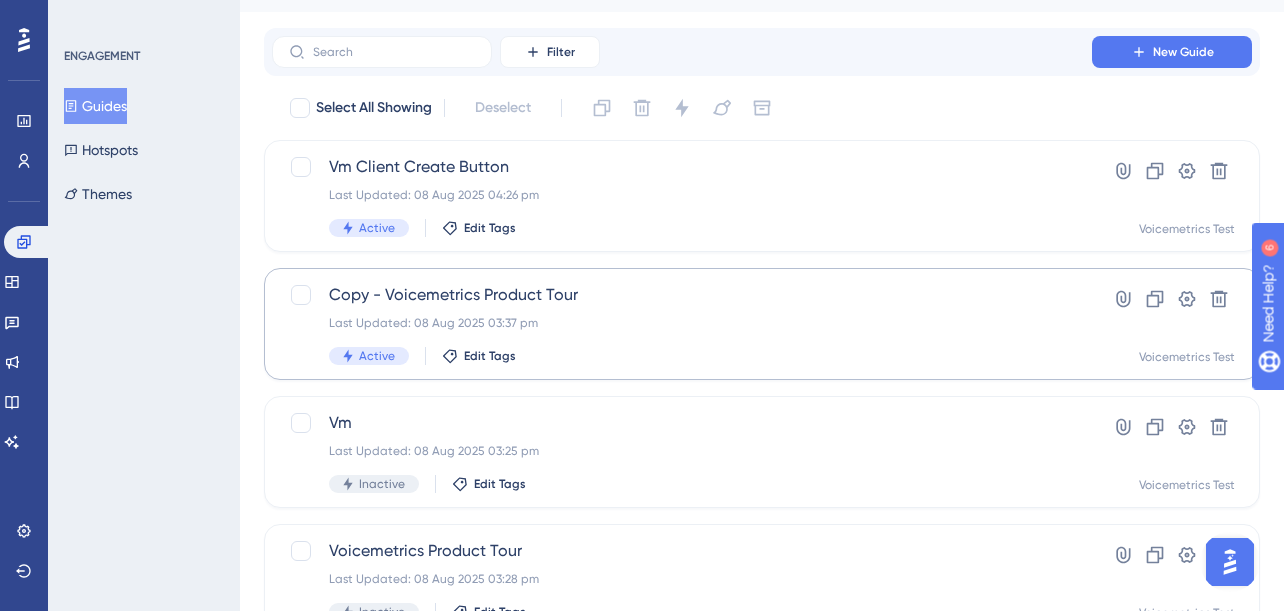 scroll, scrollTop: 0, scrollLeft: 0, axis: both 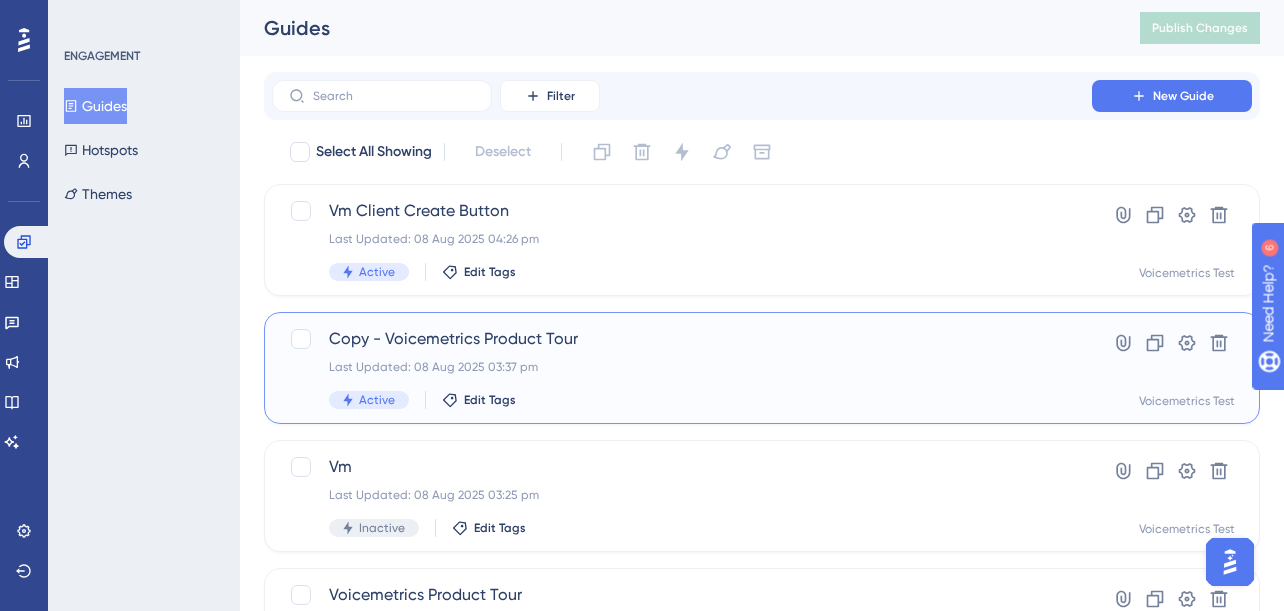 click on "Last Updated: 08 Aug 2025 03:37 pm" at bounding box center [682, 367] 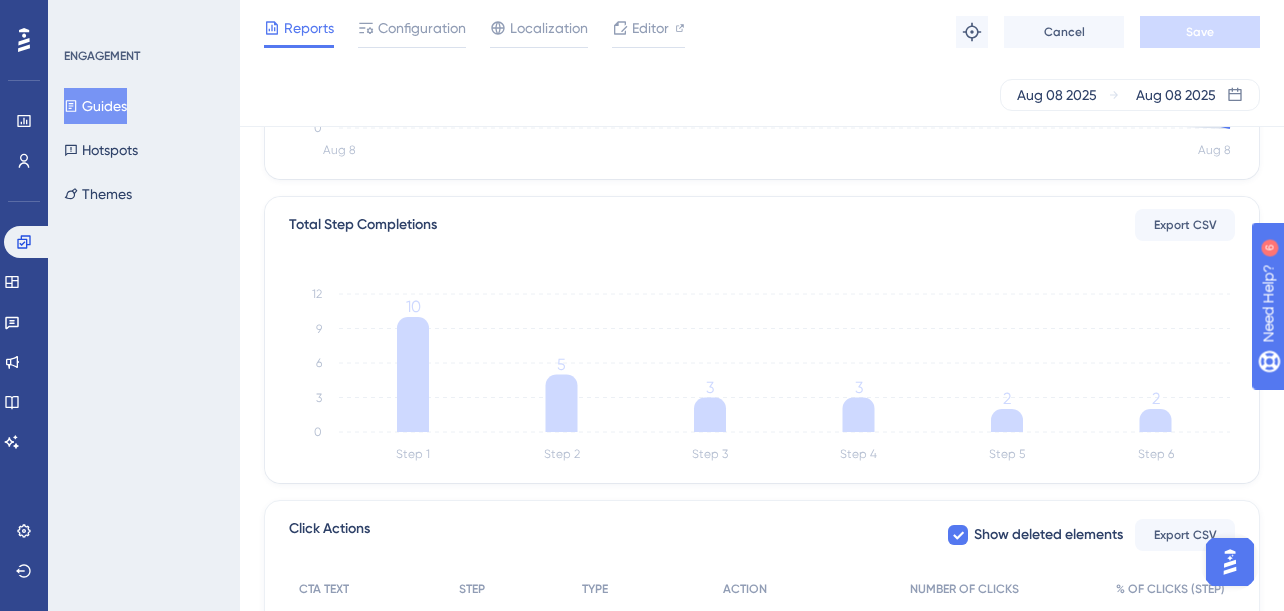 scroll, scrollTop: 0, scrollLeft: 0, axis: both 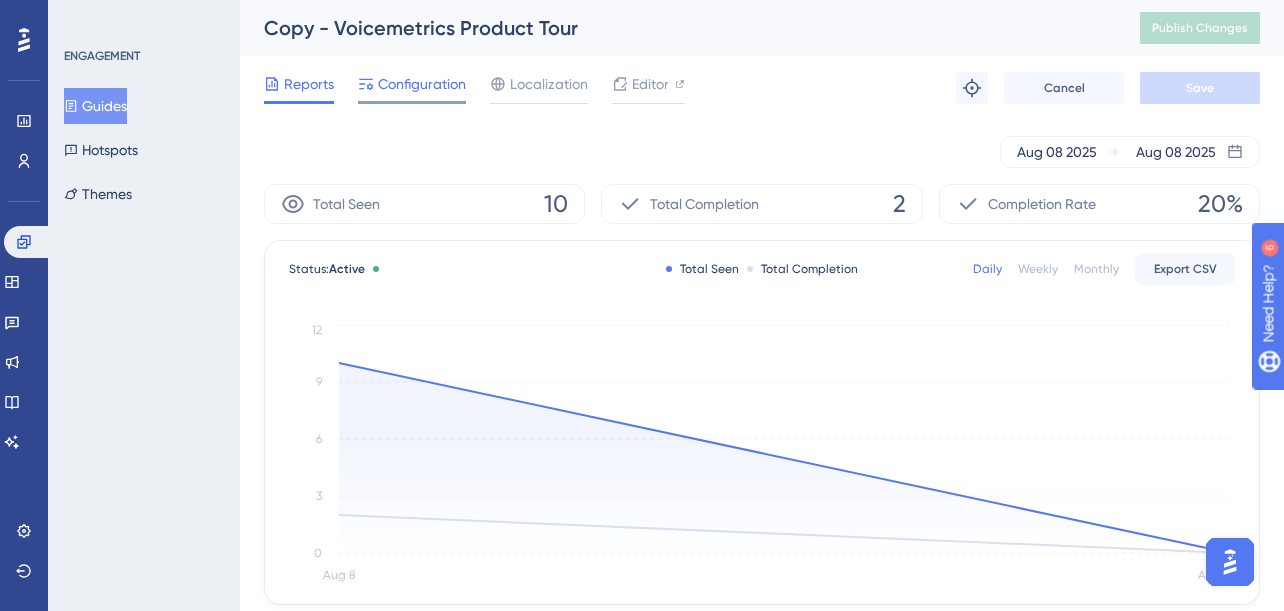 click on "Configuration" at bounding box center (422, 84) 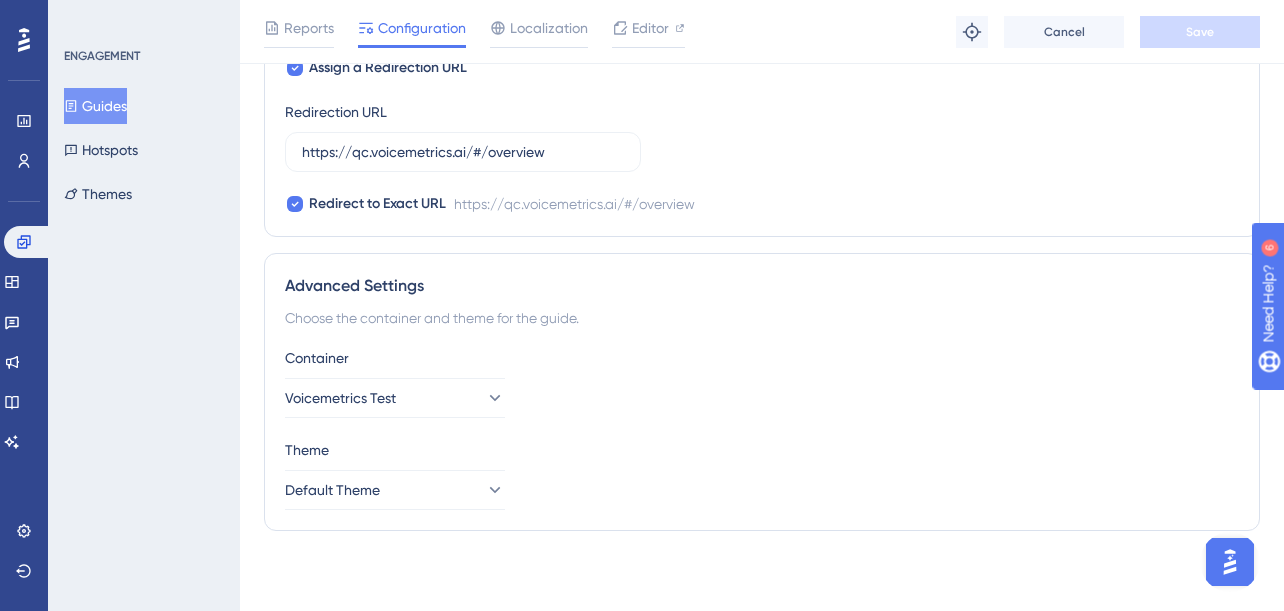 scroll, scrollTop: 1727, scrollLeft: 5, axis: both 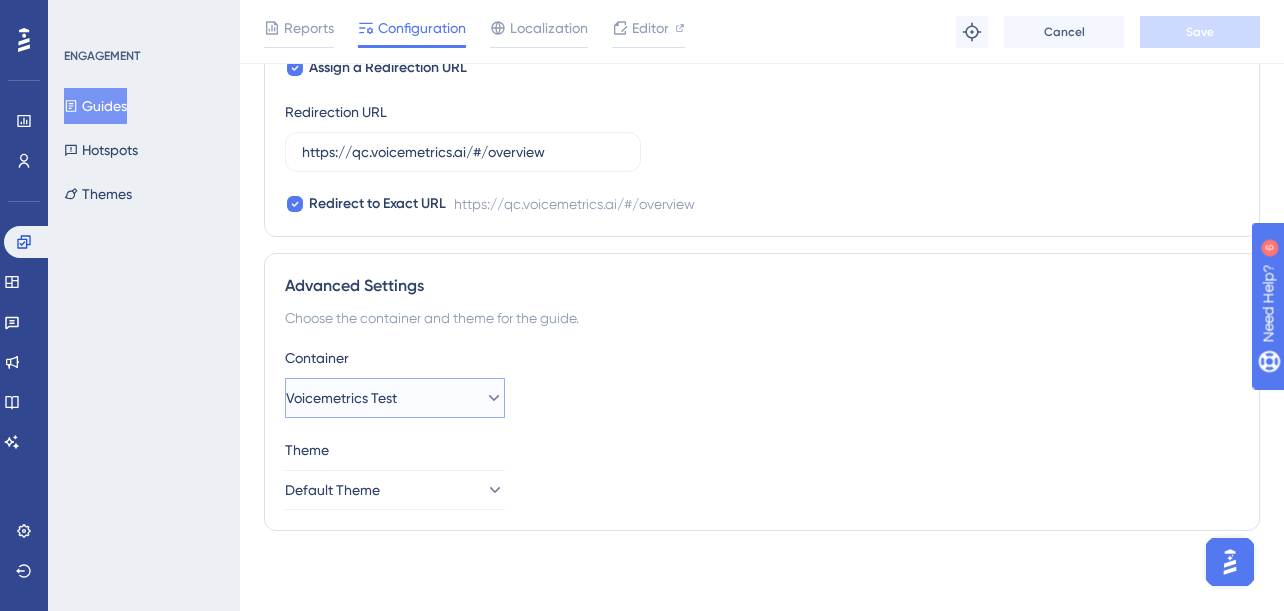 click 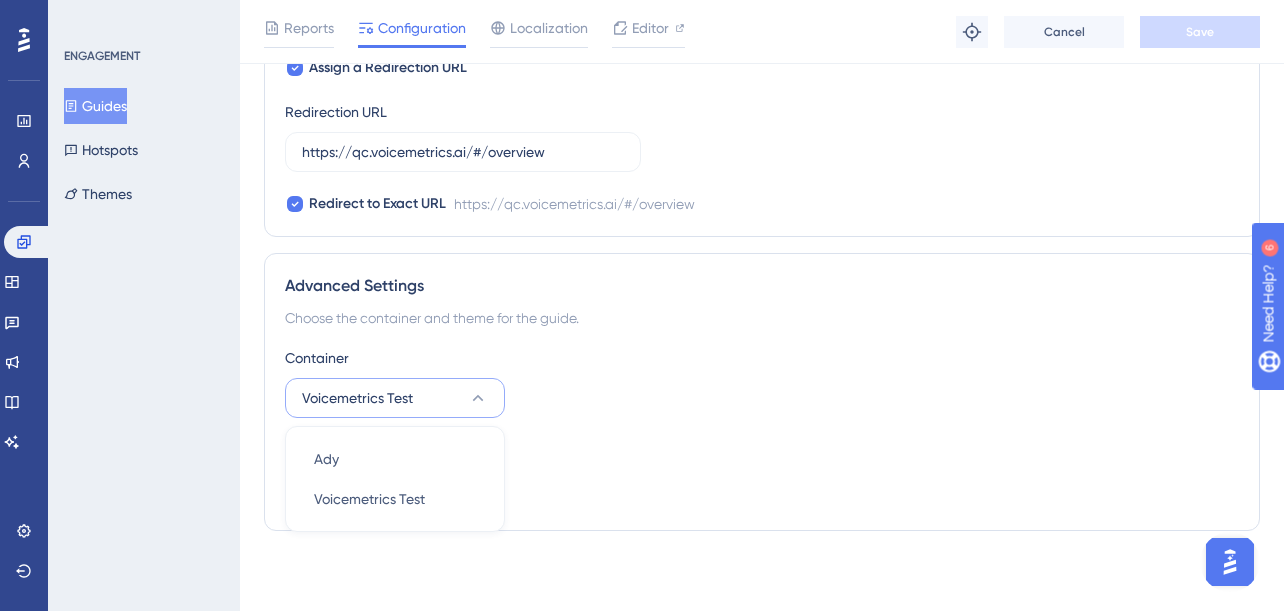 click 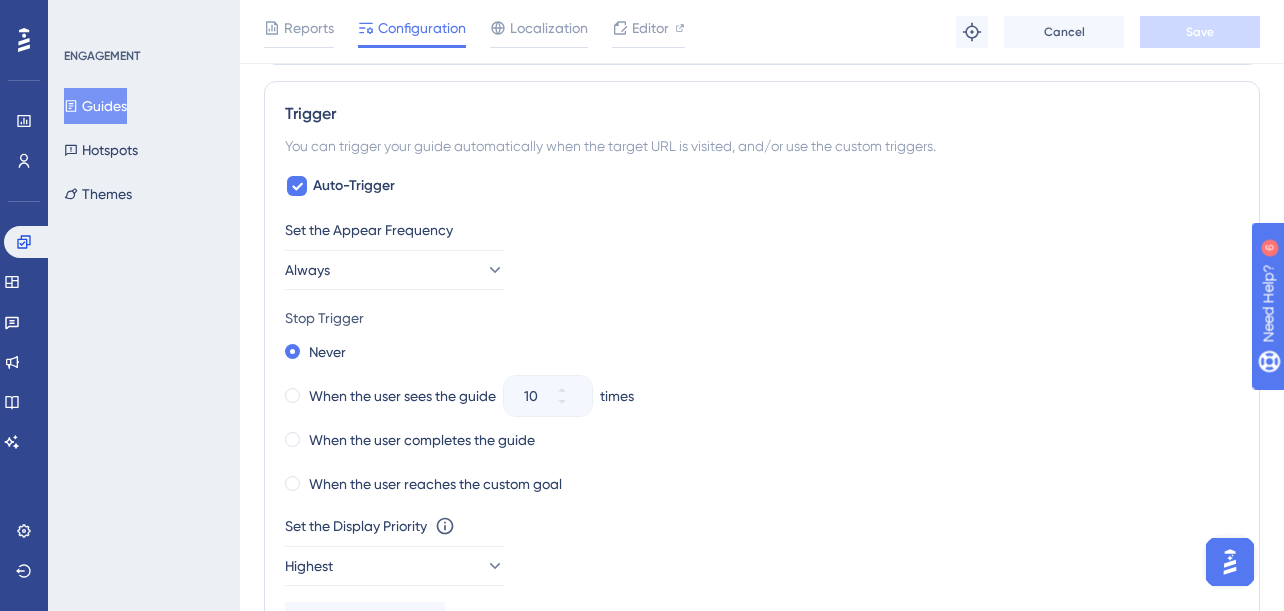 scroll, scrollTop: 783, scrollLeft: 0, axis: vertical 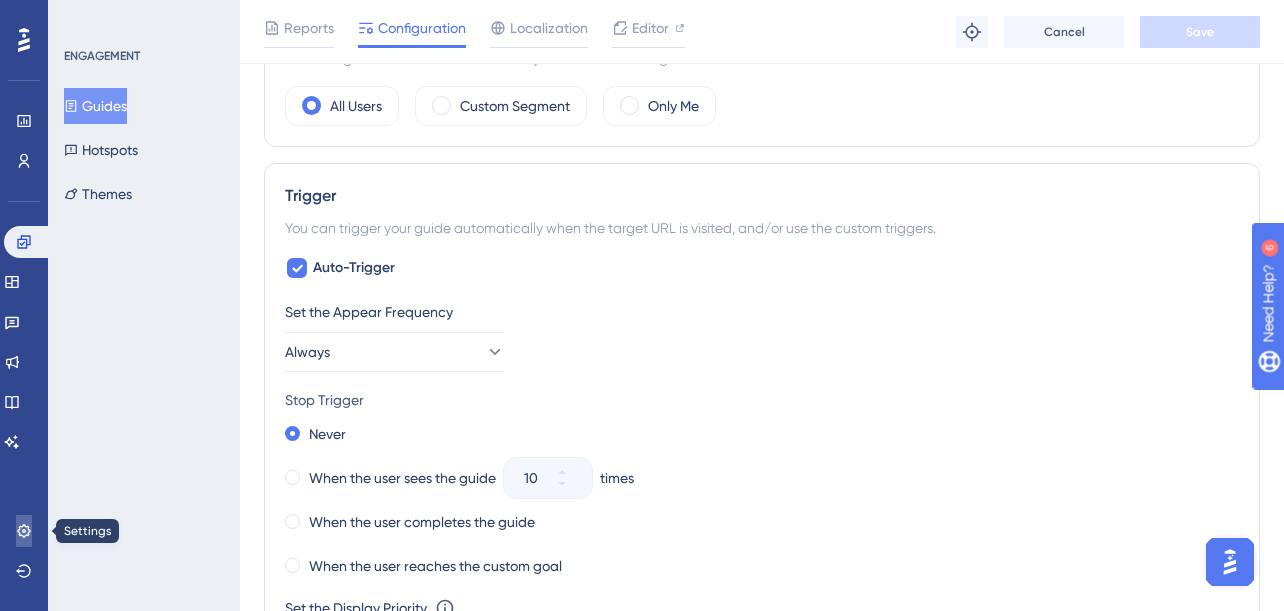 click at bounding box center (24, 531) 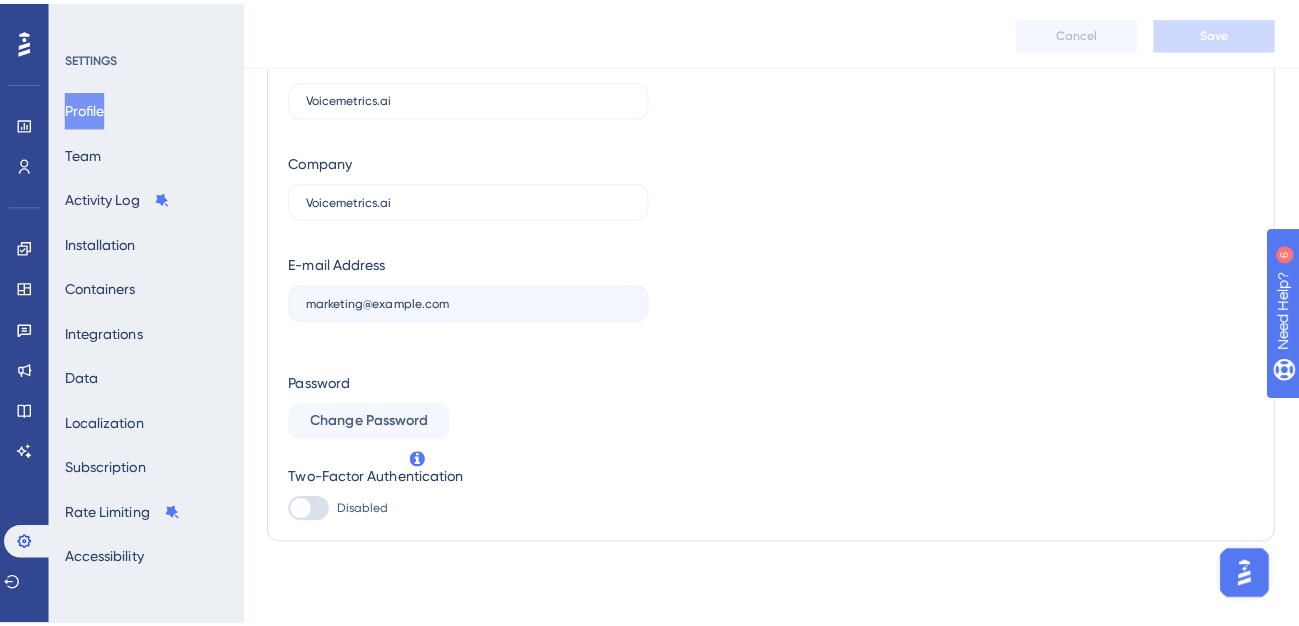scroll, scrollTop: 0, scrollLeft: 0, axis: both 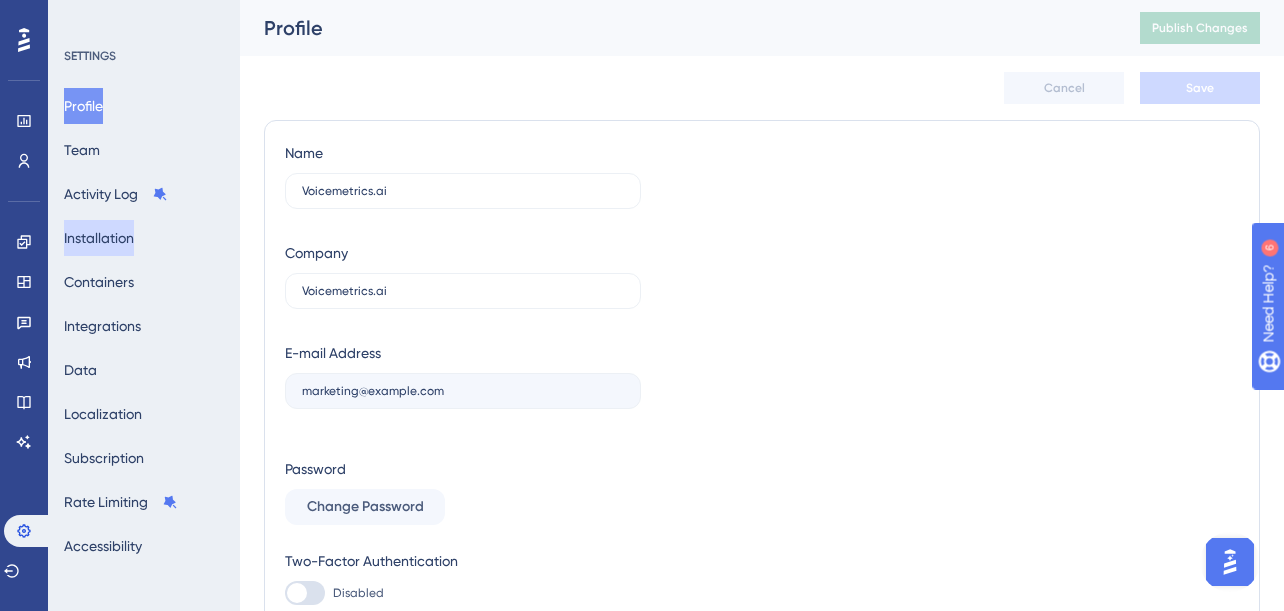 click on "Installation" at bounding box center (99, 238) 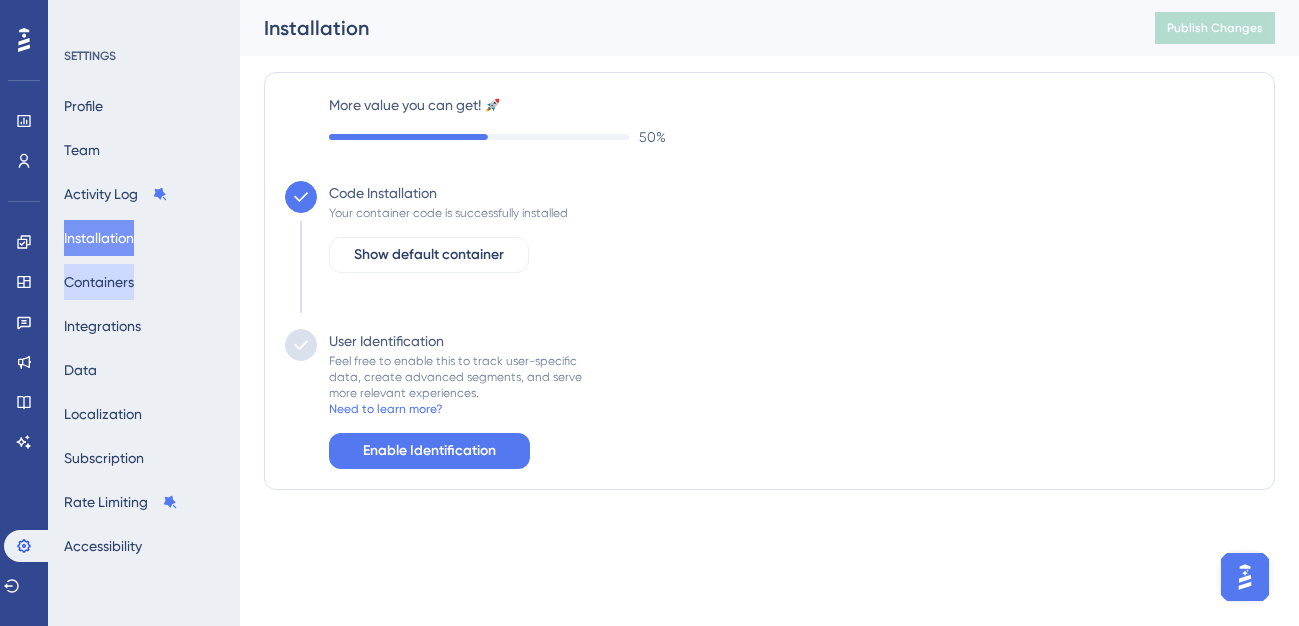 scroll, scrollTop: 0, scrollLeft: 0, axis: both 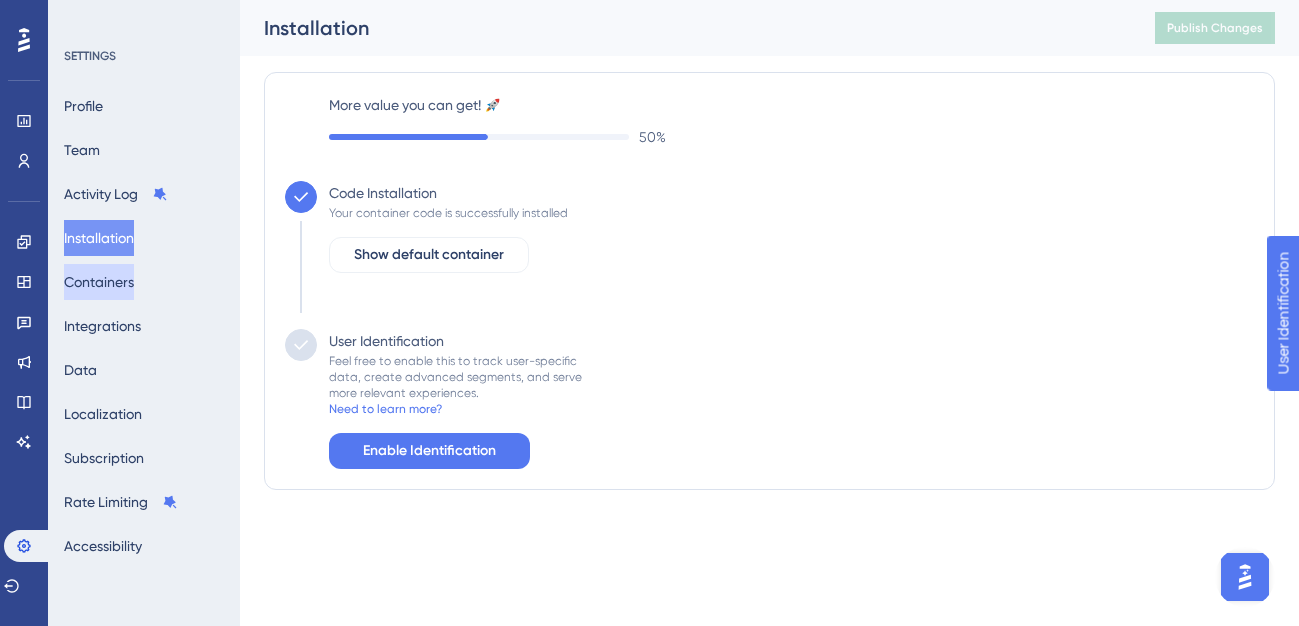 click on "Containers" at bounding box center (99, 282) 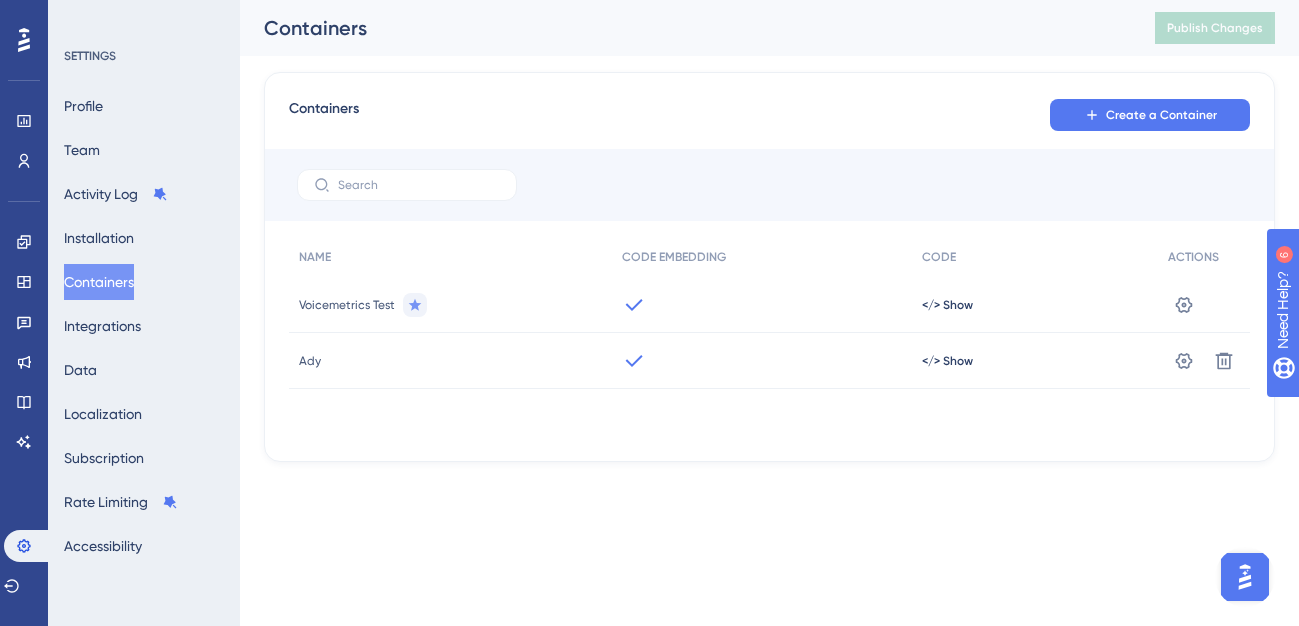 scroll, scrollTop: 0, scrollLeft: 0, axis: both 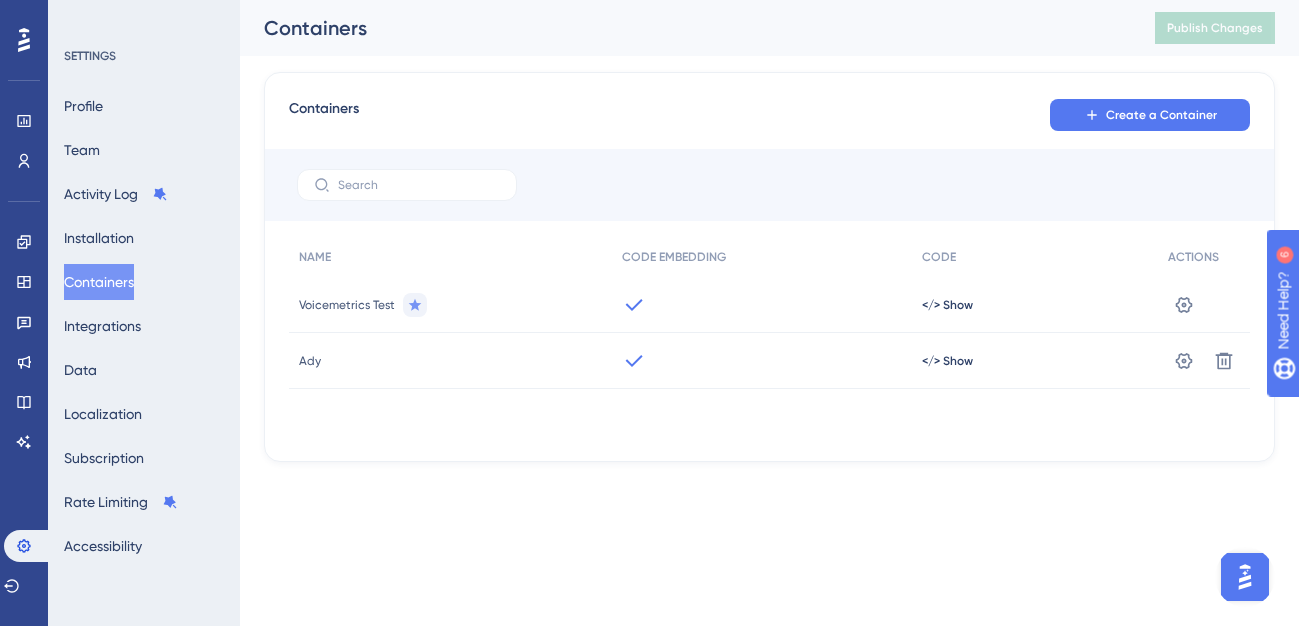 click 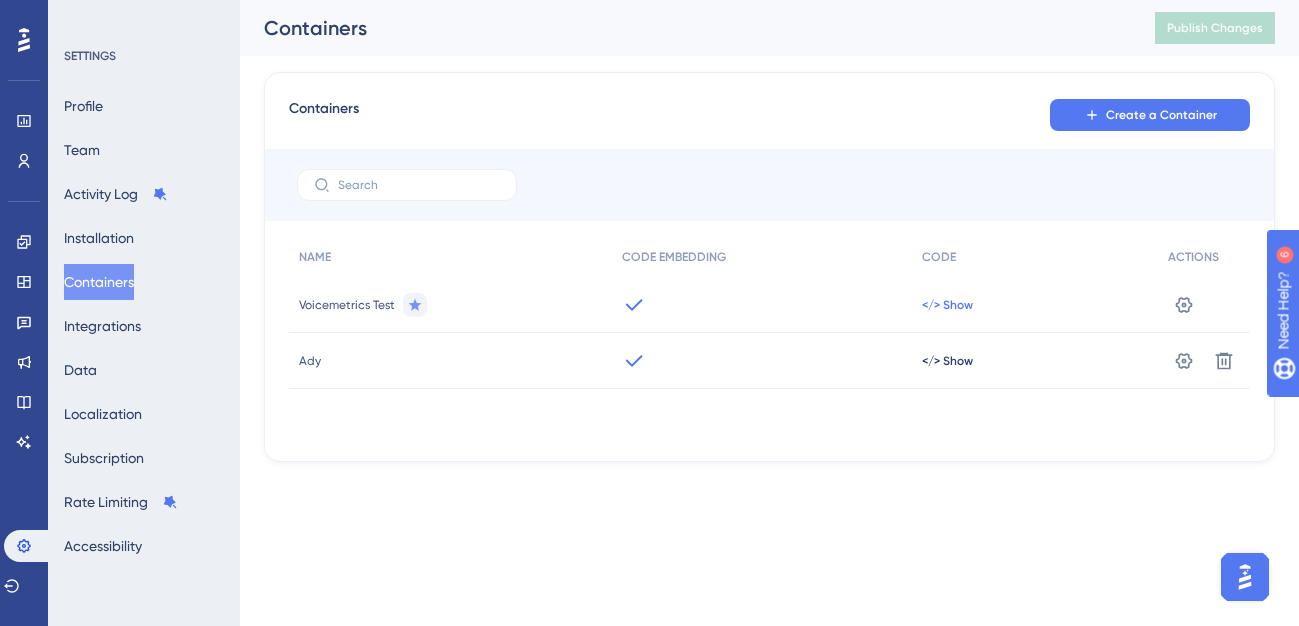 click on "</> Show" at bounding box center (947, 305) 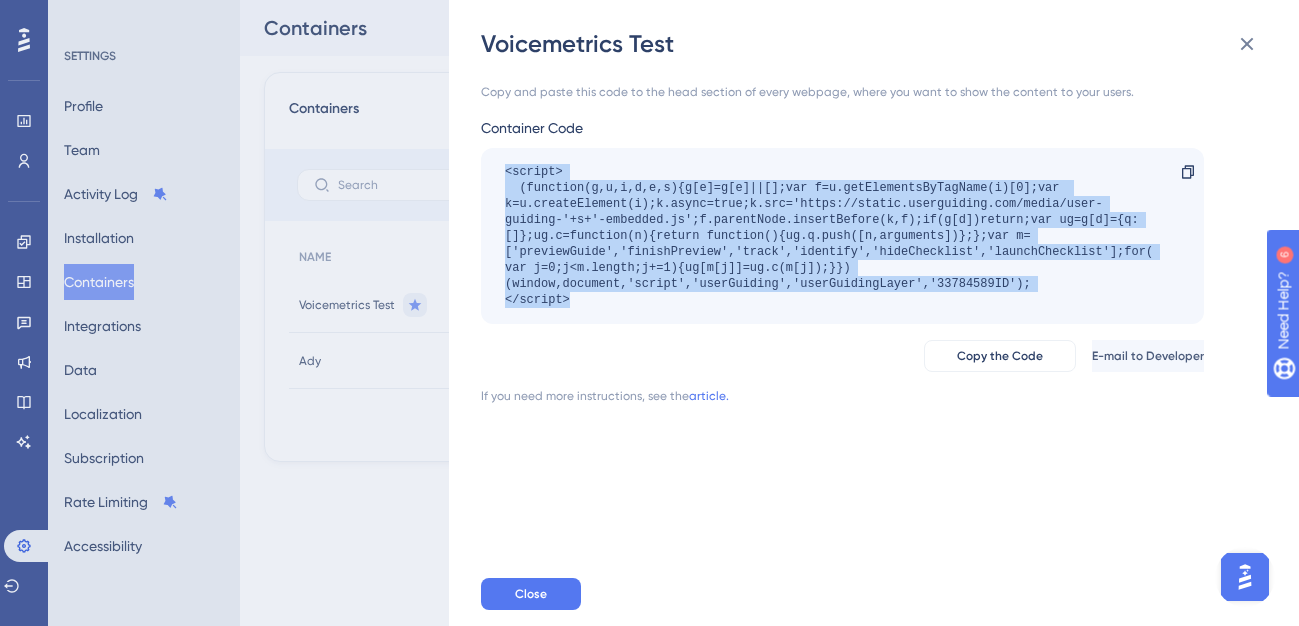 drag, startPoint x: 590, startPoint y: 308, endPoint x: 503, endPoint y: 175, distance: 158.92766 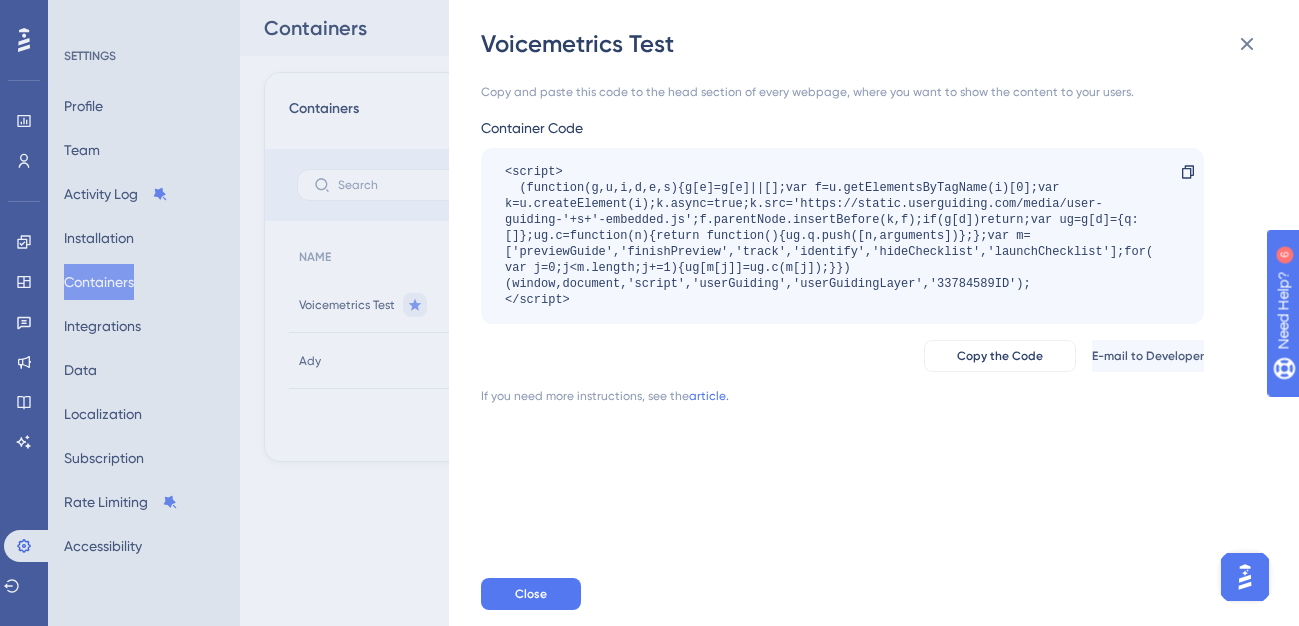 click on "Voicemetrics Test Copy and paste this code to the head section of every webpage, where you want to show the content to your users. Container Code <script>
(function(g,u,i,d,e,s){g[e]=g[e]||[];var f=u.getElementsByTagName(i)[0];var k=u.createElement(i);k.async=true;k.src='https://static.userguiding.com/media/user-guiding-'+s+'-embedded.js';f.parentNode.insertBefore(k,f);if(g[d])return;var ug=g[d]={q:[]};ug.c=function(n){return function(){ug.q.push([n,arguments])};};var m=['previewGuide','finishPreview','track','identify','hideChecklist','launchChecklist'];for(var j=0;j<m.length;j+=1){ug[m[j]]=ug.c(m[j]);}})(window,document,'script','userGuiding','userGuidingLayer','33784589ID');
</script>
Copy Copy the Code E-mail to Developer If you need more instructions, see the  article. Close" at bounding box center [649, 313] 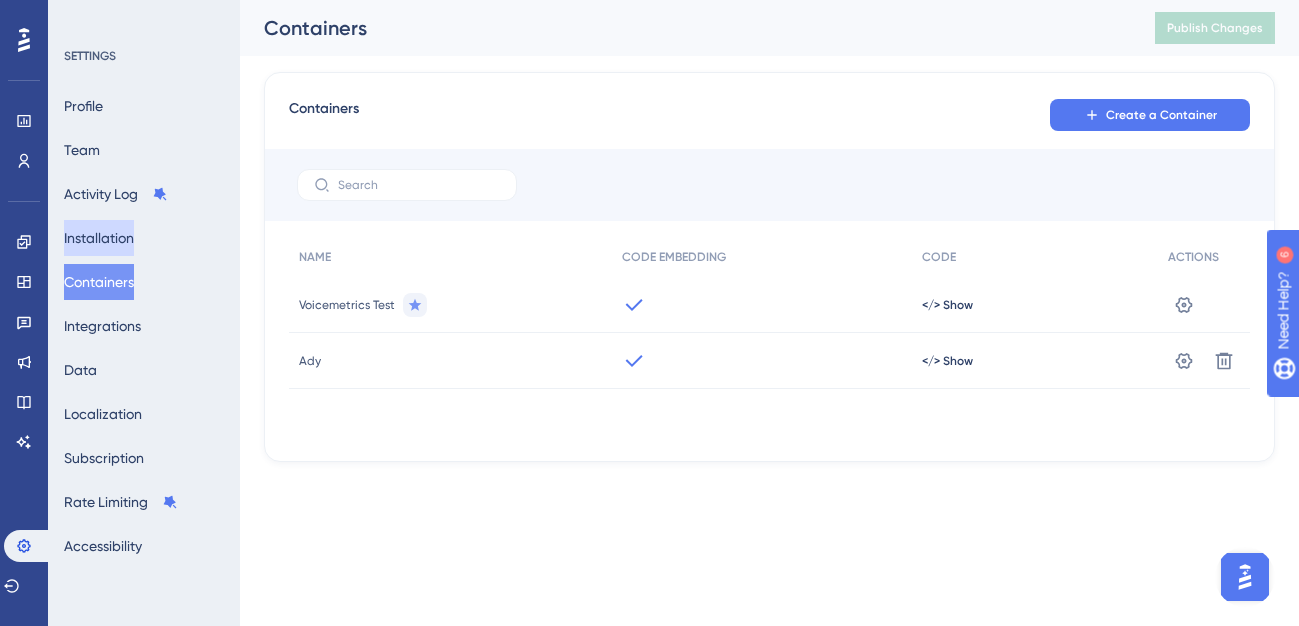 click on "Installation" at bounding box center [99, 238] 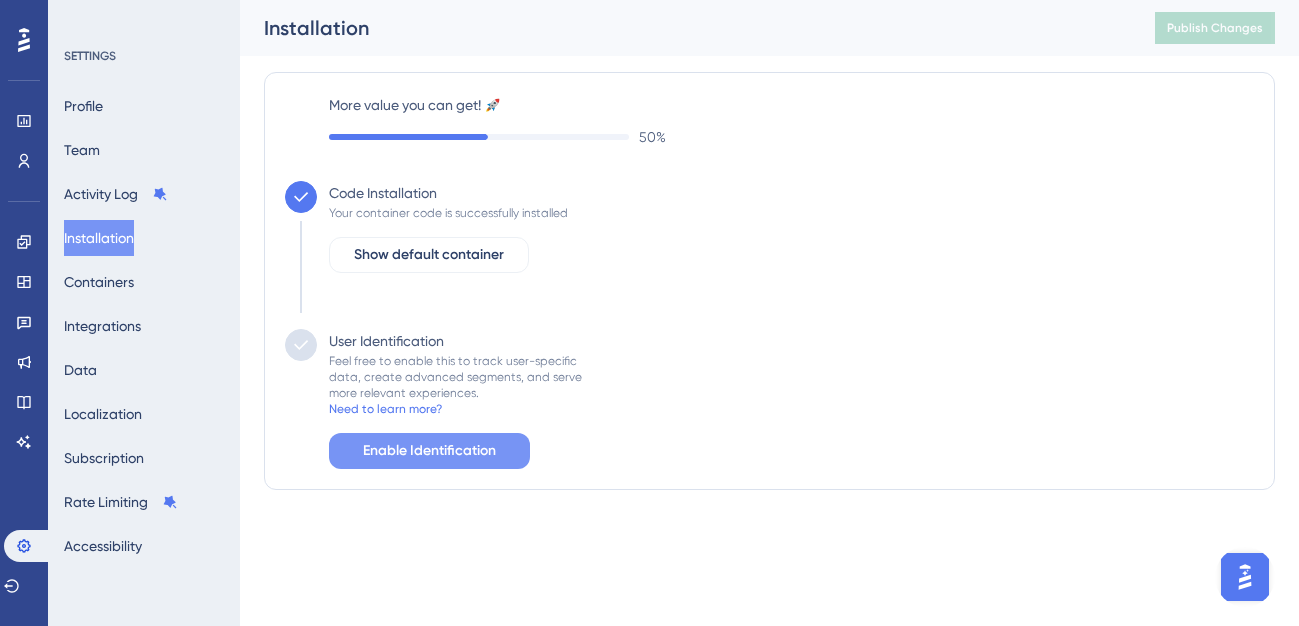 scroll, scrollTop: 0, scrollLeft: 0, axis: both 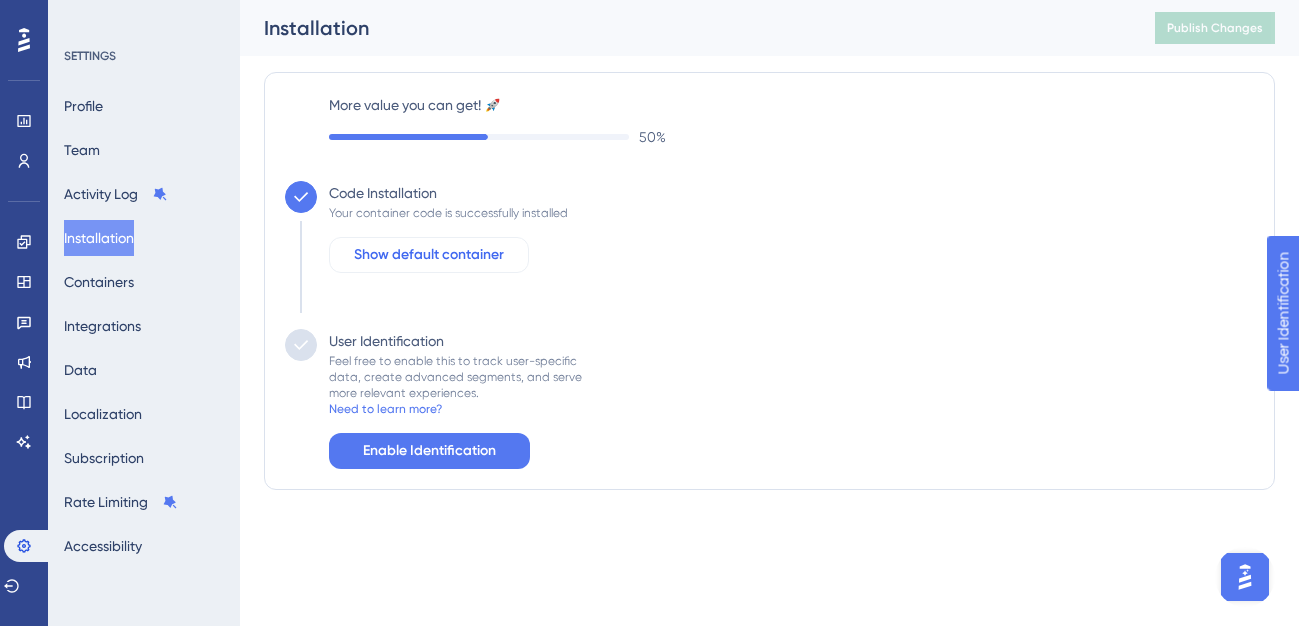 click on "Show default container" at bounding box center [429, 255] 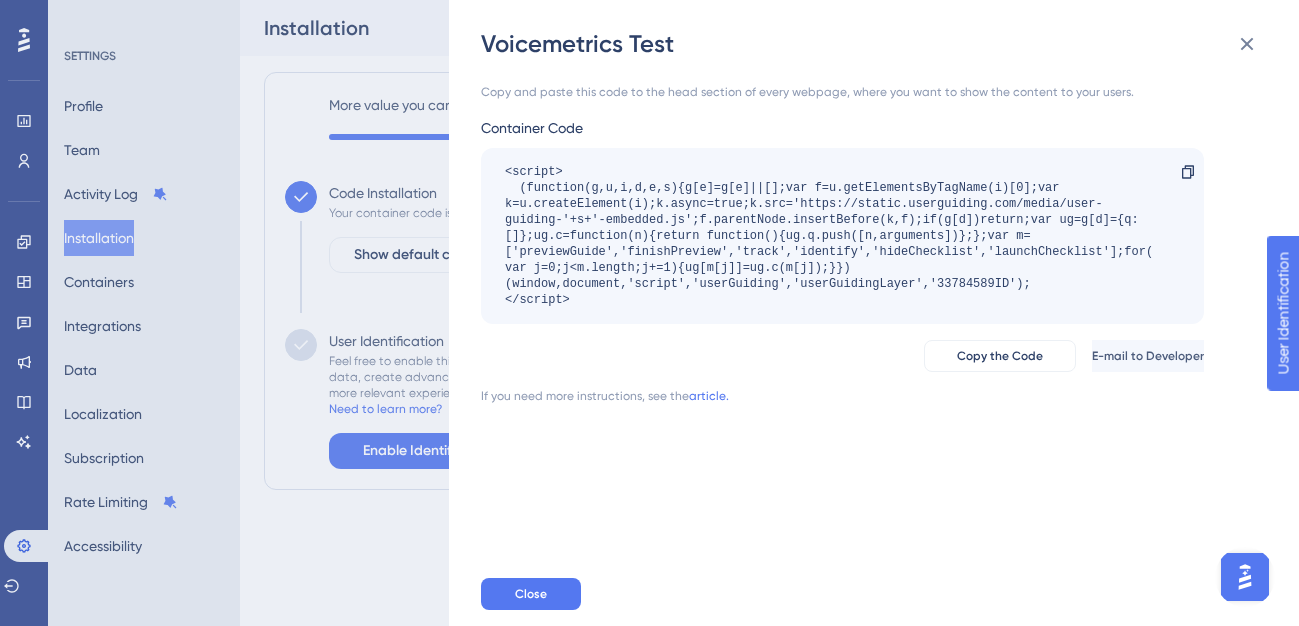 click on "<script>
(function(g,u,i,d,e,s){g[e]=g[e]||[];var f=u.getElementsByTagName(i)[0];var k=u.createElement(i);k.async=true;k.src='https://static.userguiding.com/media/user-guiding-'+s+'-embedded.js';f.parentNode.insertBefore(k,f);if(g[d])return;var ug=g[d]={q:[]};ug.c=function(n){return function(){ug.q.push([n,arguments])};};var m=['previewGuide','finishPreview','track','identify','hideChecklist','launchChecklist'];for(var j=0;j<m.length;j+=1){ug[m[j]]=ug.c(m[j]);}})(window,document,'script','userGuiding','userGuidingLayer','33784589ID');
</script>
Copy" at bounding box center (842, 236) 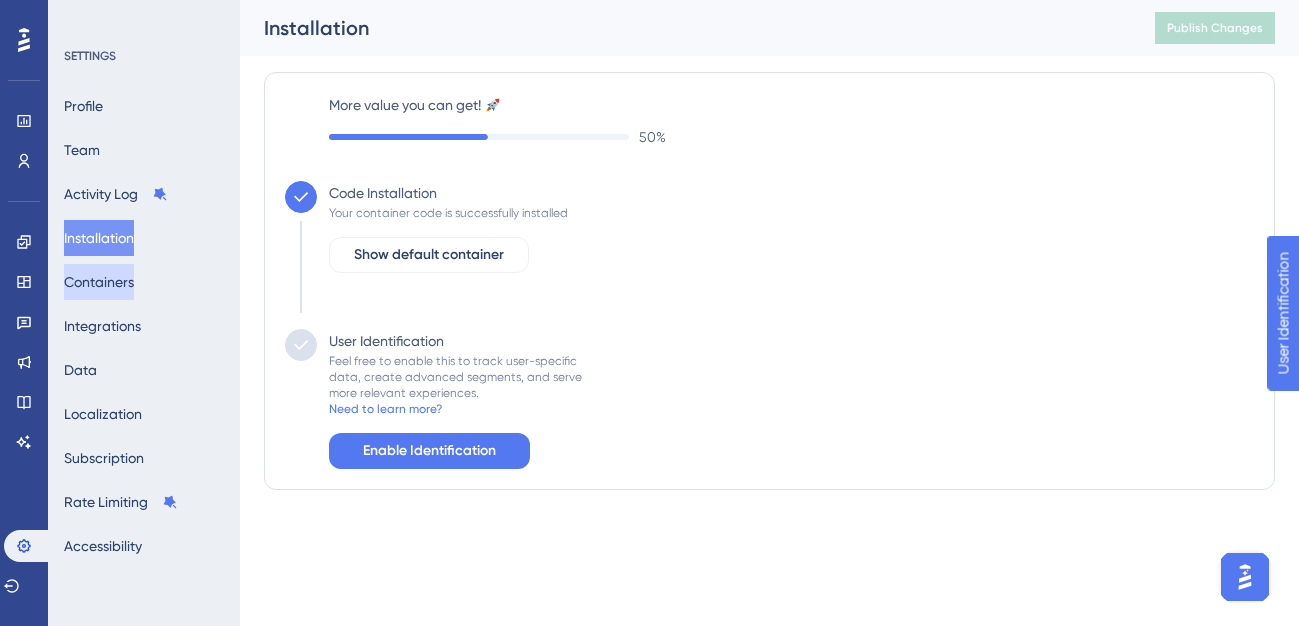 click on "Containers" at bounding box center [99, 282] 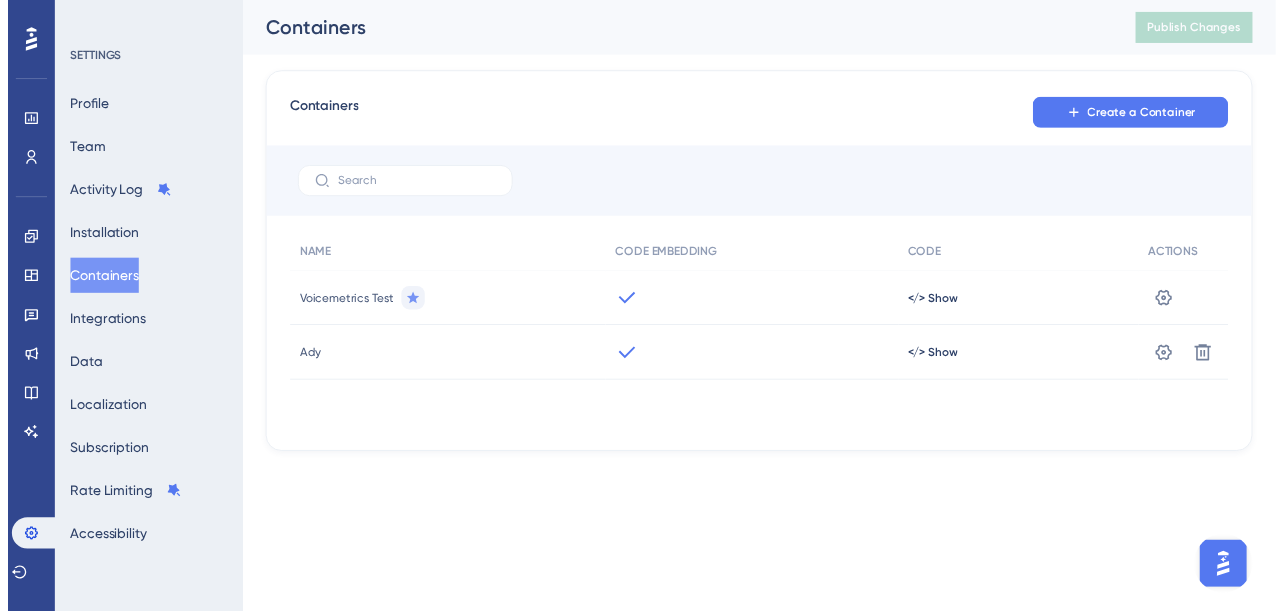 scroll, scrollTop: 0, scrollLeft: 0, axis: both 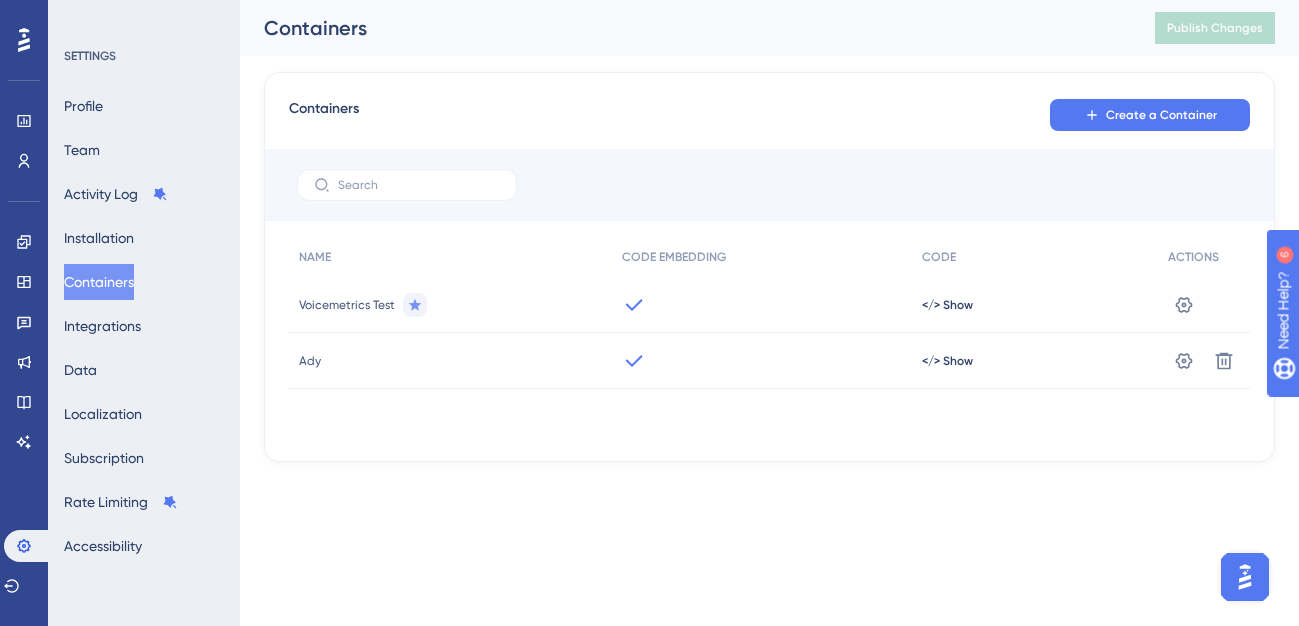 click on "</> Show" at bounding box center (1035, 305) 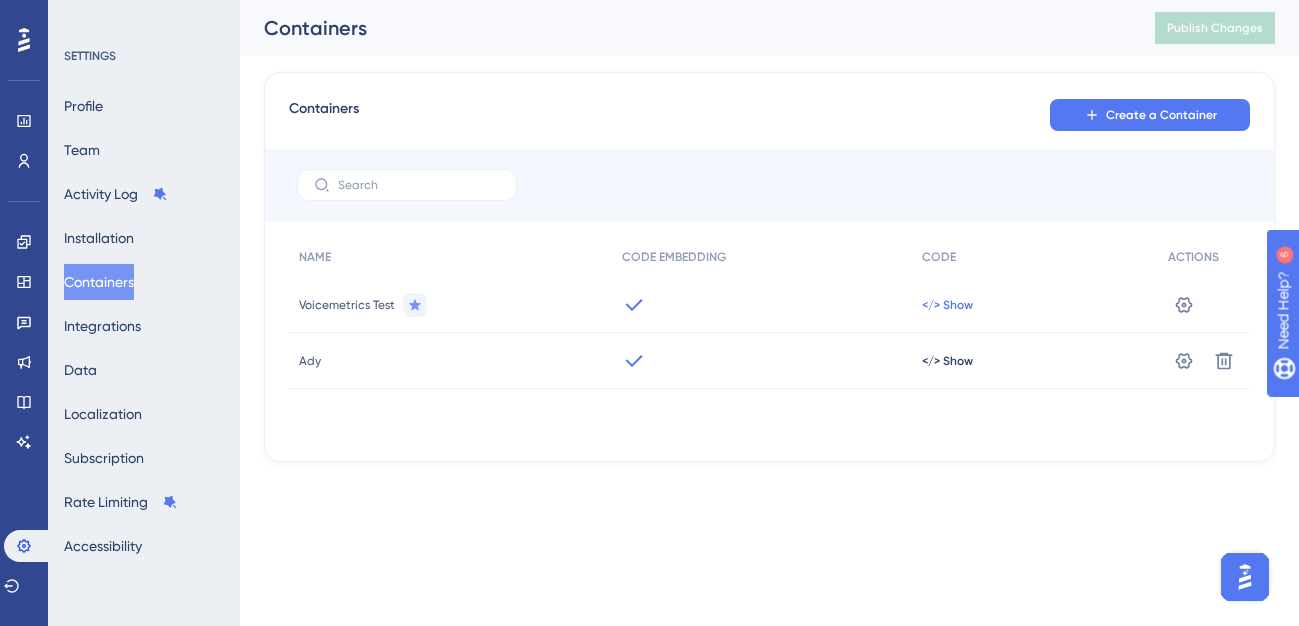 click on "</> Show" at bounding box center [947, 305] 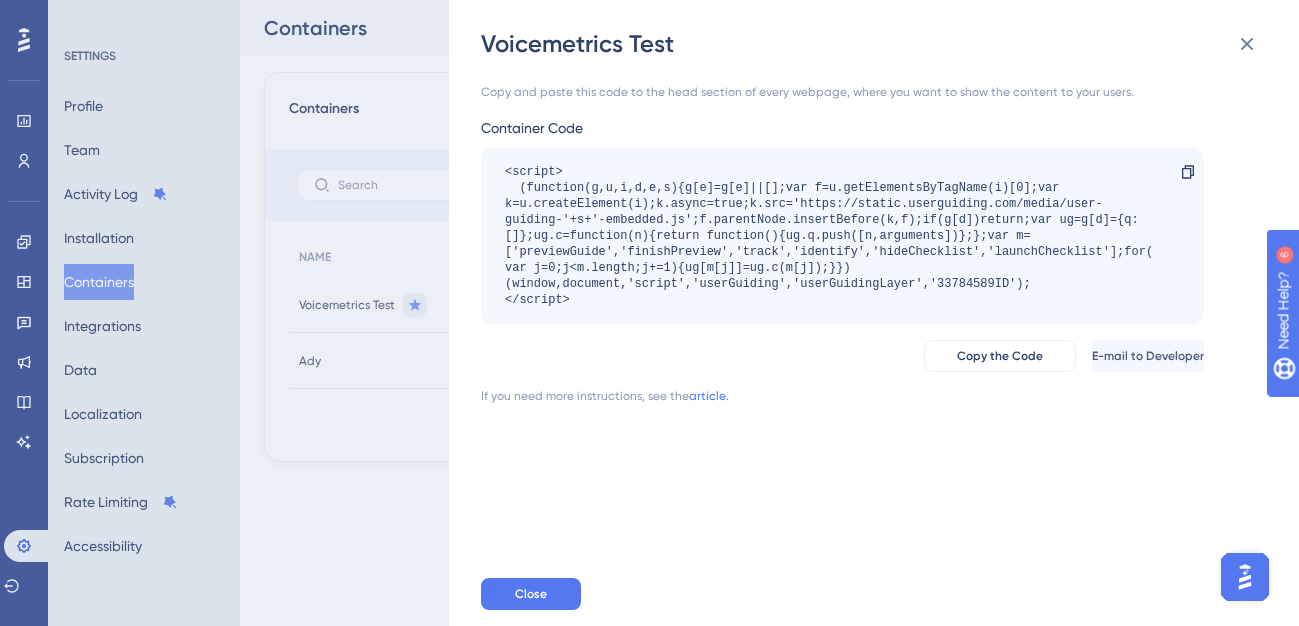 click on "Voicemetrics Test Copy and paste this code to the head section of every webpage, where you want to show the content to your users. Container Code <script>
(function(g,u,i,d,e,s){g[e]=g[e]||[];var f=u.getElementsByTagName(i)[0];var k=u.createElement(i);k.async=true;k.src='https://static.userguiding.com/media/user-guiding-'+s+'-embedded.js';f.parentNode.insertBefore(k,f);if(g[d])return;var ug=g[d]={q:[]};ug.c=function(n){return function(){ug.q.push([n,arguments])};};var m=['previewGuide','finishPreview','track','identify','hideChecklist','launchChecklist'];for(var j=0;j<m.length;j+=1){ug[m[j]]=ug.c(m[j]);}})(window,document,'script','userGuiding','userGuidingLayer','33784589ID');
</script>
Copy Copy the Code E-mail to Developer If you need more instructions, see the  article. Close" at bounding box center [649, 313] 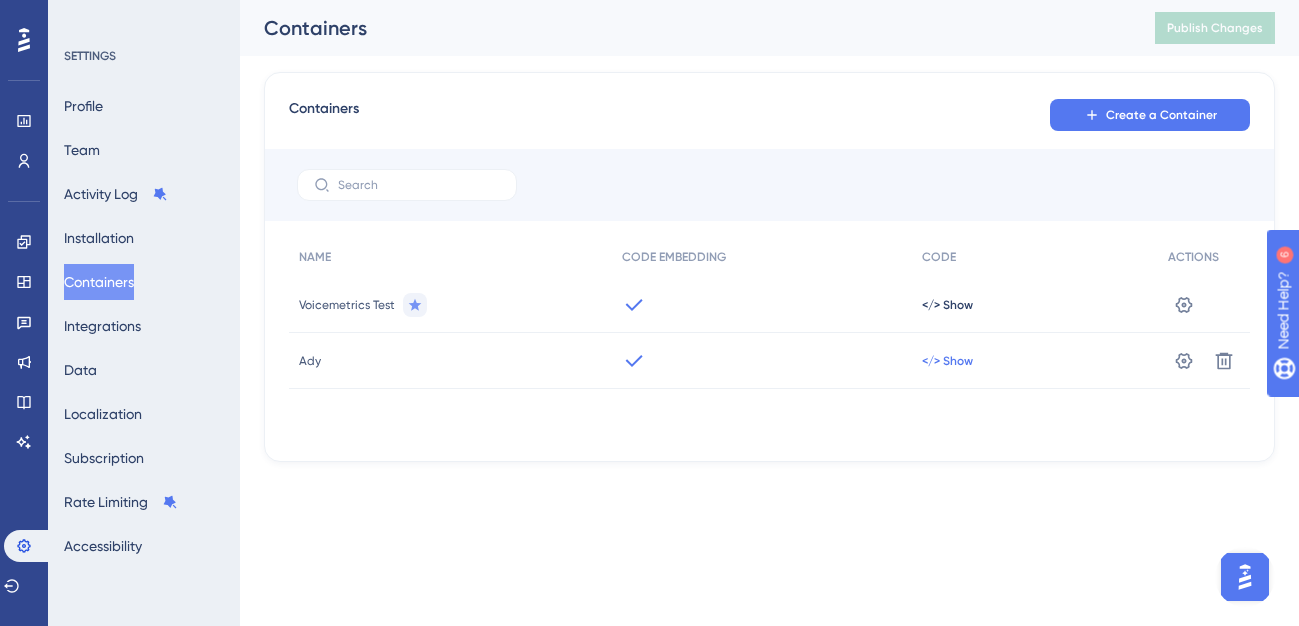 click on "</> Show" at bounding box center (947, 305) 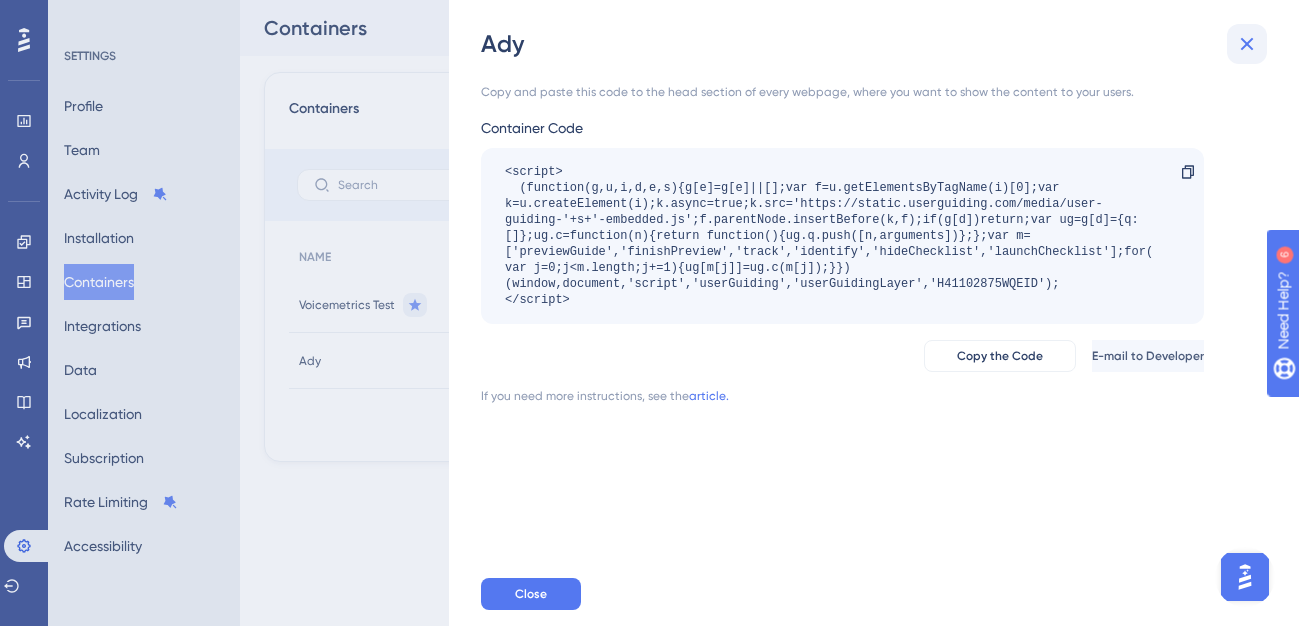 click at bounding box center (1247, 44) 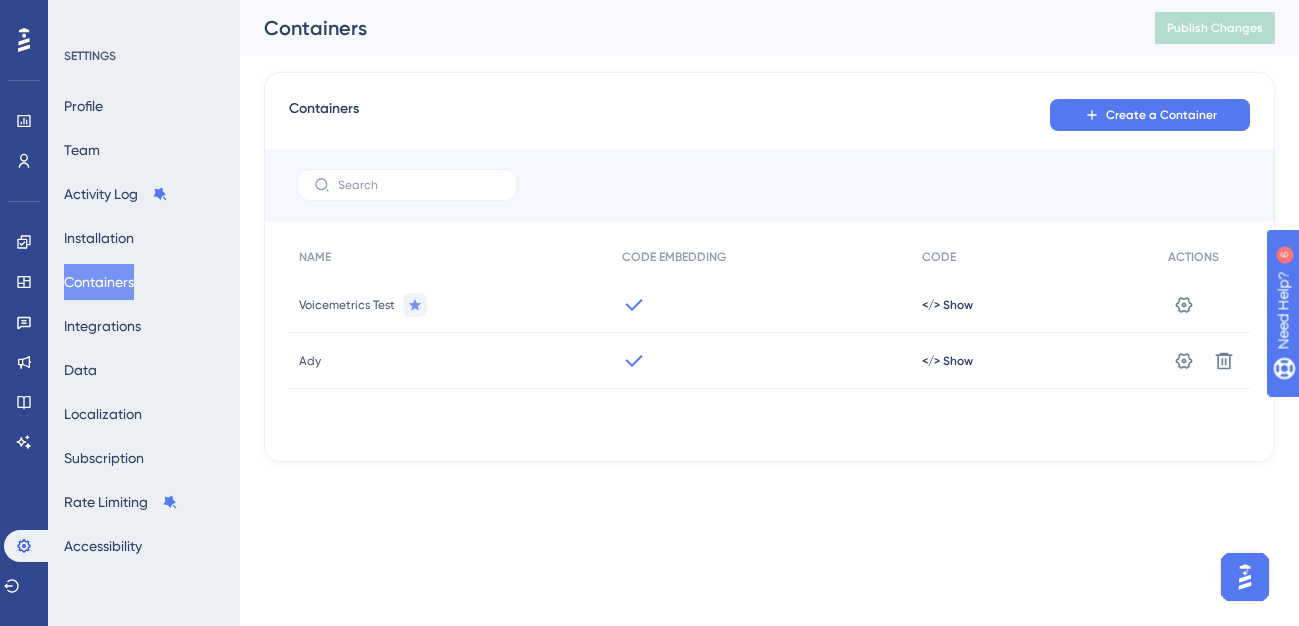 click 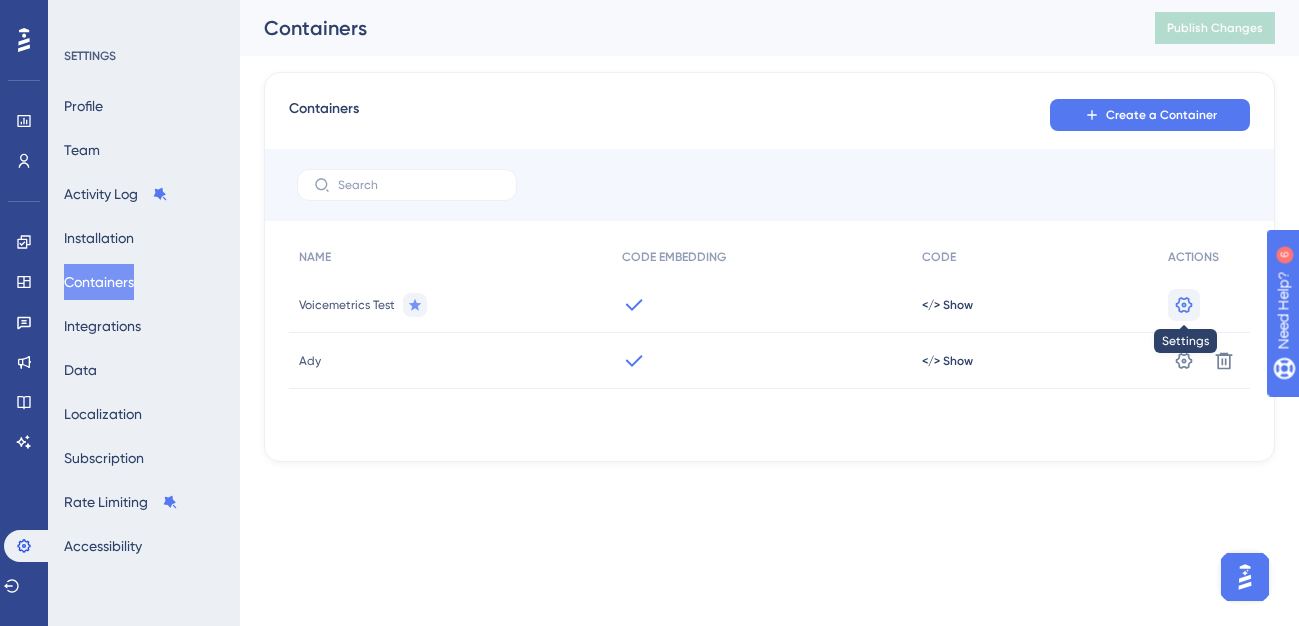 click 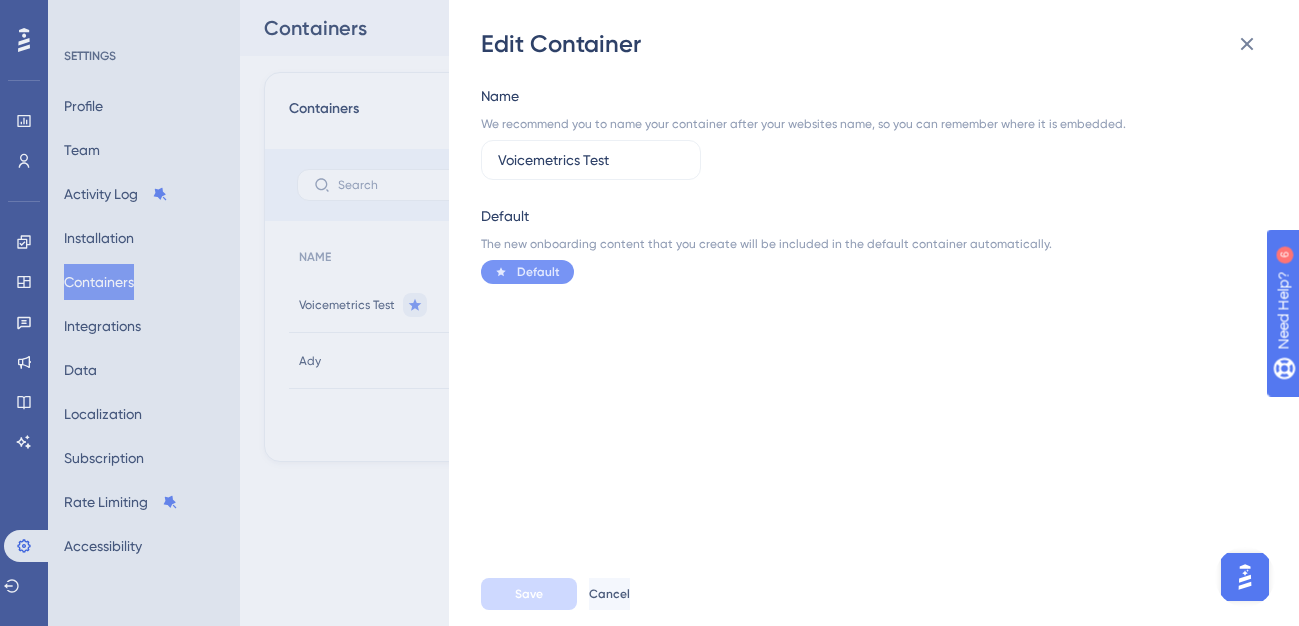 click on "Edit Container Name We recommend you to name your container after your websites name, so you can remember where it is embedded. Voicemetrics Test Default The new onboarding content that you create will be included in the default container automatically. Default Save Cancel" at bounding box center [649, 313] 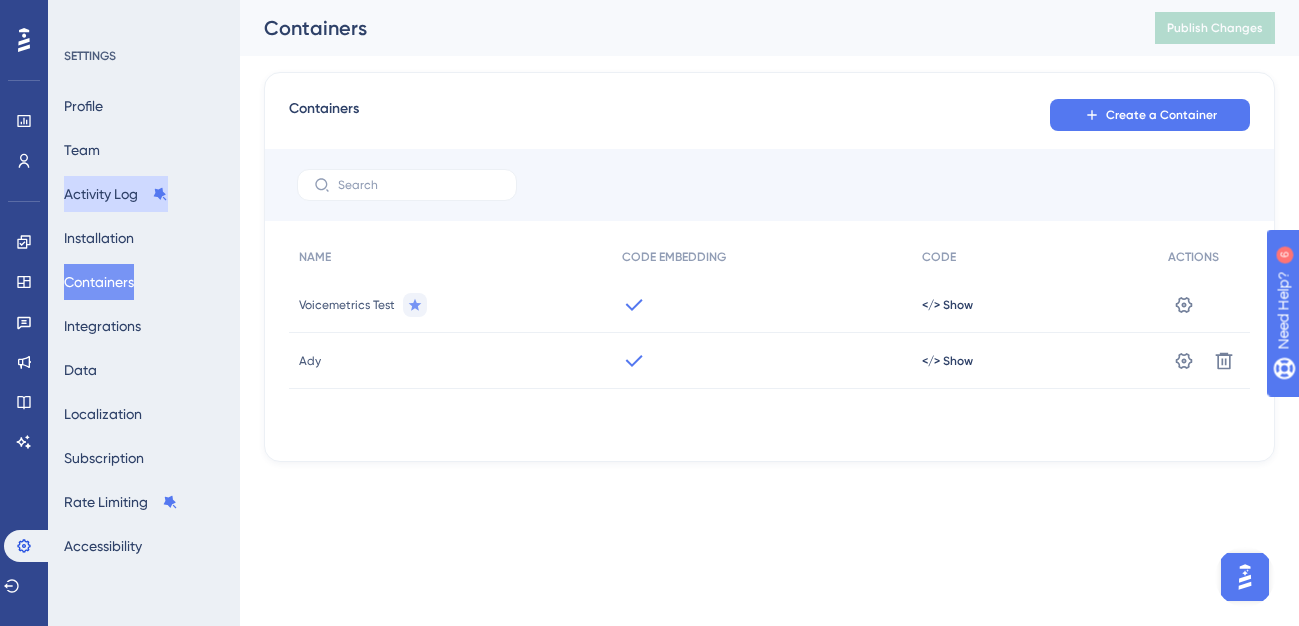 click on "Activity Log" at bounding box center [116, 194] 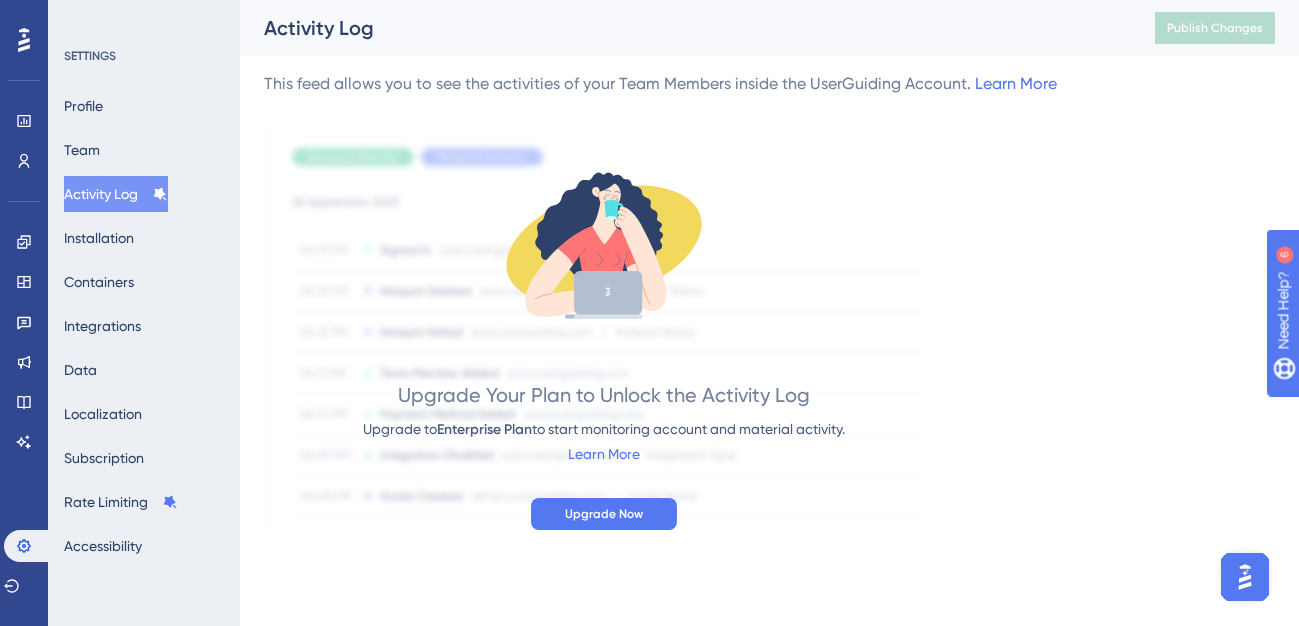 click on "Profile Team Activity Log Installation Containers Integrations Data Localization Subscription Rate Limiting Accessibility" at bounding box center (145, 326) 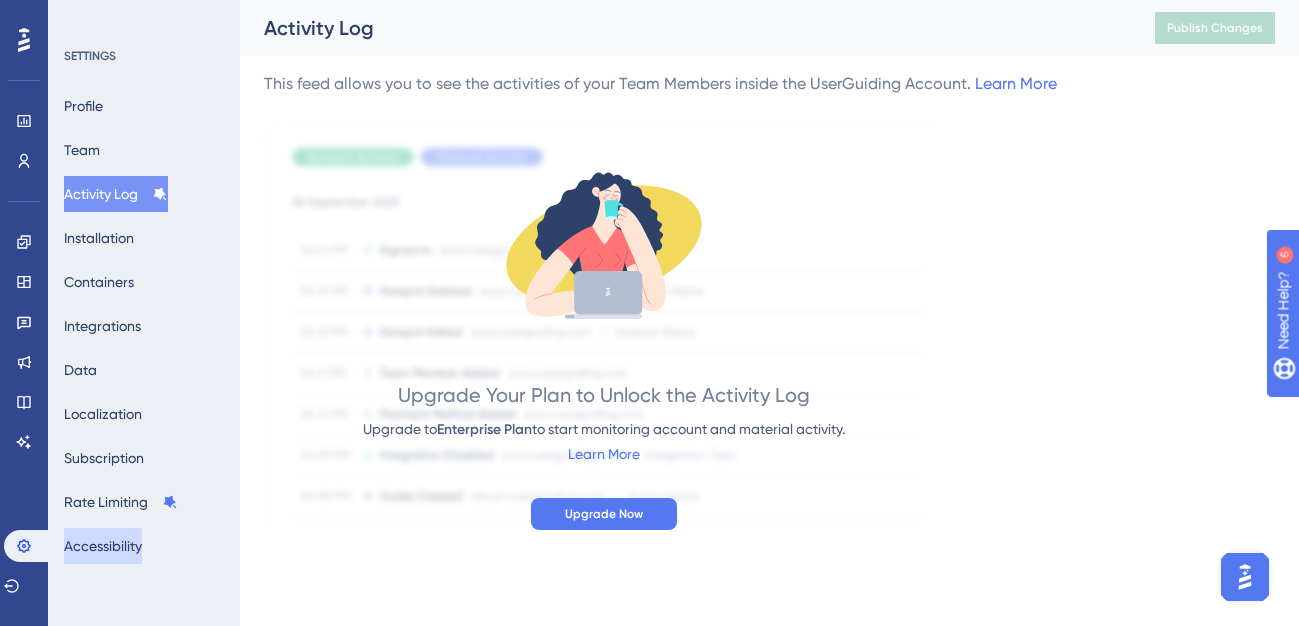 click on "Accessibility" at bounding box center (103, 546) 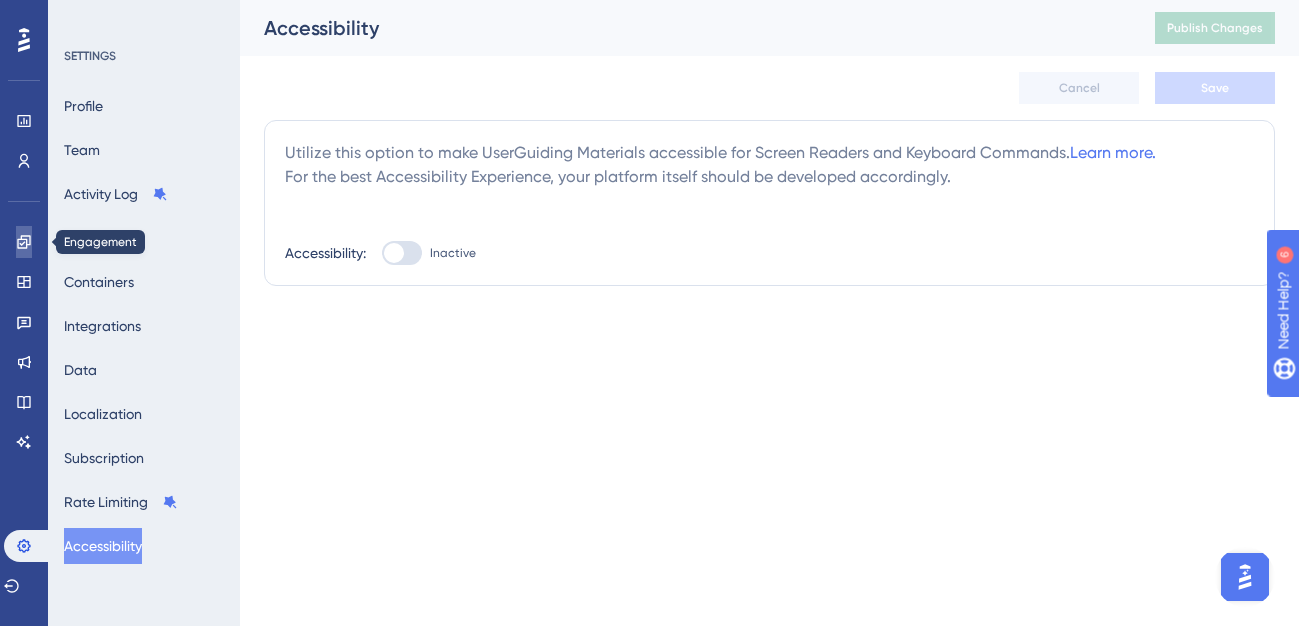click at bounding box center [24, 242] 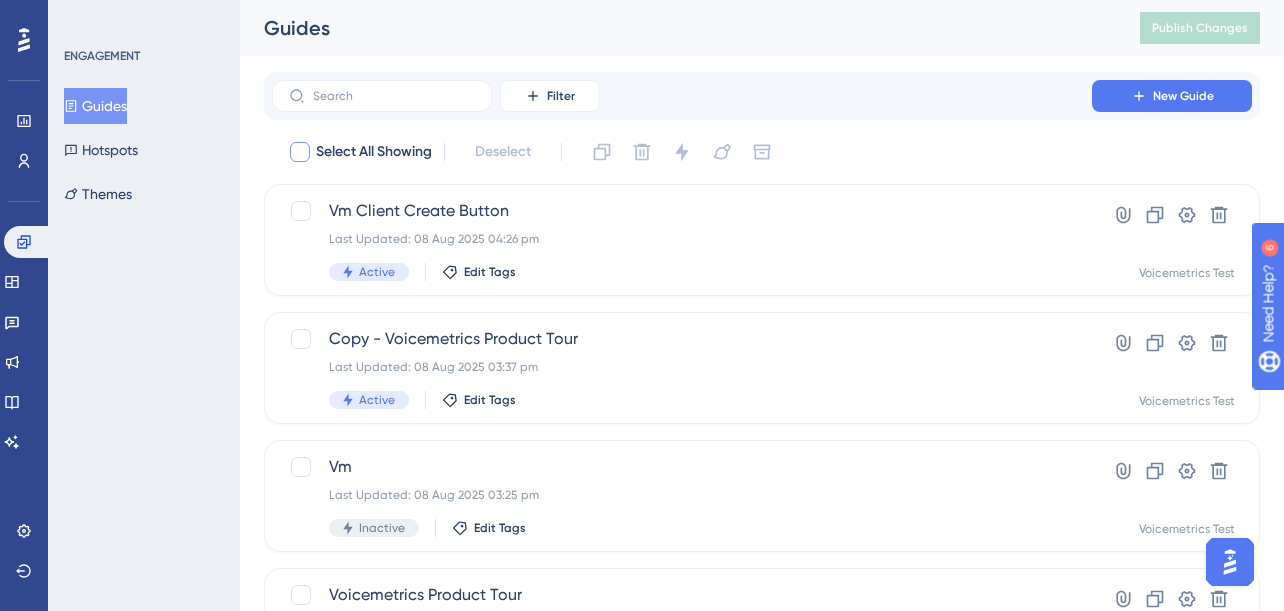 click on "Select All Showing" at bounding box center [374, 152] 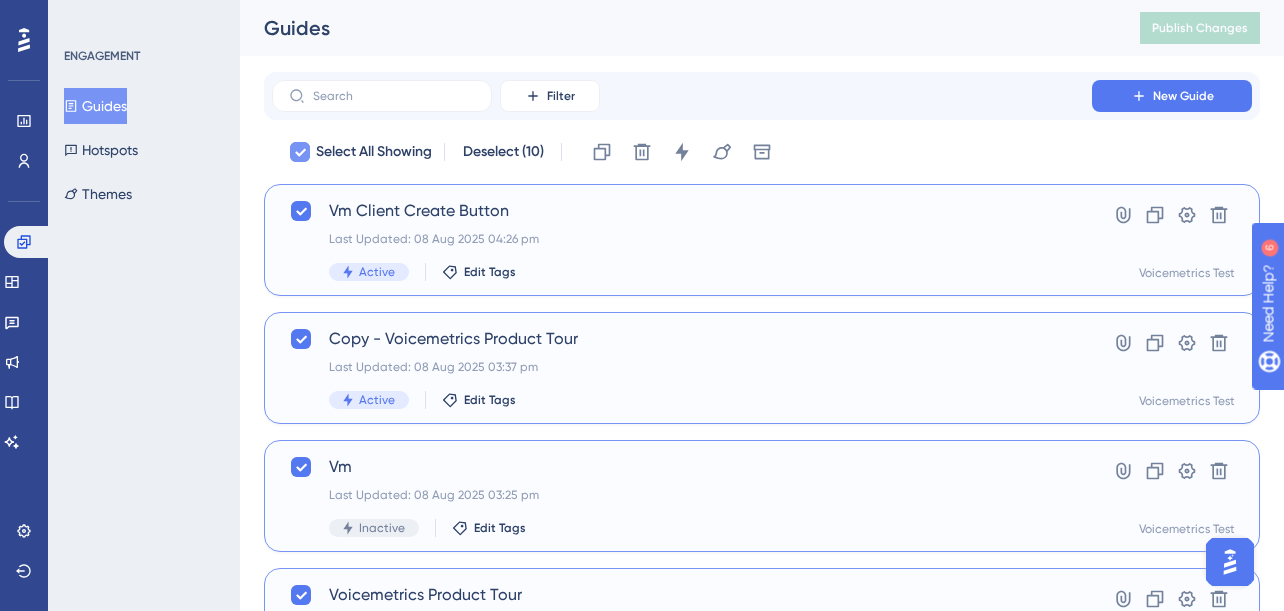 click on "Select All Showing" at bounding box center (374, 152) 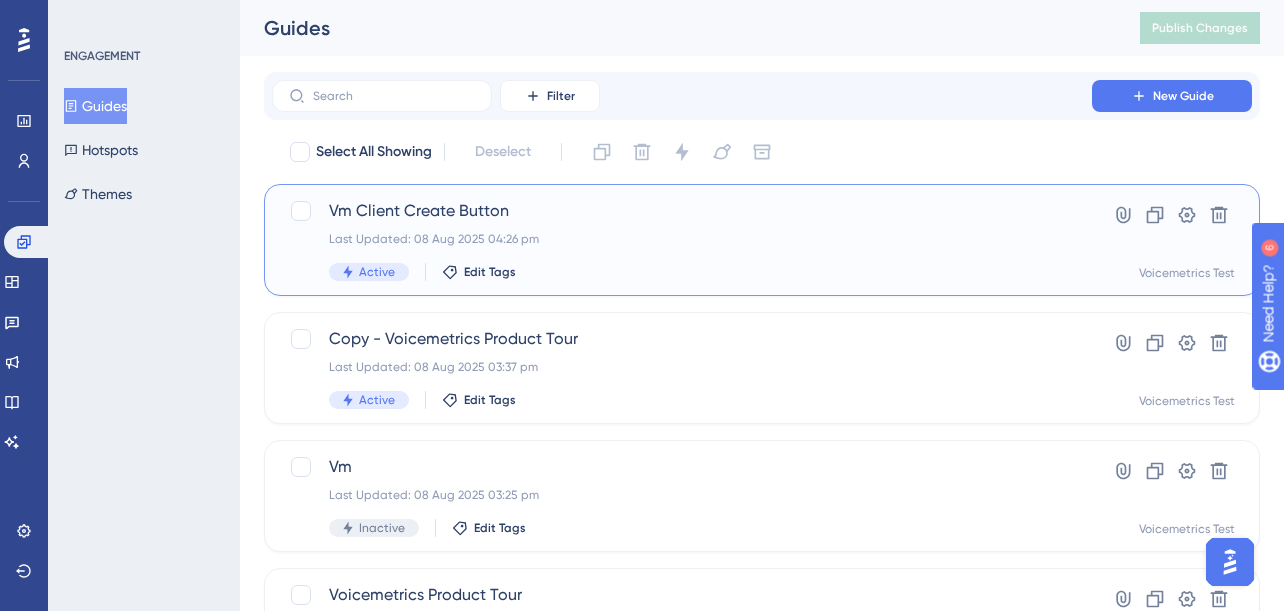 click on "Vm Client Create Button" at bounding box center (682, 211) 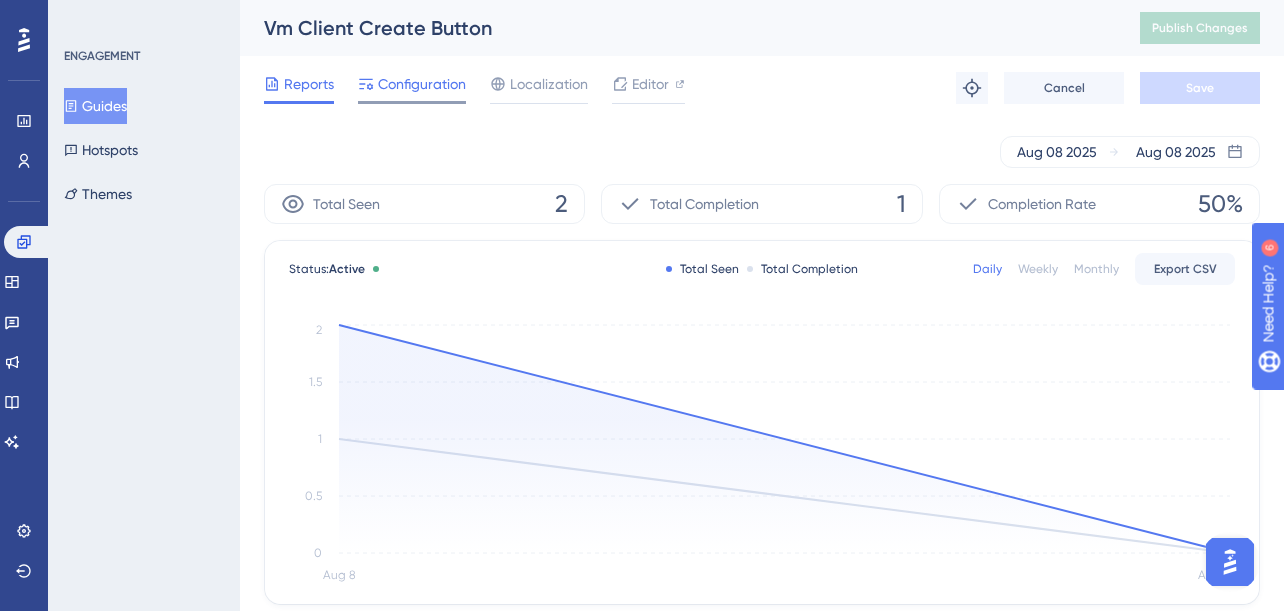 click on "Configuration" at bounding box center (422, 84) 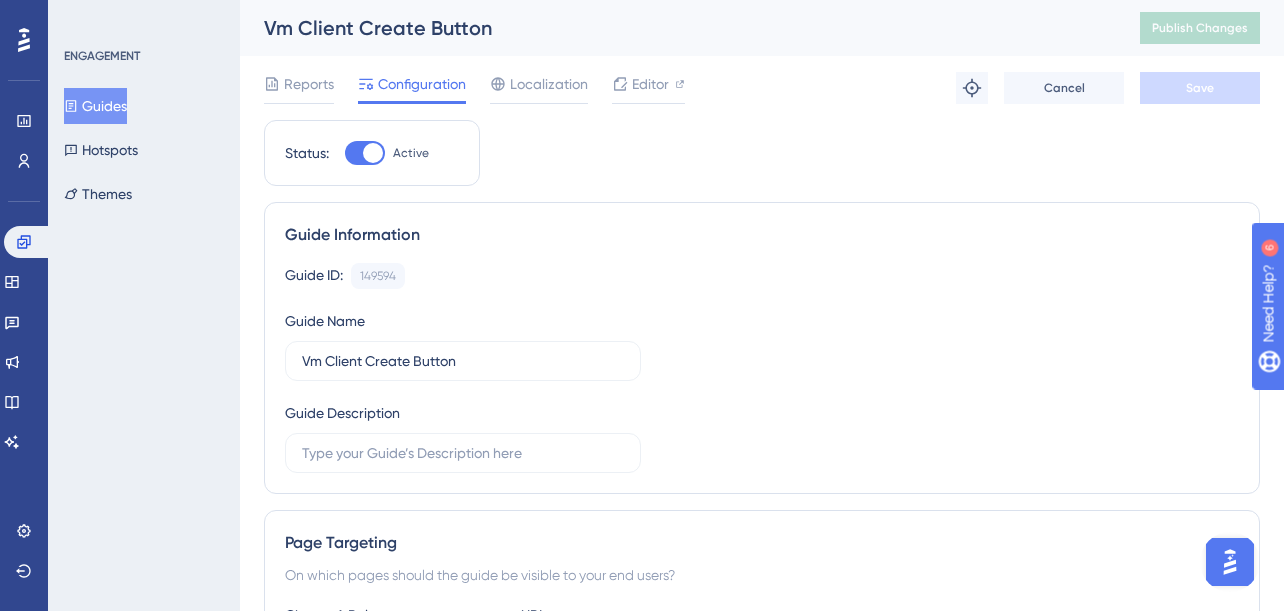 click 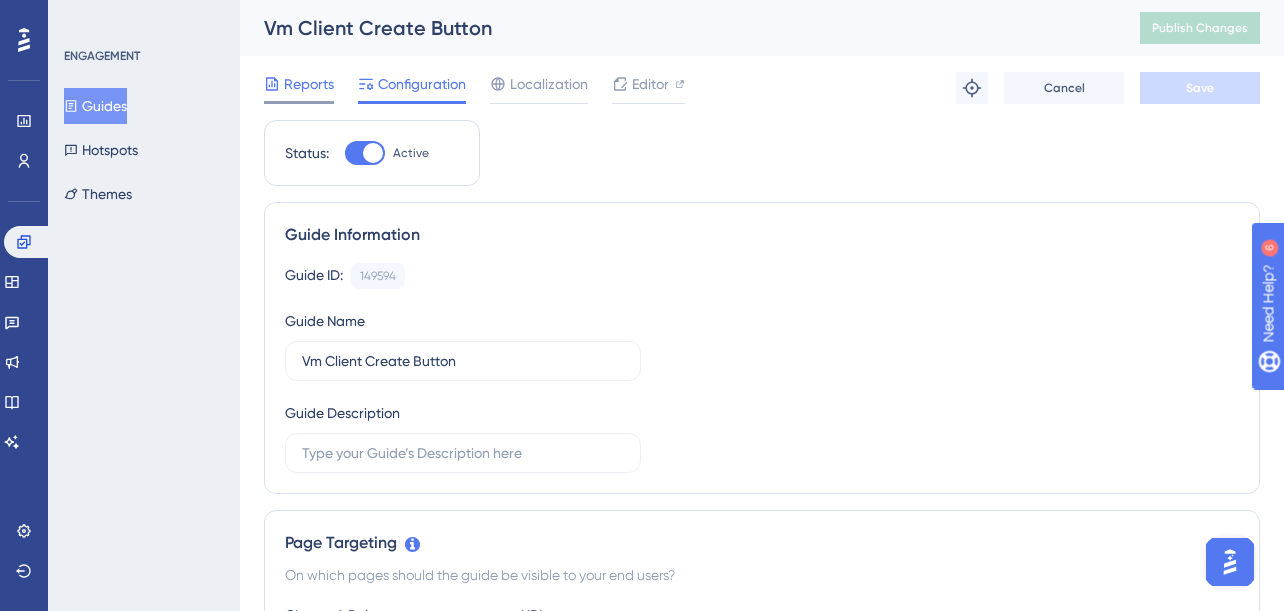 click on "Reports" at bounding box center [309, 84] 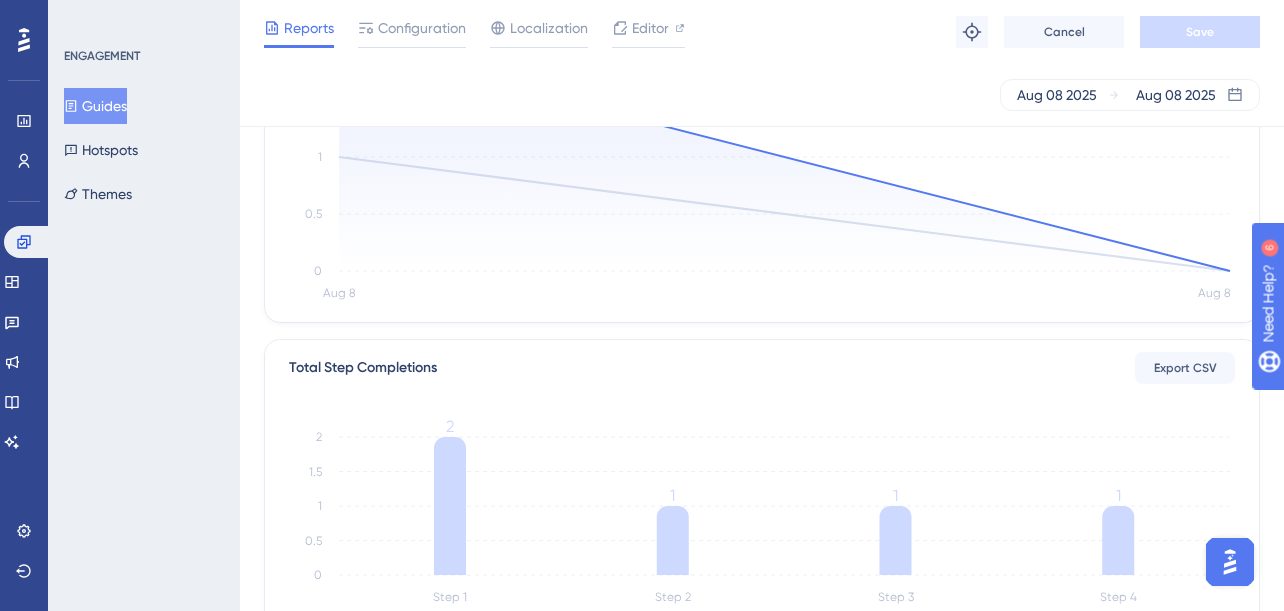 scroll, scrollTop: 162, scrollLeft: 0, axis: vertical 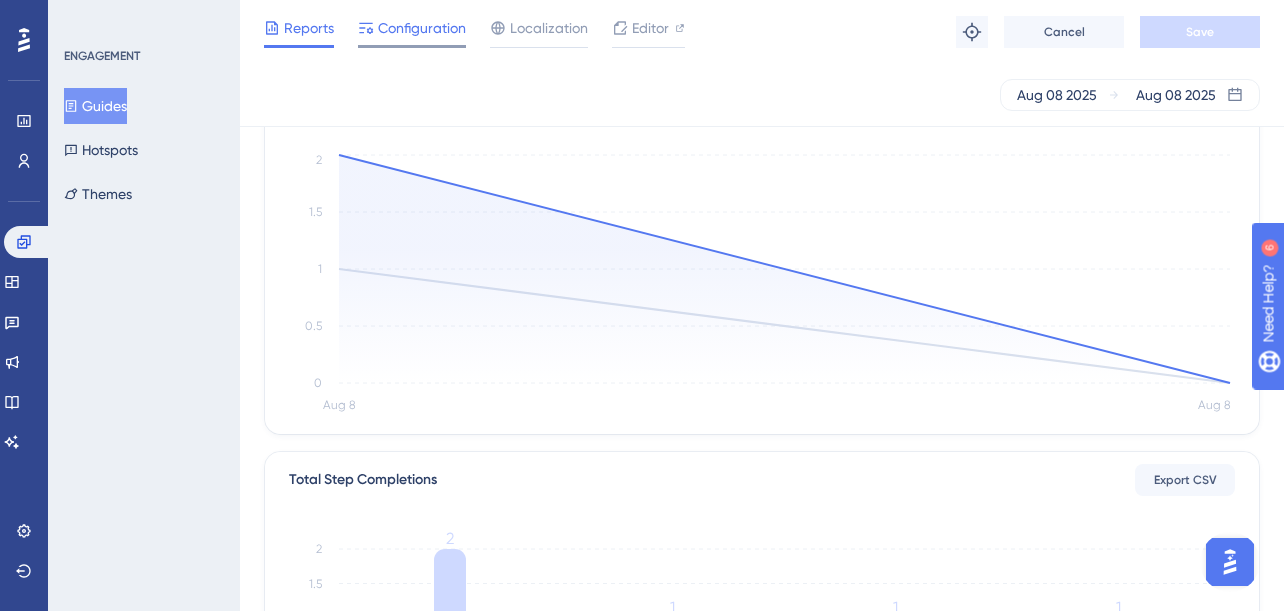 click on "Configuration" at bounding box center (412, 32) 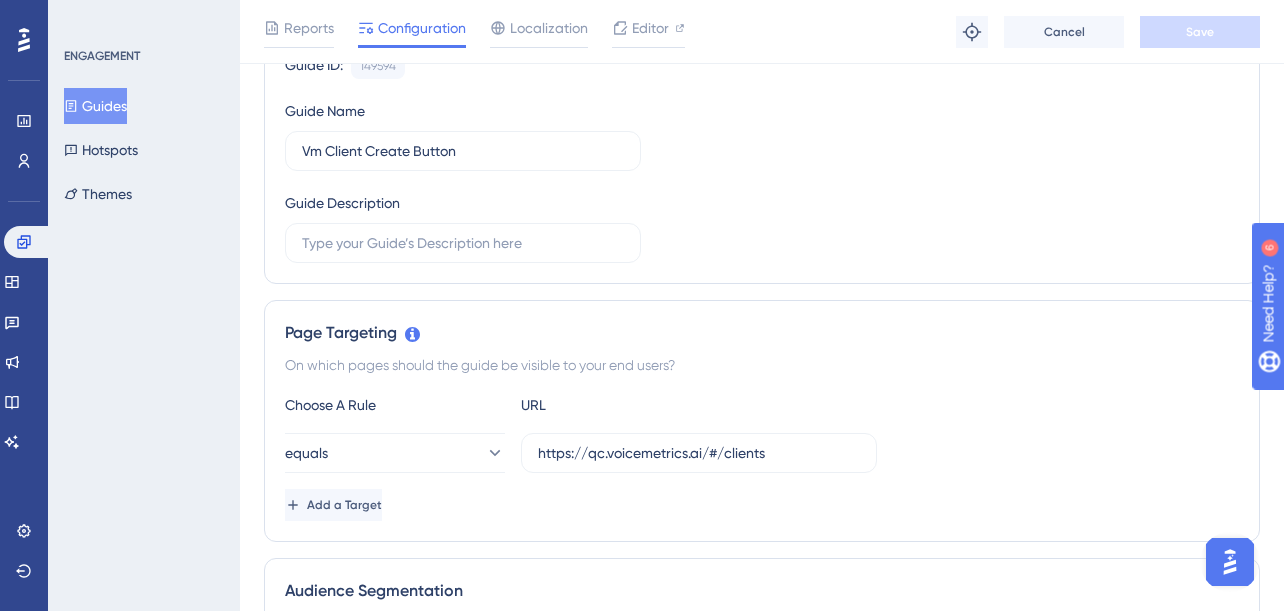 scroll, scrollTop: 81, scrollLeft: 0, axis: vertical 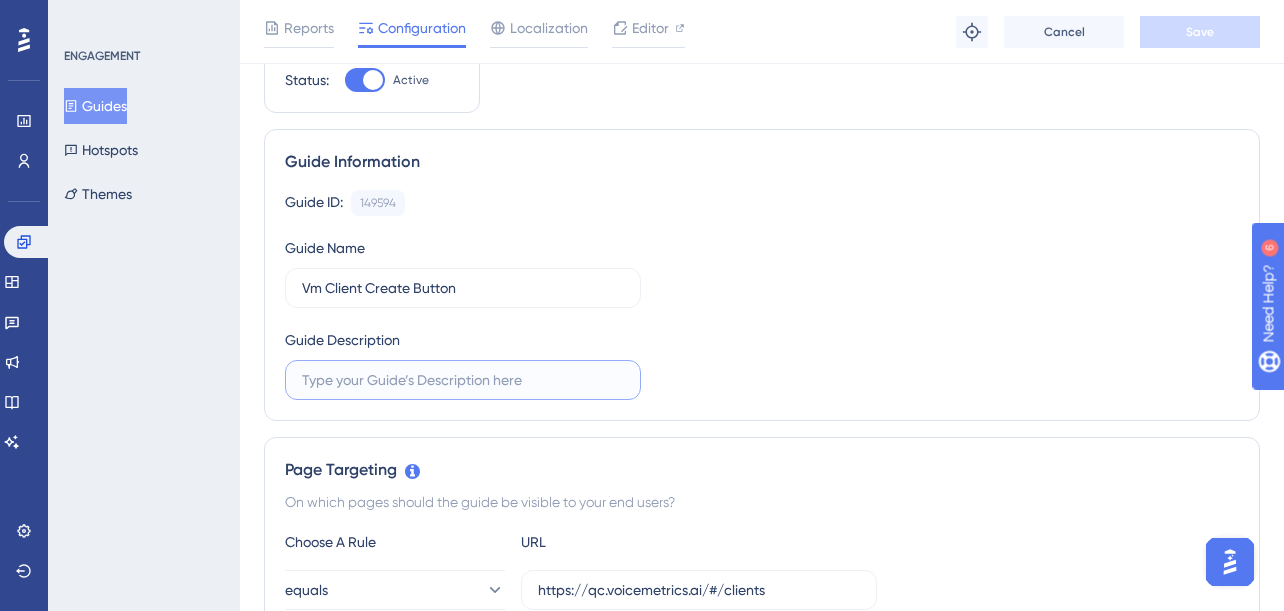 click at bounding box center (463, 380) 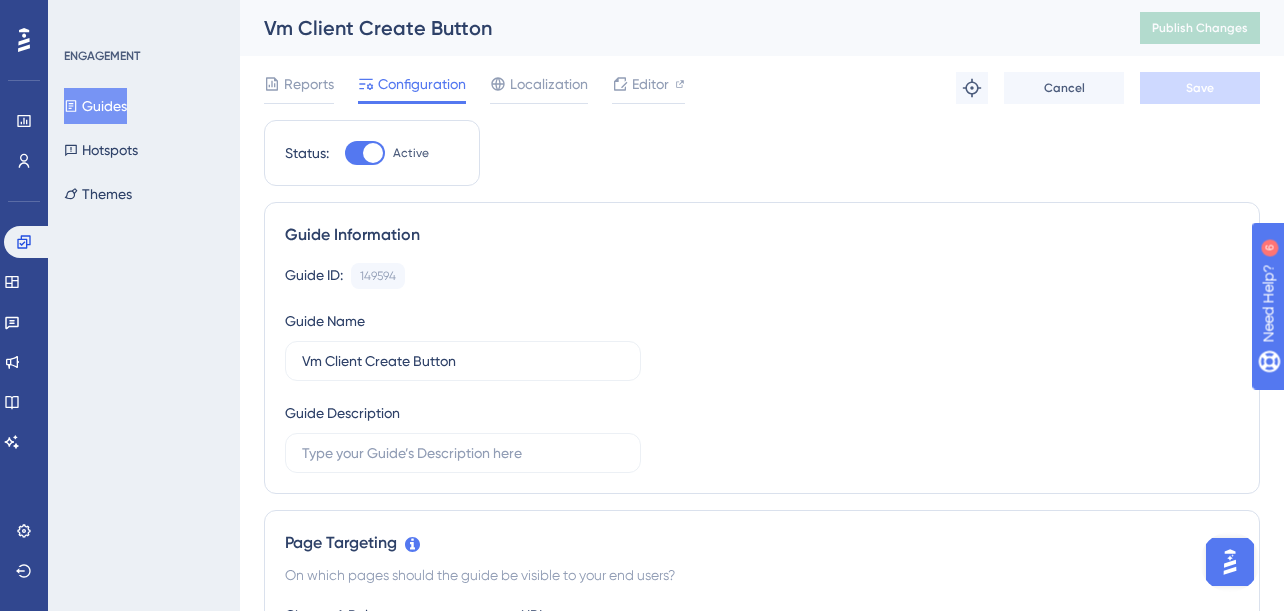 click on "Guide ID: 149594 Copy" at bounding box center (762, 276) 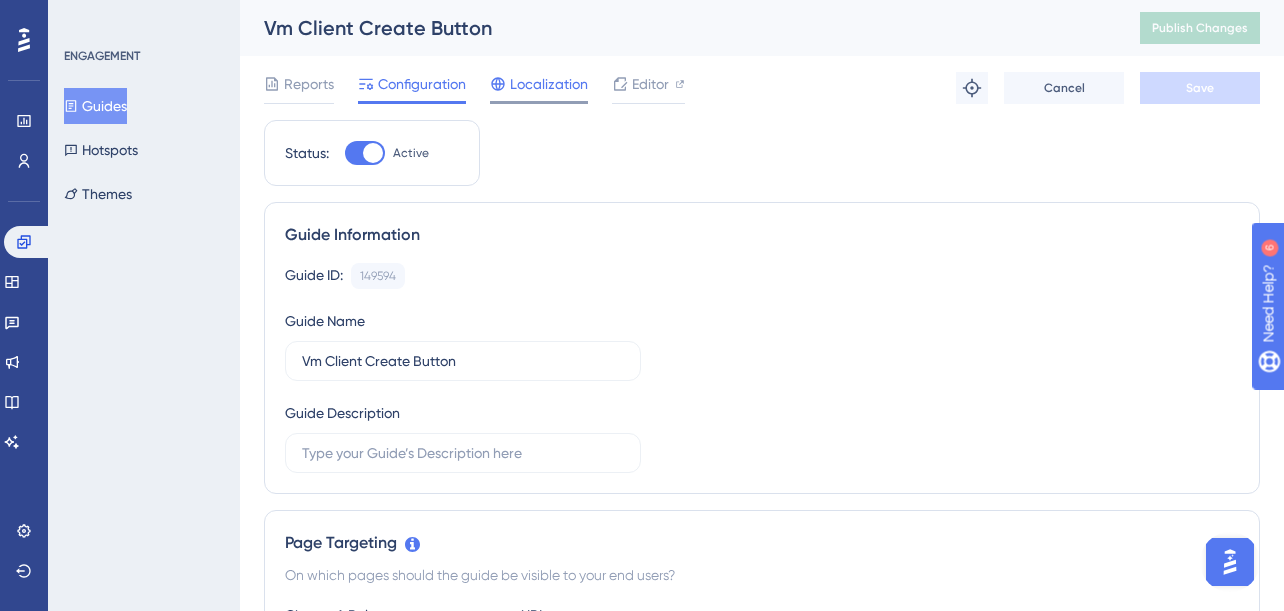 click on "Localization" at bounding box center (549, 84) 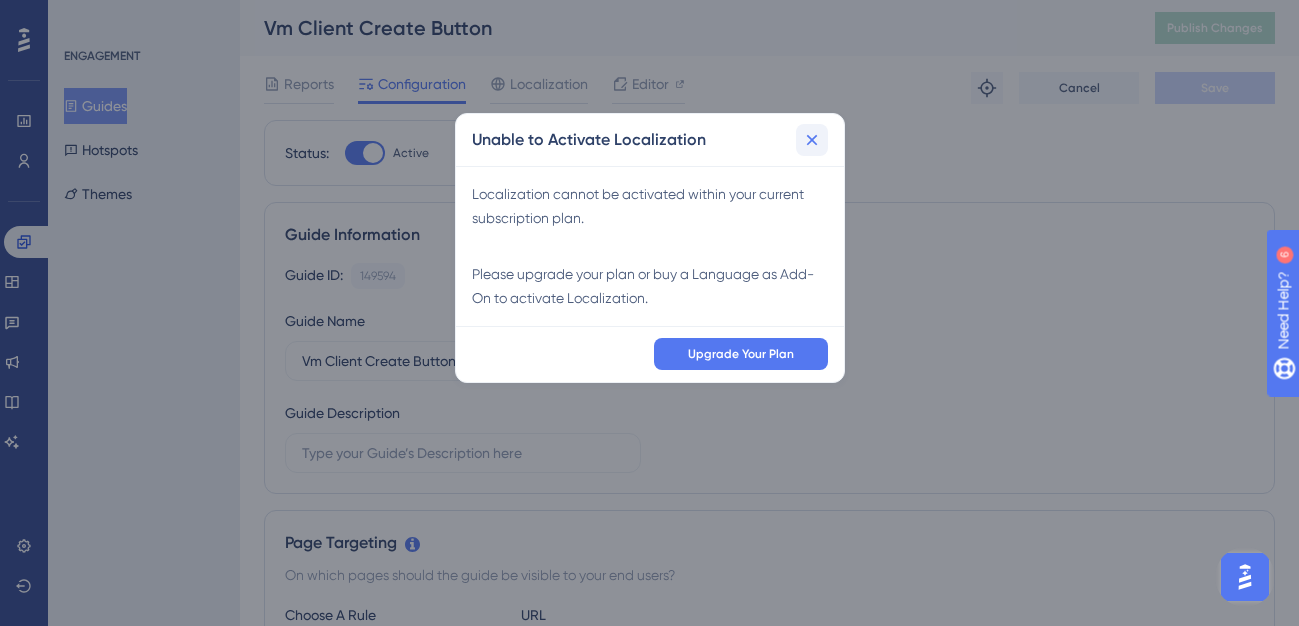 click 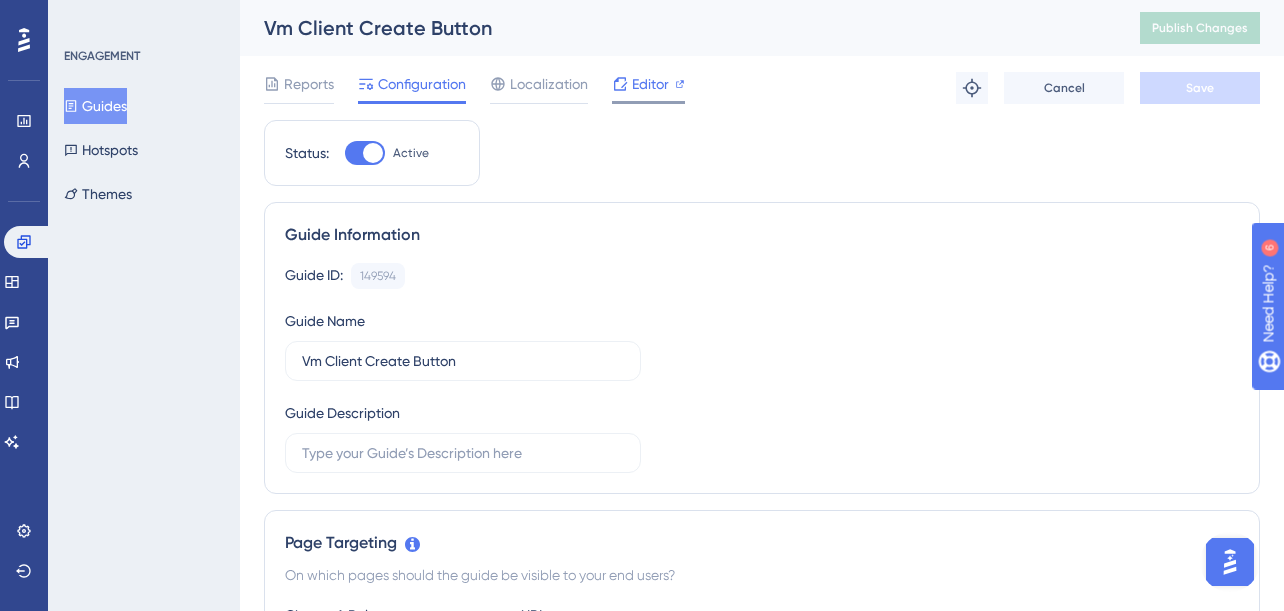 click on "Editor" at bounding box center (650, 84) 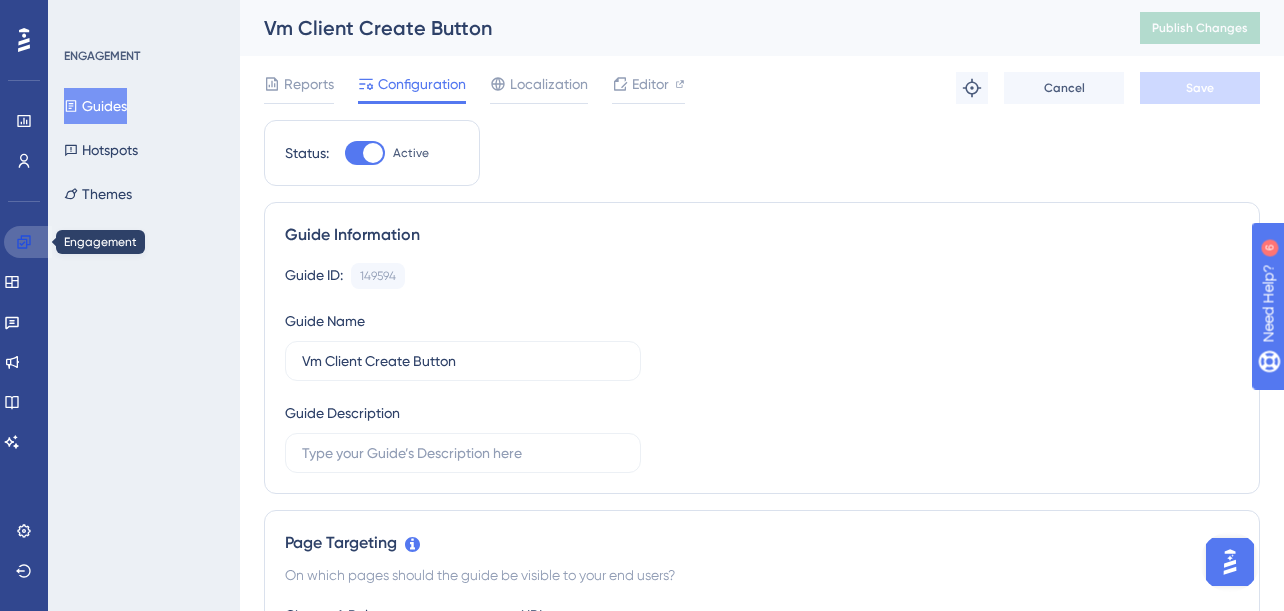 click at bounding box center [28, 242] 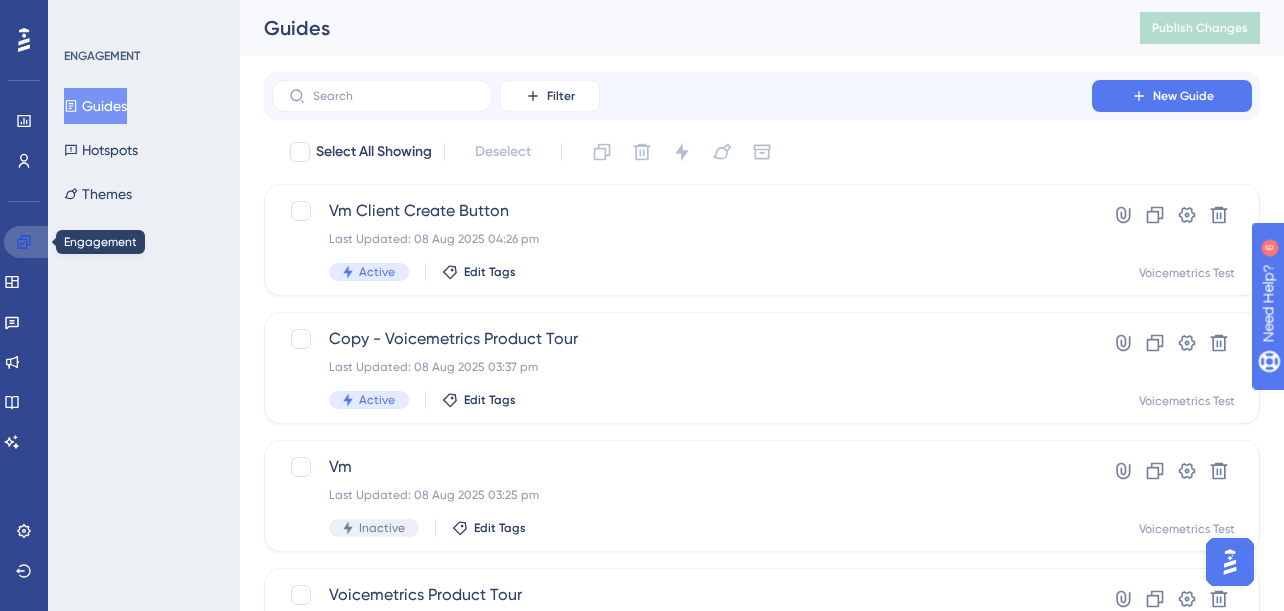 click at bounding box center (28, 242) 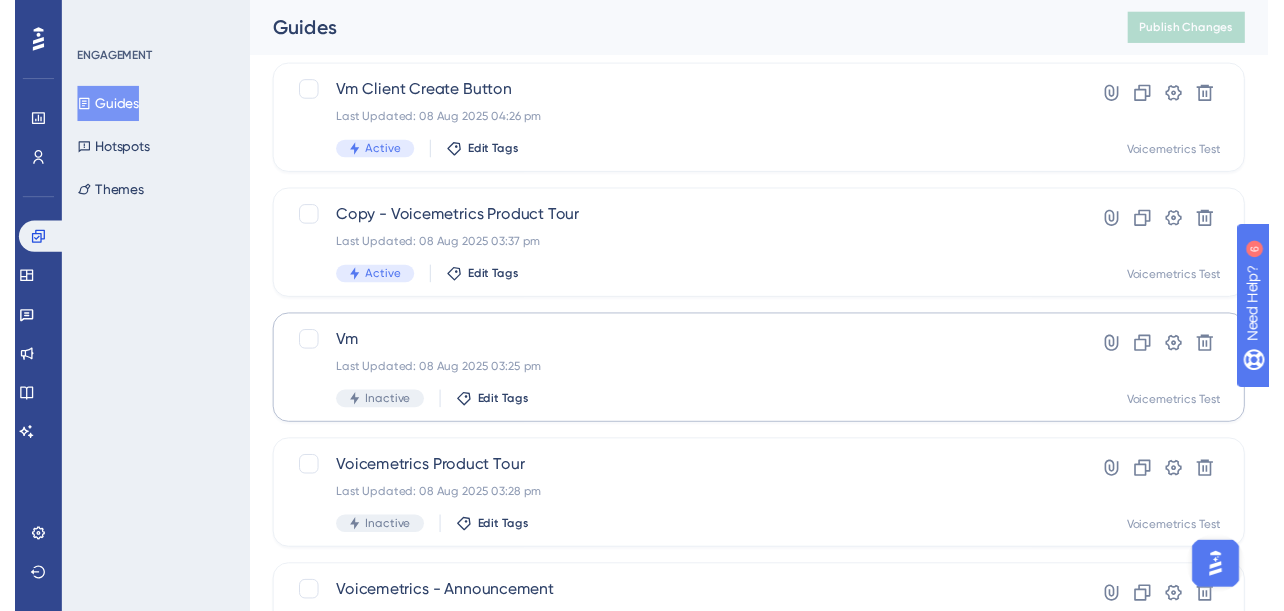 scroll, scrollTop: 0, scrollLeft: 0, axis: both 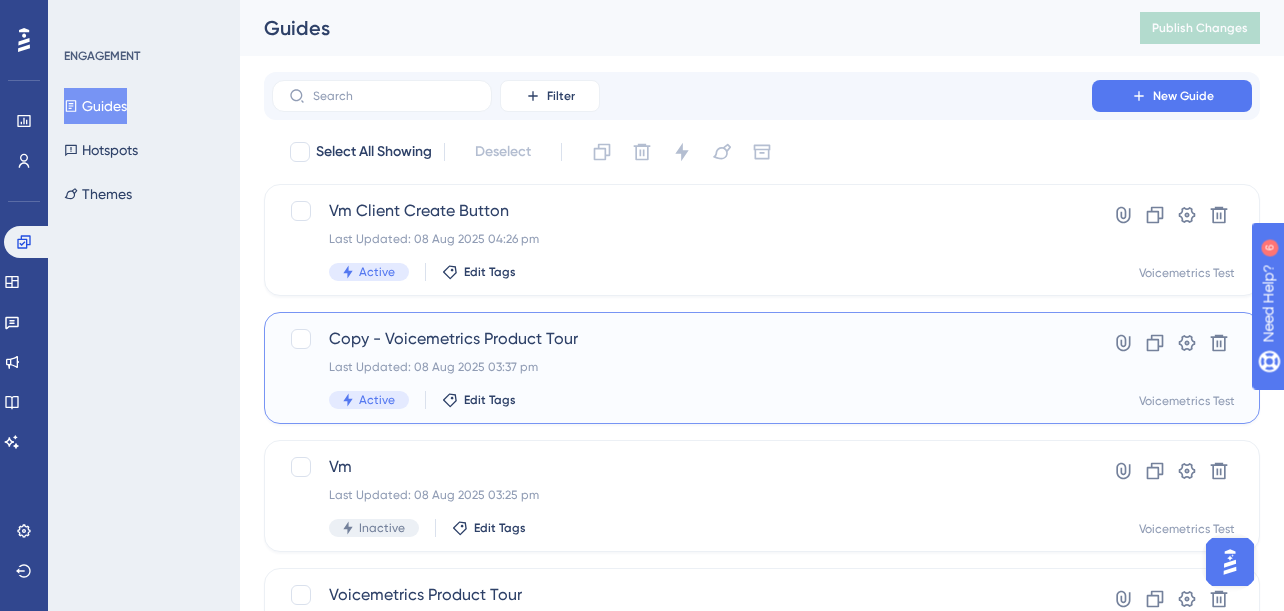 click on "Copy - Voicemetrics Product Tour" at bounding box center [682, 339] 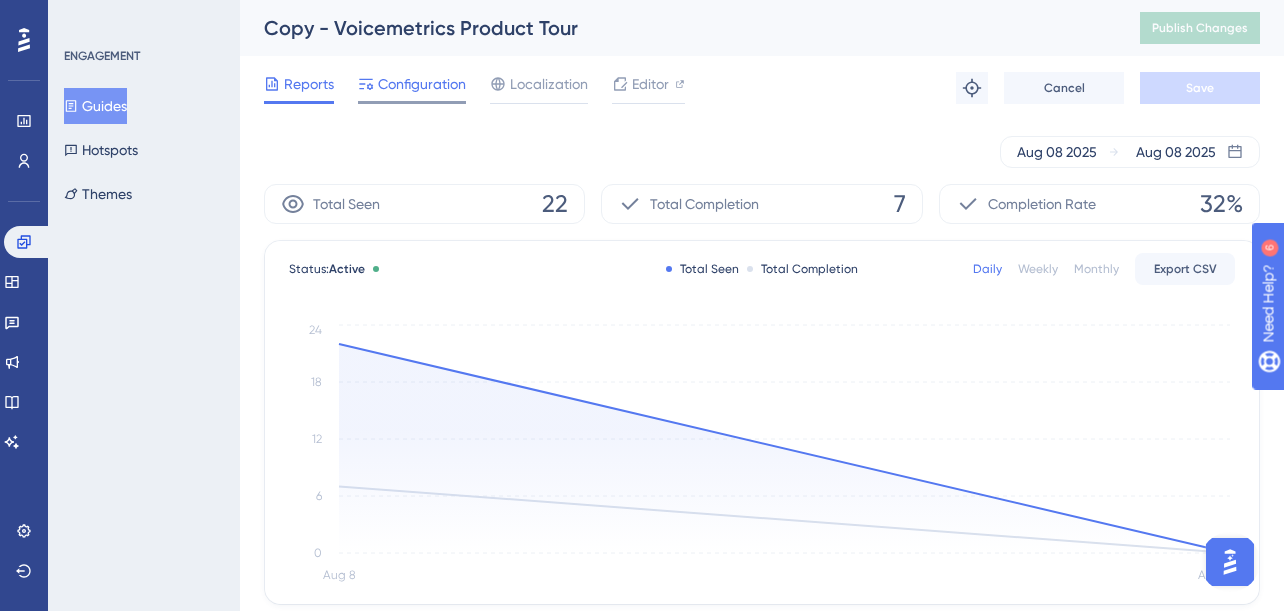 click on "Configuration" at bounding box center [422, 84] 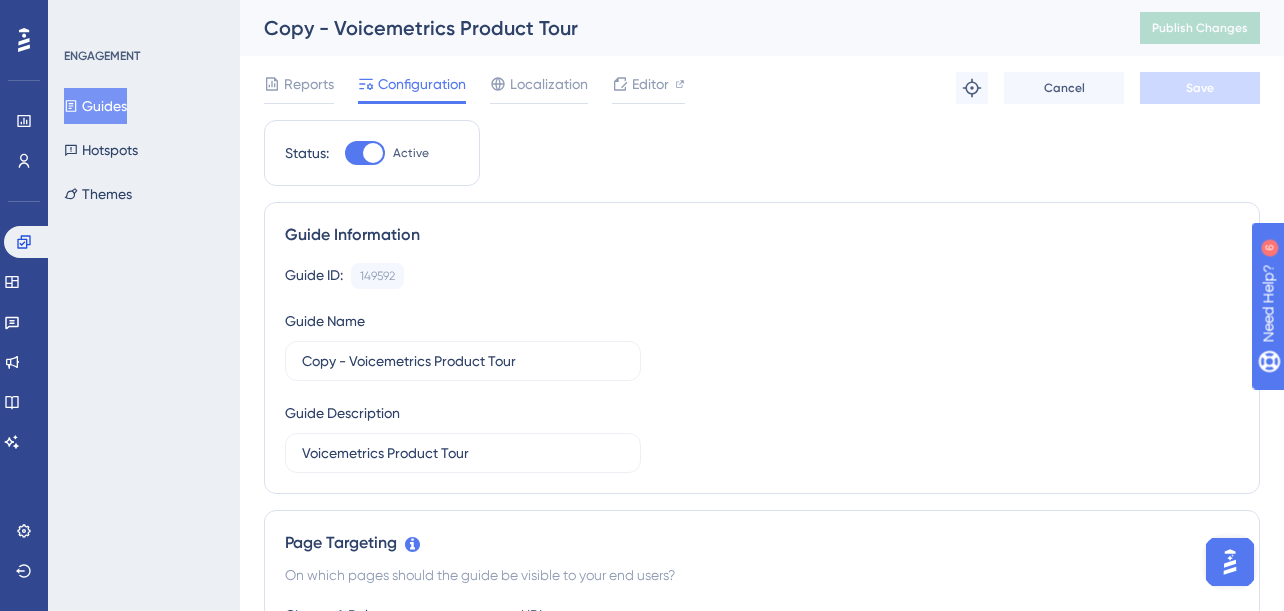click on "Guides" at bounding box center [95, 106] 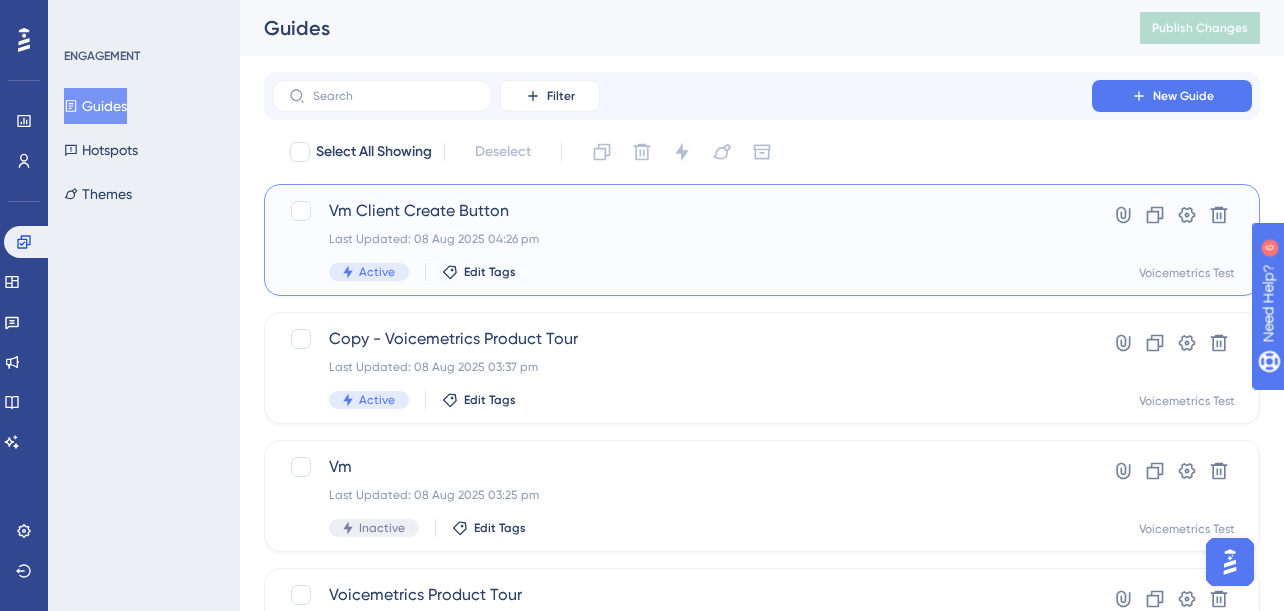 drag, startPoint x: 355, startPoint y: 211, endPoint x: 612, endPoint y: 216, distance: 257.04865 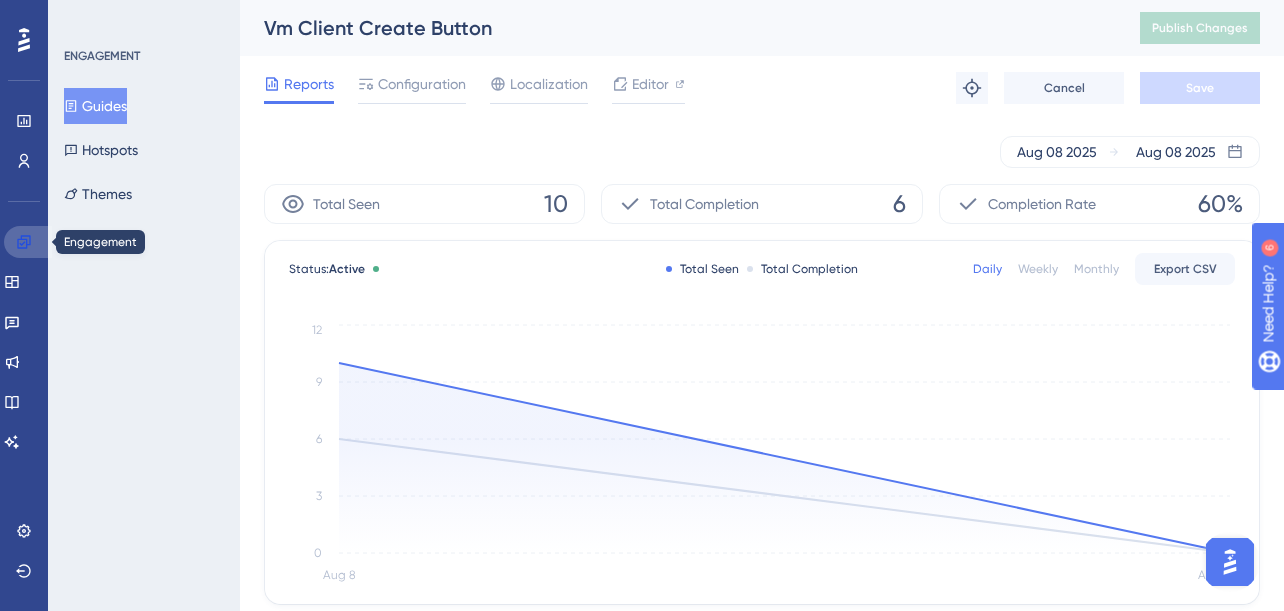 click at bounding box center (28, 242) 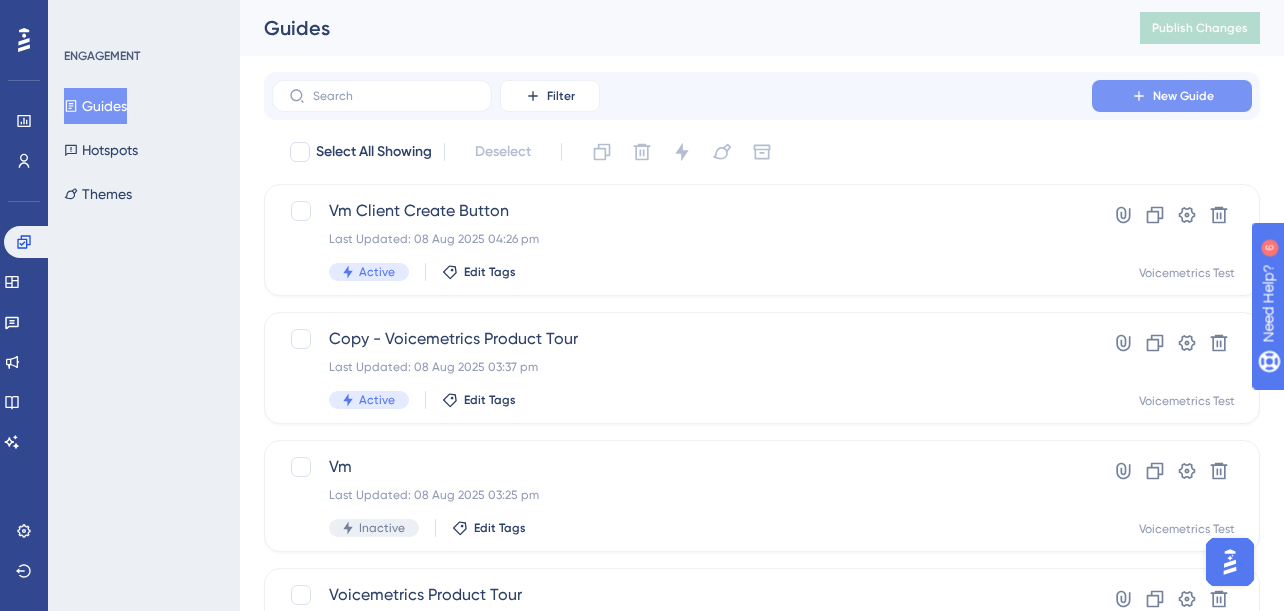 click on "New Guide" at bounding box center (1172, 96) 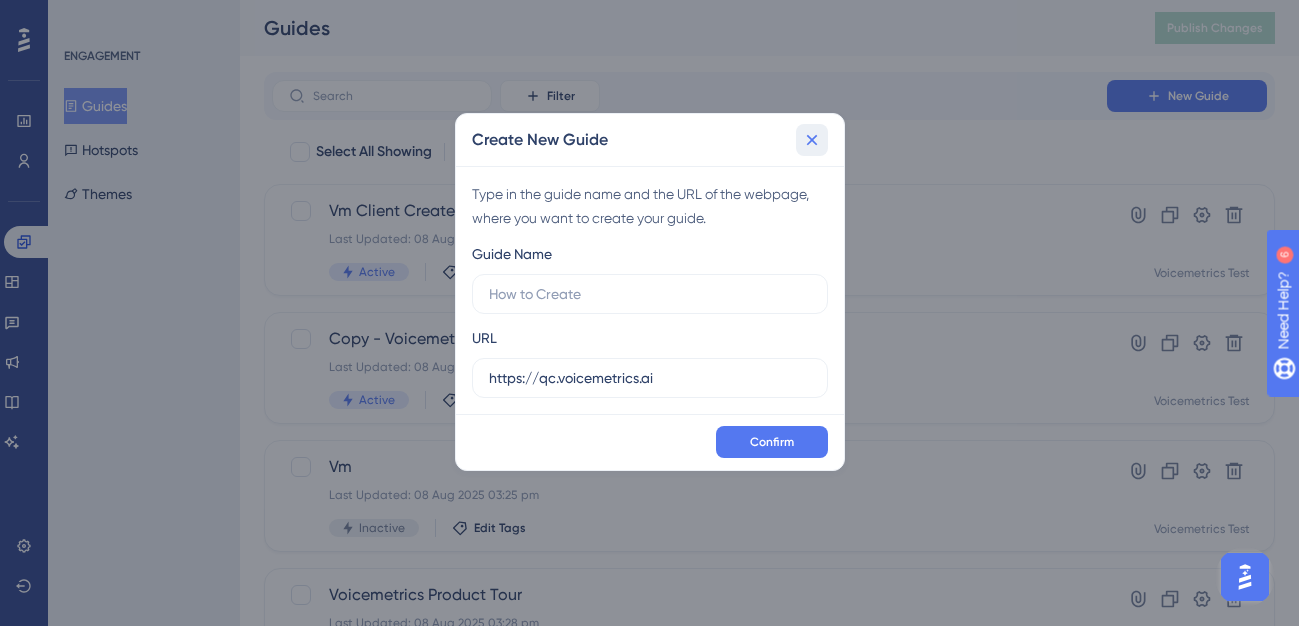 click 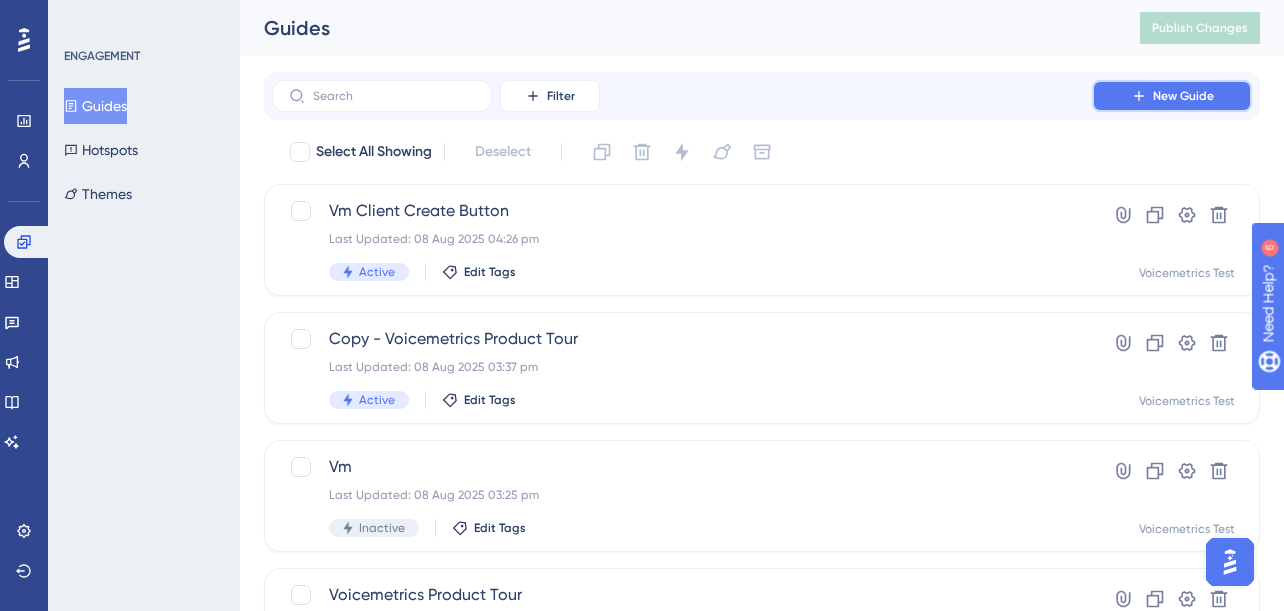 click on "New Guide" at bounding box center (1172, 96) 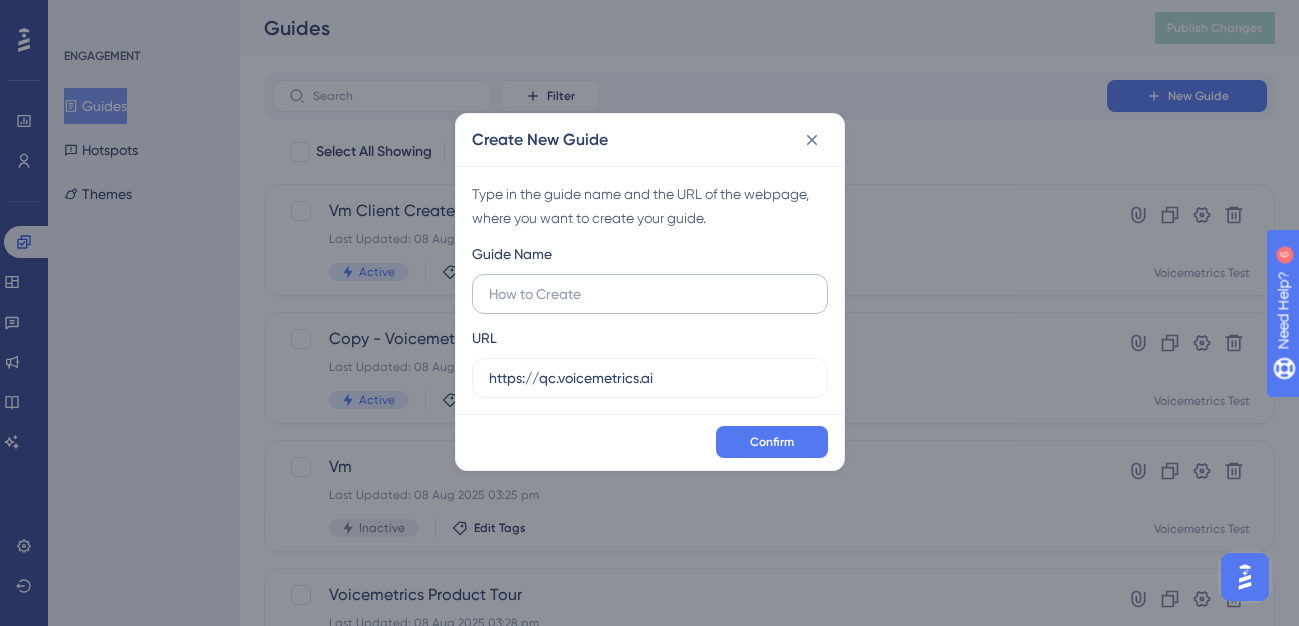 click at bounding box center [650, 294] 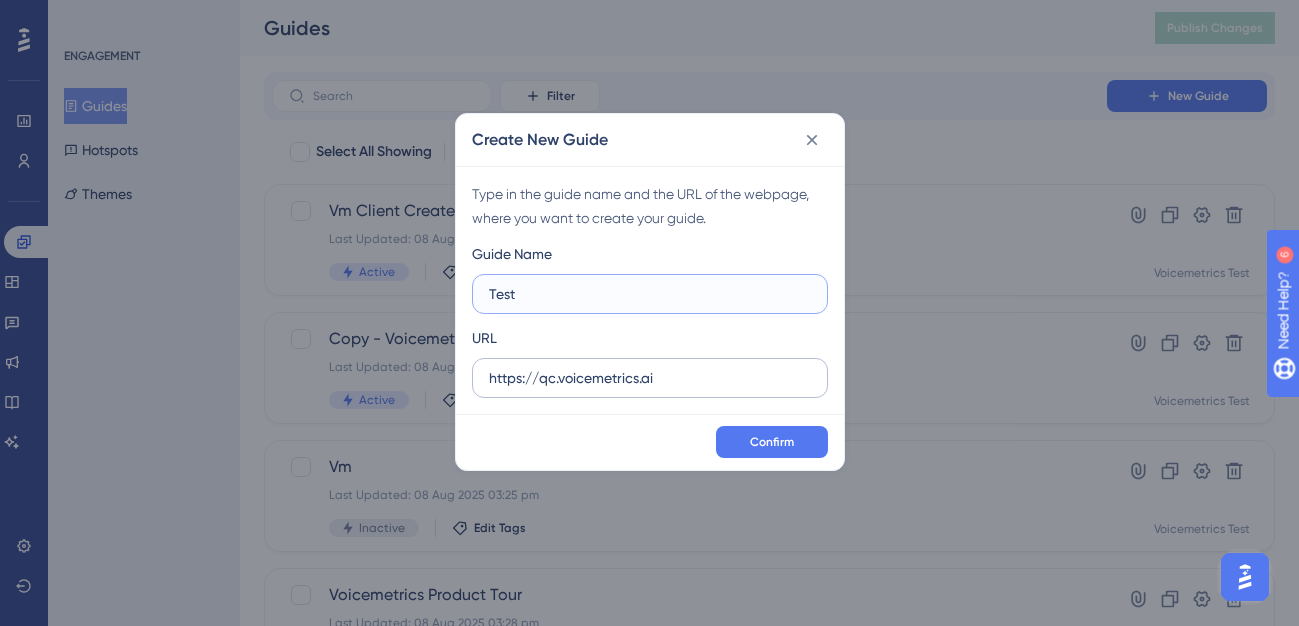 type on "Test" 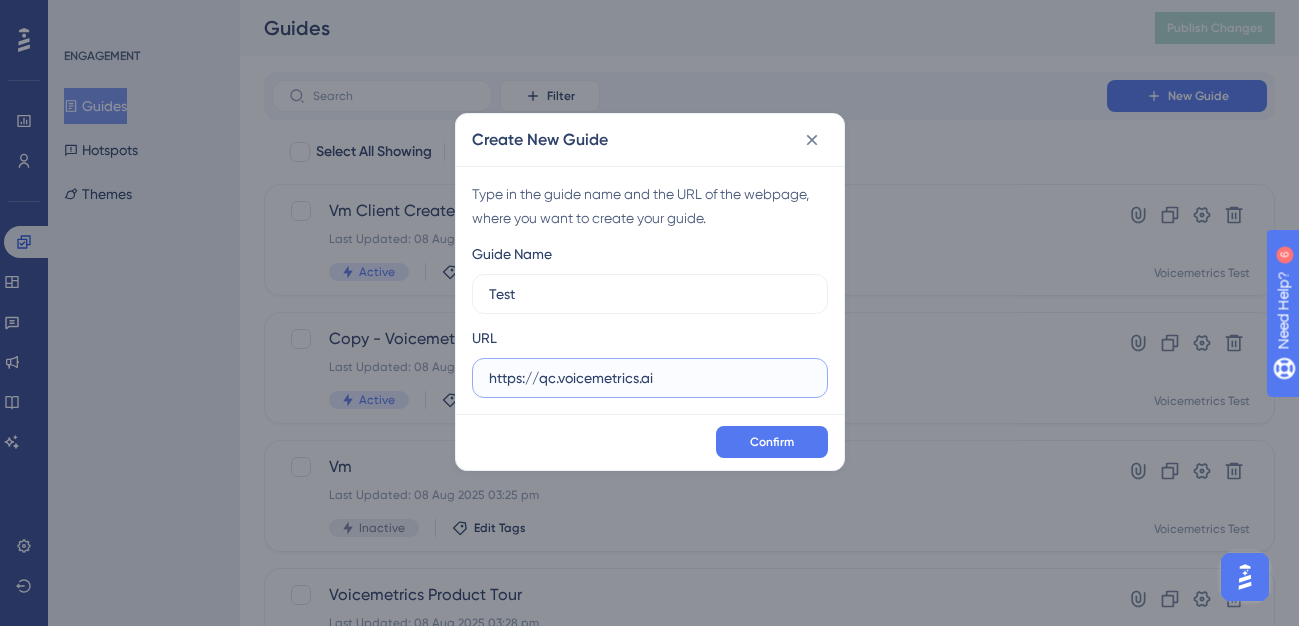 click on "https://qc.voicemetrics.ai" at bounding box center [650, 378] 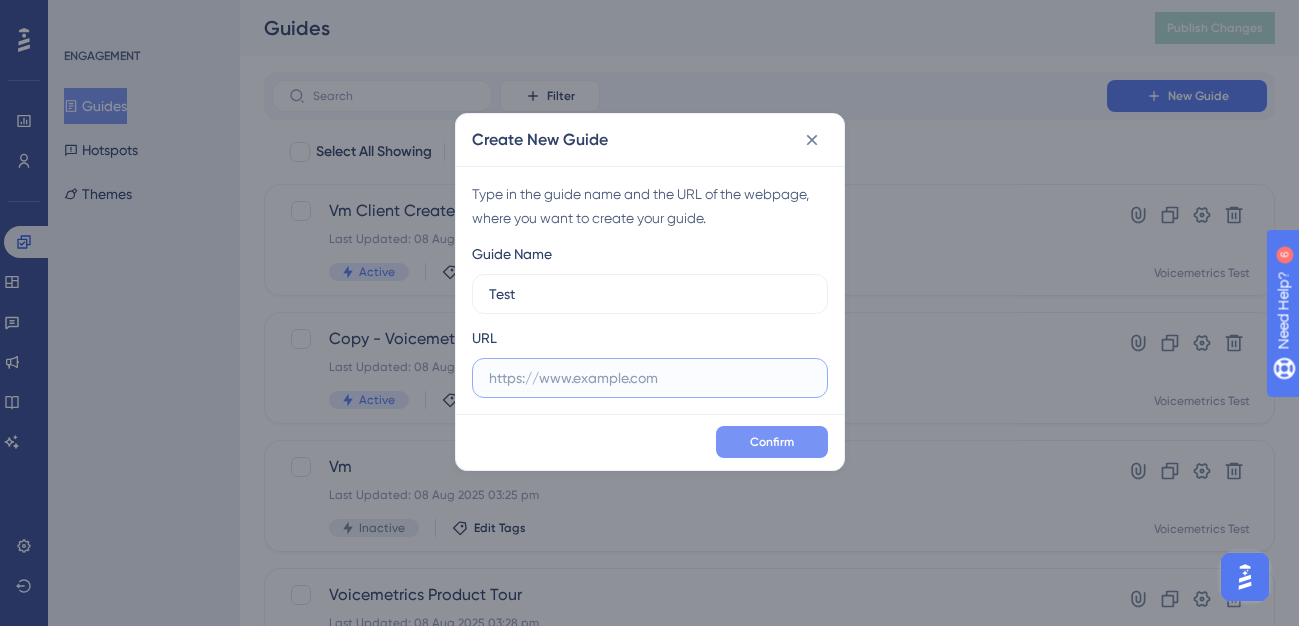 paste on "https://qc.voicemetrics.ai/#/overview" 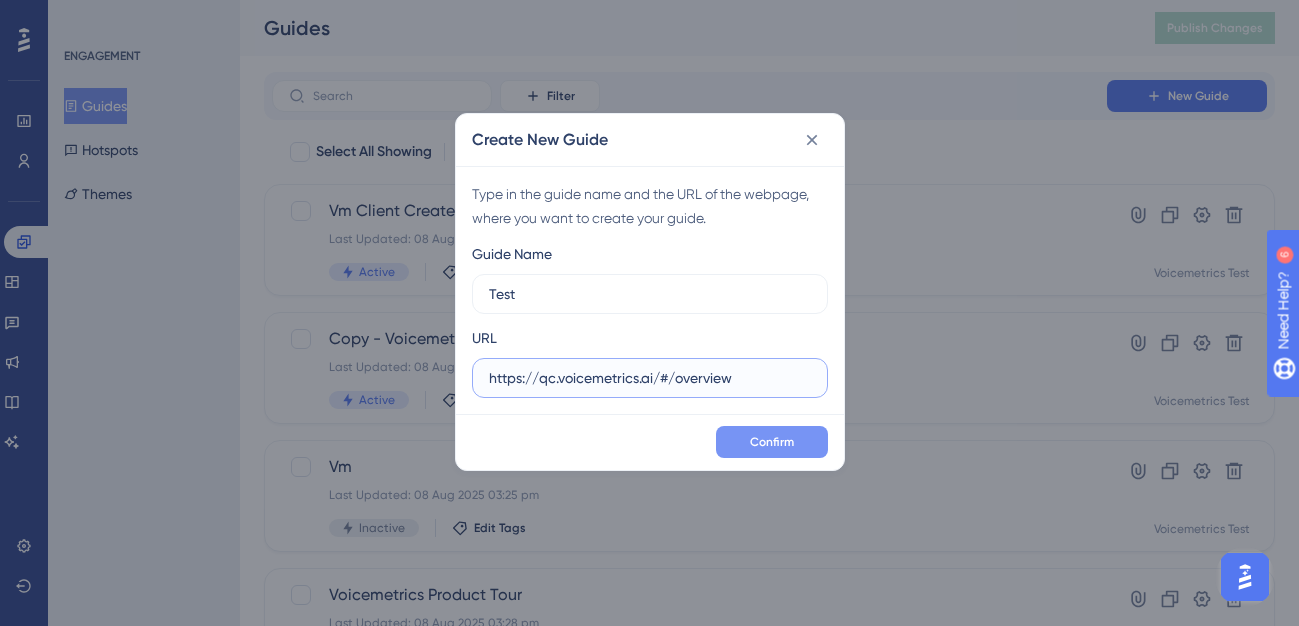 type on "https://qc.voicemetrics.ai/#/overview" 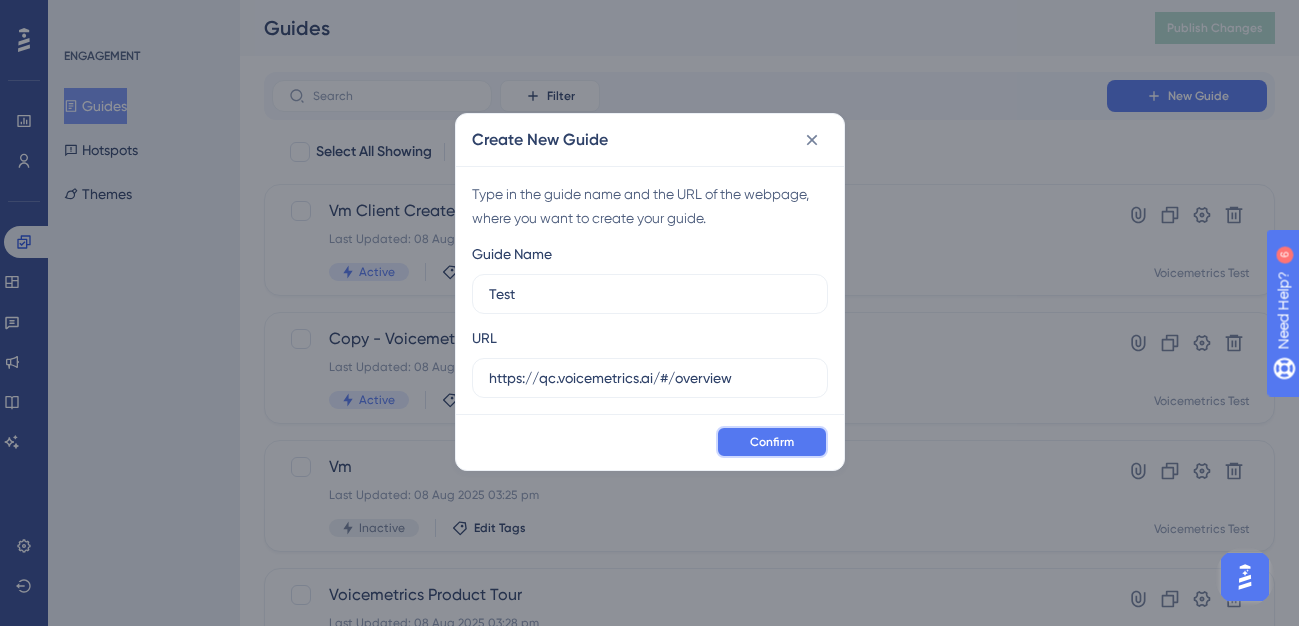 click on "Confirm" at bounding box center (772, 442) 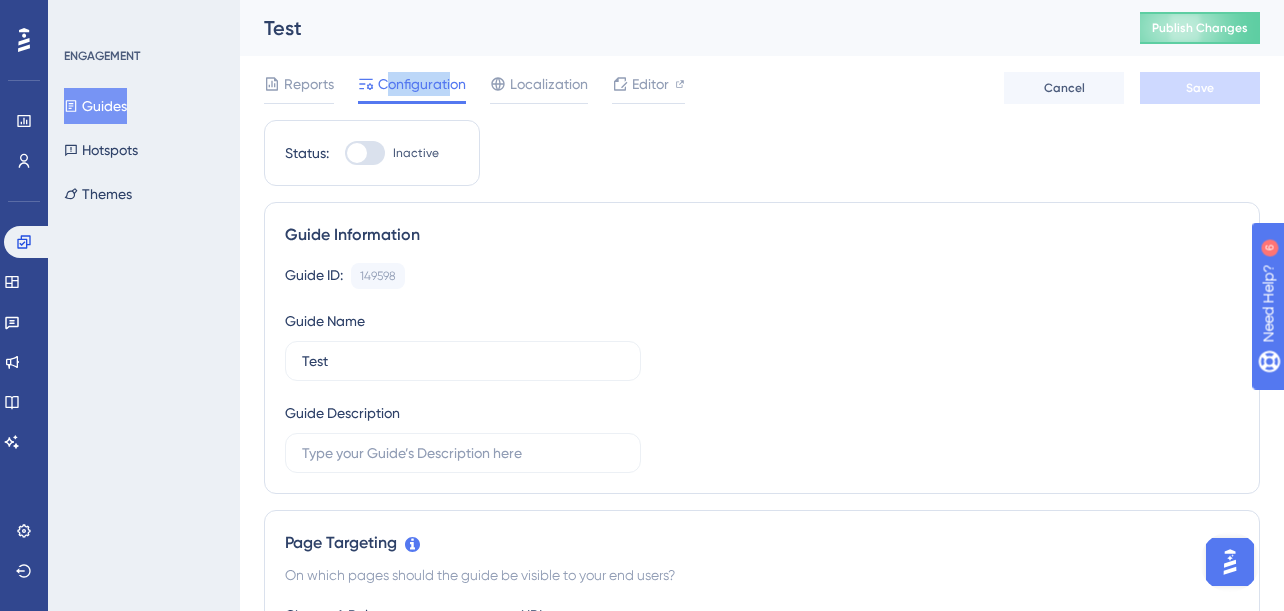 drag, startPoint x: 383, startPoint y: 85, endPoint x: 451, endPoint y: 85, distance: 68 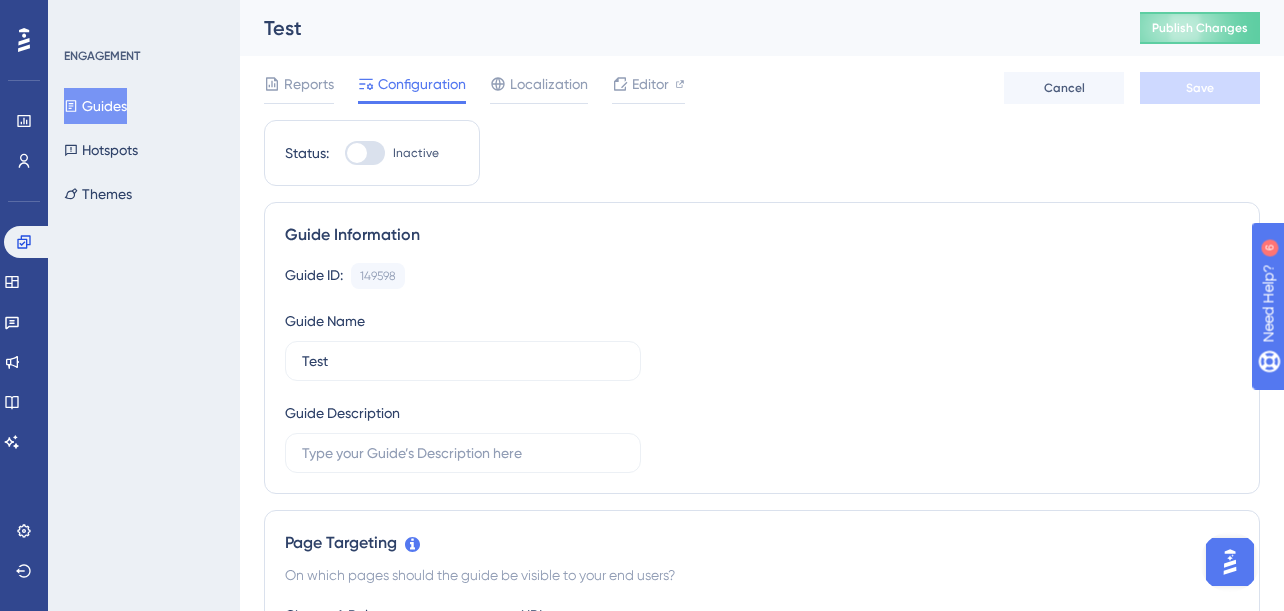 click on "Configuration" at bounding box center (422, 84) 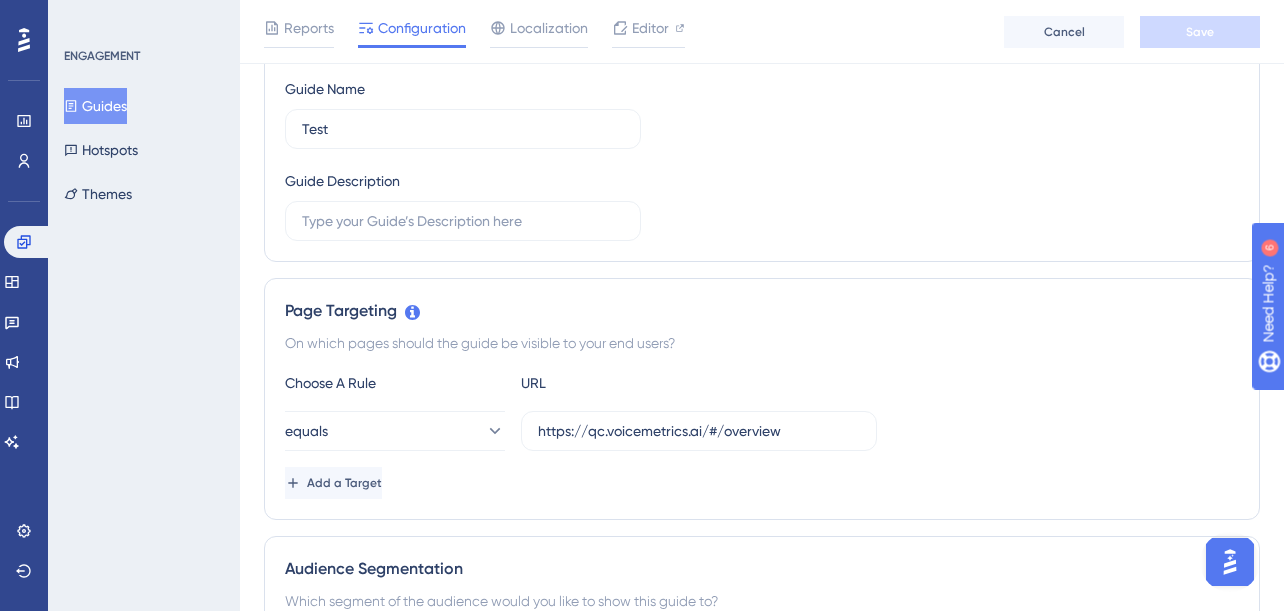 scroll, scrollTop: 360, scrollLeft: 0, axis: vertical 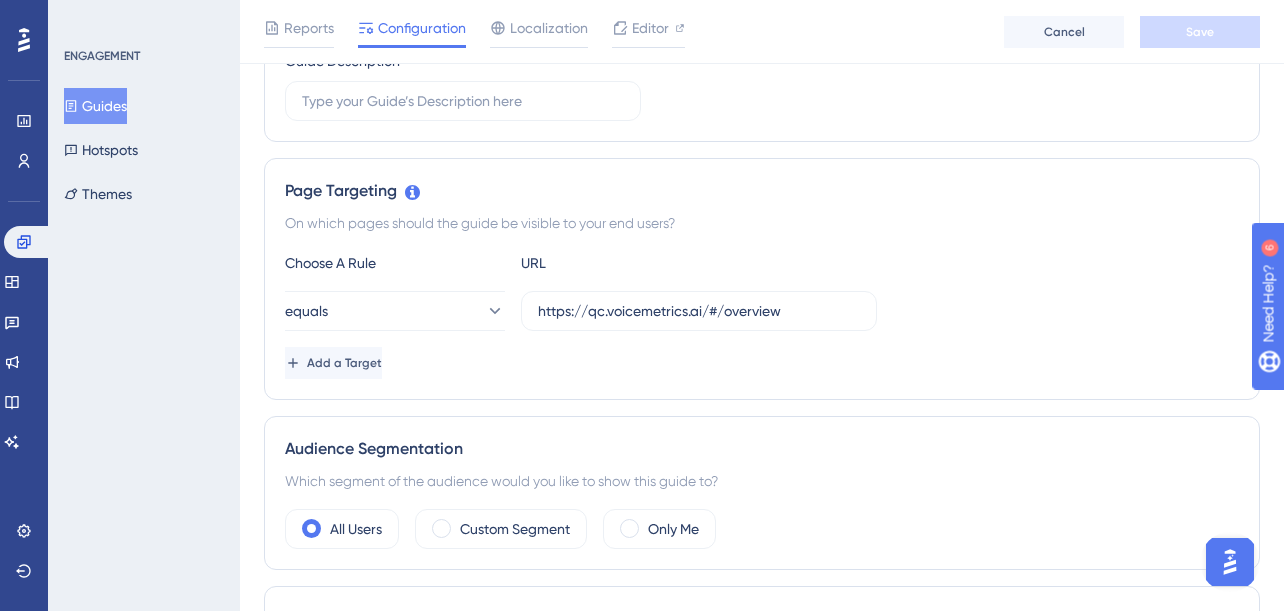 click on "Page Targeting
On which pages should the guide be visible to your end users?
Choose A Rule URL equals https://qc.voicemetrics.ai/#/overview Add a Target" at bounding box center [762, 279] 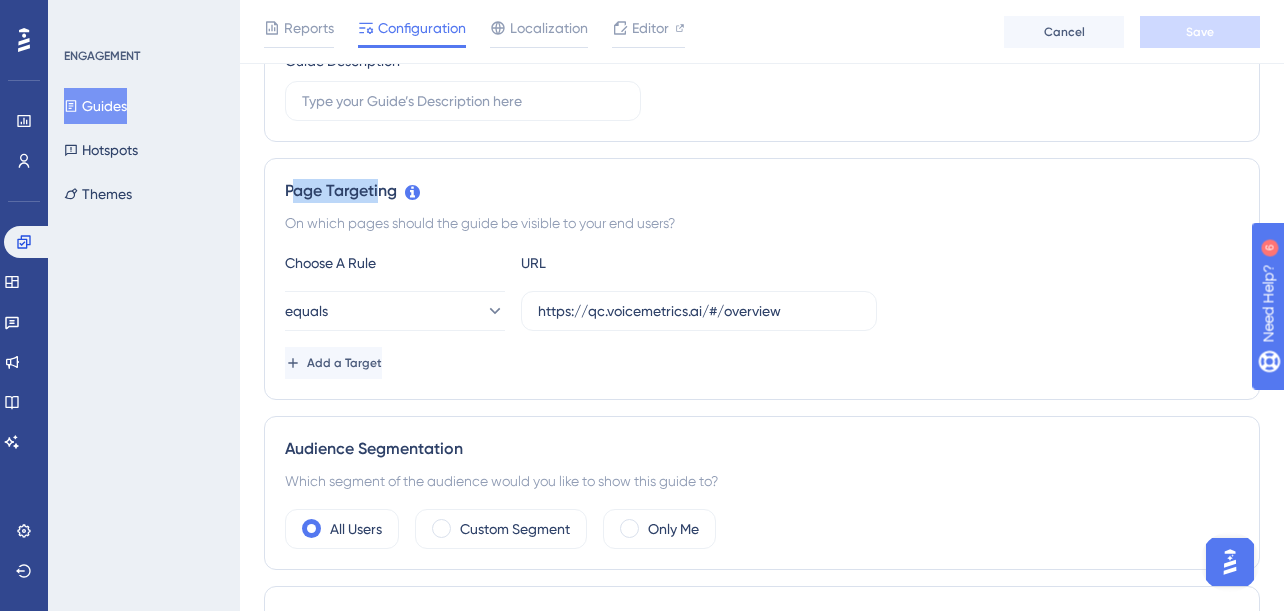 drag, startPoint x: 291, startPoint y: 185, endPoint x: 383, endPoint y: 192, distance: 92.26592 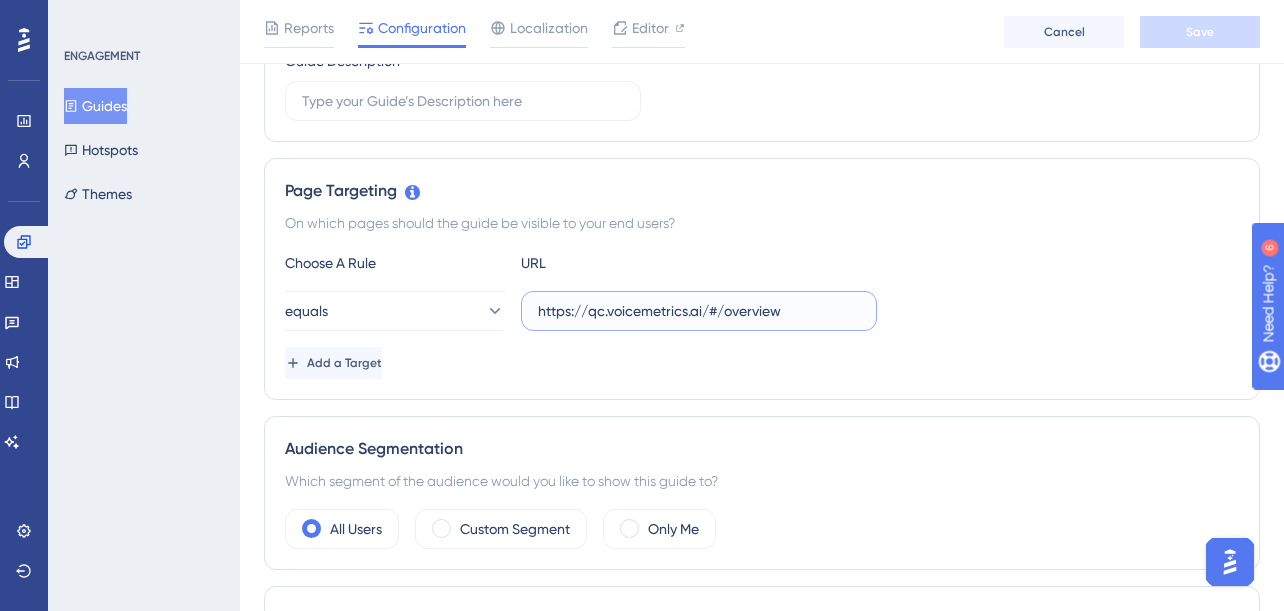 click on "https://qc.voicemetrics.ai/#/overview" at bounding box center [699, 311] 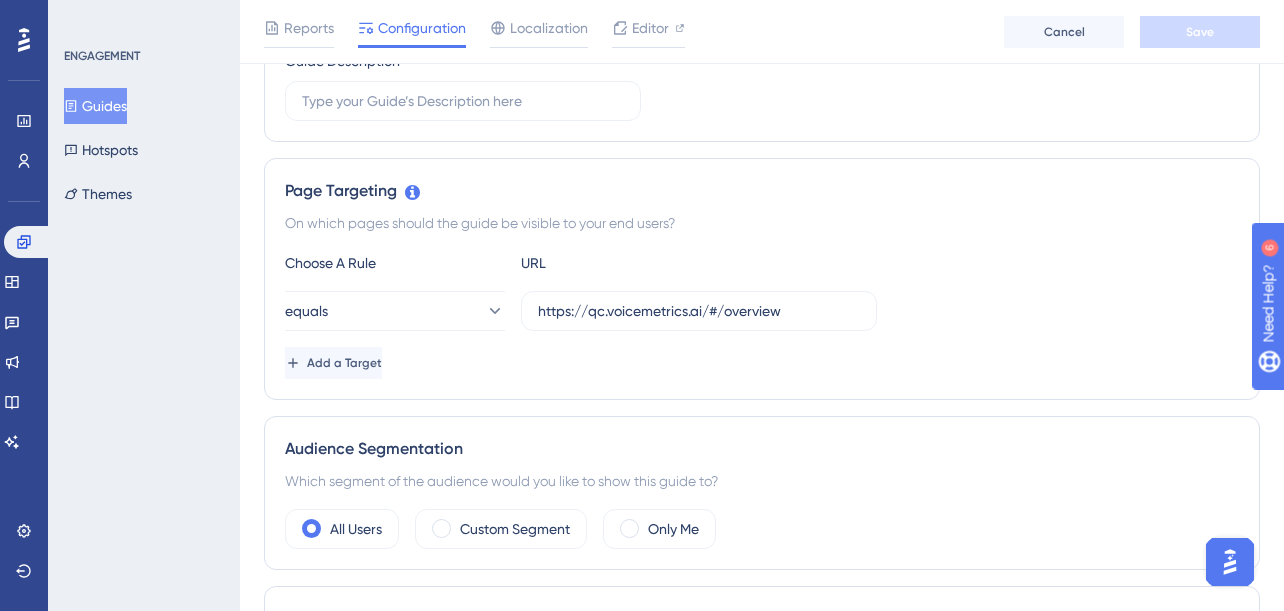 click on "Add a Target" at bounding box center (762, 363) 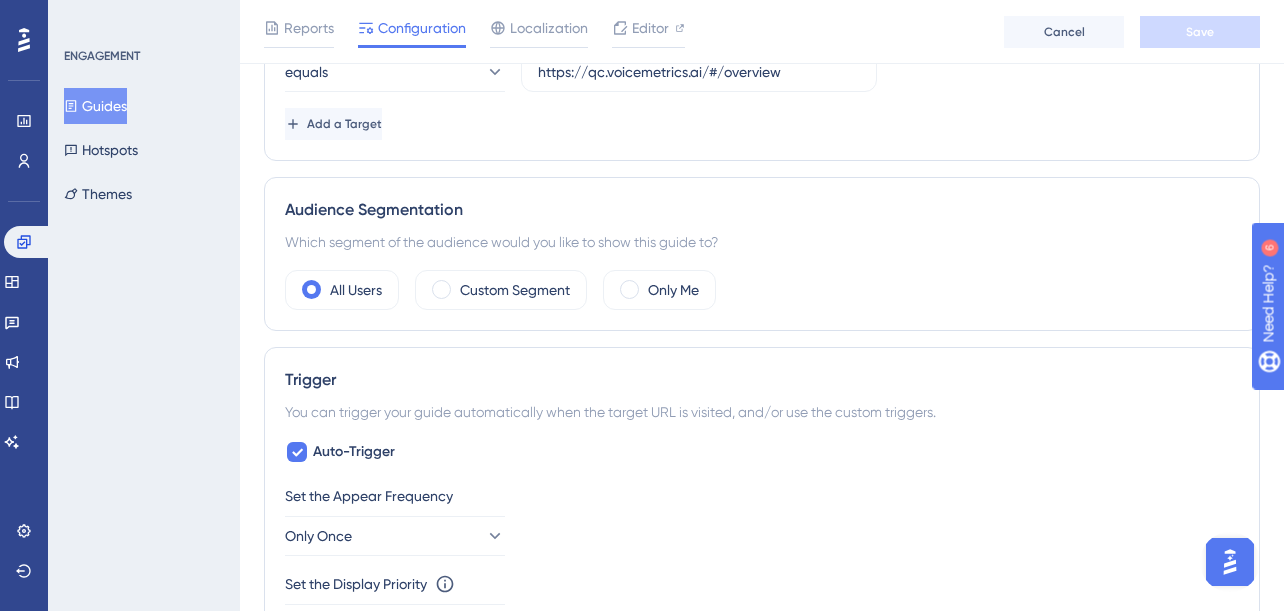 scroll, scrollTop: 600, scrollLeft: 0, axis: vertical 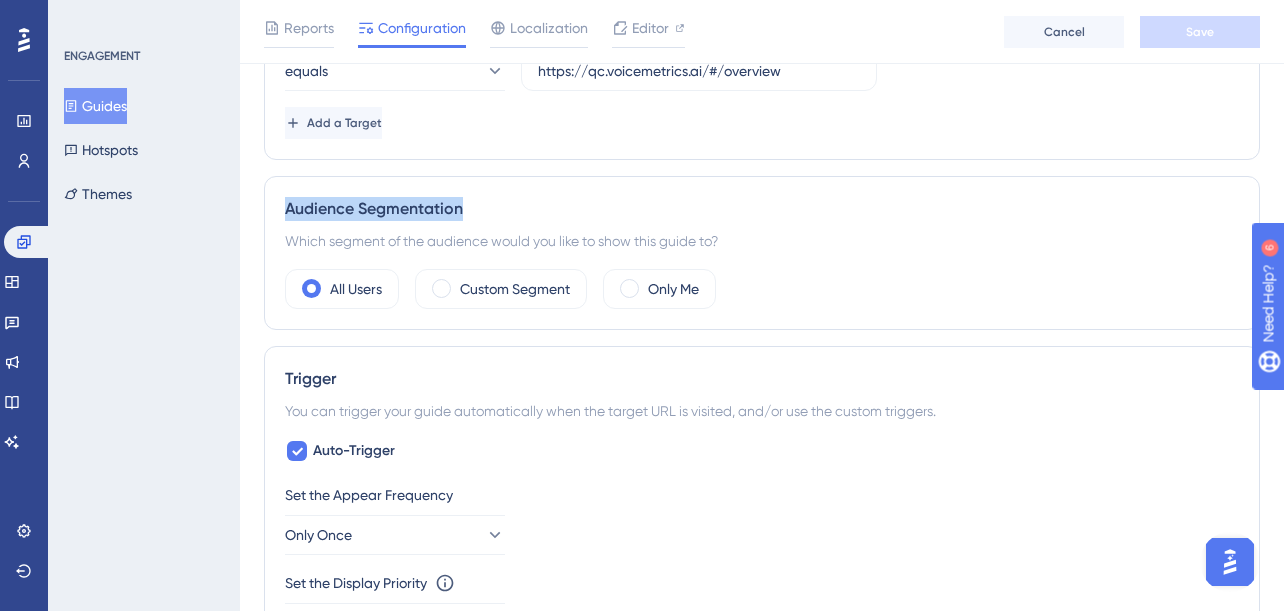 drag, startPoint x: 279, startPoint y: 215, endPoint x: 468, endPoint y: 216, distance: 189.00264 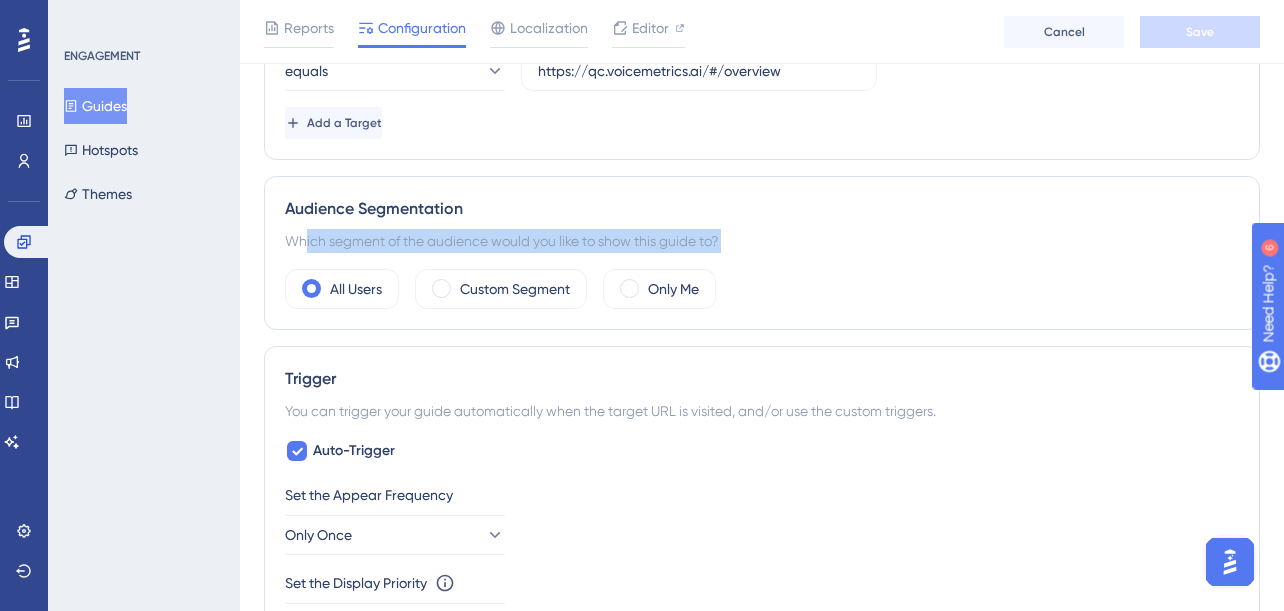 drag, startPoint x: 274, startPoint y: 320, endPoint x: 258, endPoint y: 254, distance: 67.911705 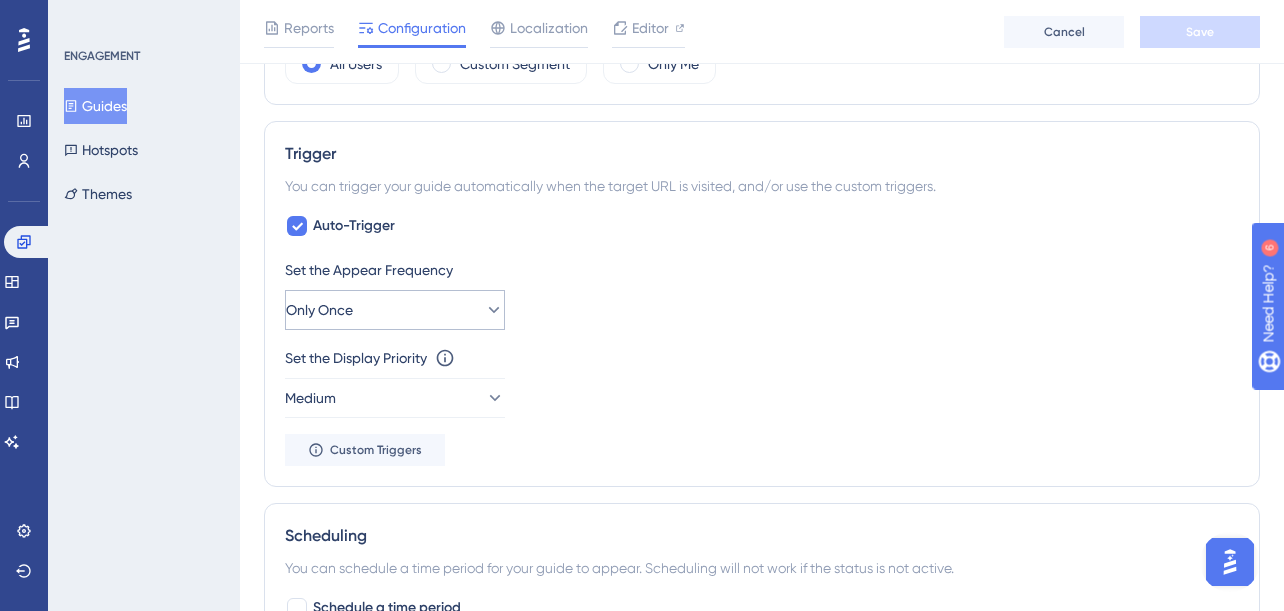 scroll, scrollTop: 840, scrollLeft: 0, axis: vertical 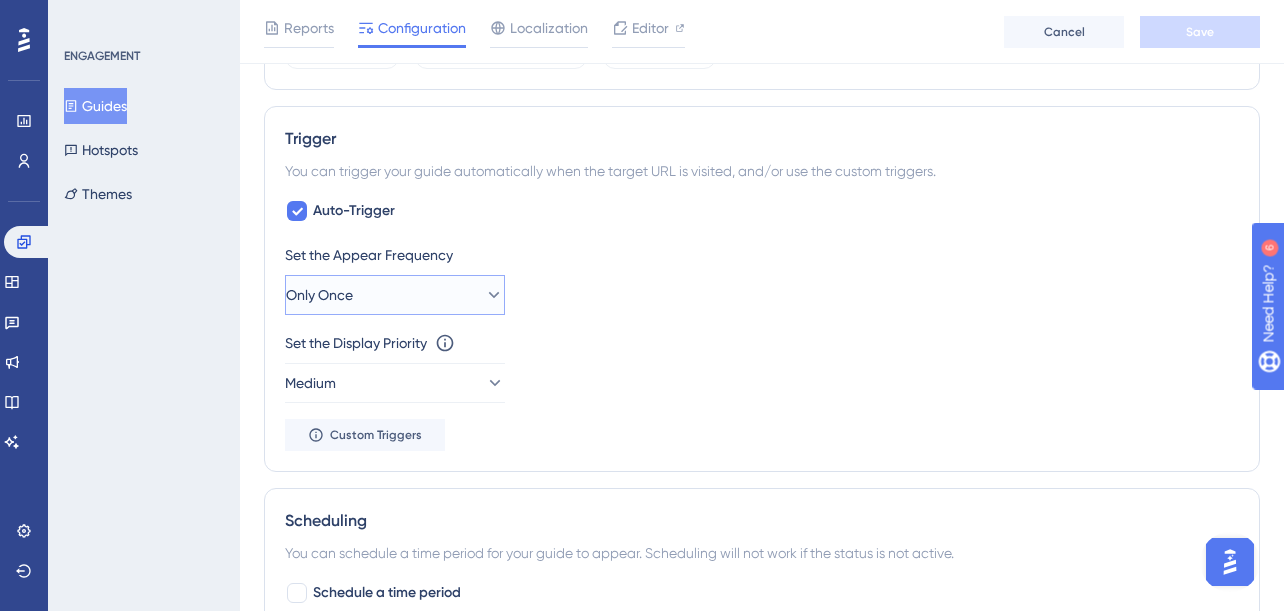 click on "Only Once" at bounding box center [395, 295] 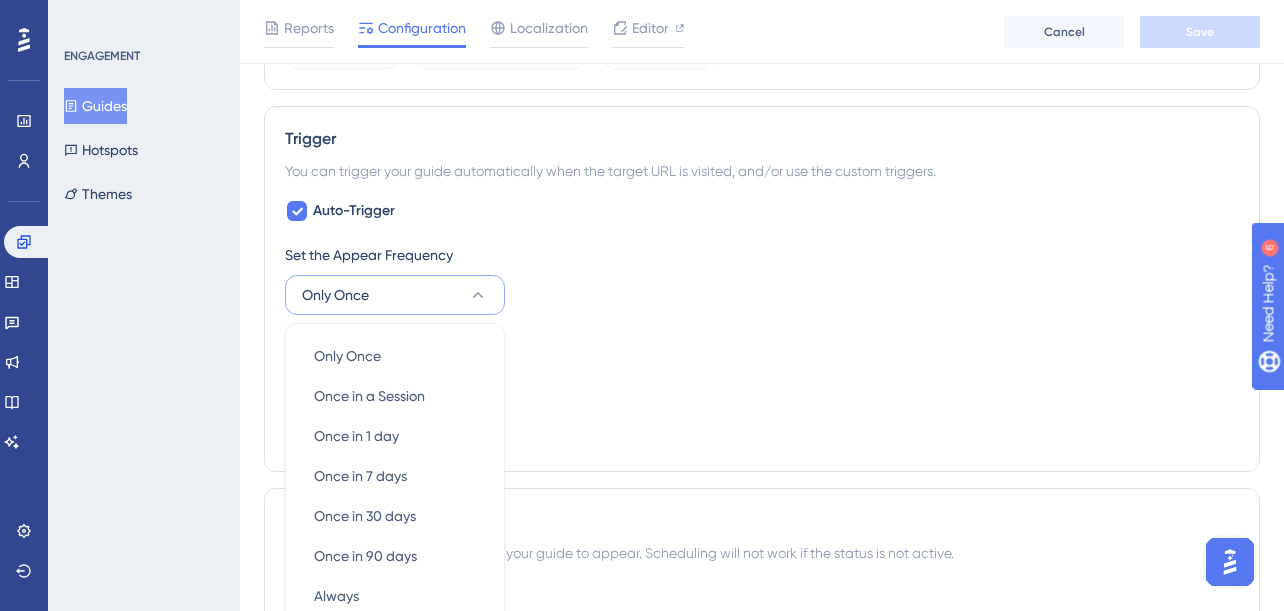 scroll, scrollTop: 1008, scrollLeft: 0, axis: vertical 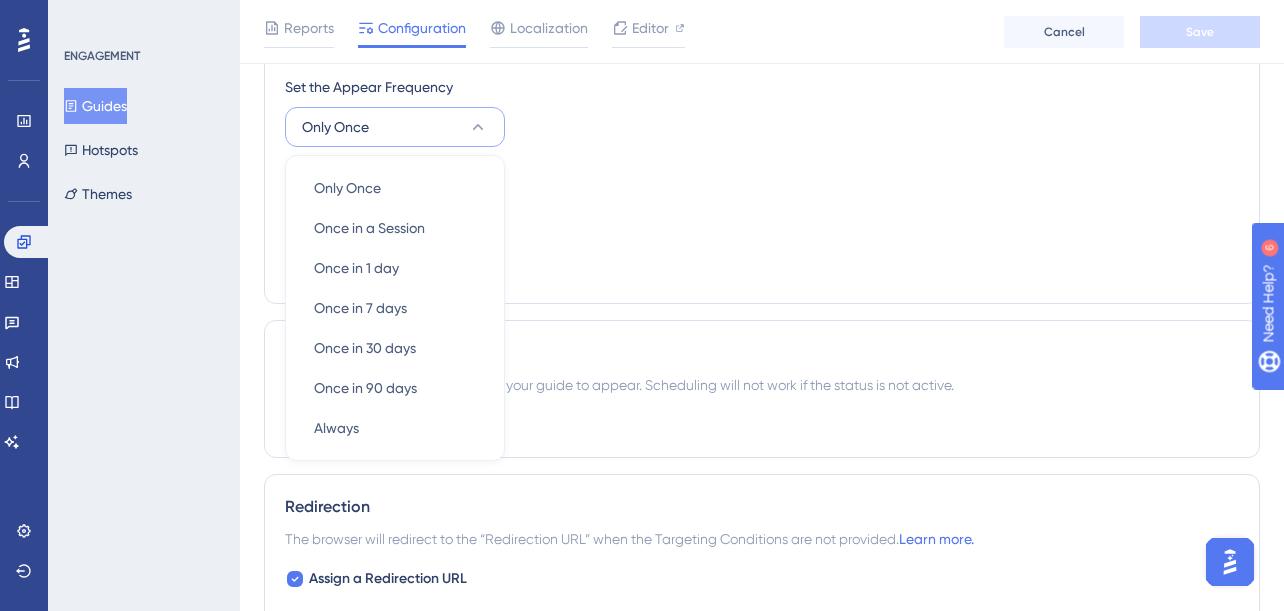 click on "Only Once" at bounding box center [395, 127] 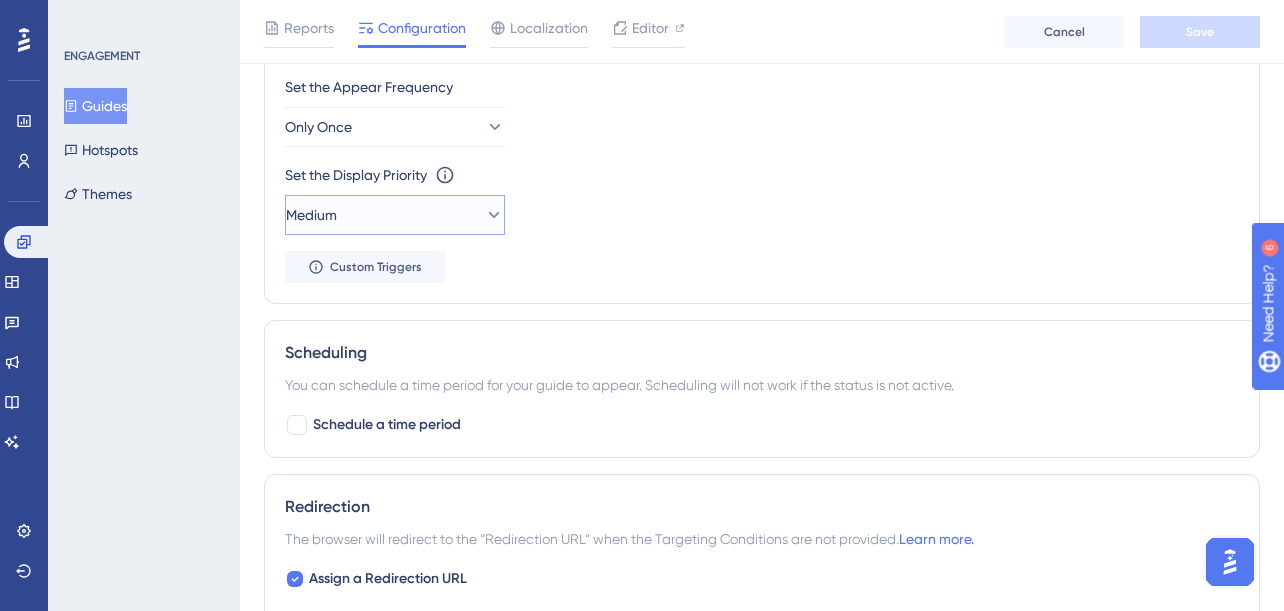click on "Medium" at bounding box center [395, 215] 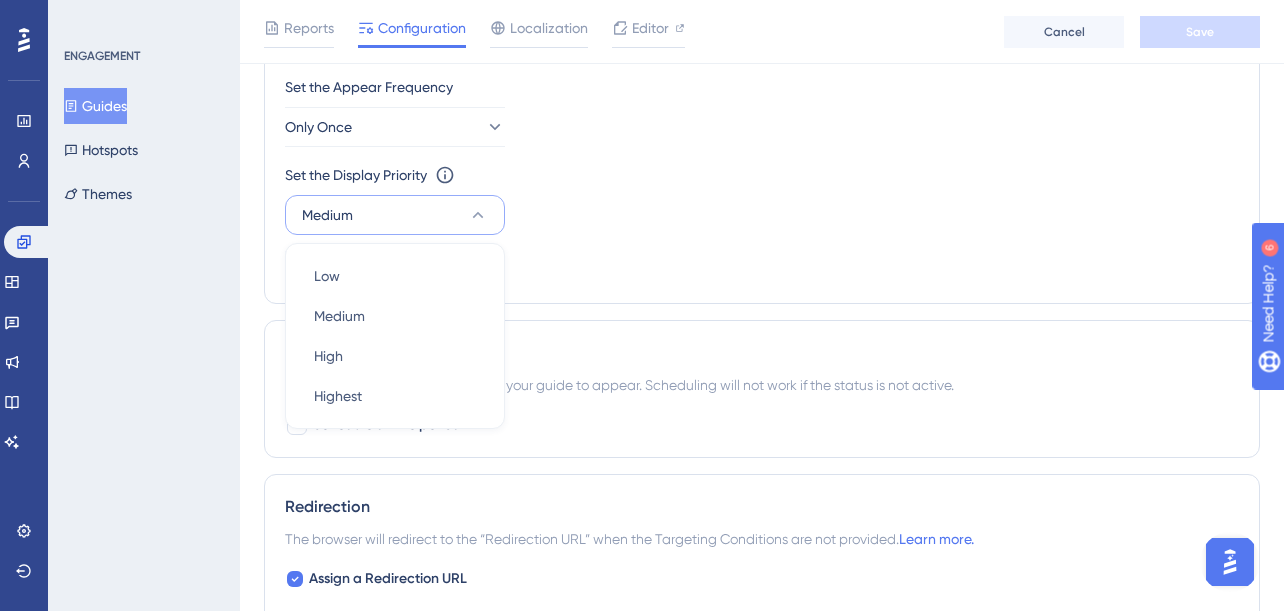 click on "Medium" at bounding box center [395, 215] 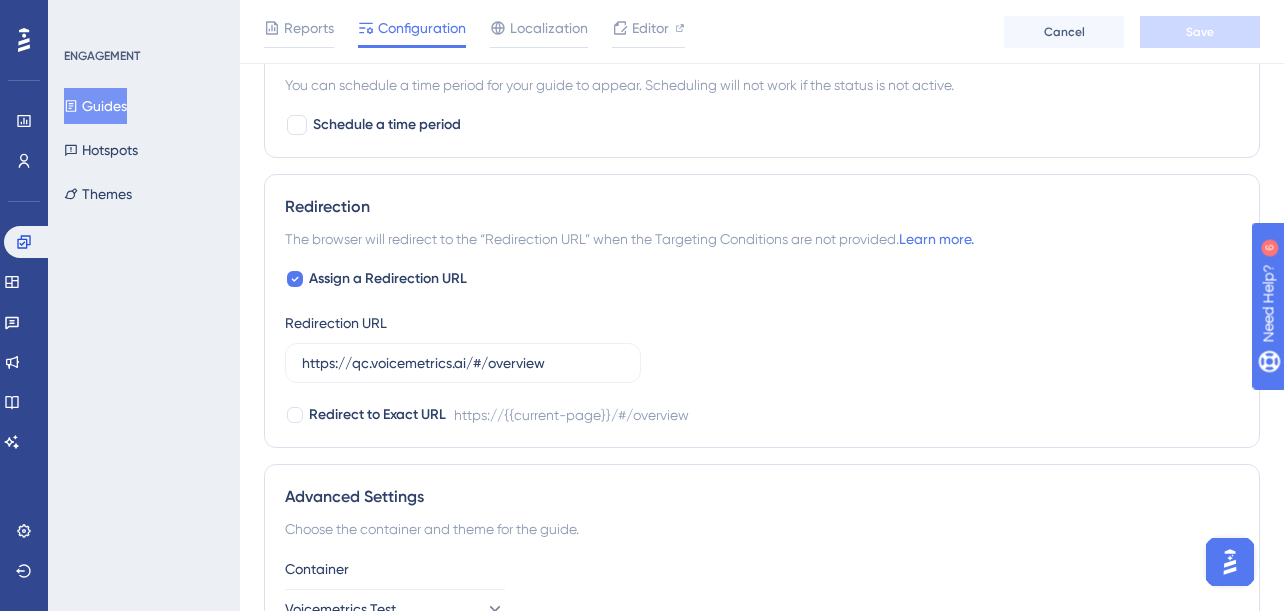 scroll, scrollTop: 1368, scrollLeft: 0, axis: vertical 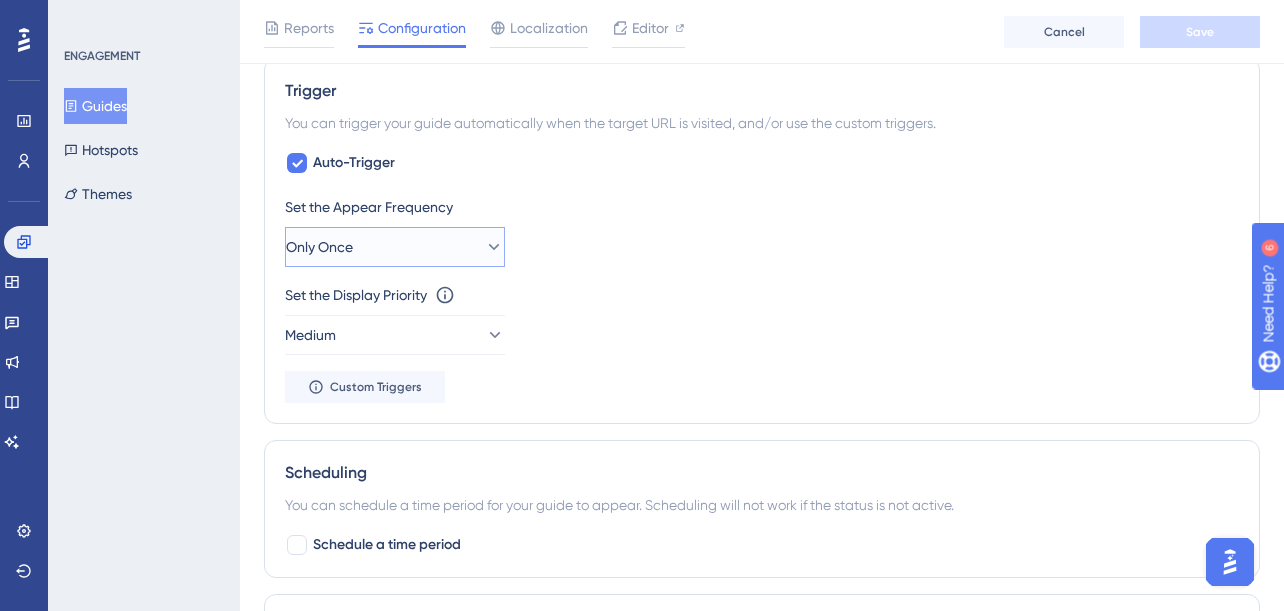 click on "Only Once" at bounding box center [395, 247] 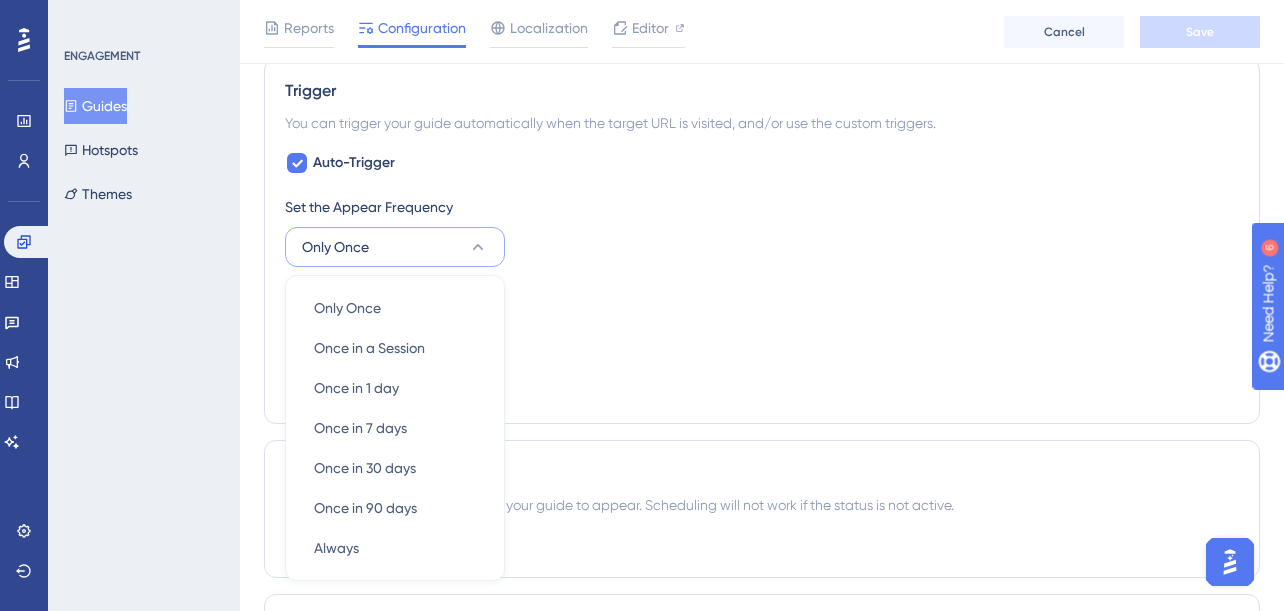 scroll, scrollTop: 1008, scrollLeft: 0, axis: vertical 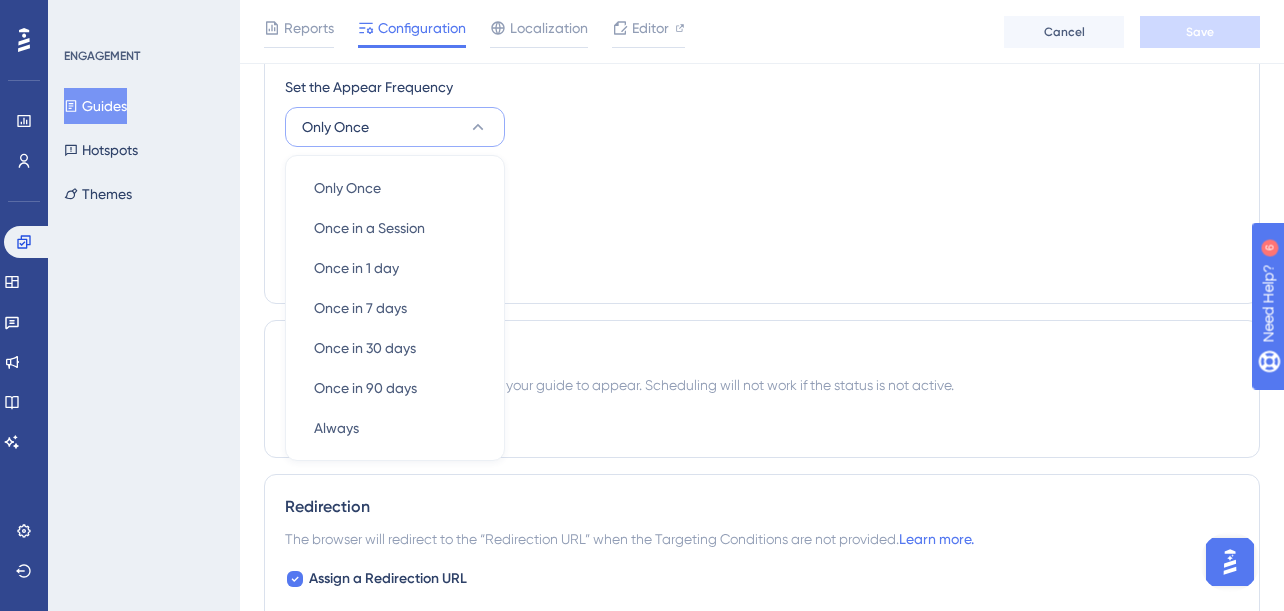 click on "Only Once" at bounding box center [395, 127] 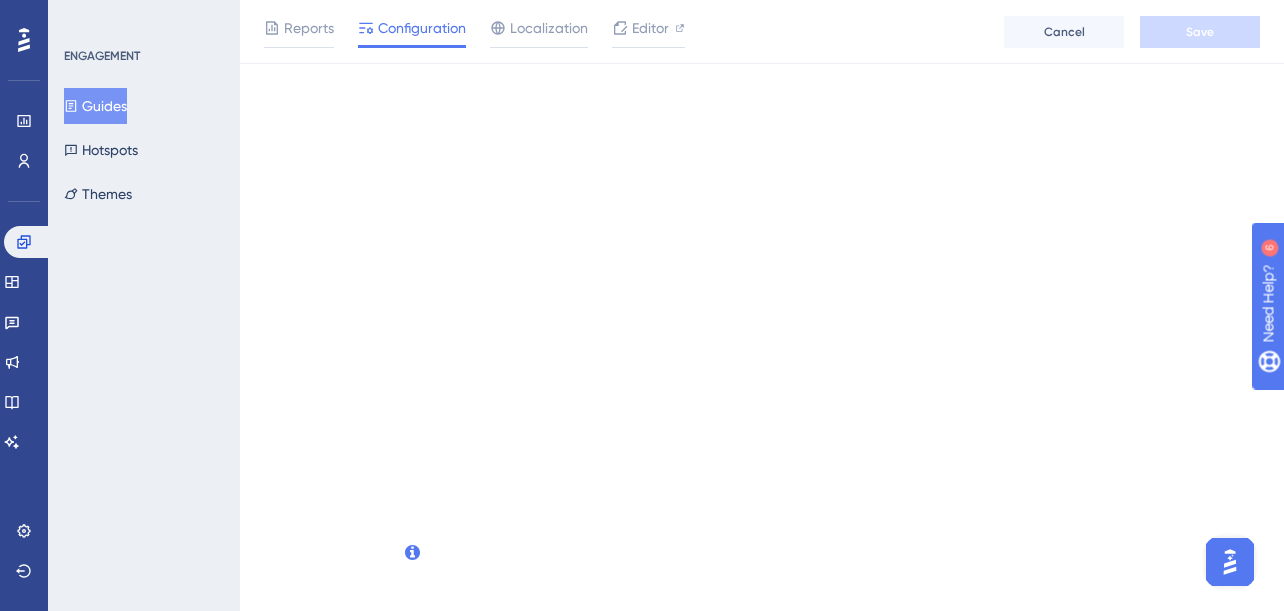 scroll, scrollTop: 0, scrollLeft: 0, axis: both 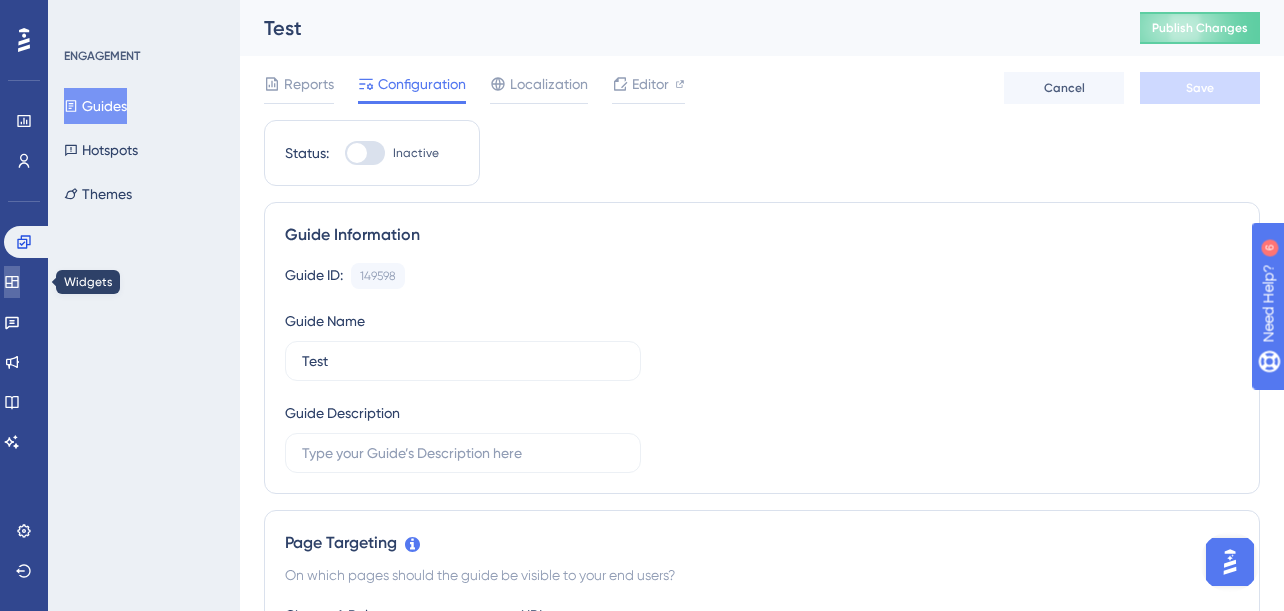 click at bounding box center (12, 282) 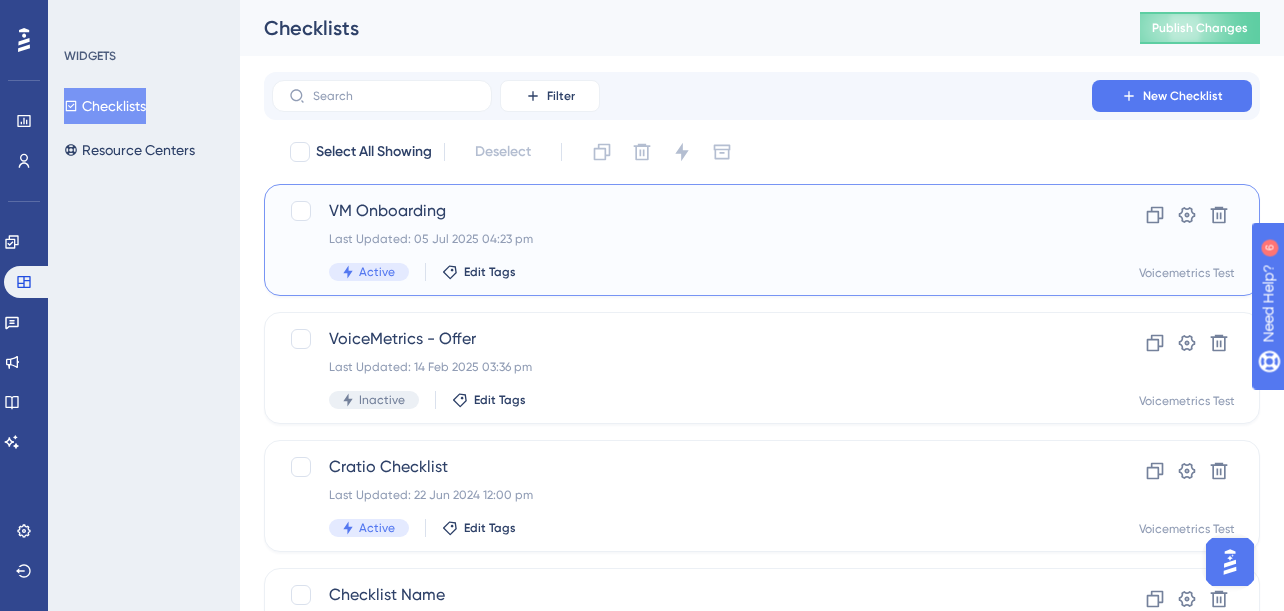 click on "VM Onboarding" at bounding box center (682, 211) 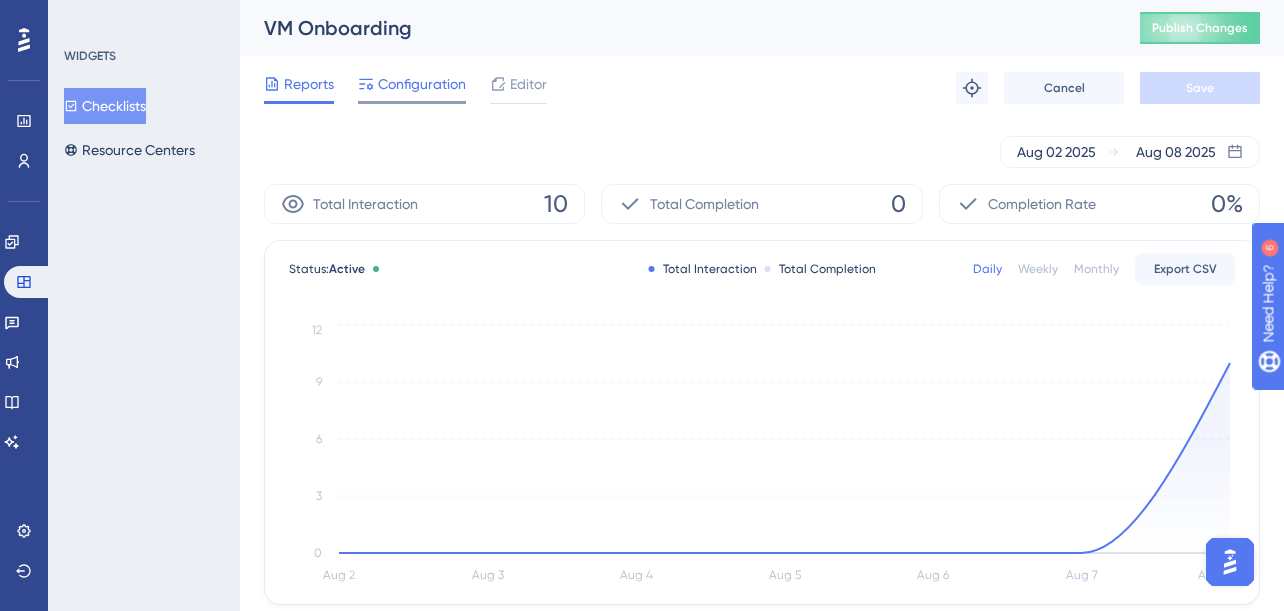 click on "Configuration" at bounding box center (422, 84) 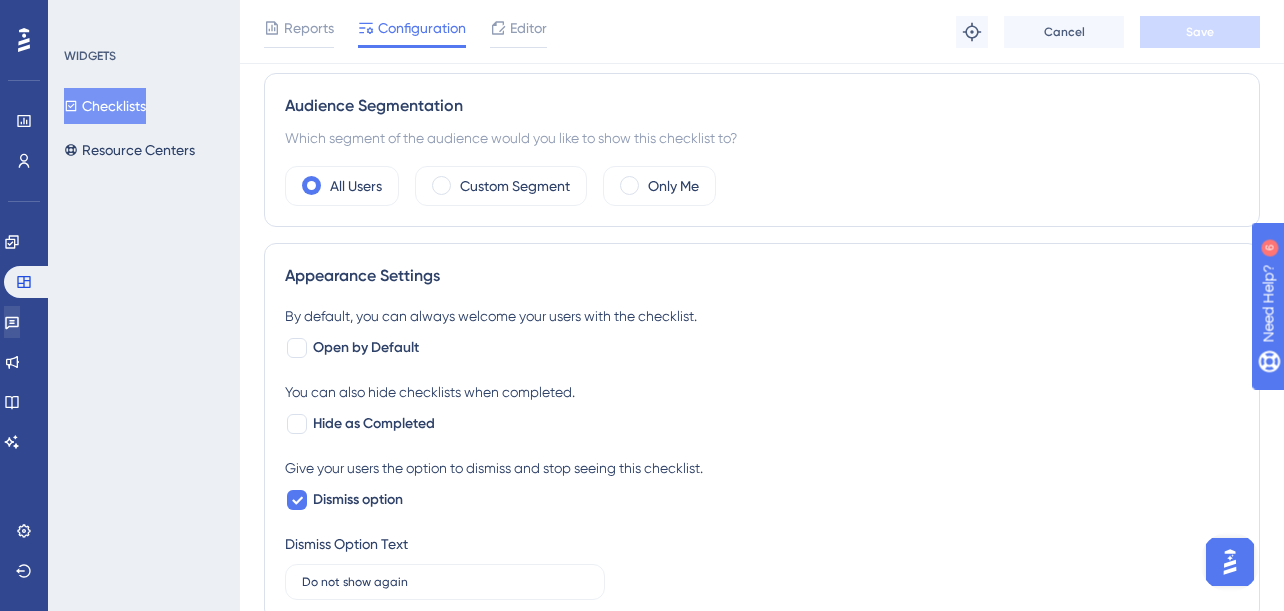 scroll, scrollTop: 387, scrollLeft: 0, axis: vertical 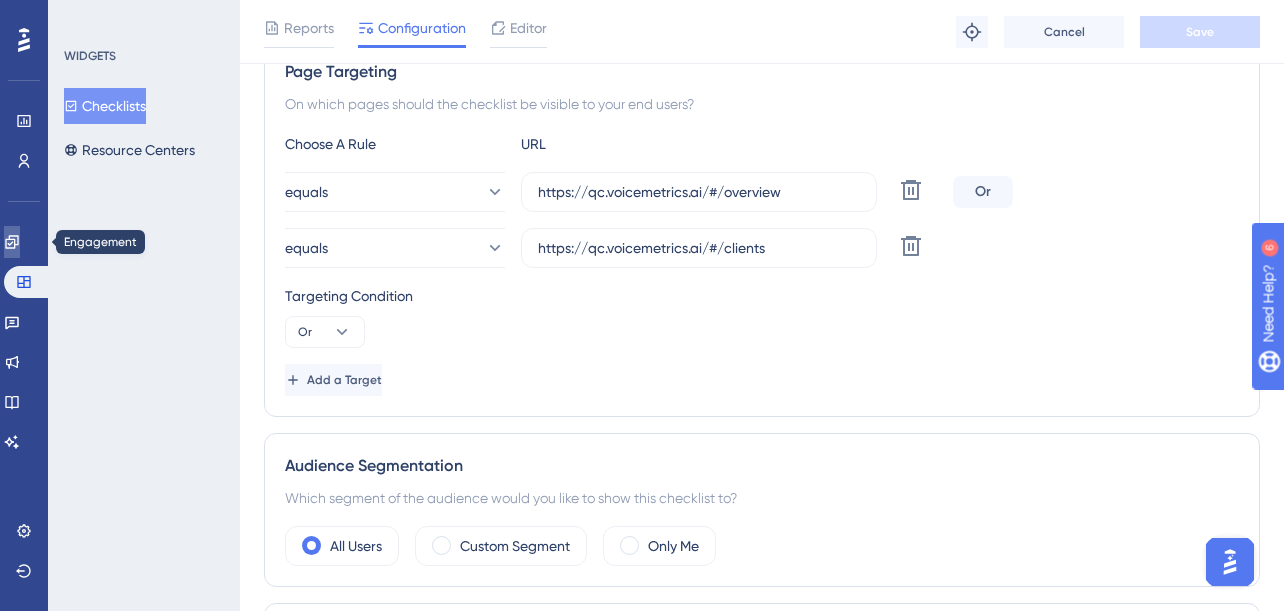 click 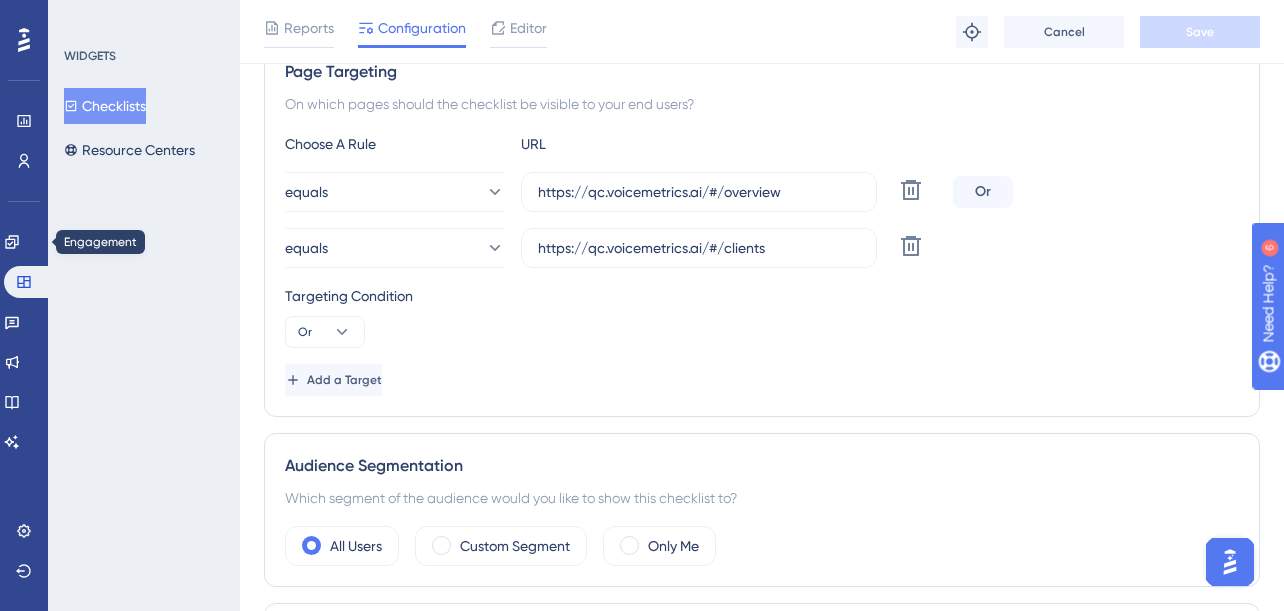scroll, scrollTop: 0, scrollLeft: 0, axis: both 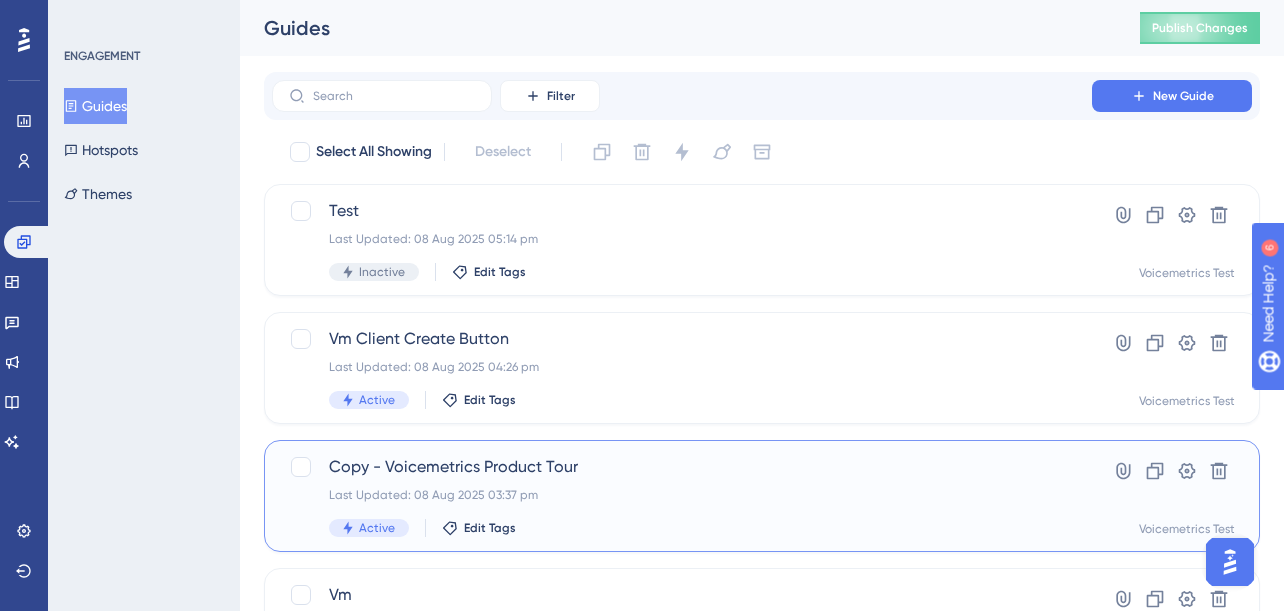 click on "Copy - Voicemetrics Product Tour" at bounding box center [682, 467] 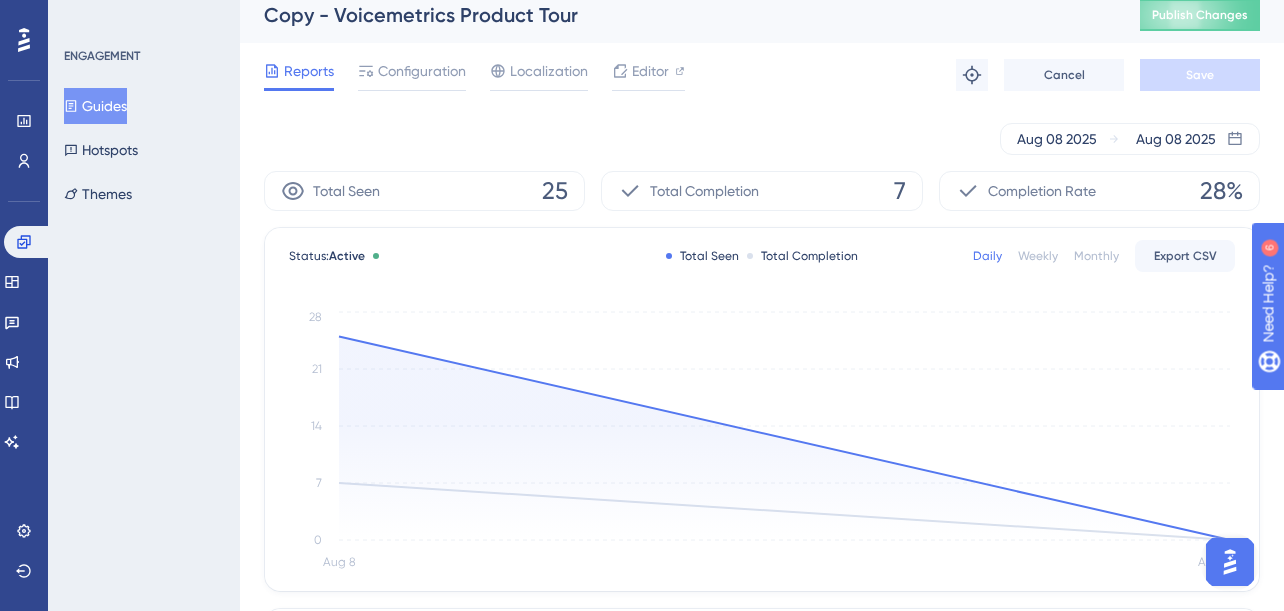 scroll, scrollTop: 0, scrollLeft: 0, axis: both 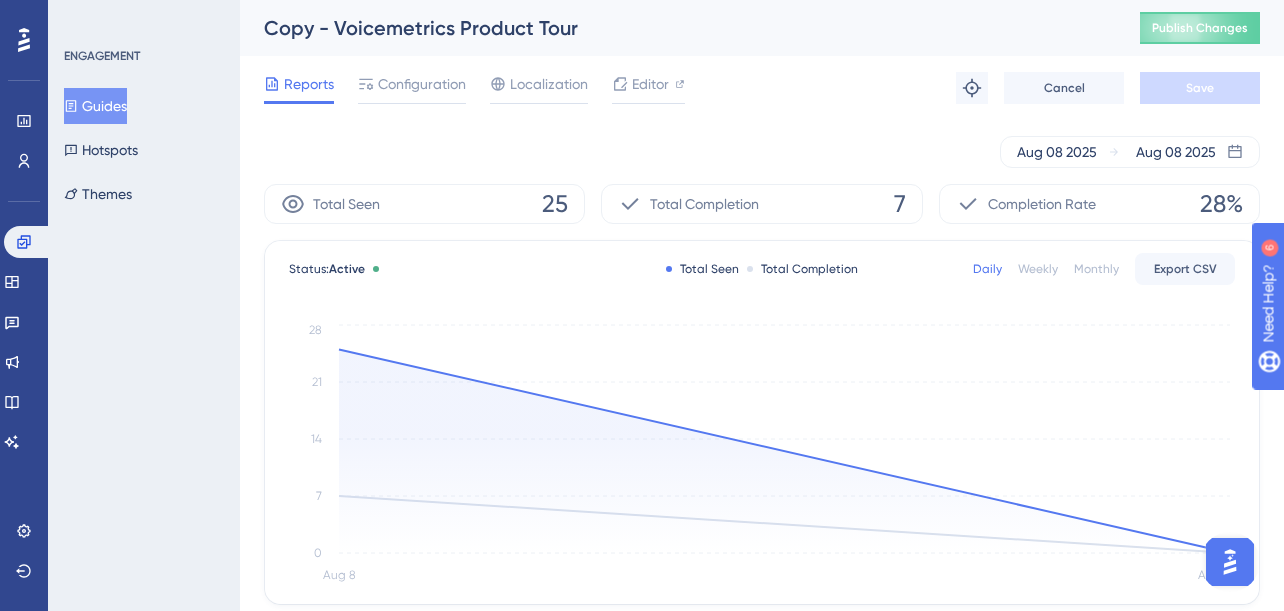 click on "Reports Configuration Localization Editor" at bounding box center (474, 88) 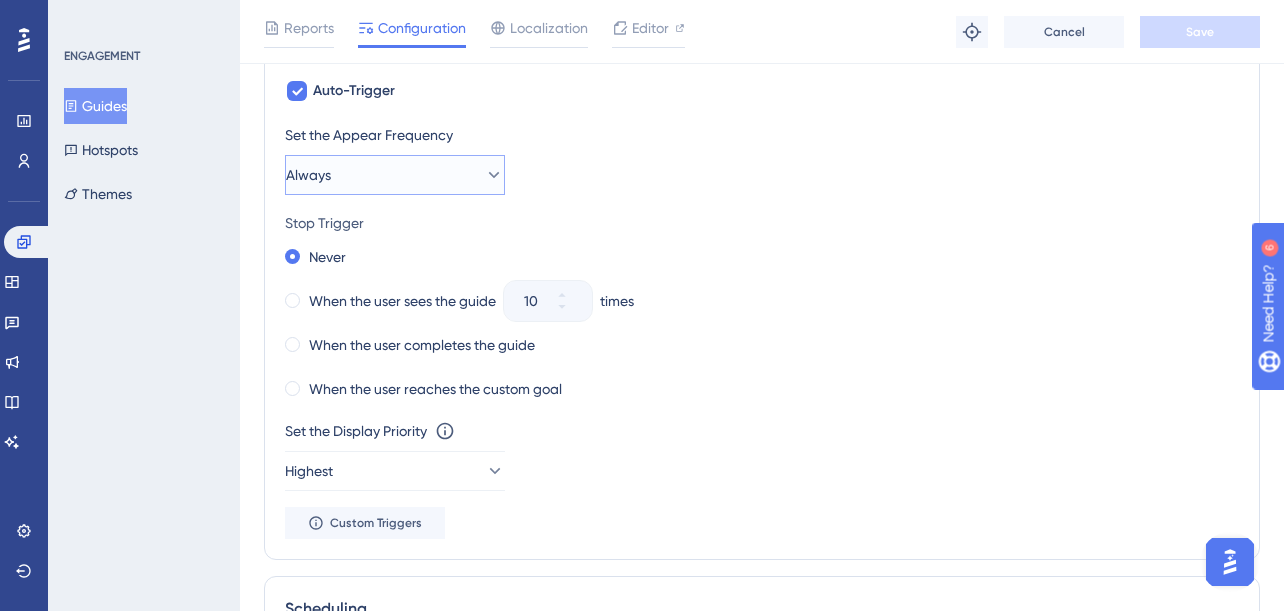 click on "Always" at bounding box center [395, 175] 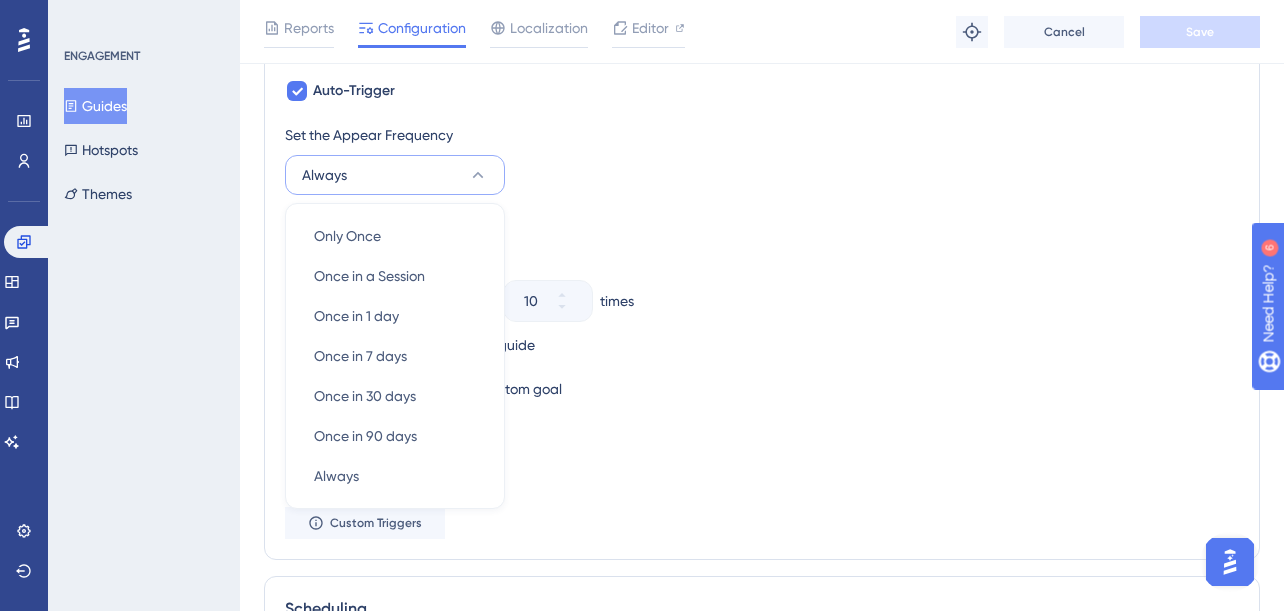 scroll, scrollTop: 1010, scrollLeft: 0, axis: vertical 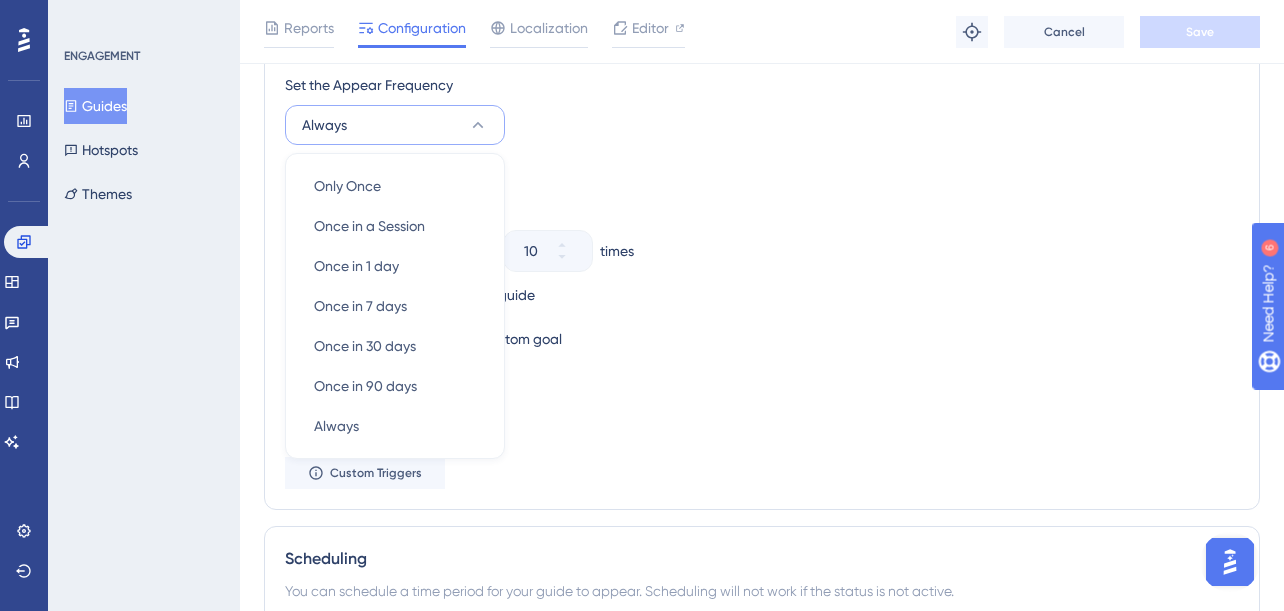 click on "Stop Trigger" at bounding box center (762, 173) 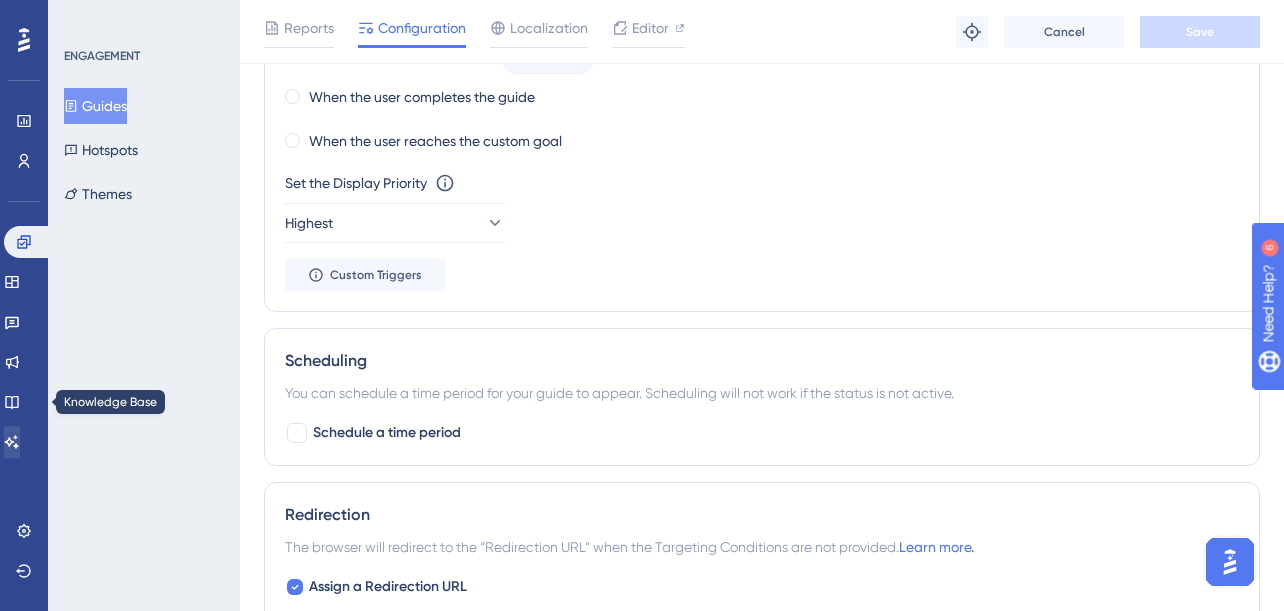 scroll, scrollTop: 1250, scrollLeft: 0, axis: vertical 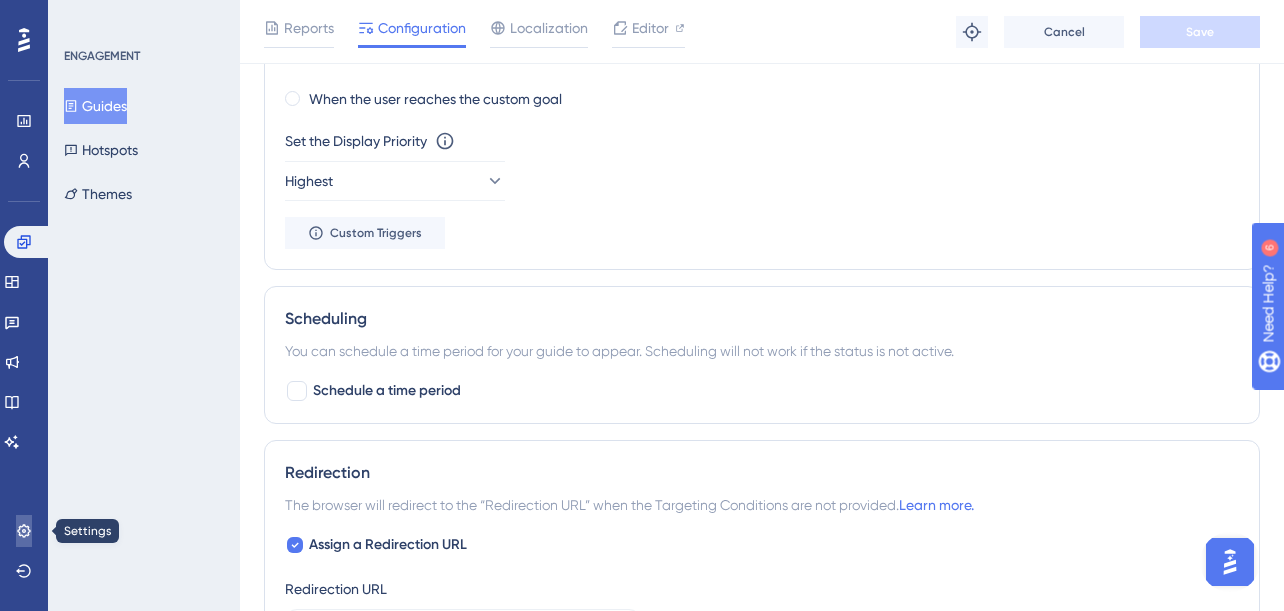 click at bounding box center [24, 531] 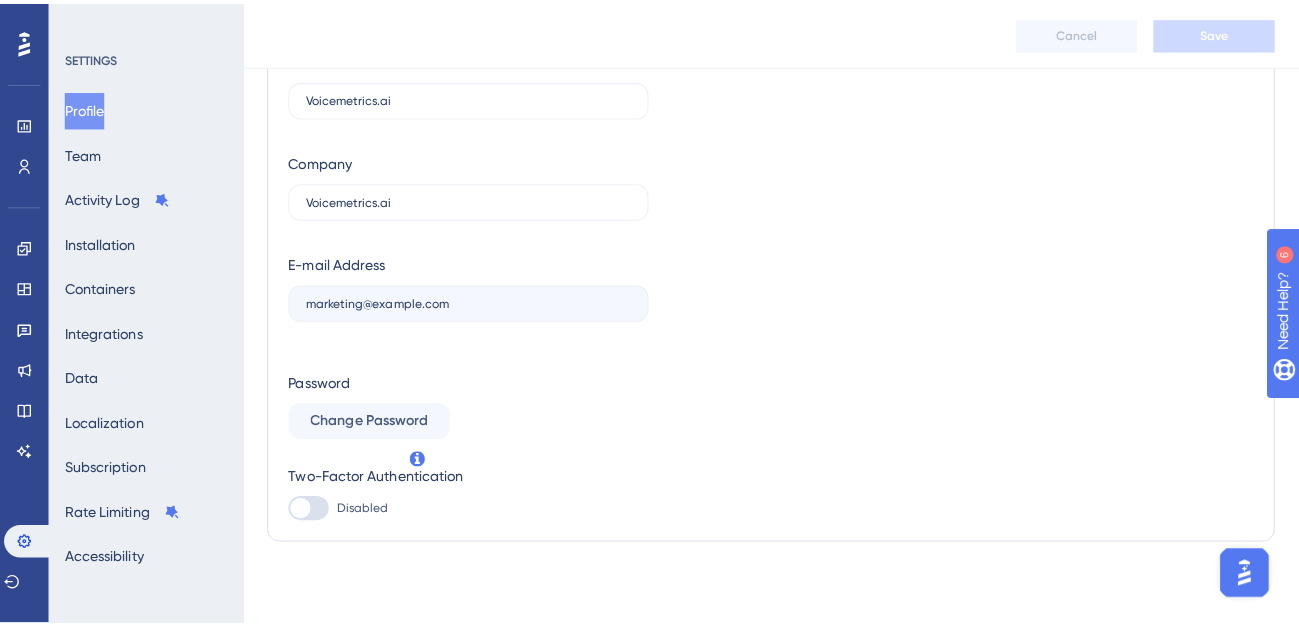 scroll, scrollTop: 0, scrollLeft: 0, axis: both 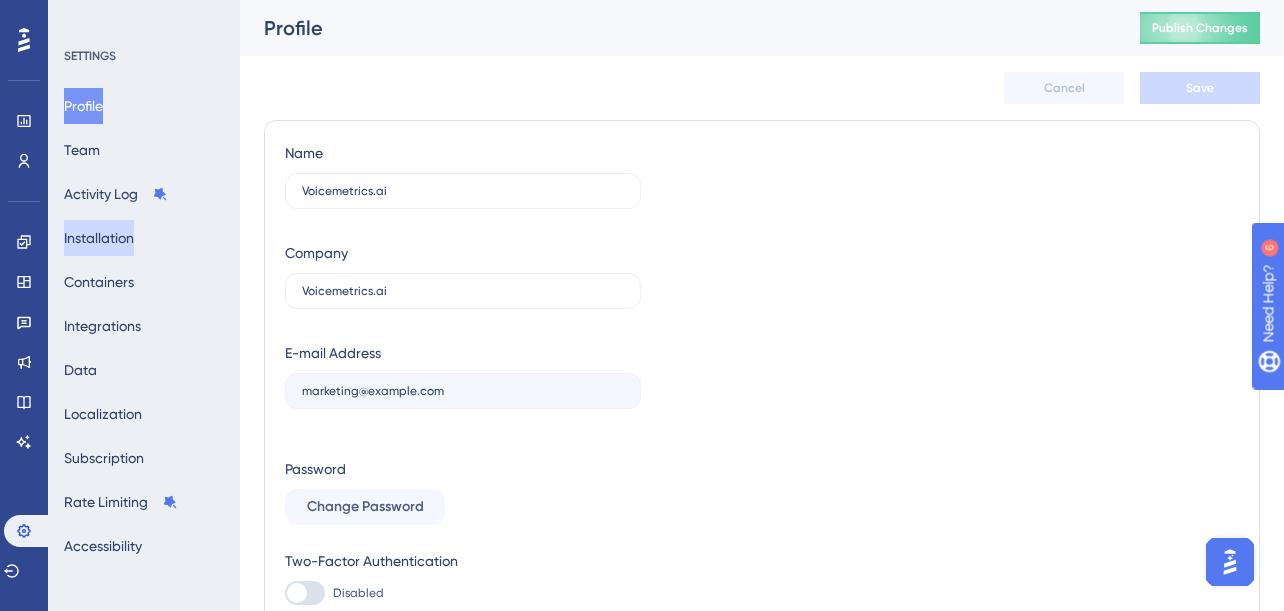 click on "Installation" at bounding box center [99, 238] 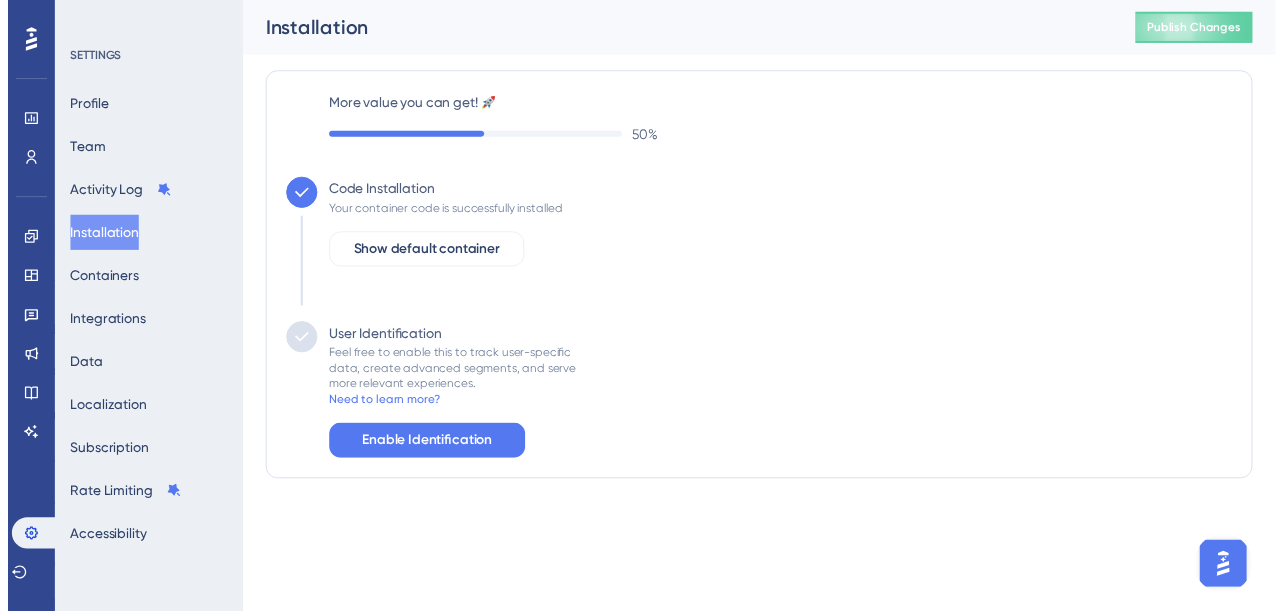 scroll, scrollTop: 0, scrollLeft: 0, axis: both 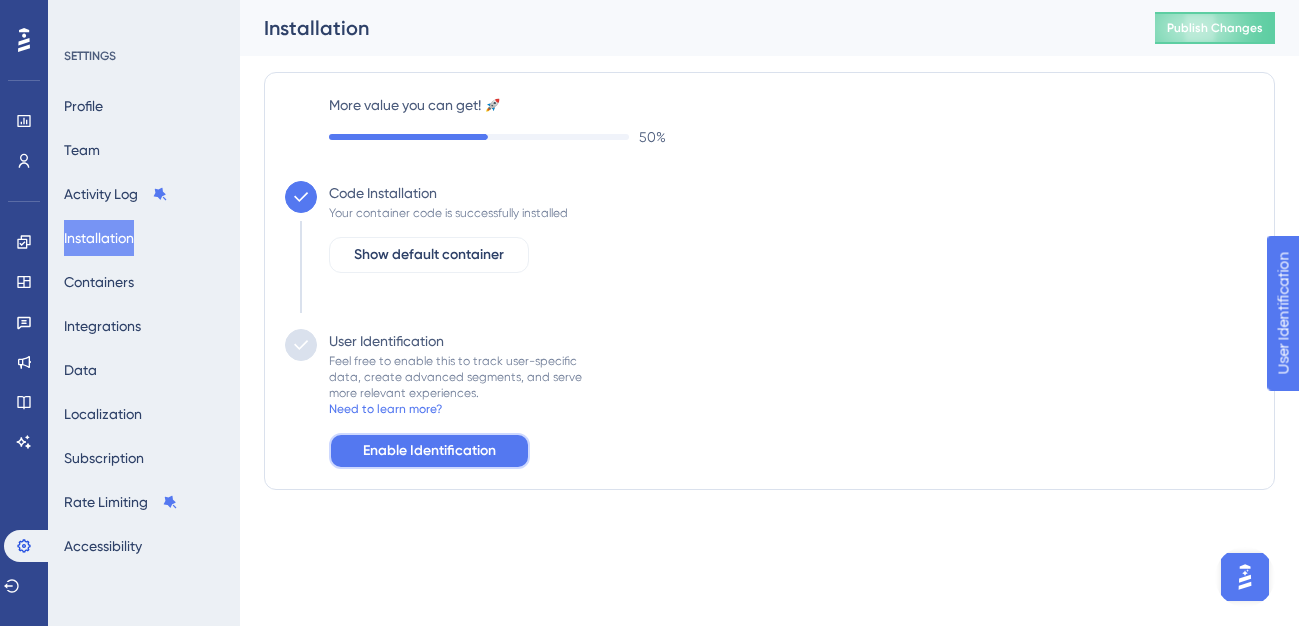 click on "Enable Identification" at bounding box center (429, 451) 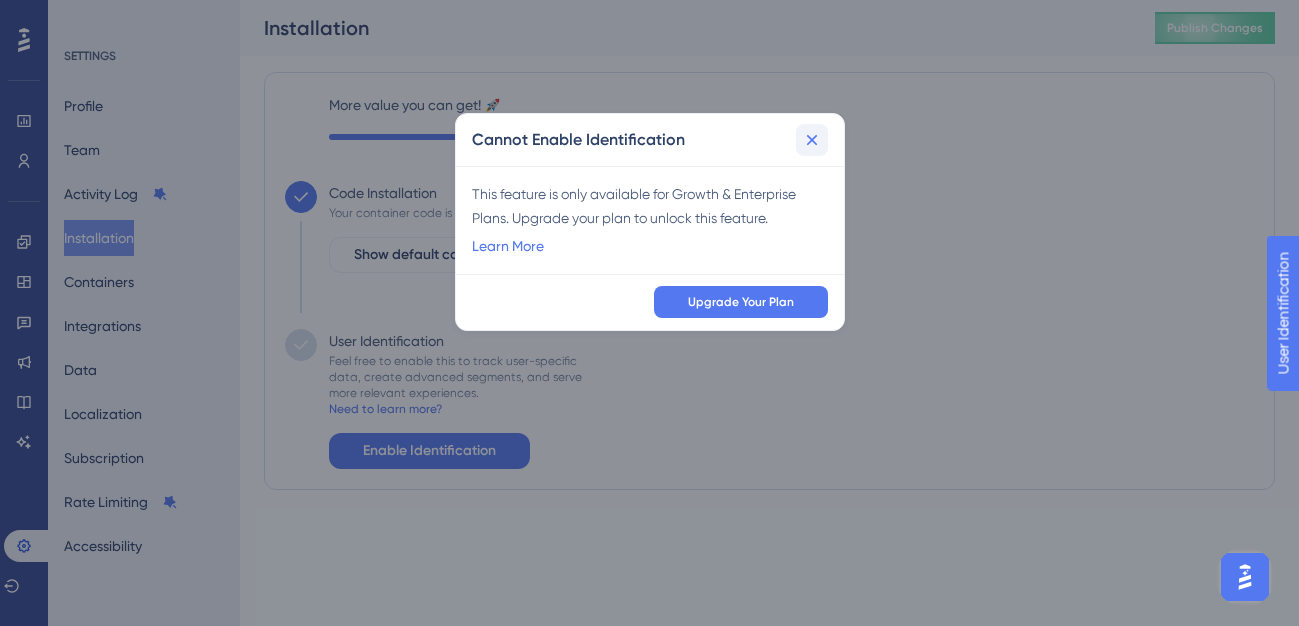 drag, startPoint x: 833, startPoint y: 136, endPoint x: 816, endPoint y: 143, distance: 18.384777 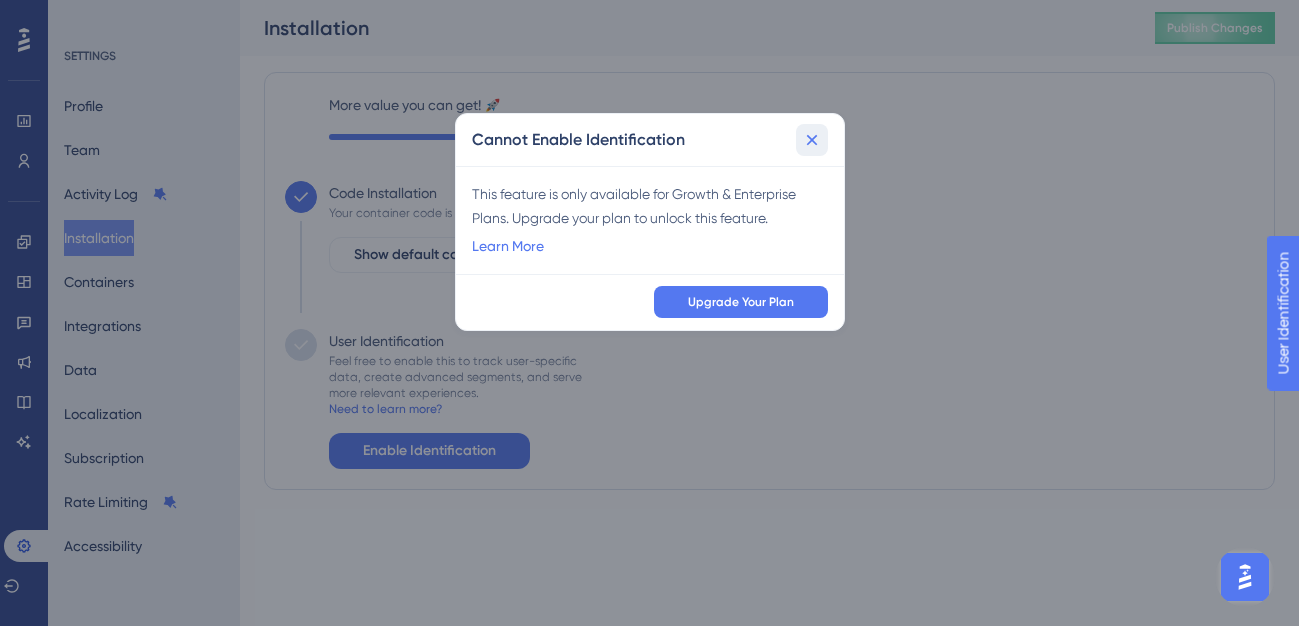 click 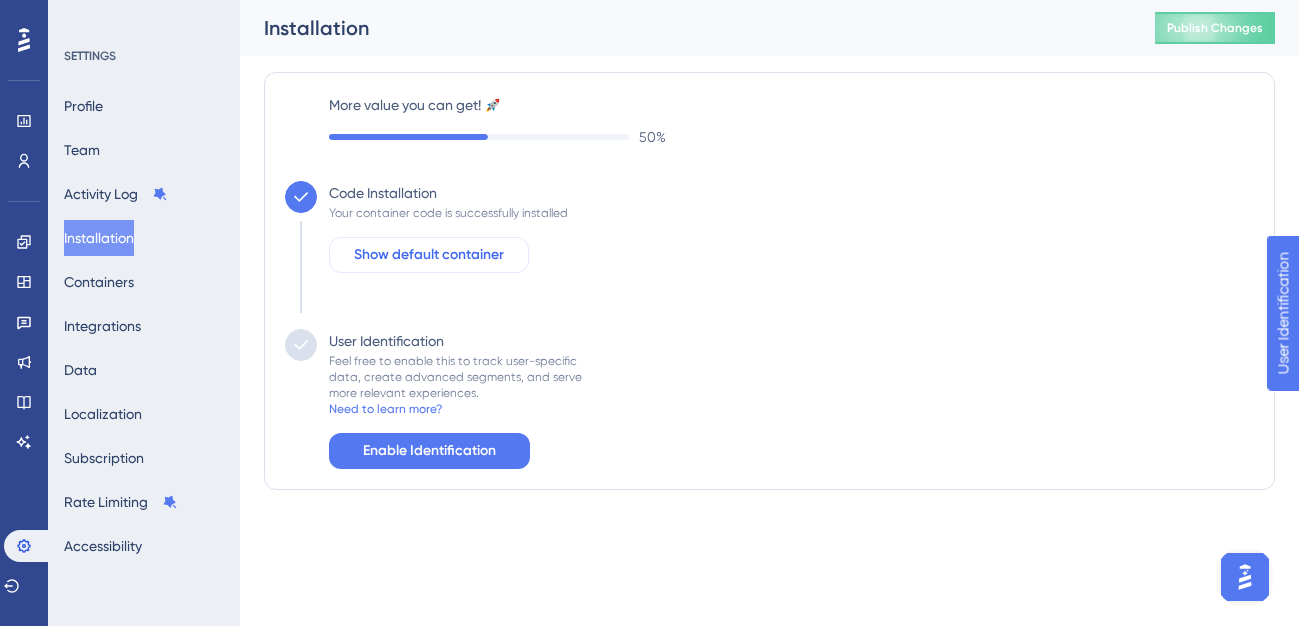 click on "Show default container" at bounding box center [429, 255] 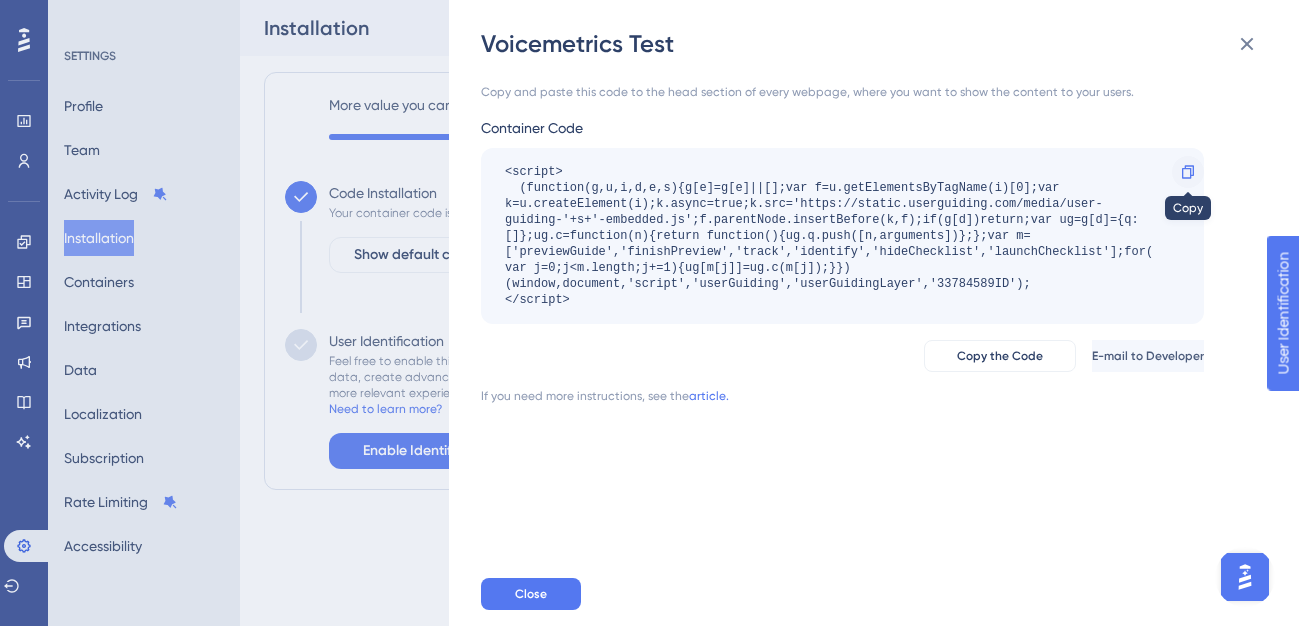 click 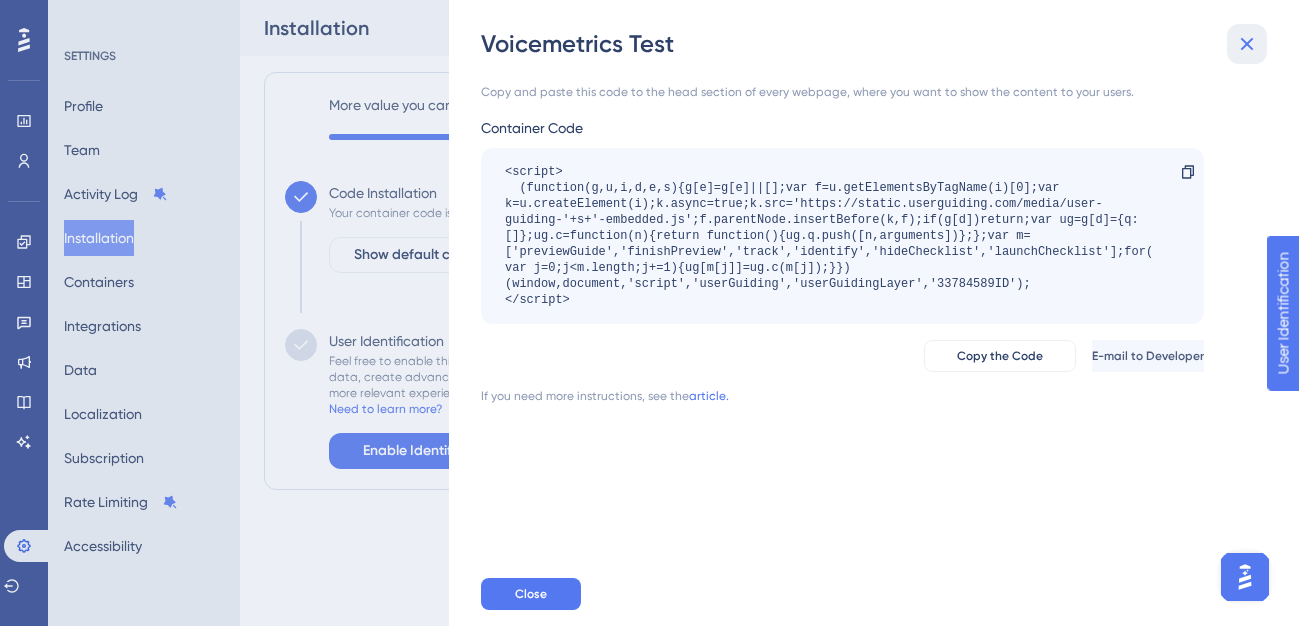 click 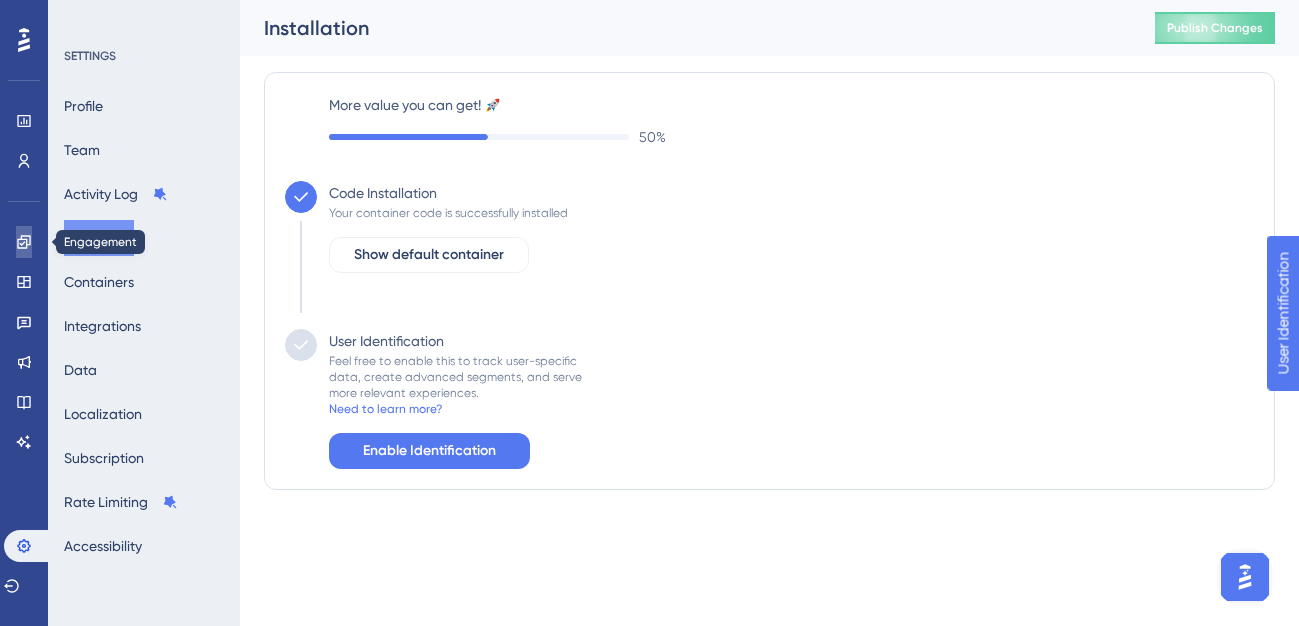 click 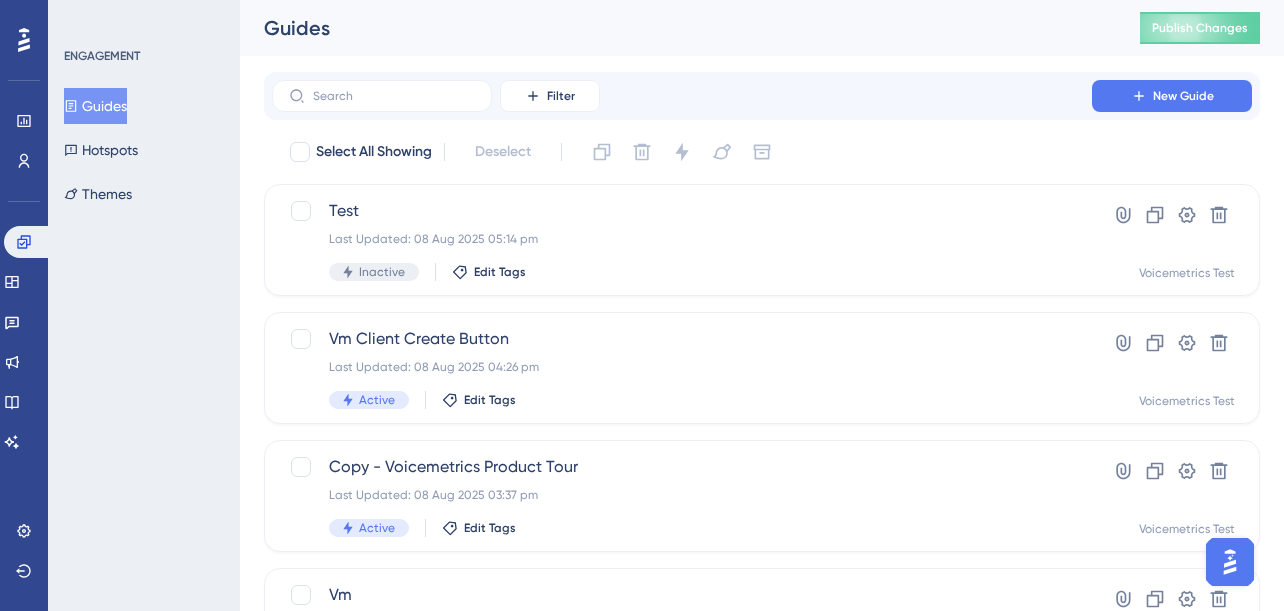 scroll, scrollTop: 0, scrollLeft: 0, axis: both 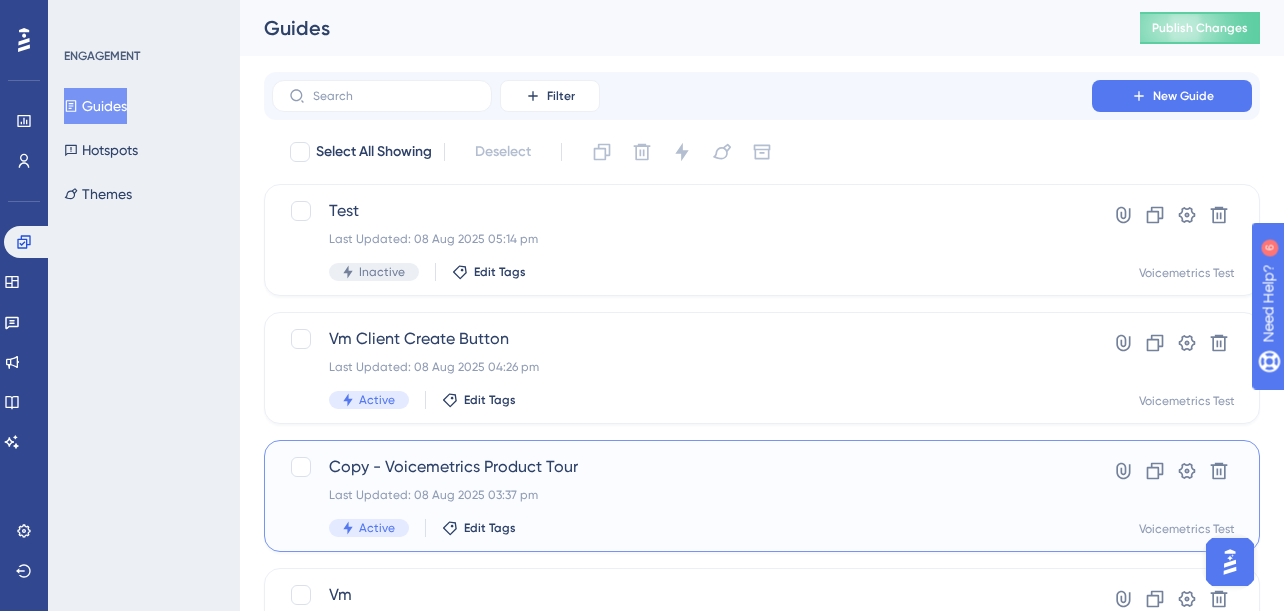 click on "Copy - Voicemetrics Product Tour" at bounding box center [682, 467] 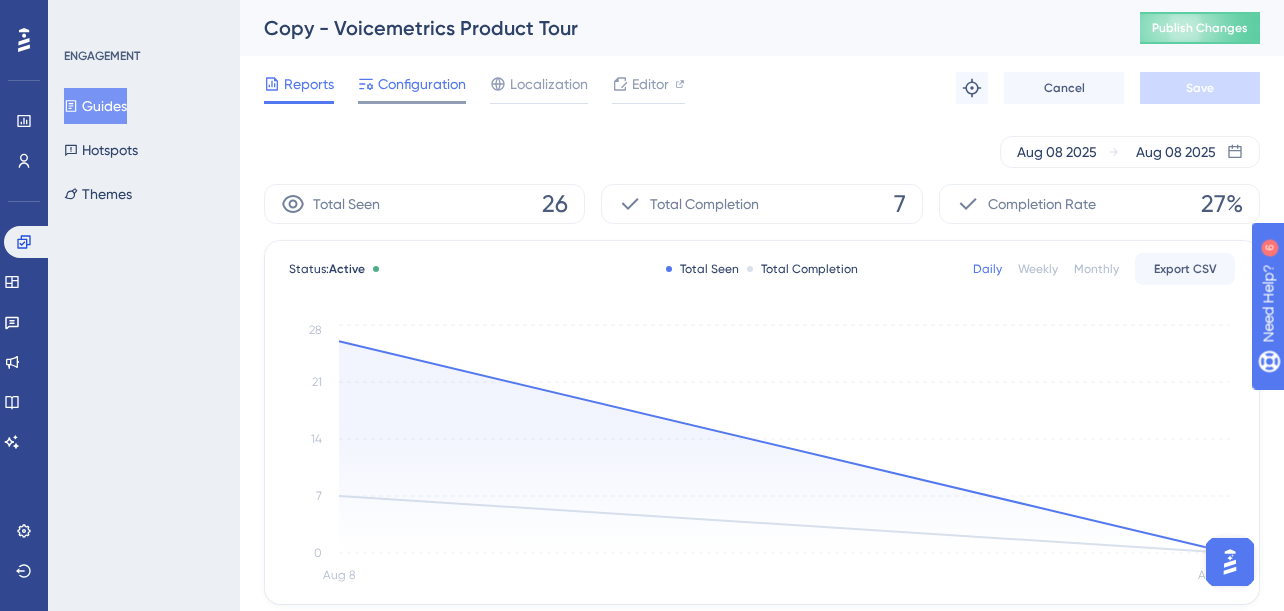 click on "Configuration" at bounding box center (422, 84) 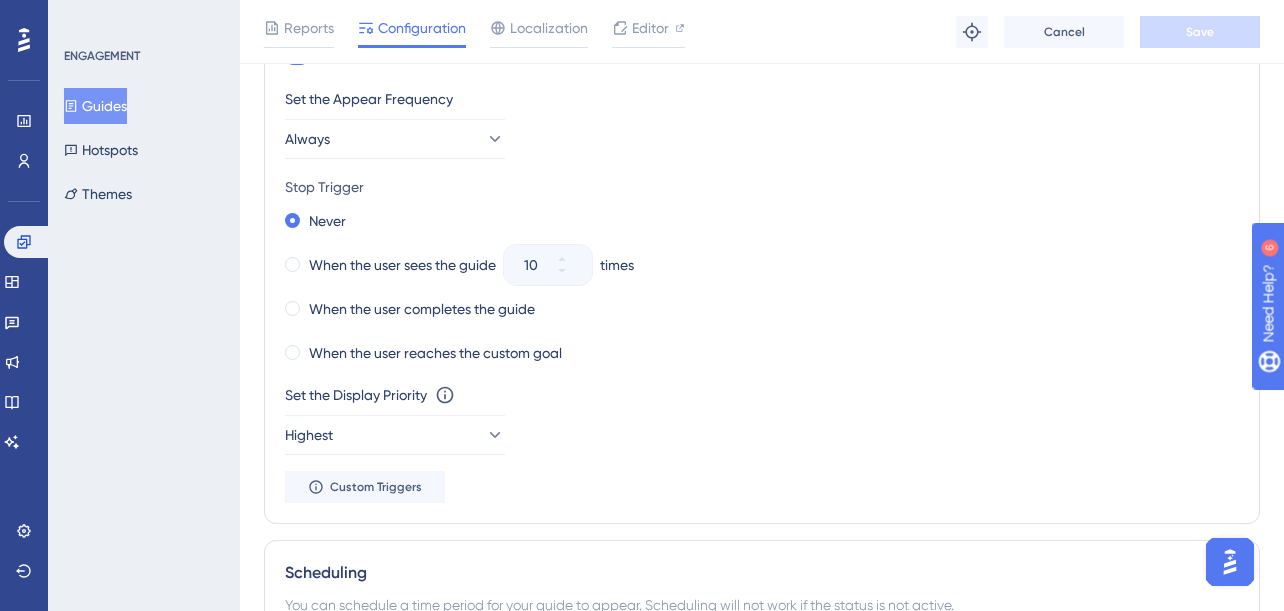 scroll, scrollTop: 960, scrollLeft: 0, axis: vertical 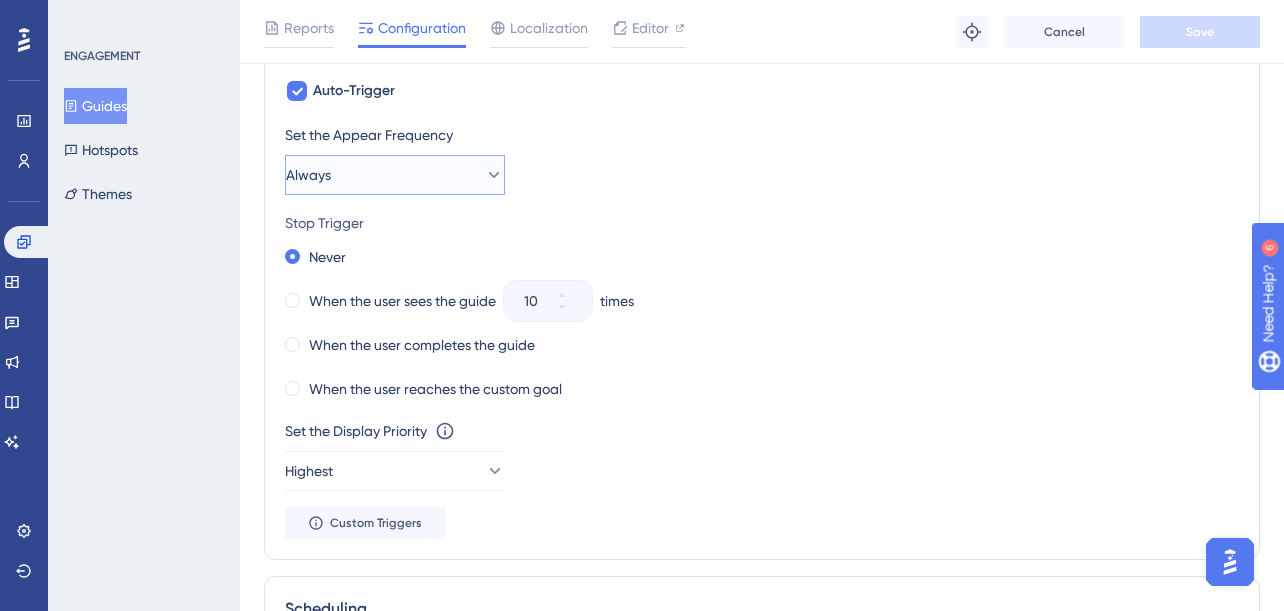 click on "Always" at bounding box center (395, 175) 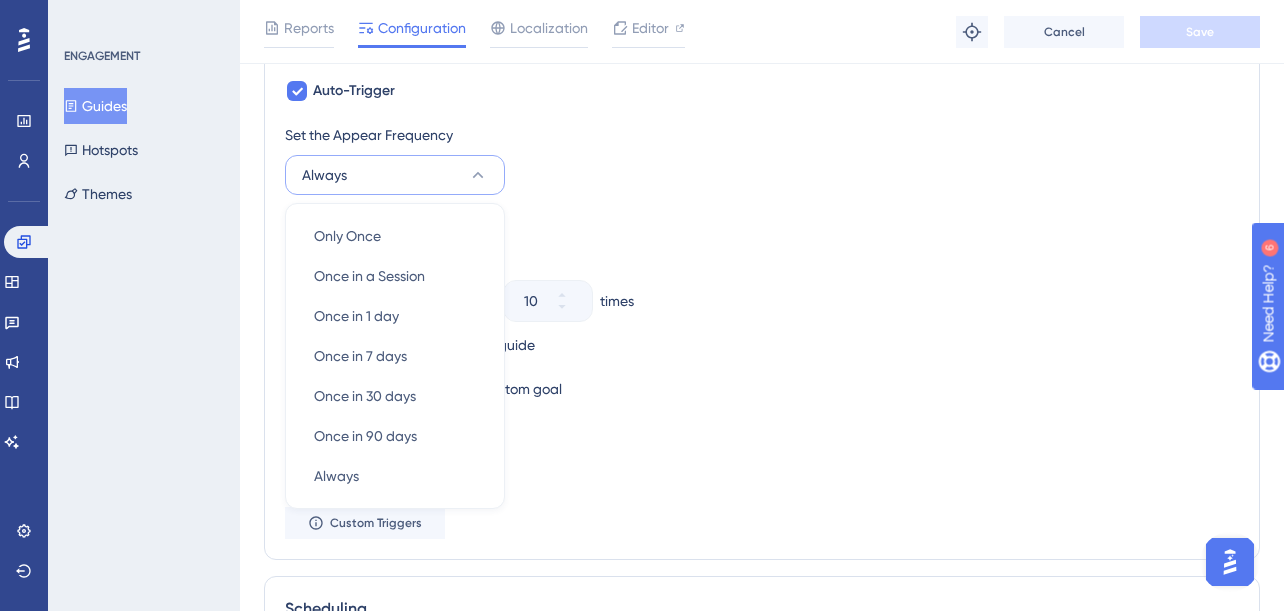 scroll, scrollTop: 1011, scrollLeft: 0, axis: vertical 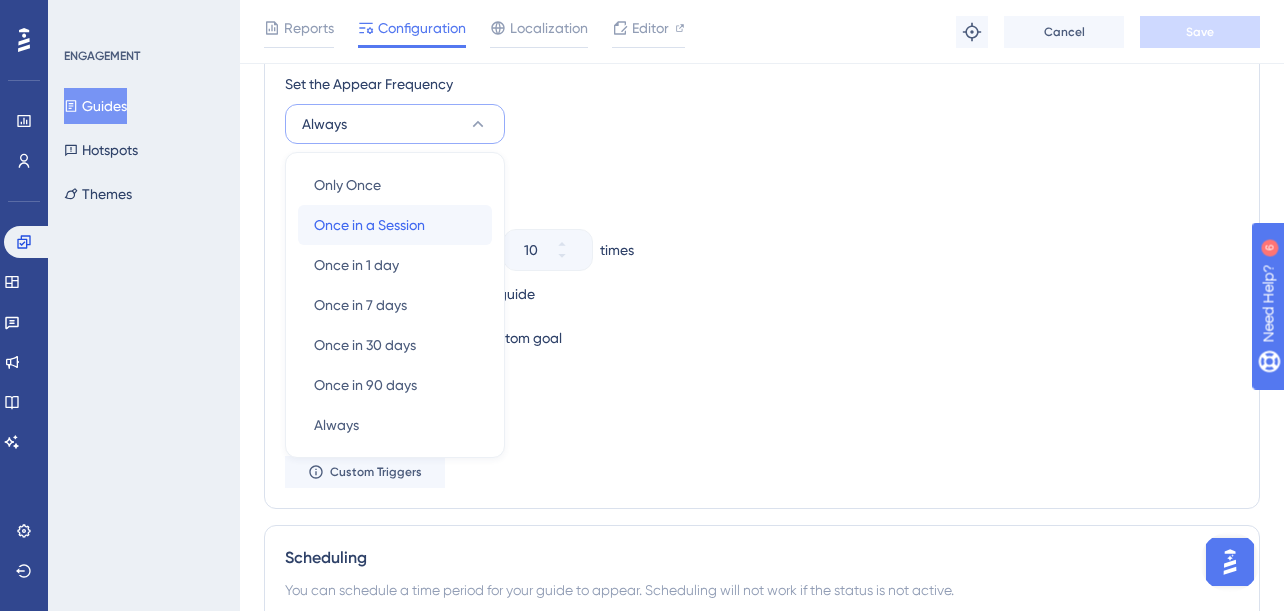 click on "Once in a Session" at bounding box center (369, 225) 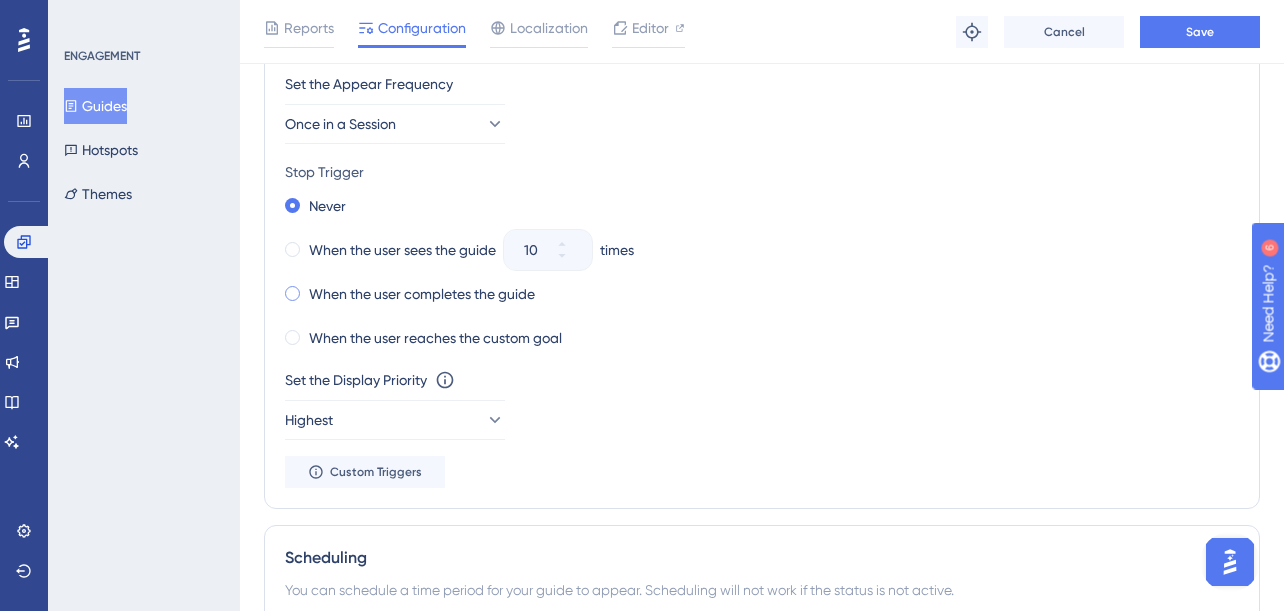 click on "When the user completes the guide" at bounding box center [422, 294] 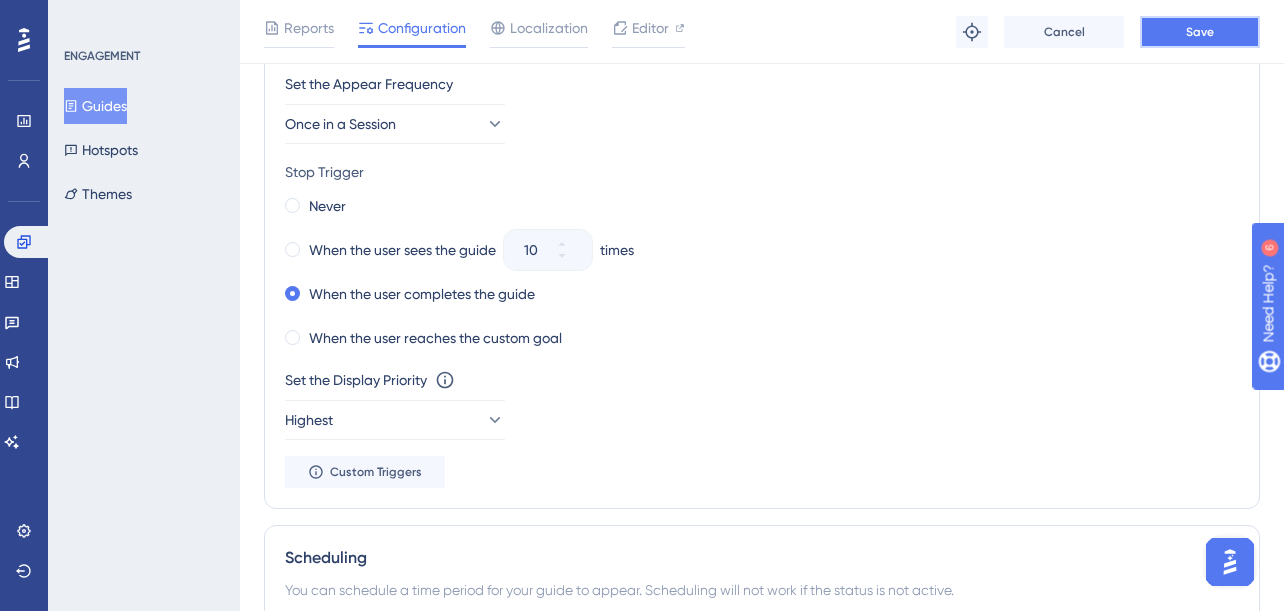 click on "Save" at bounding box center (1200, 32) 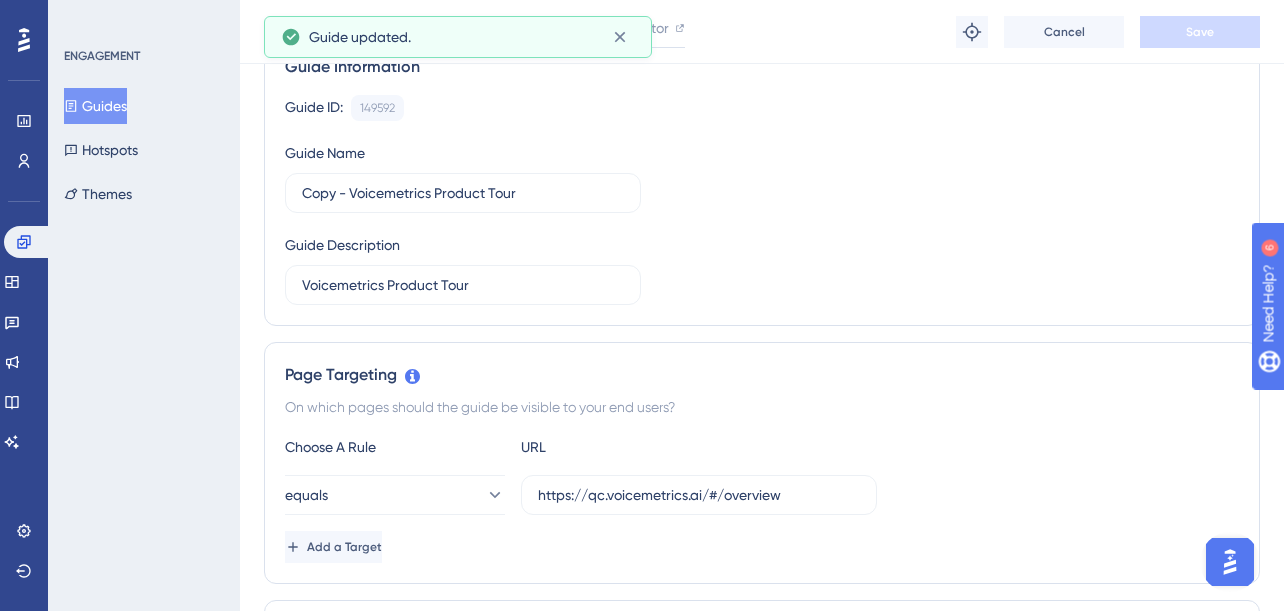 scroll, scrollTop: 0, scrollLeft: 0, axis: both 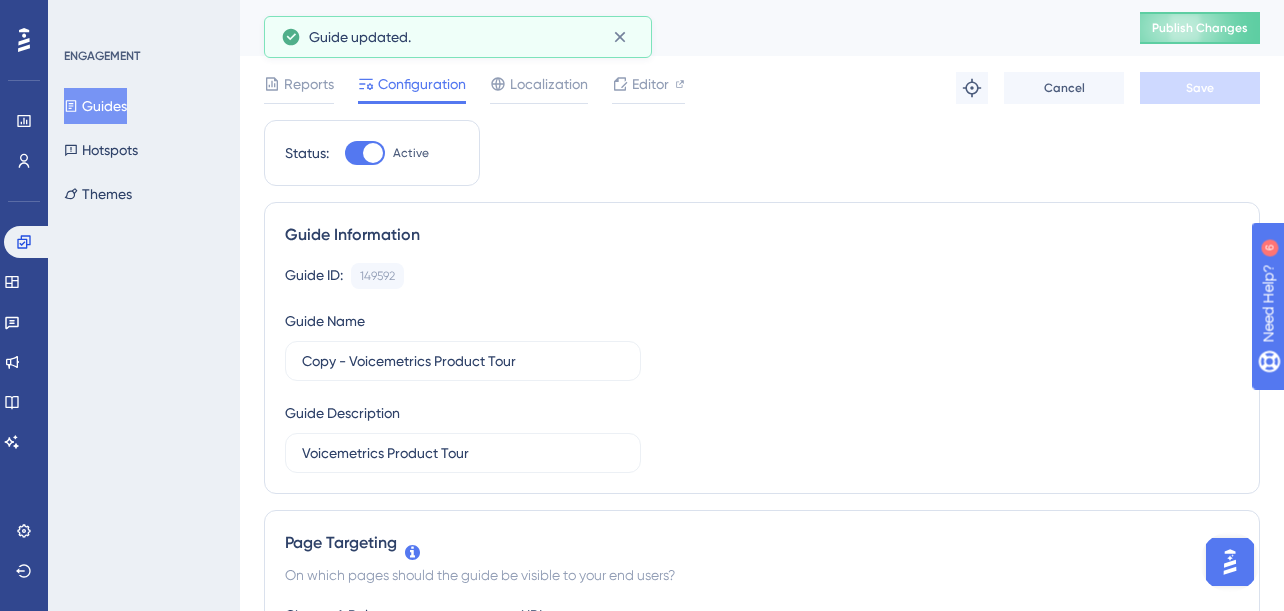 click on "Copy - Voicemetrics Product Tour Publish Changes" at bounding box center [762, 28] 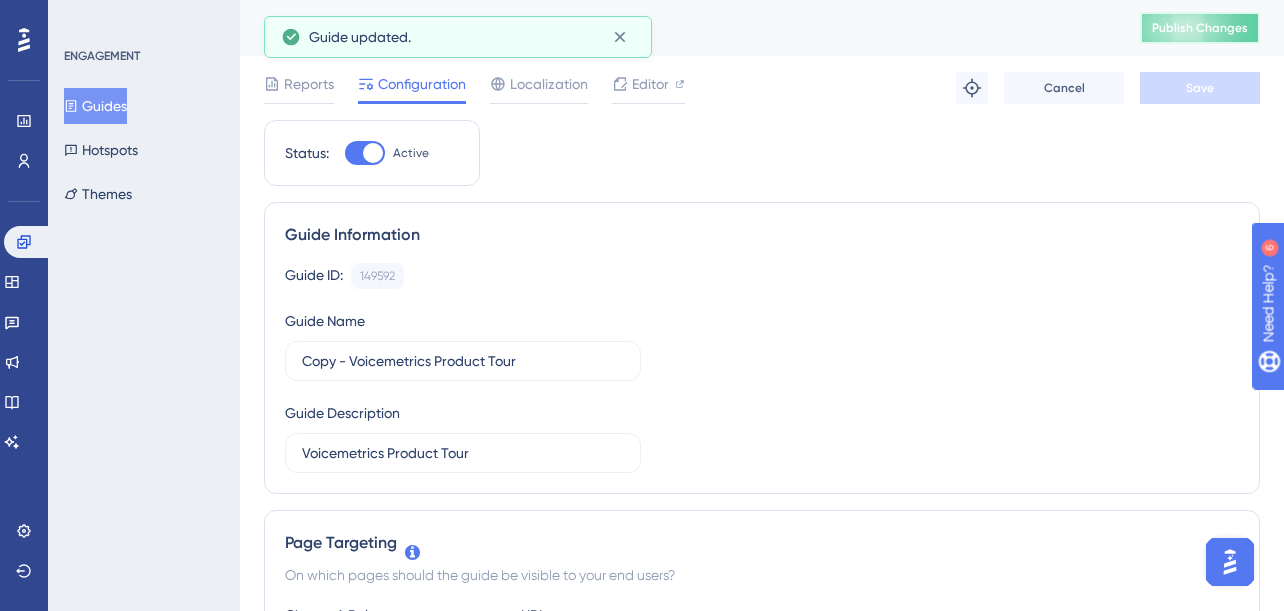click on "Publish Changes" at bounding box center (1200, 28) 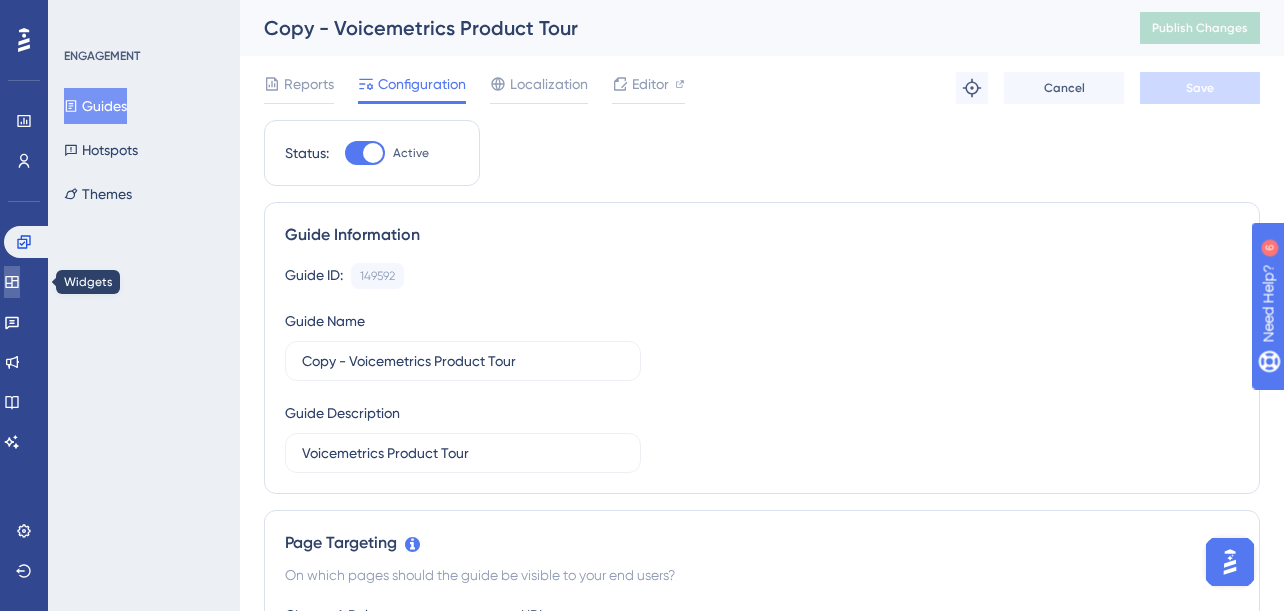 click 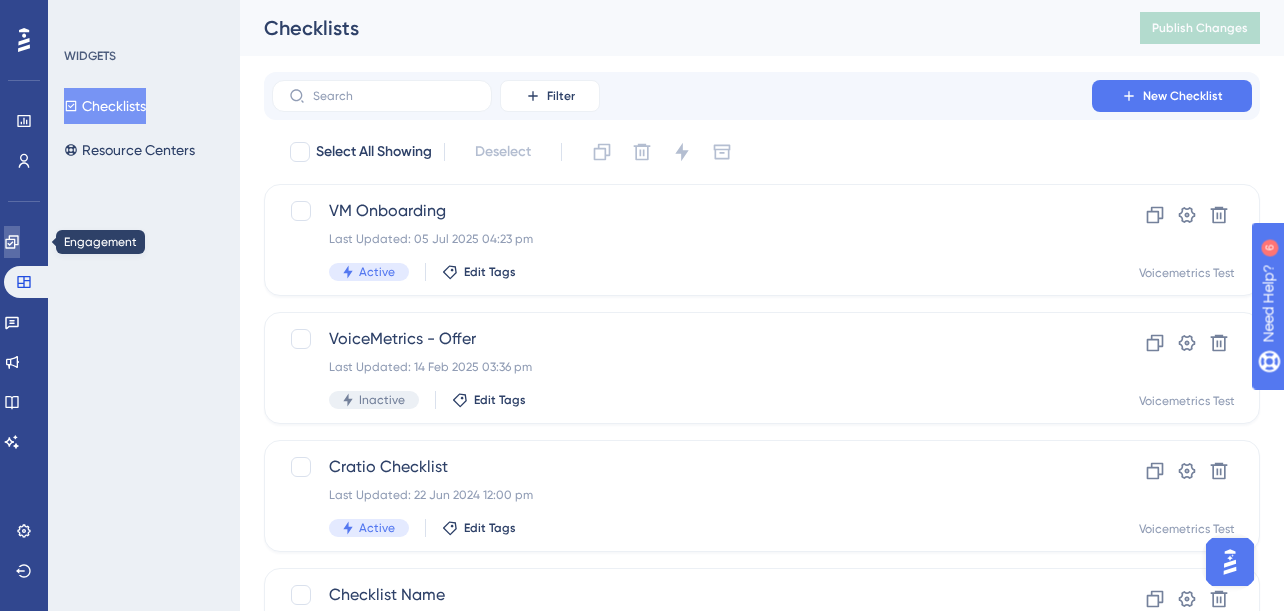 click 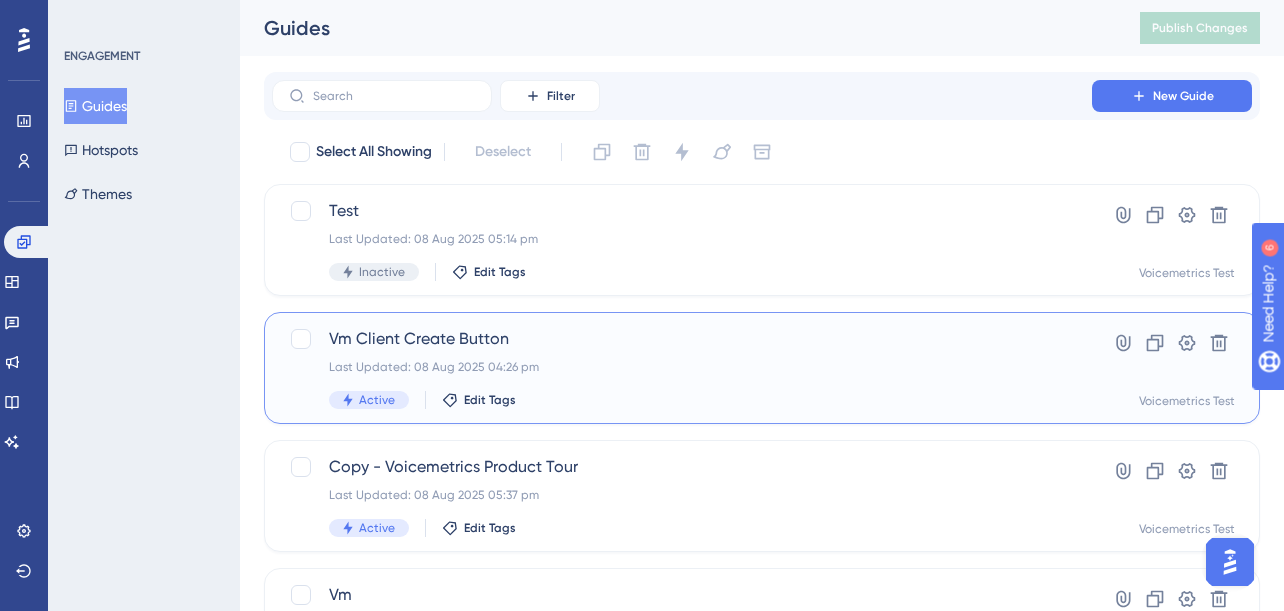 click on "Vm Client Create Button" at bounding box center (682, 339) 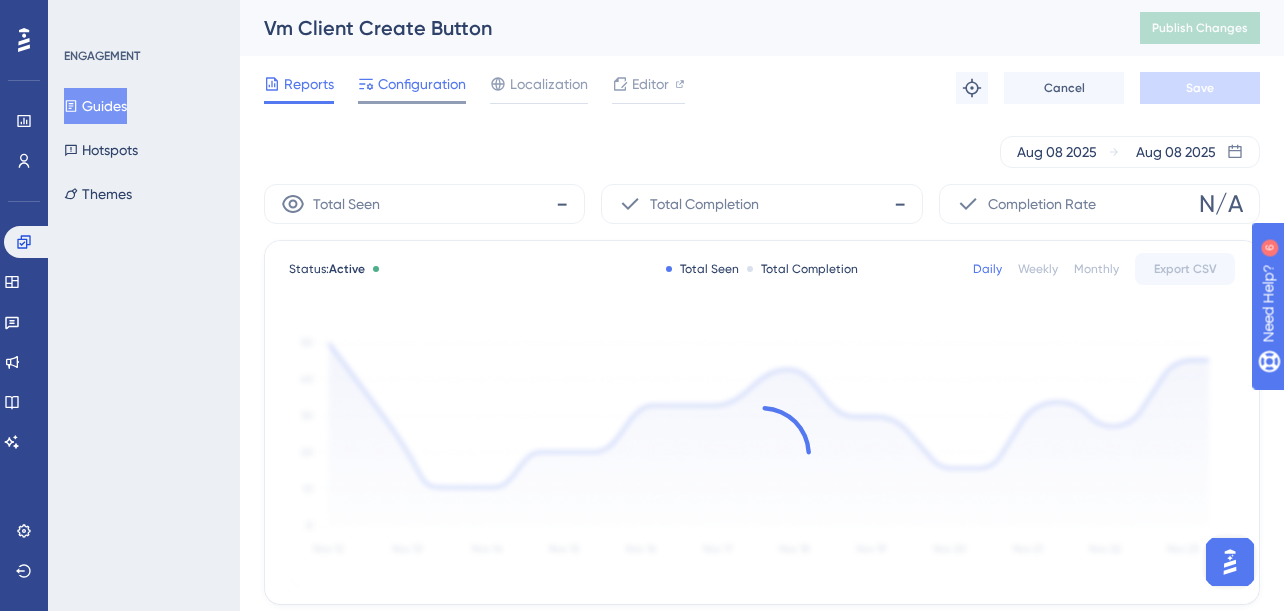 click on "Configuration" at bounding box center [412, 88] 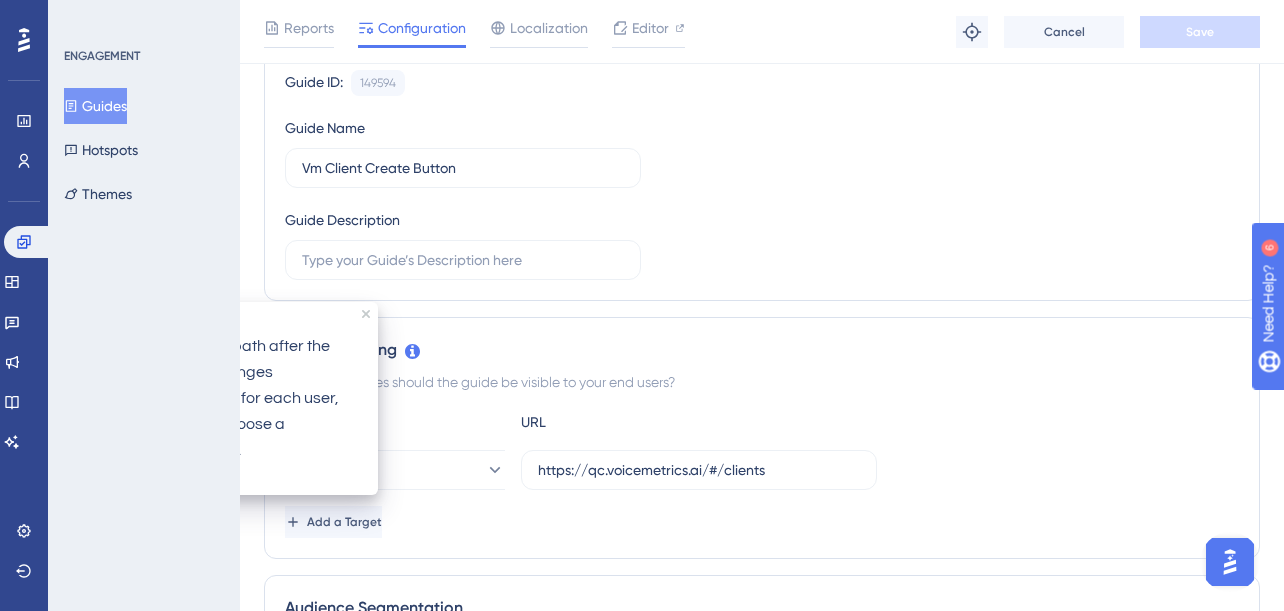 scroll, scrollTop: 360, scrollLeft: 0, axis: vertical 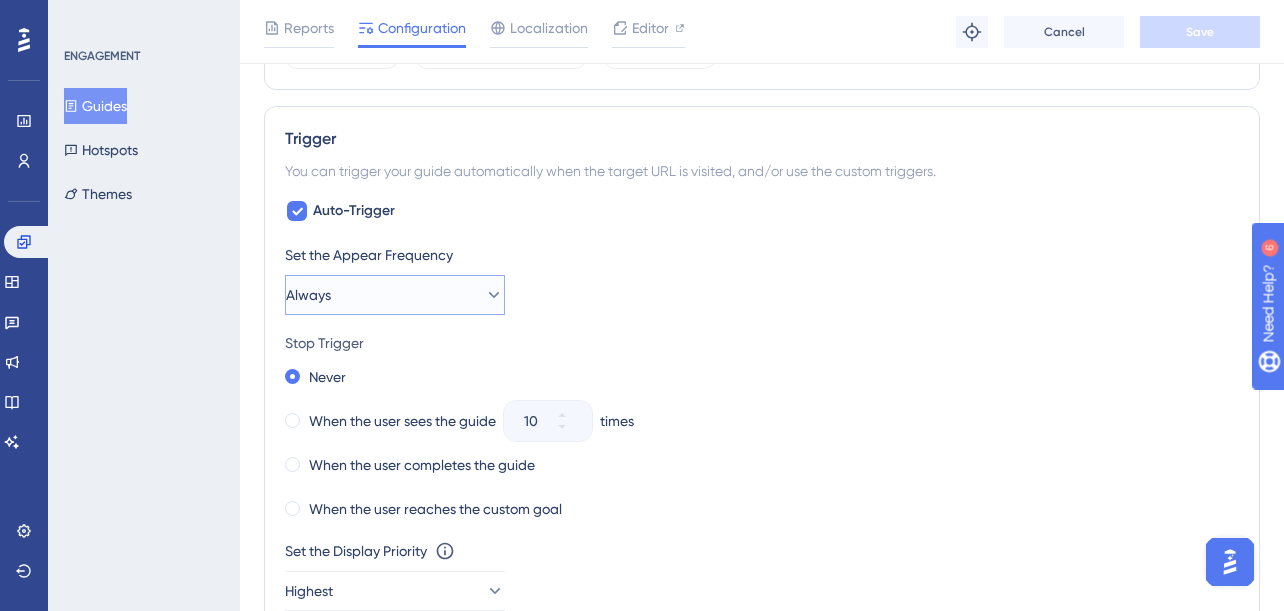 click on "Always" at bounding box center [395, 295] 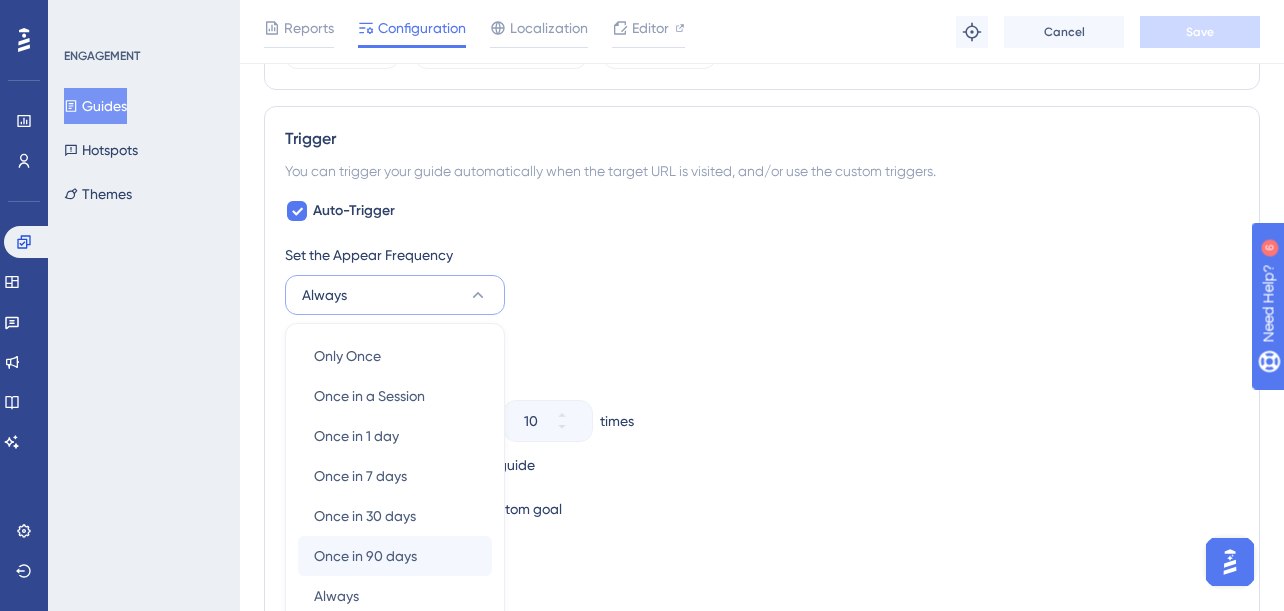 scroll, scrollTop: 1011, scrollLeft: 0, axis: vertical 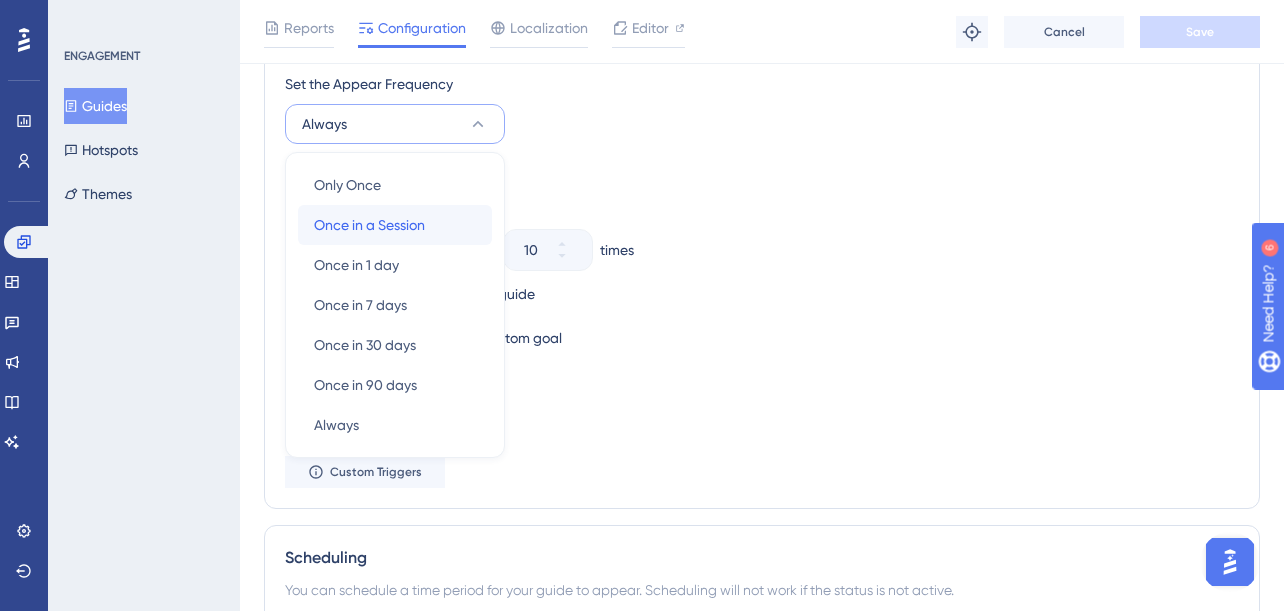 click on "Once in a Session" at bounding box center (369, 225) 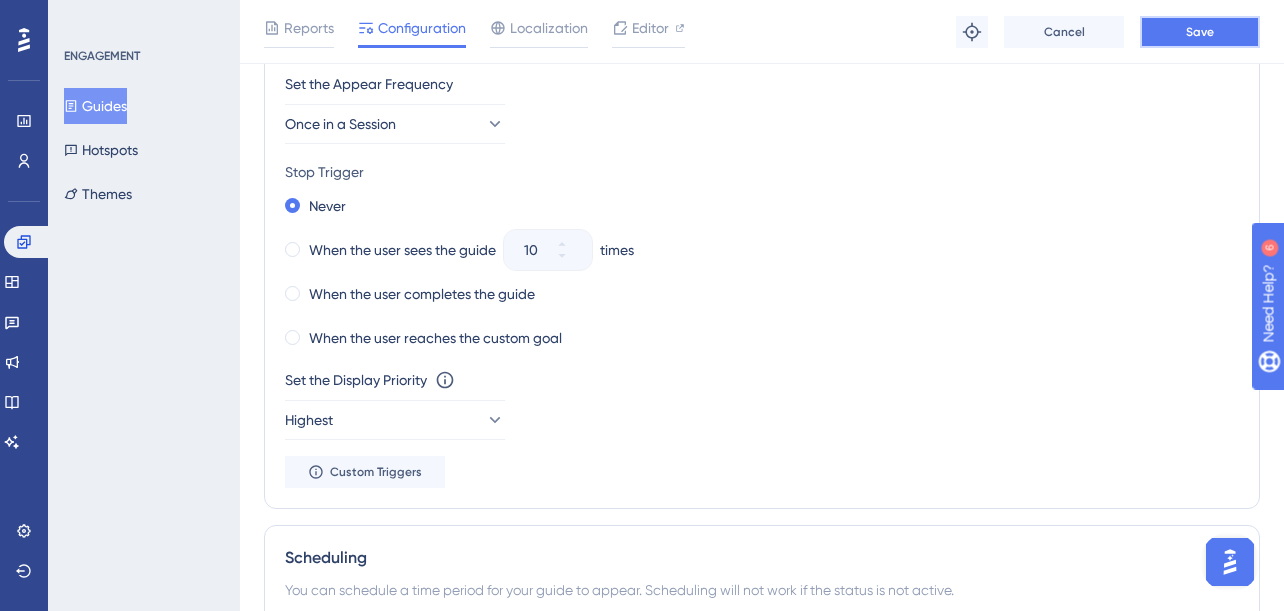 click on "Save" at bounding box center (1200, 32) 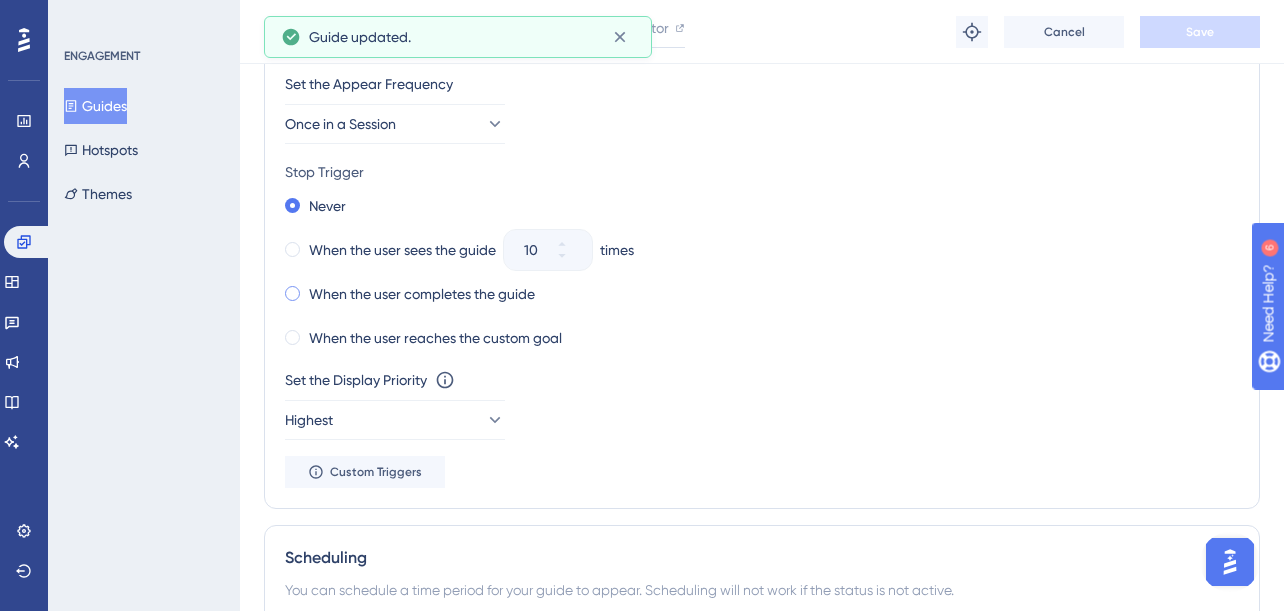 click on "When the user completes the guide" at bounding box center [422, 294] 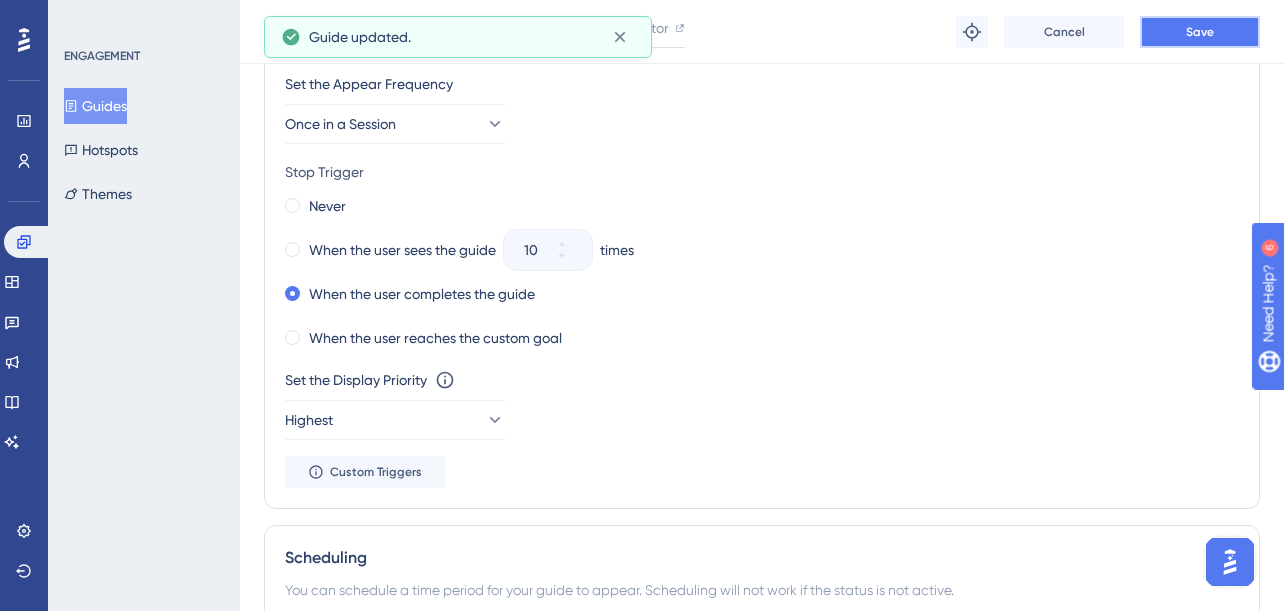 click on "Save" at bounding box center [1200, 32] 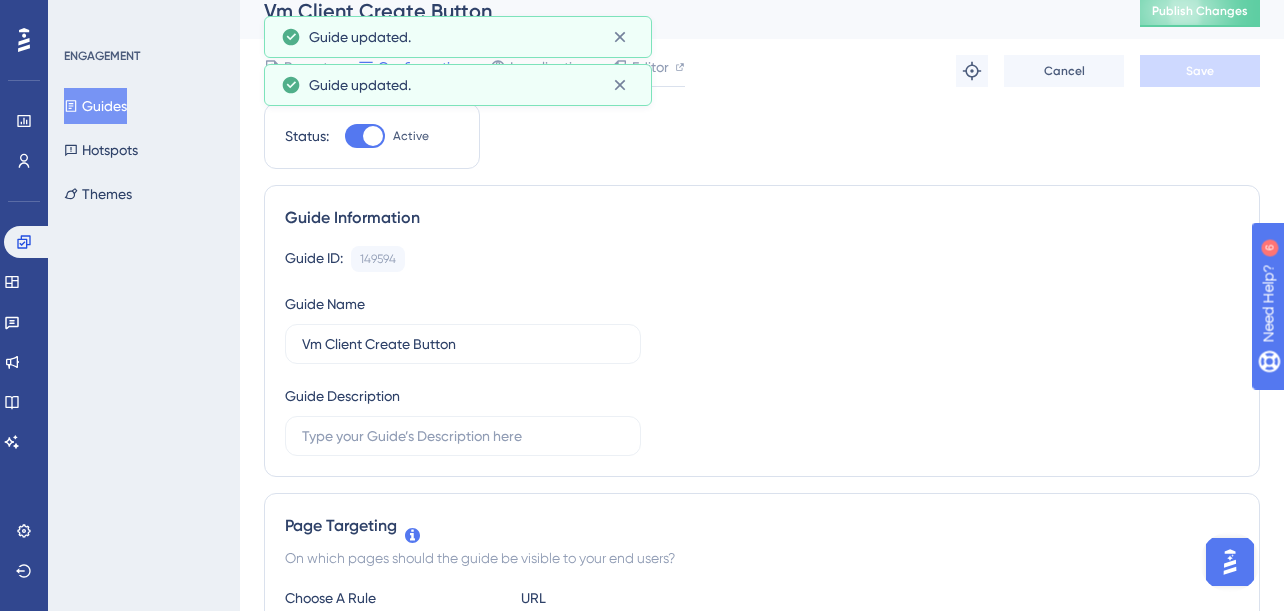 scroll, scrollTop: 0, scrollLeft: 0, axis: both 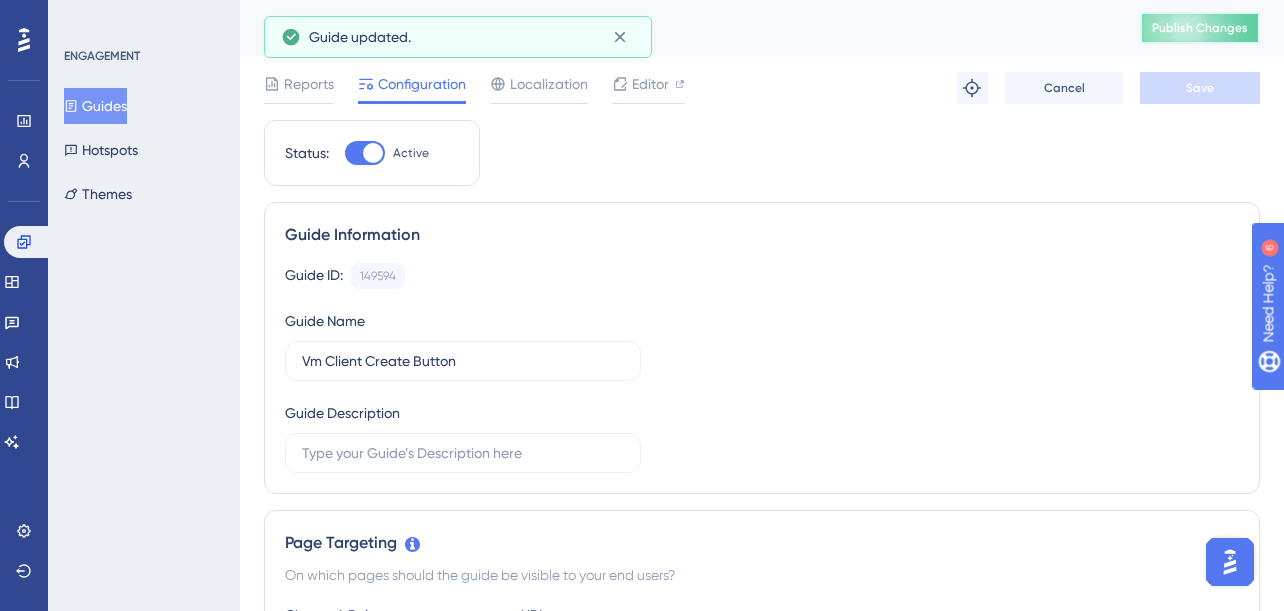 click on "Publish Changes" at bounding box center [1200, 28] 